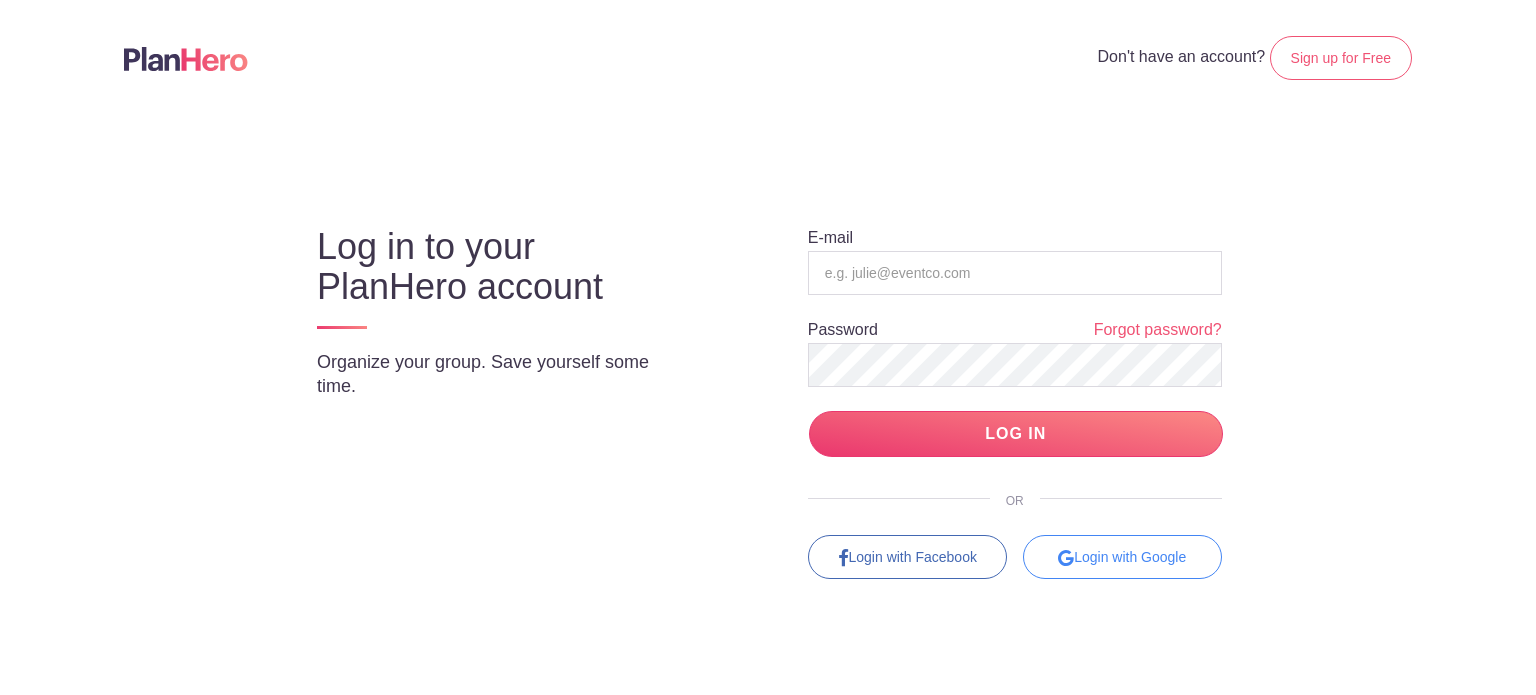 scroll, scrollTop: 0, scrollLeft: 0, axis: both 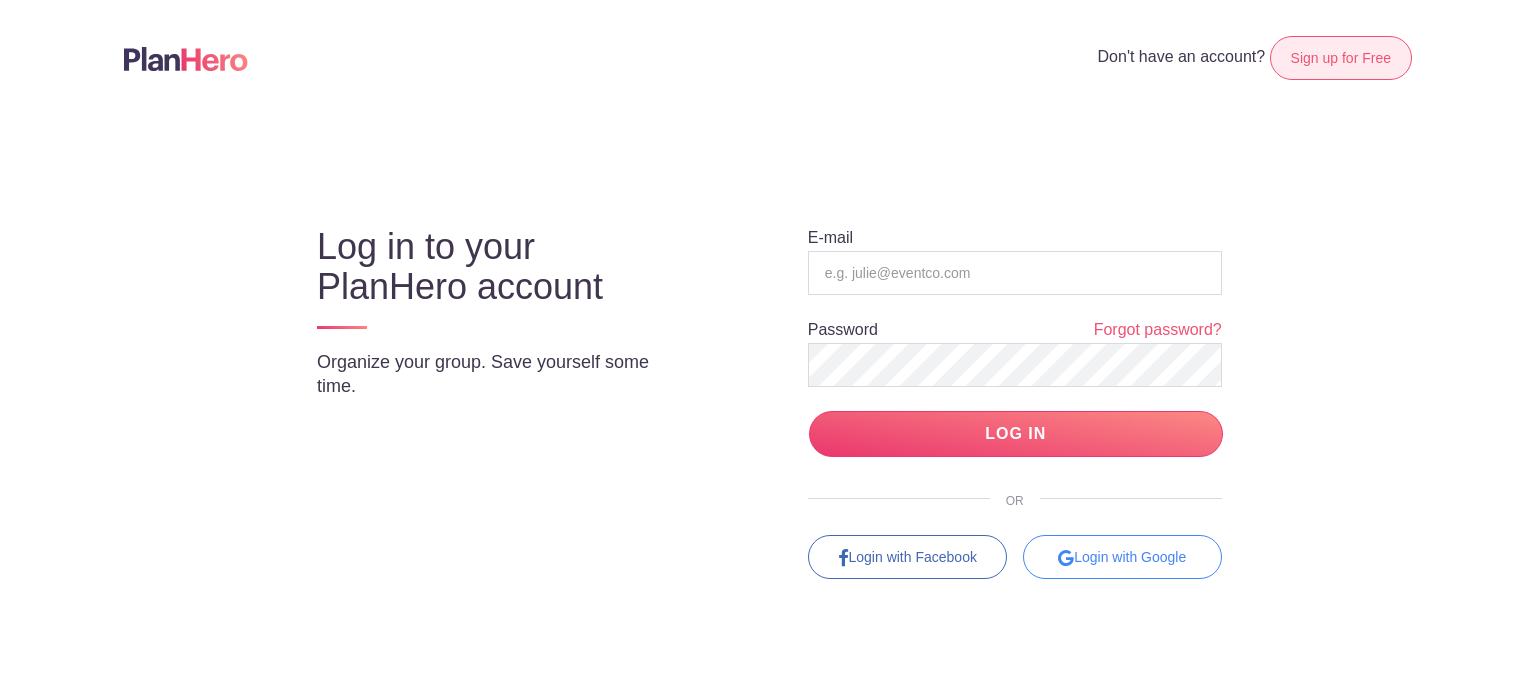 click on "Sign up for Free" at bounding box center (1341, 58) 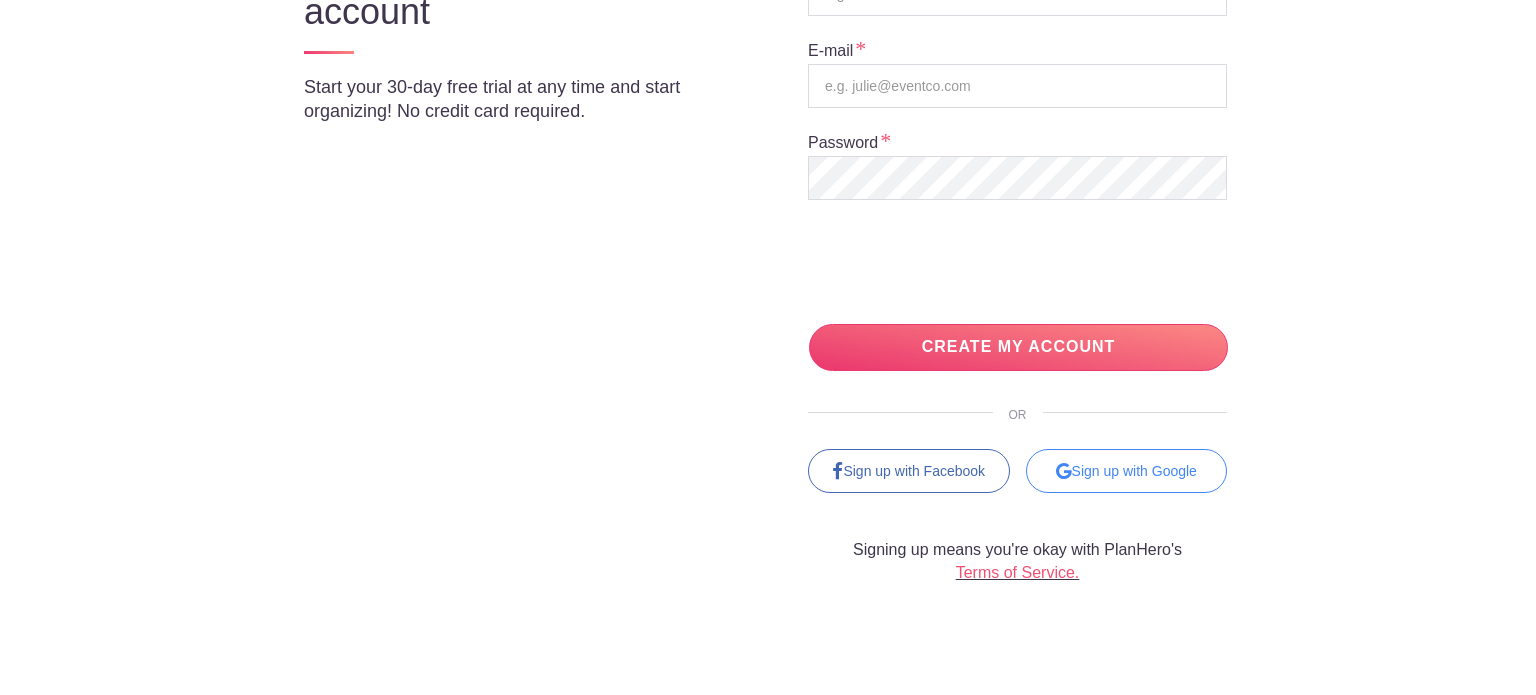 scroll, scrollTop: 242, scrollLeft: 0, axis: vertical 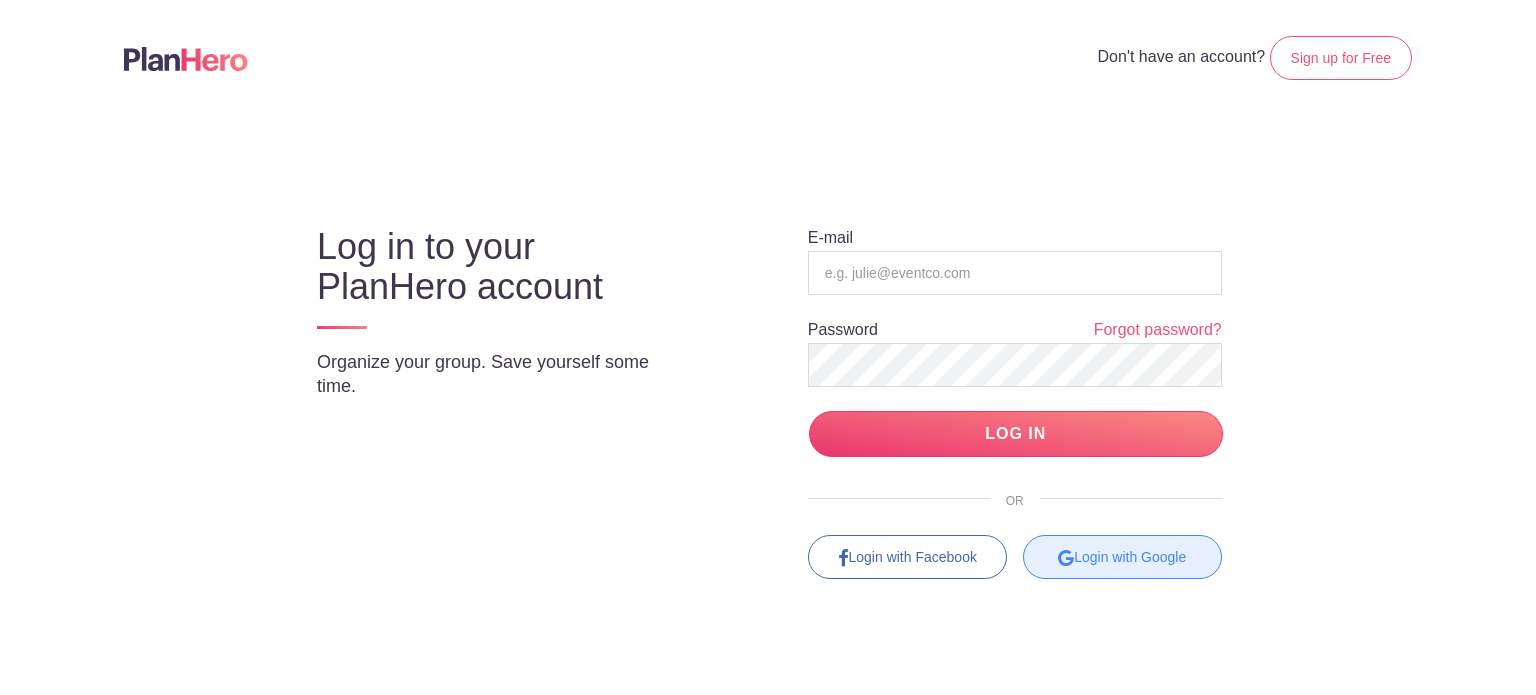 click on "Login with Google" at bounding box center (1122, 557) 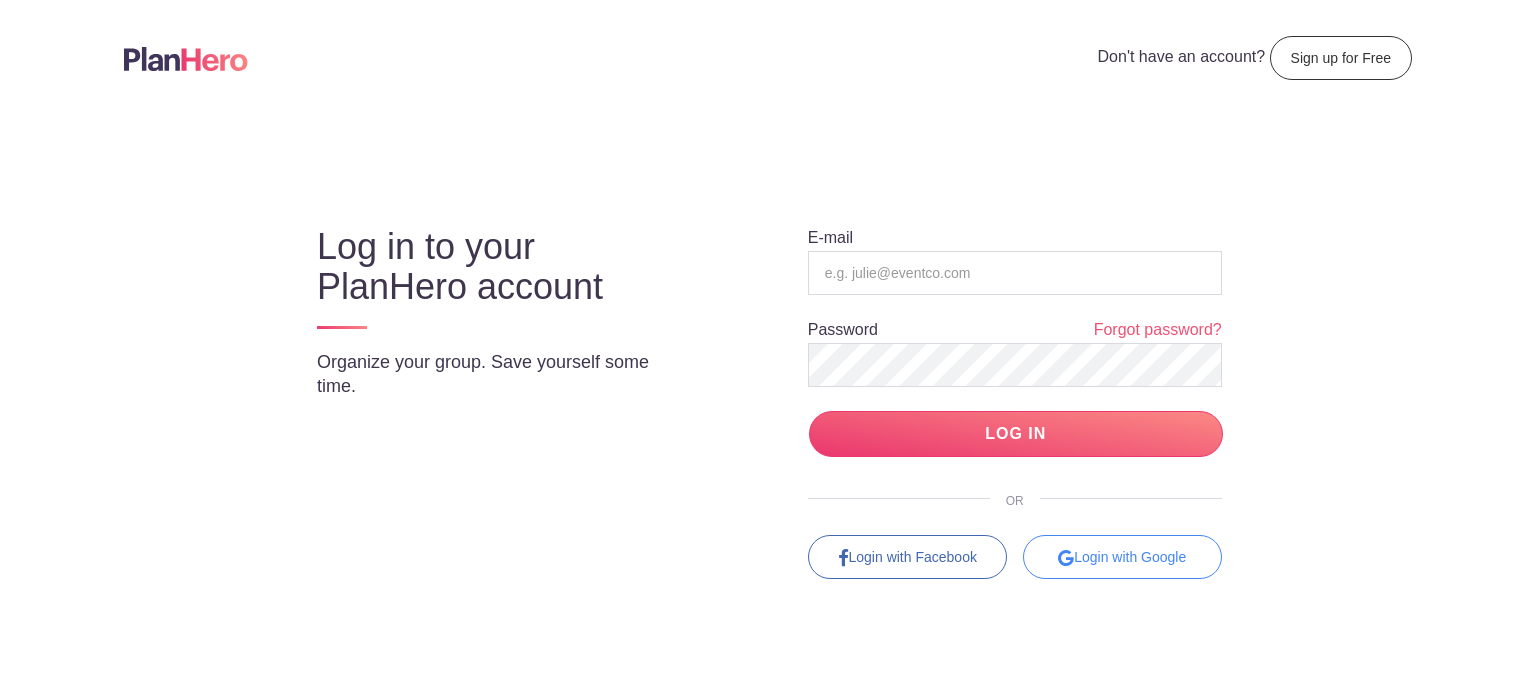 click on "Sign up for Free" at bounding box center [1341, 58] 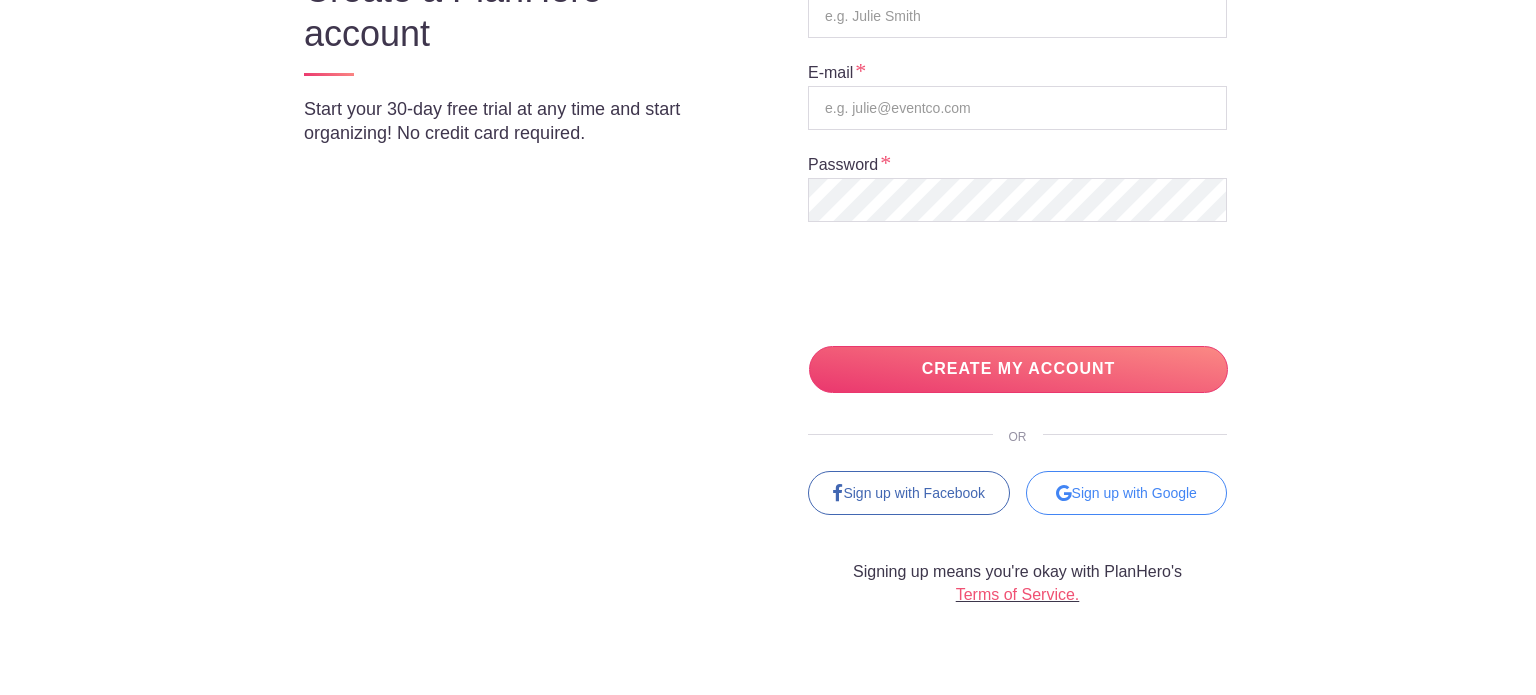 scroll, scrollTop: 212, scrollLeft: 0, axis: vertical 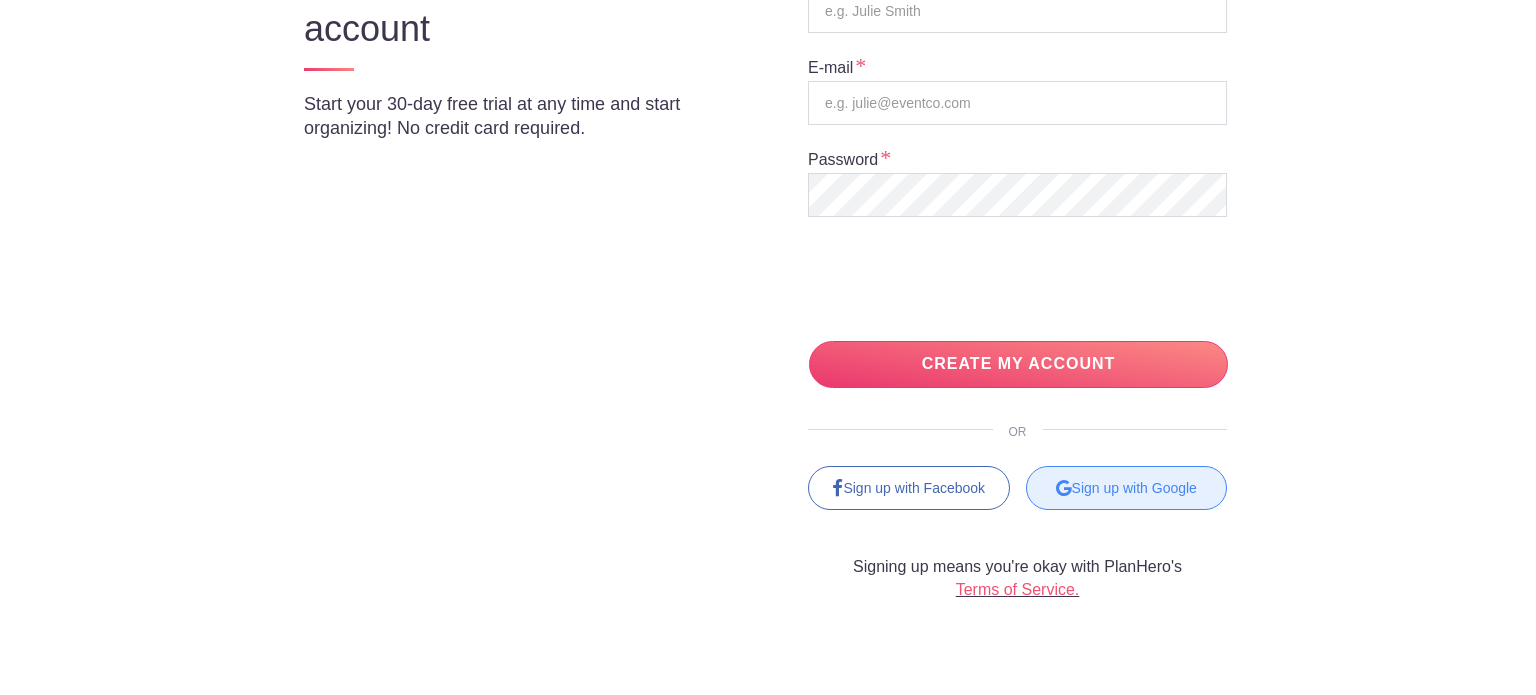 click on "Sign up with Google" at bounding box center [1127, 488] 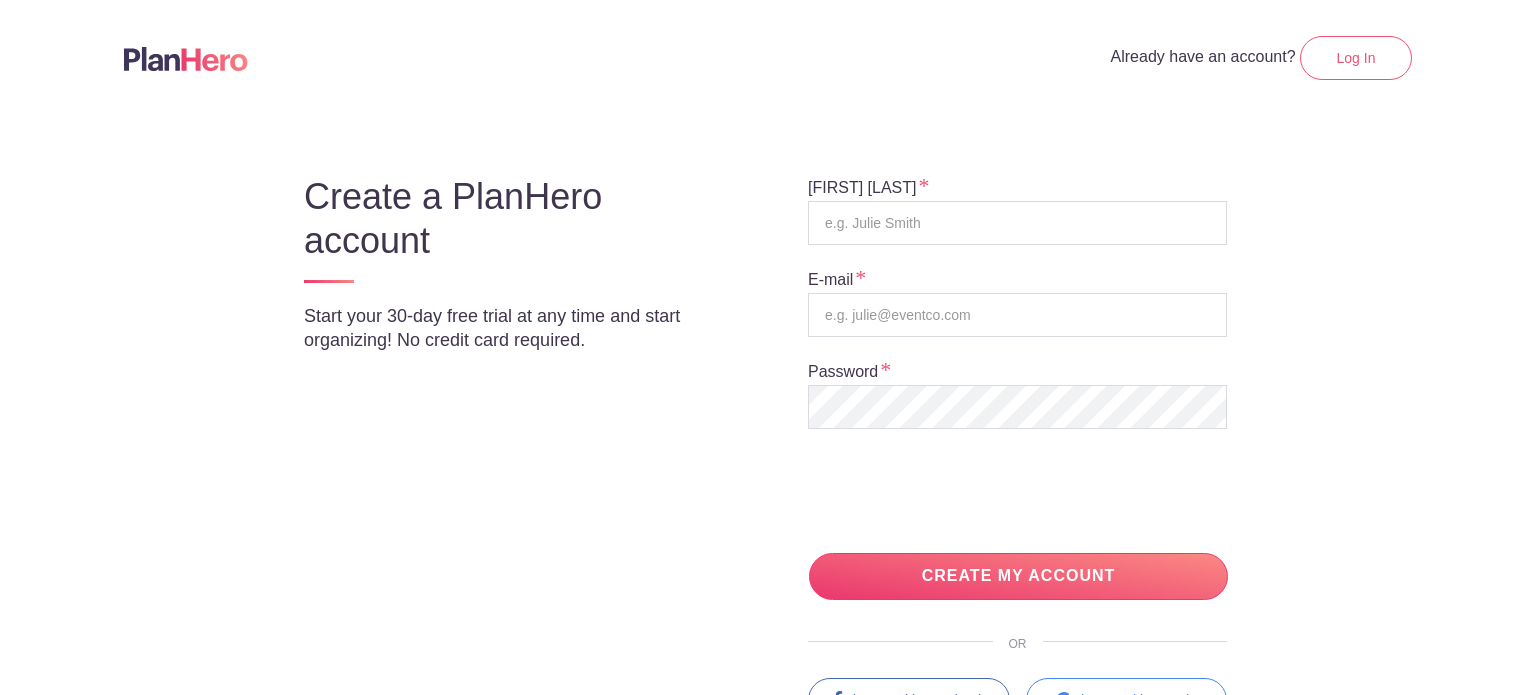 scroll, scrollTop: 242, scrollLeft: 0, axis: vertical 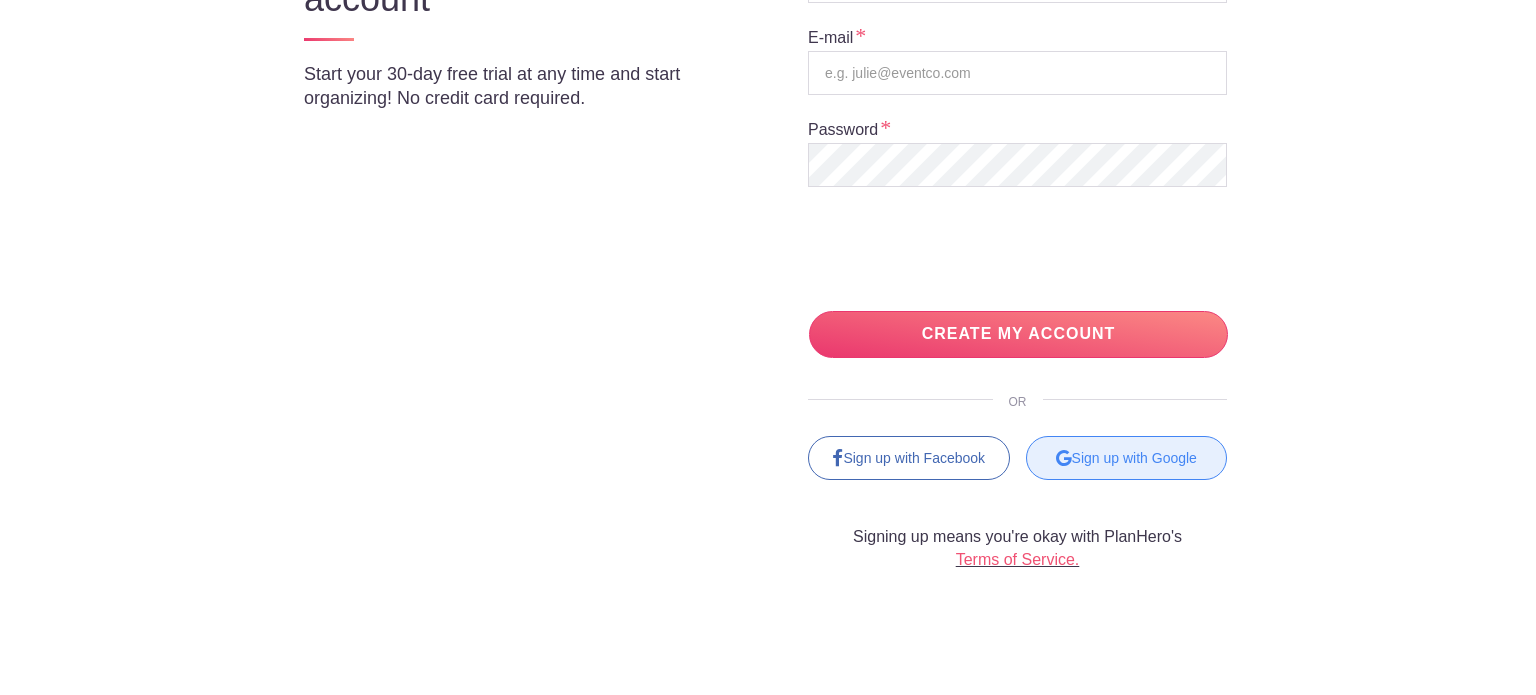 click on "Sign up with Google" at bounding box center (1127, 458) 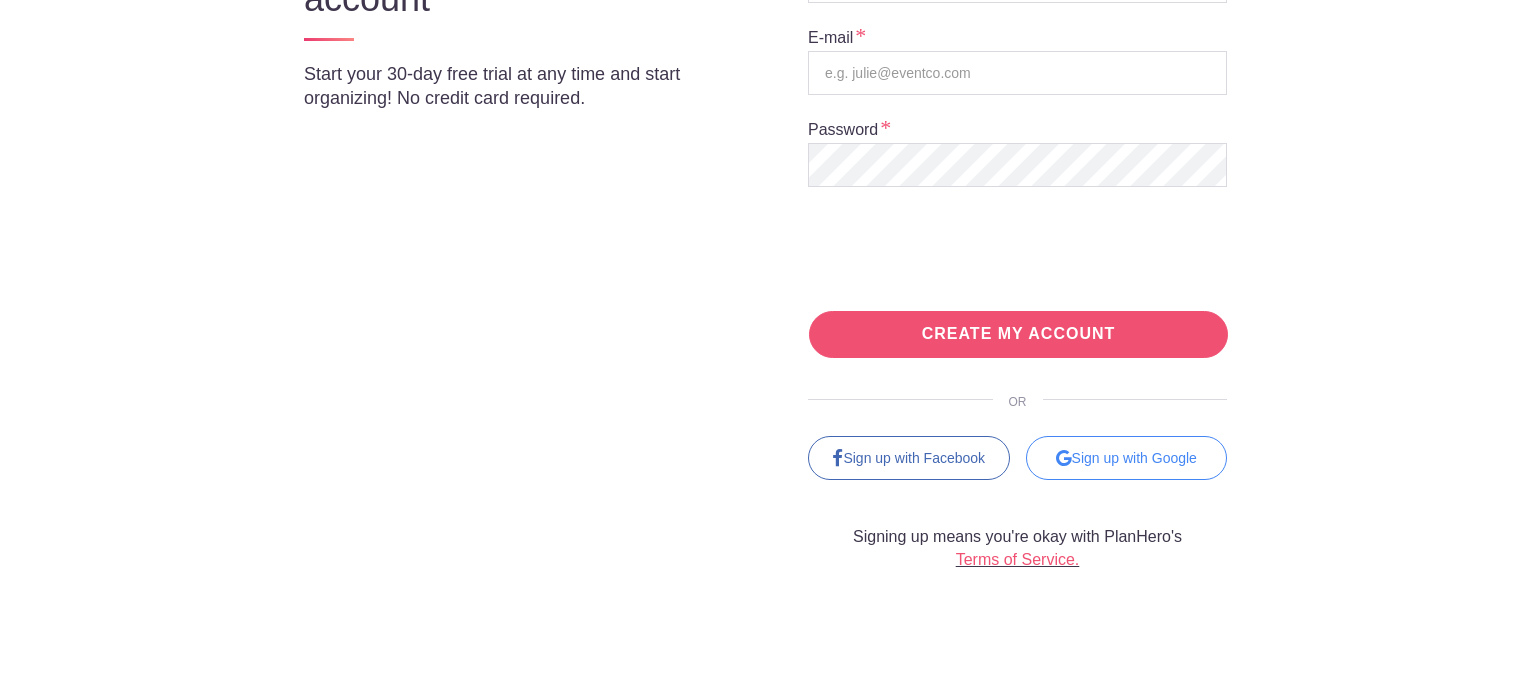 click on "CREATE MY ACCOUNT" at bounding box center (1018, 334) 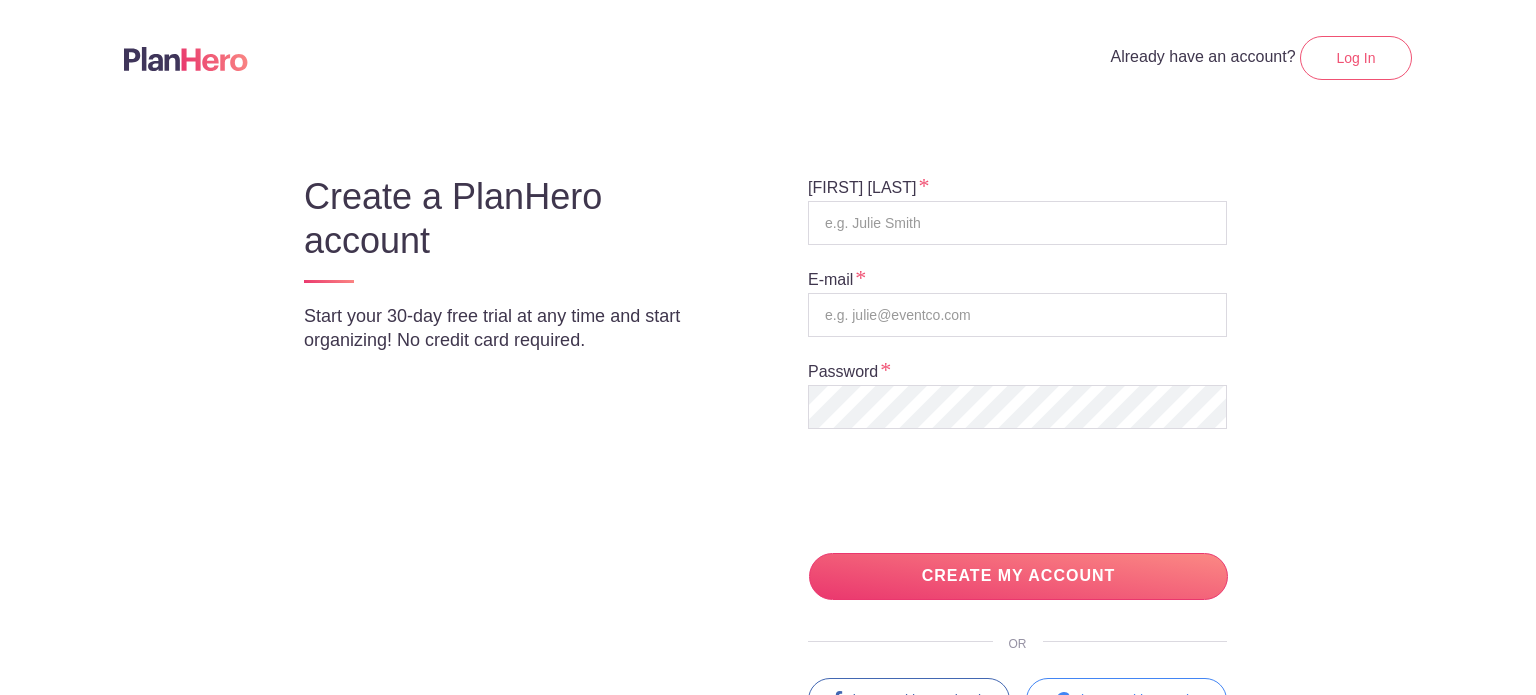 scroll, scrollTop: 0, scrollLeft: 0, axis: both 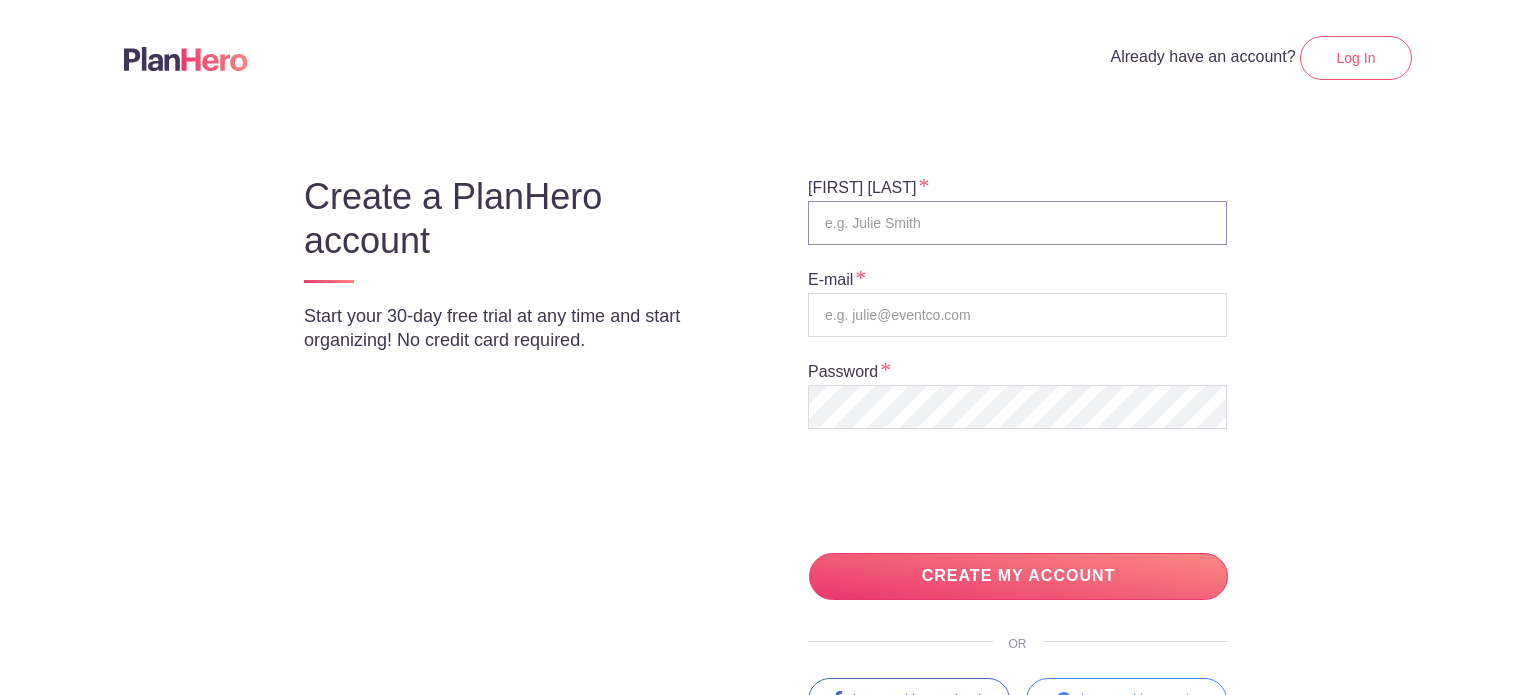 click at bounding box center (1017, 223) 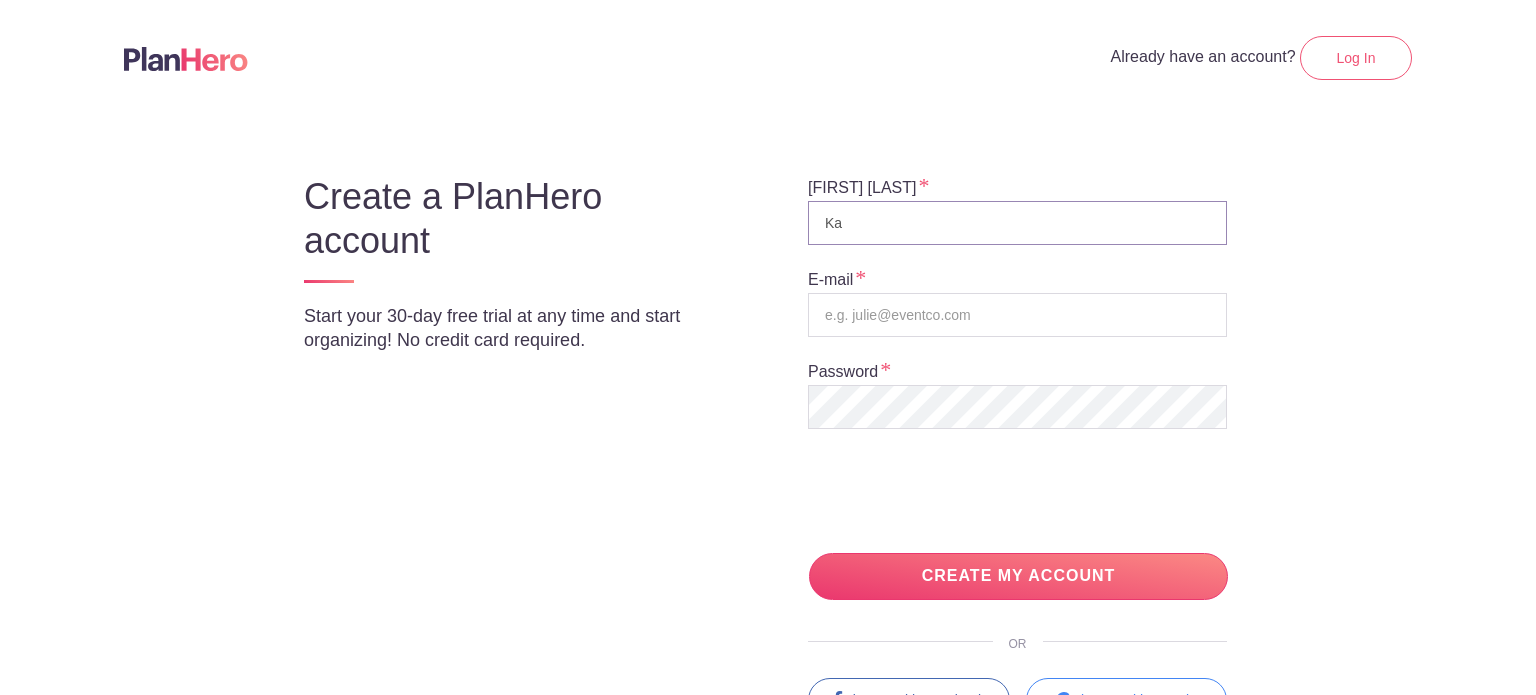 type on "[FIRST] [LAST]" 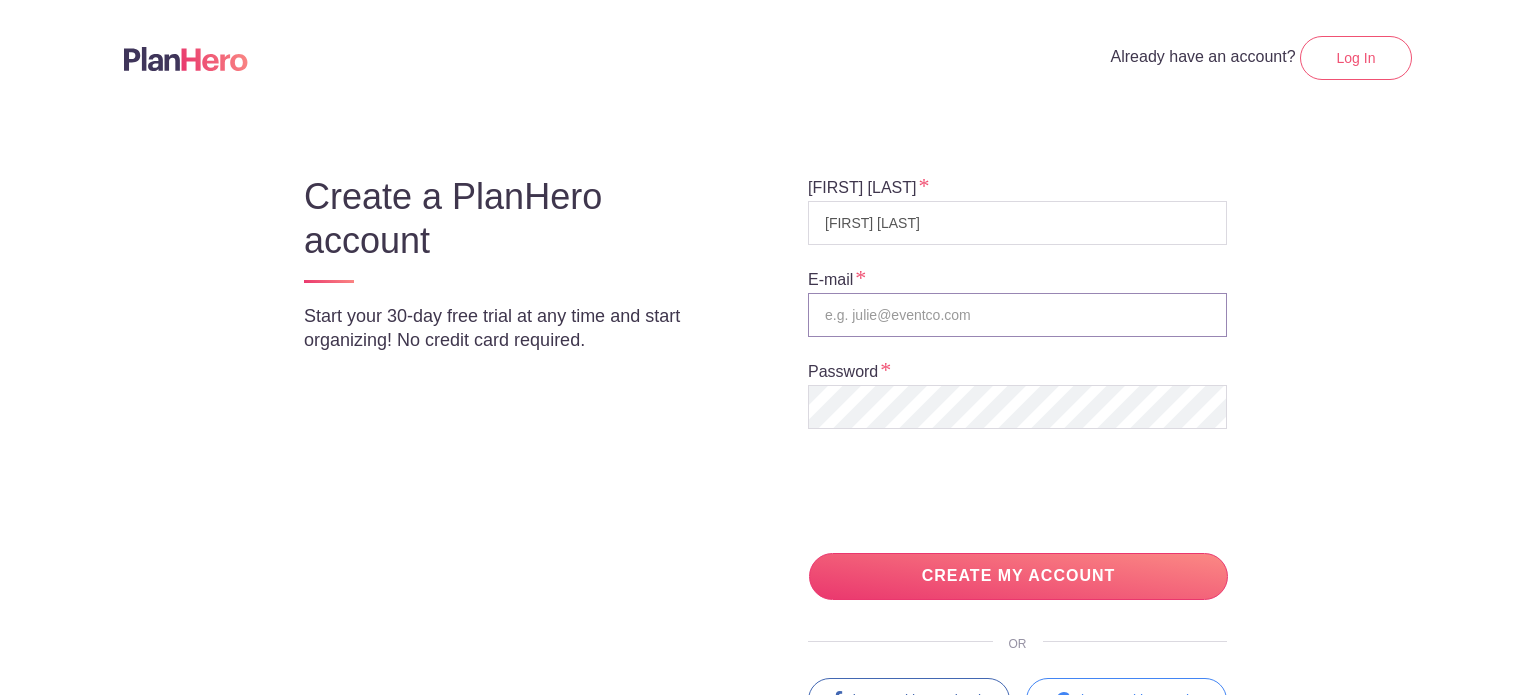 type on "kaylacodispoti@gmail.com" 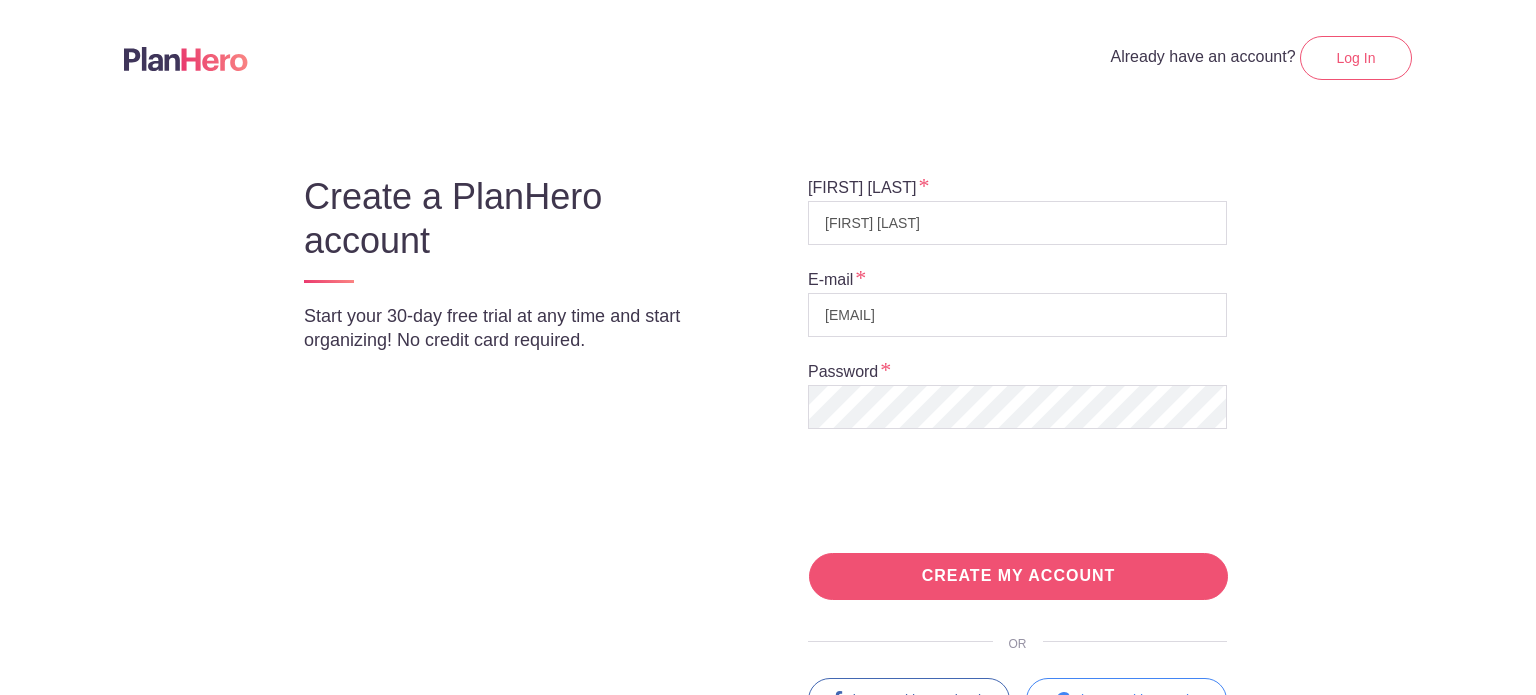 click on "CREATE MY ACCOUNT" at bounding box center (1018, 576) 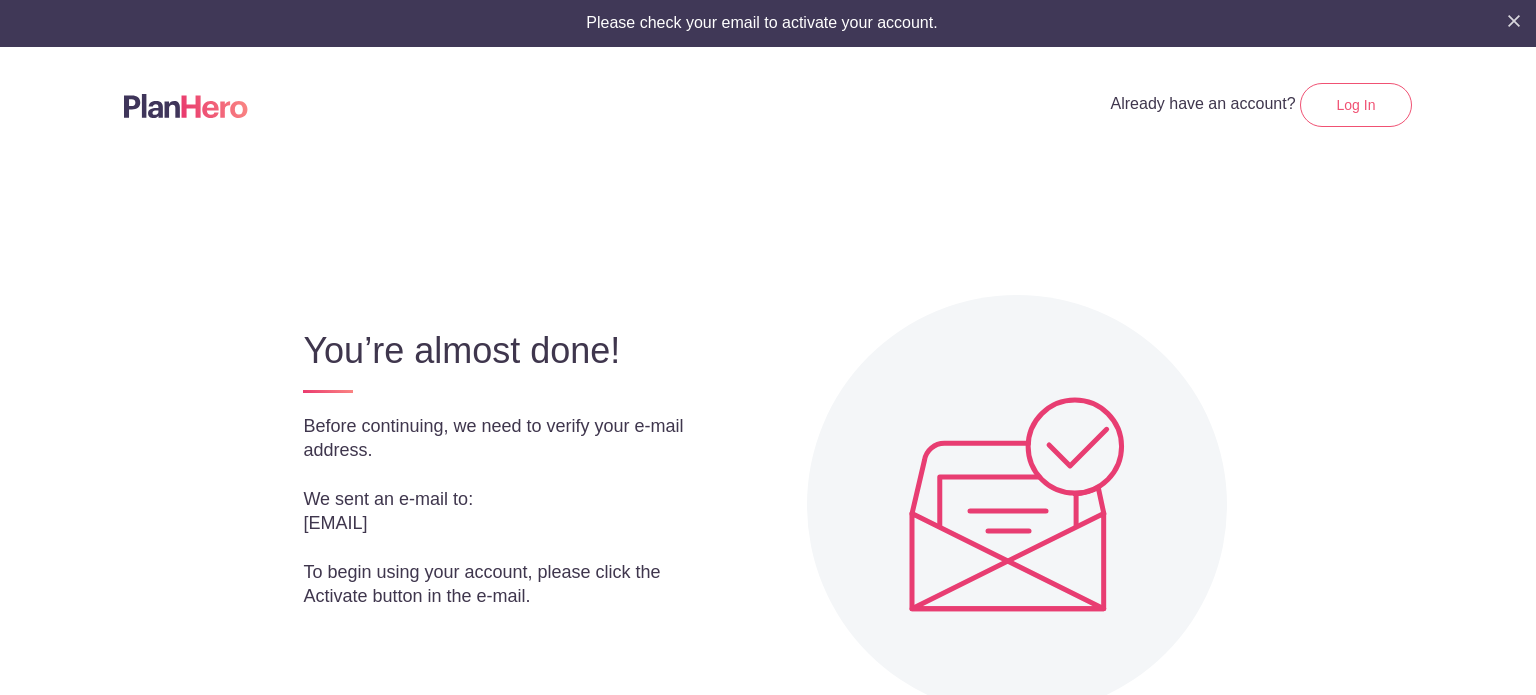 scroll, scrollTop: 0, scrollLeft: 0, axis: both 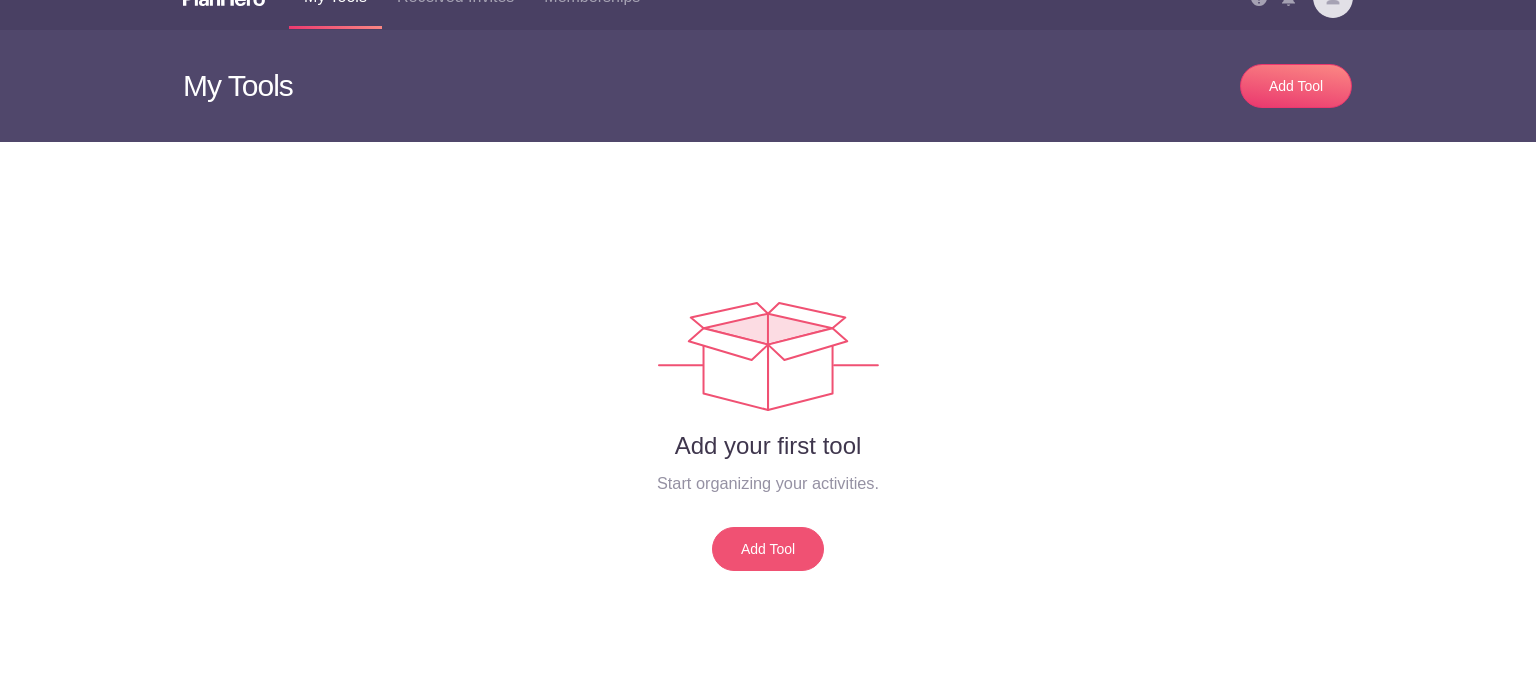 click on "Add Tool" at bounding box center [768, 549] 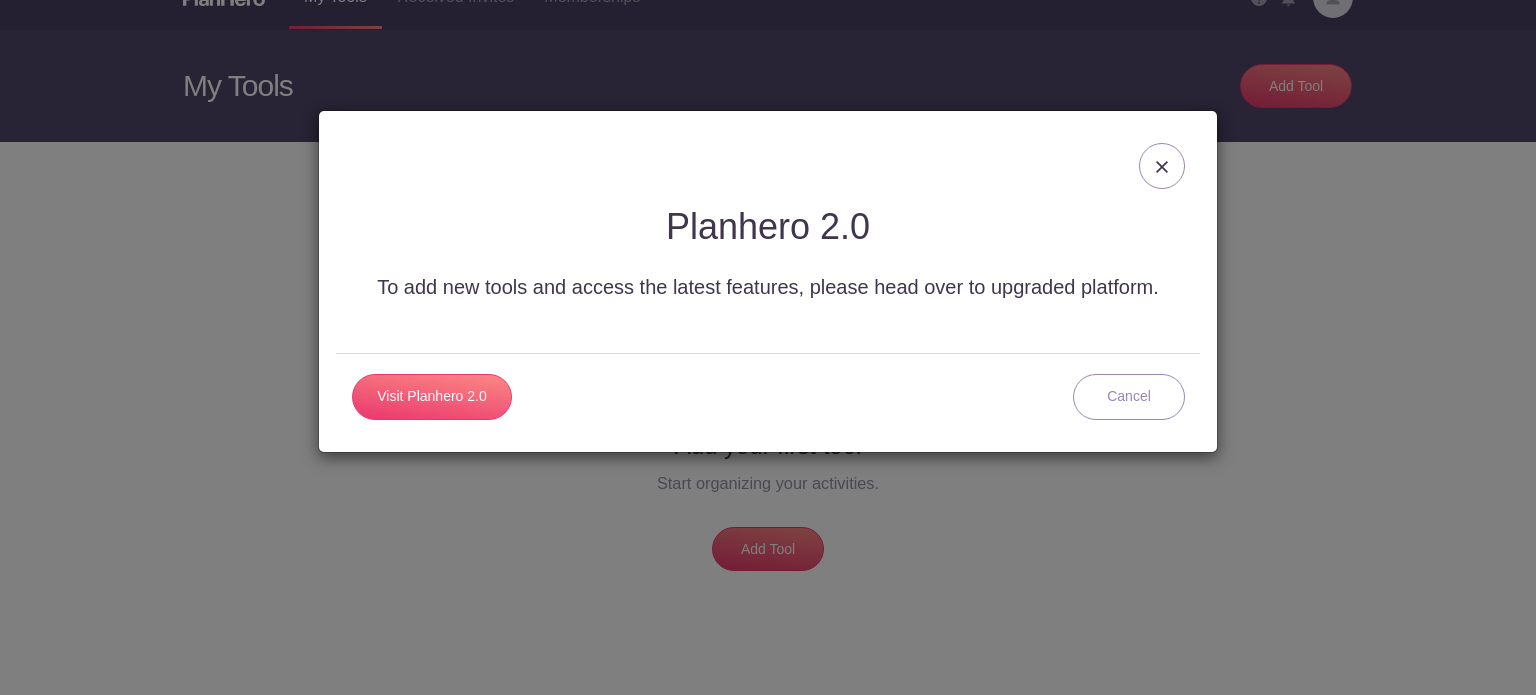 click on "Cancel" at bounding box center (1129, 397) 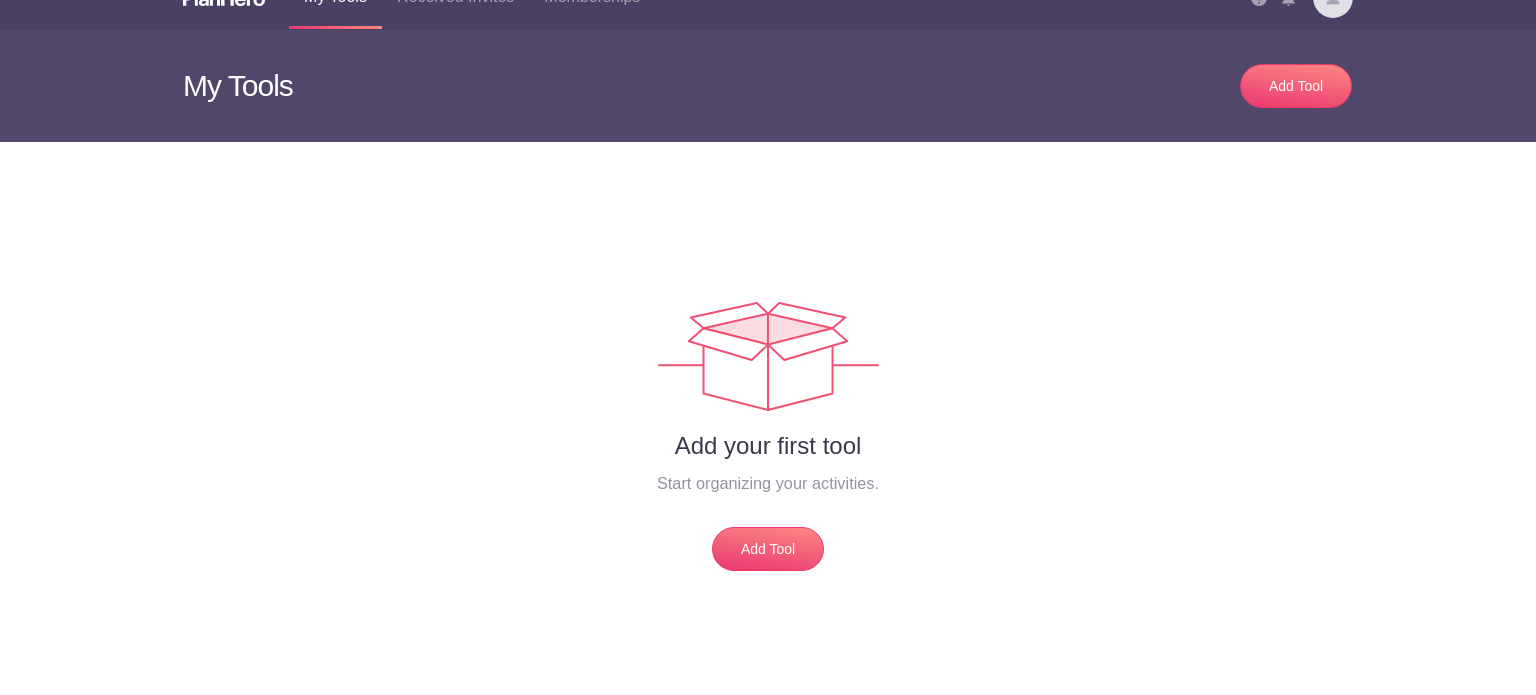 scroll, scrollTop: 0, scrollLeft: 0, axis: both 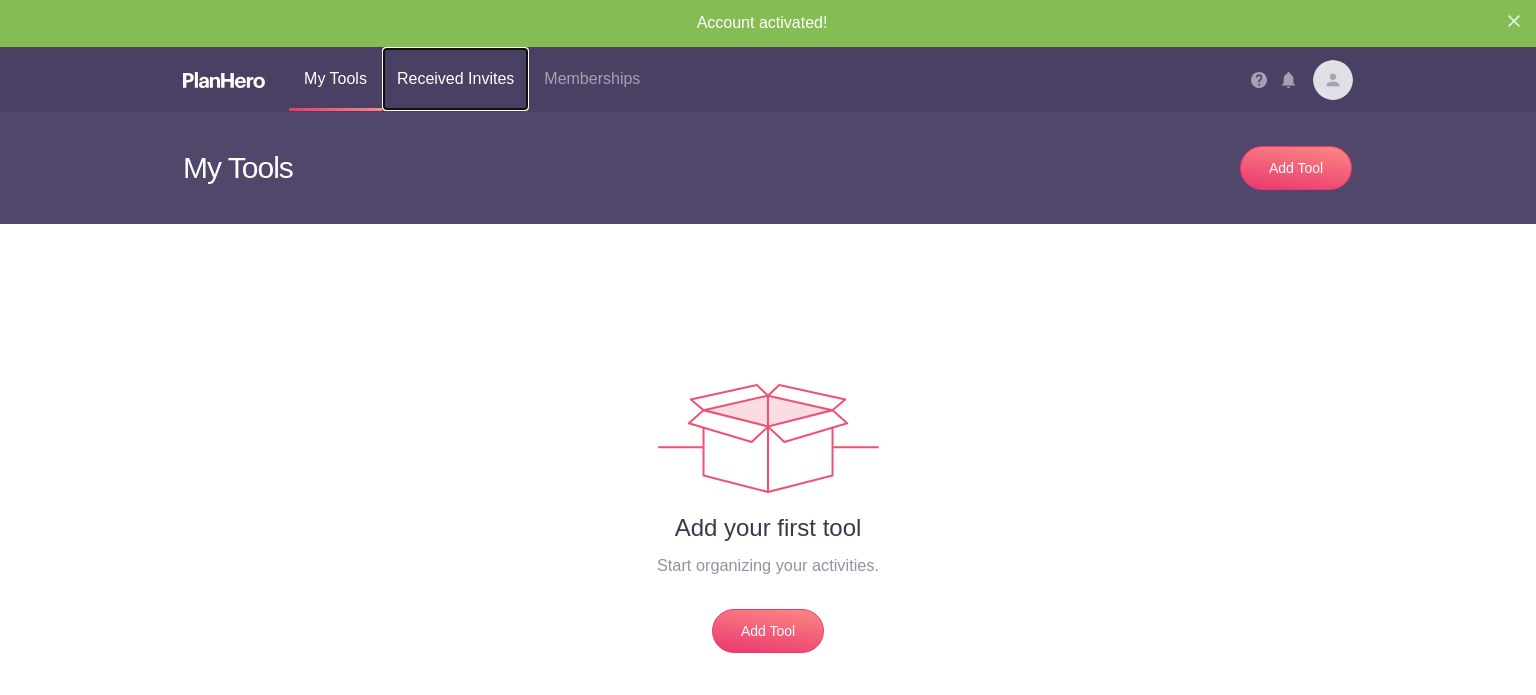 click on "Received Invites" at bounding box center (455, 79) 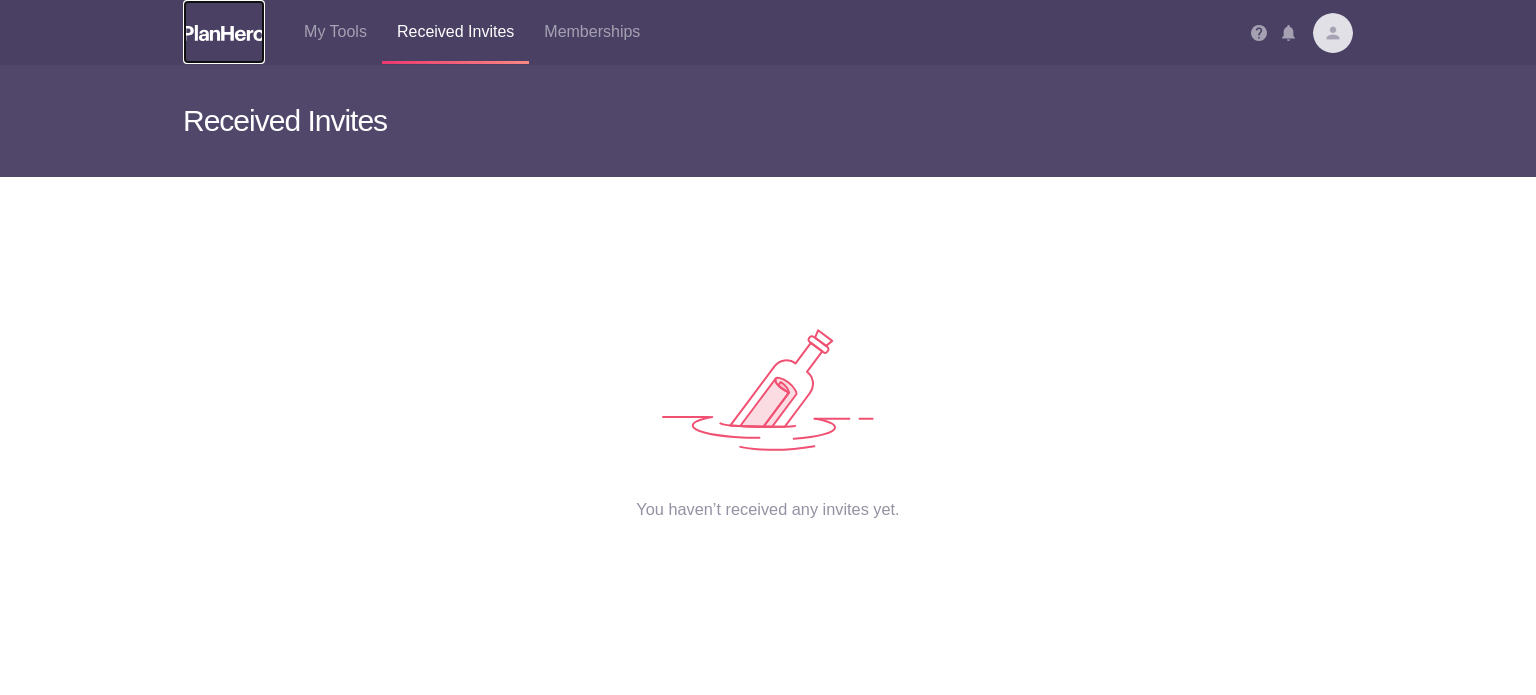 click at bounding box center [224, 33] 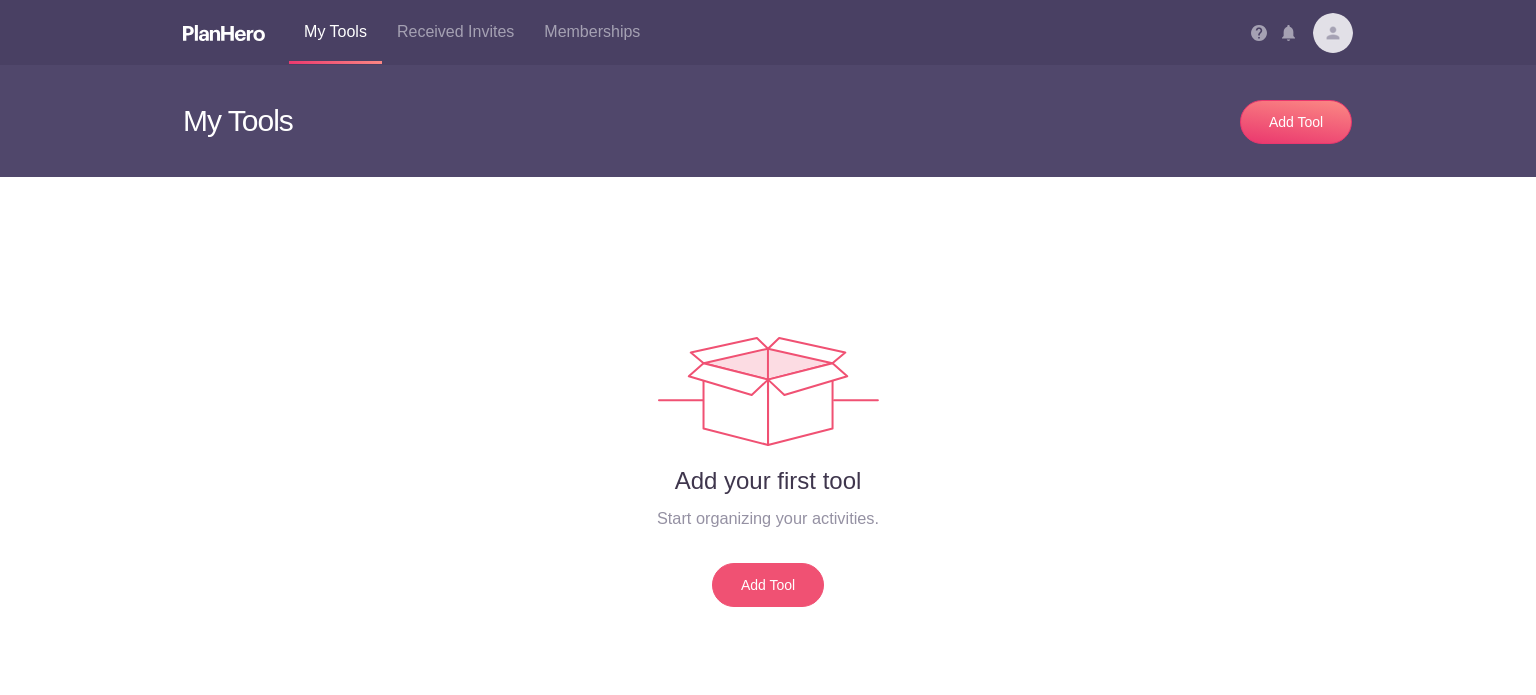 click on "Add Tool" at bounding box center [768, 585] 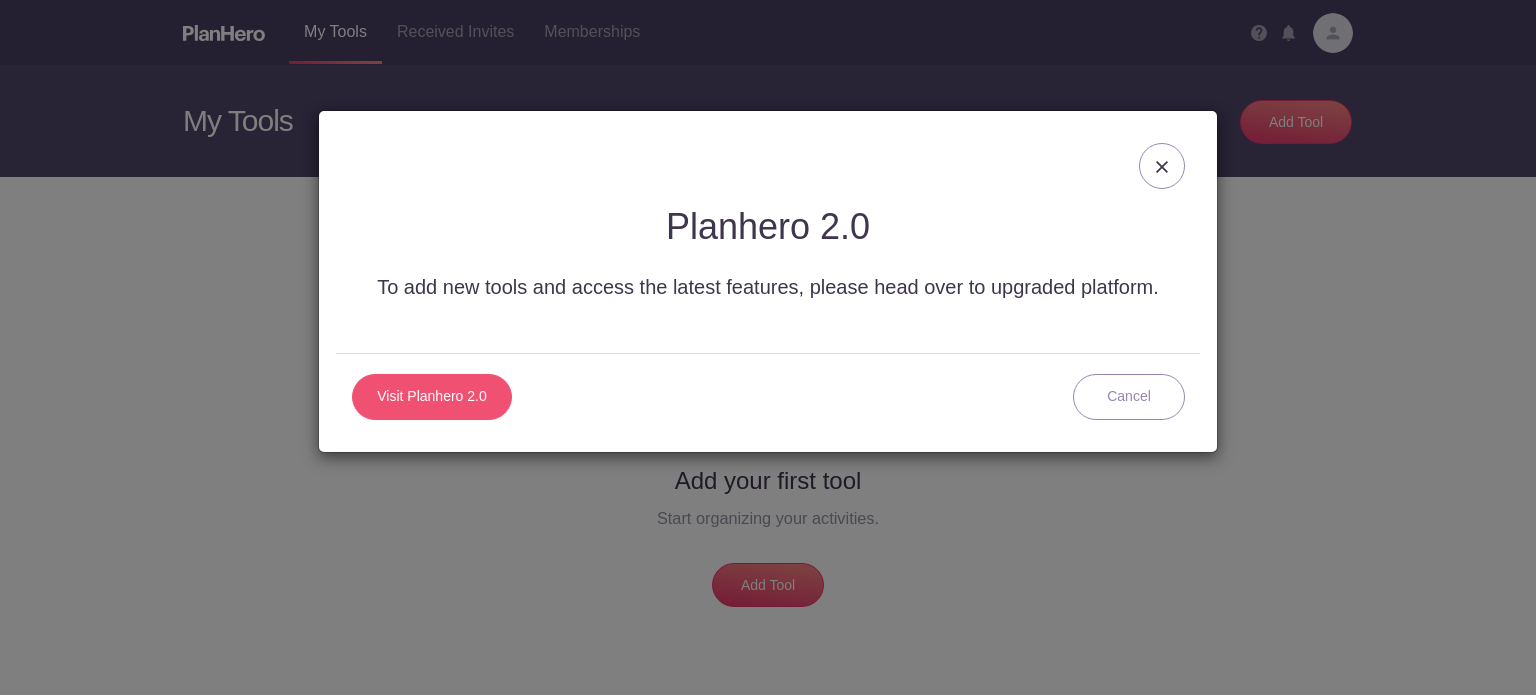 click on "Visit Planhero 2.0" at bounding box center (432, 397) 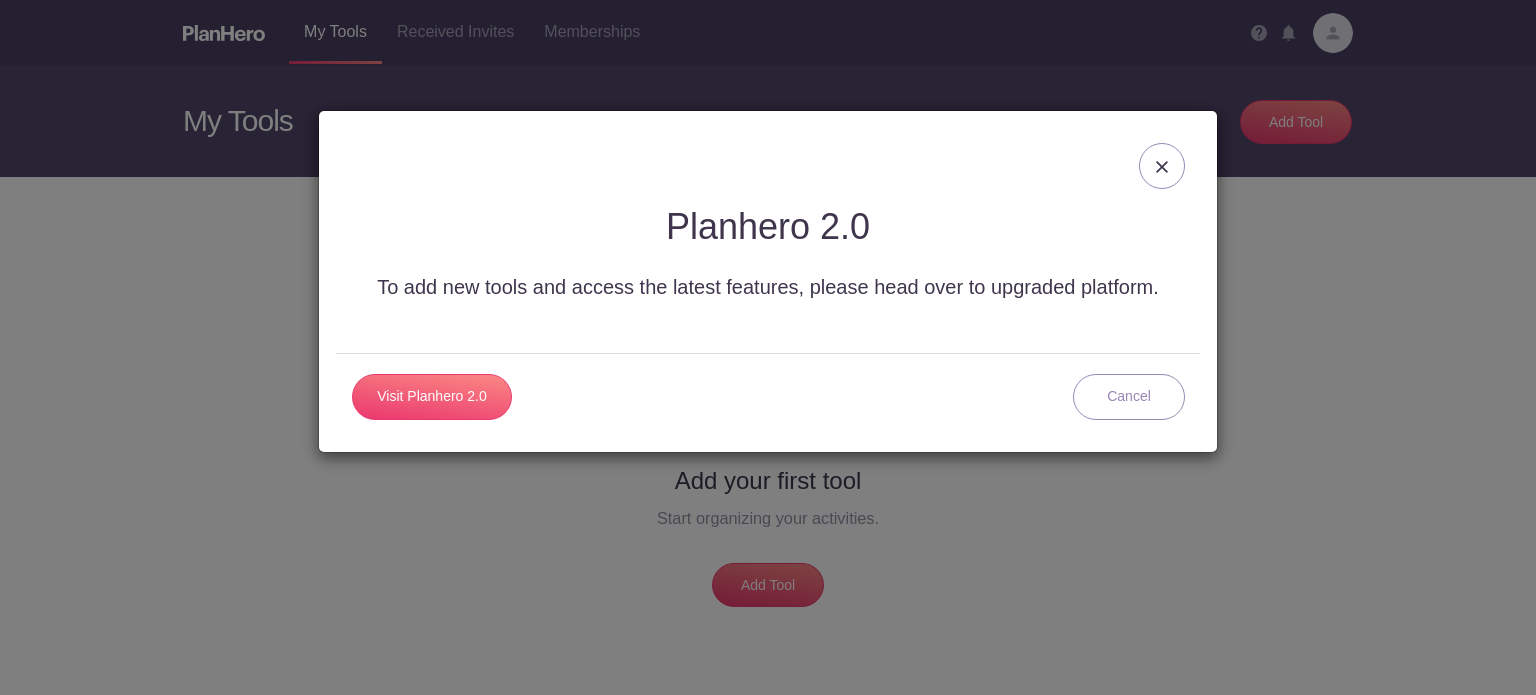 click at bounding box center (1162, 166) 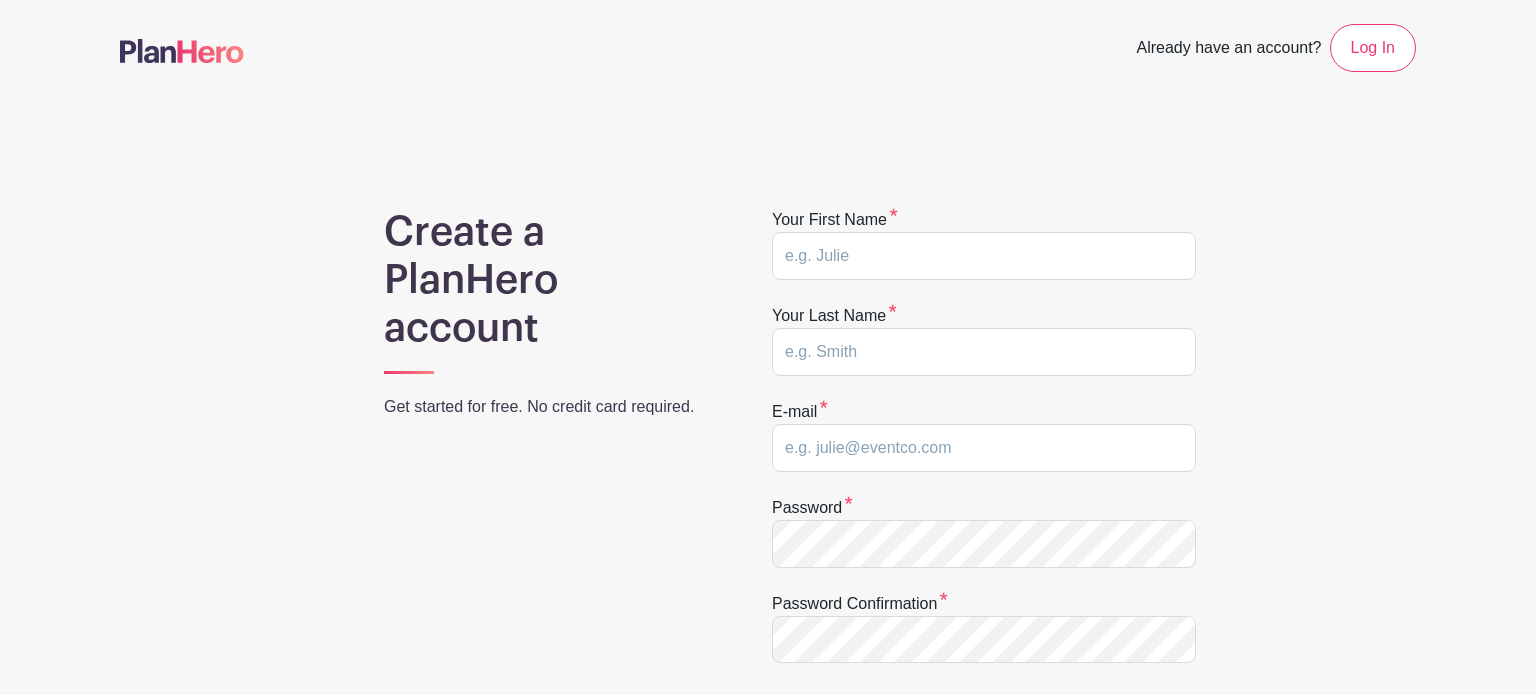 scroll, scrollTop: 0, scrollLeft: 0, axis: both 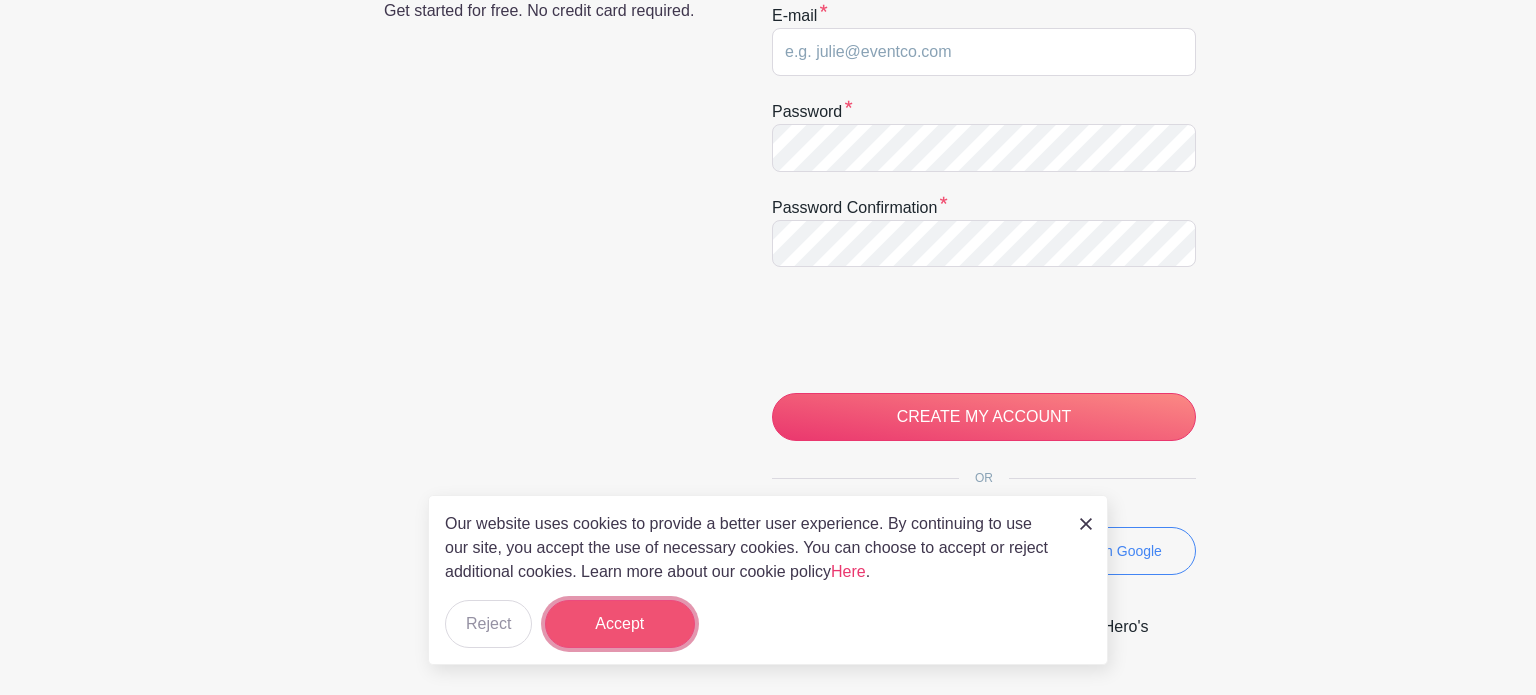 click on "Accept" at bounding box center (620, 624) 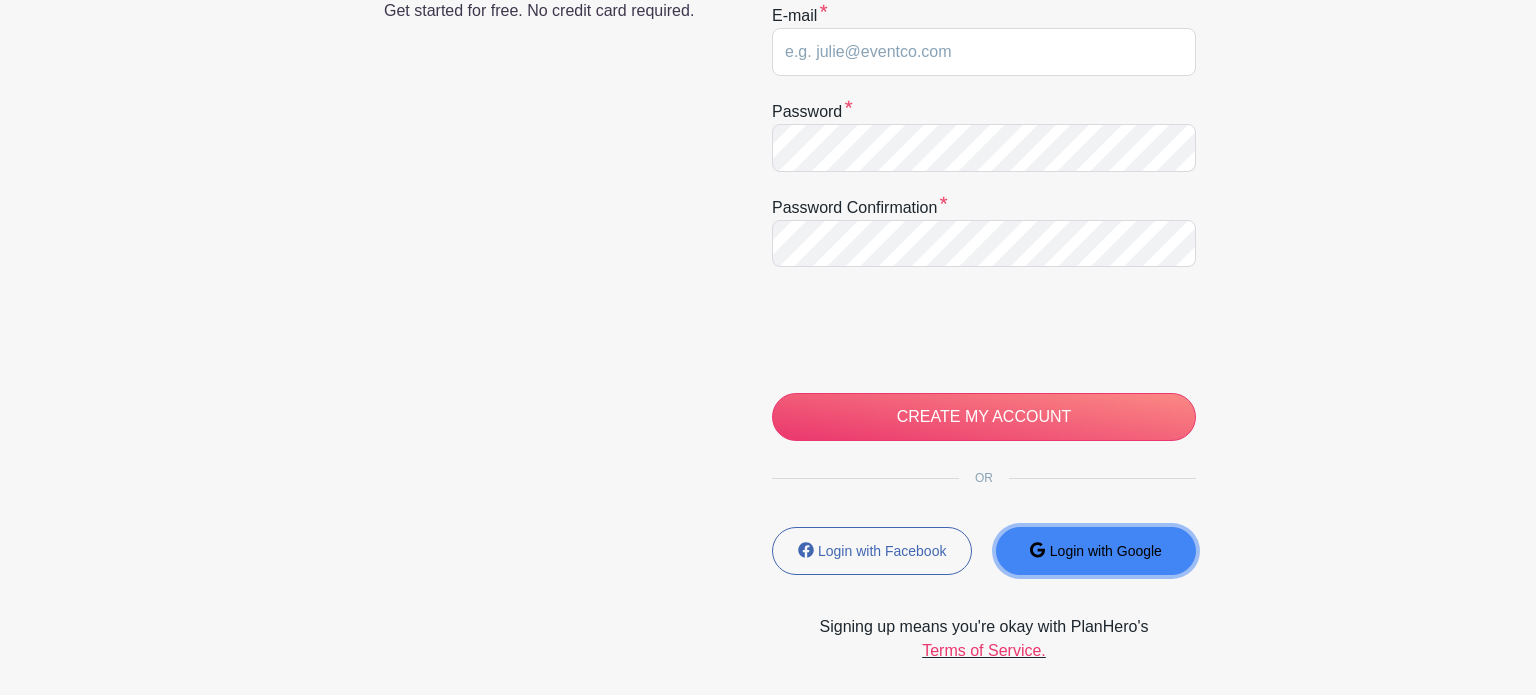 click on "Login with Google" at bounding box center (1106, 551) 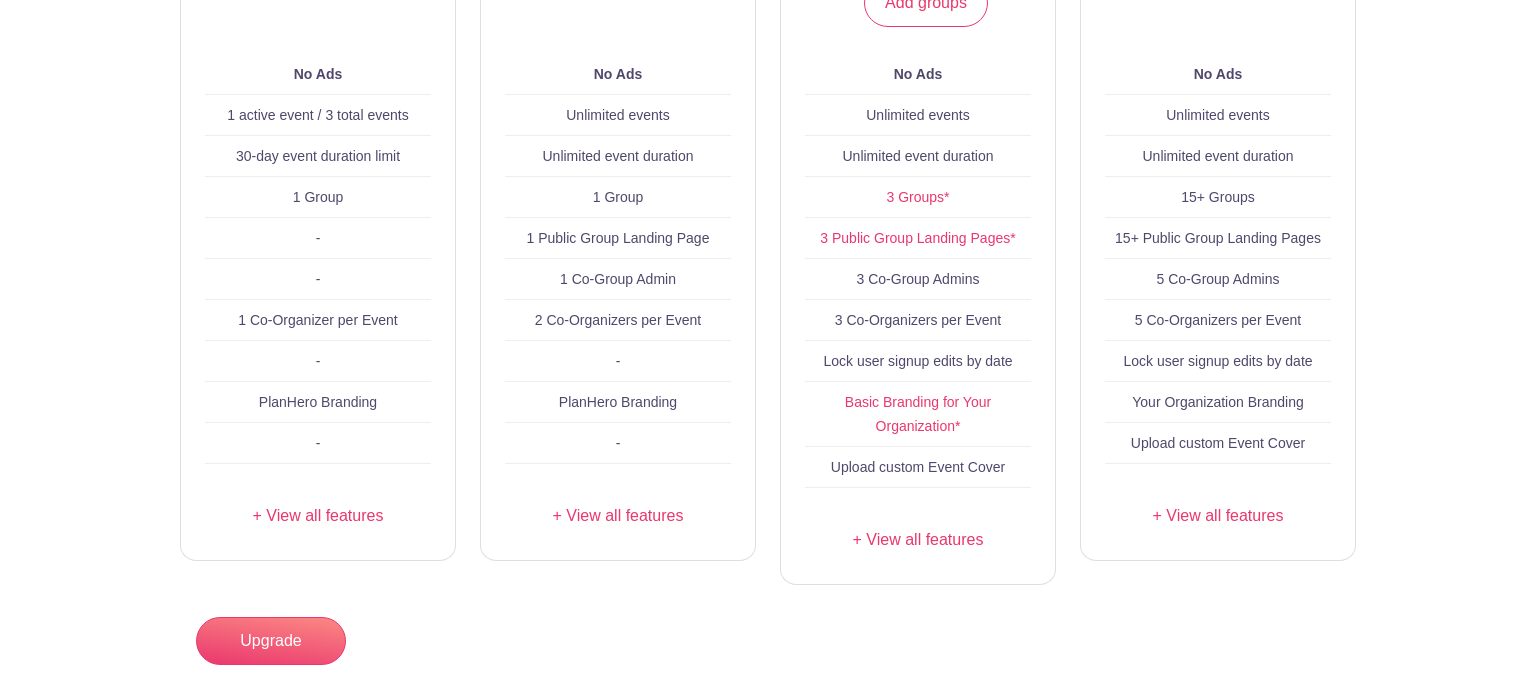 scroll, scrollTop: 281, scrollLeft: 0, axis: vertical 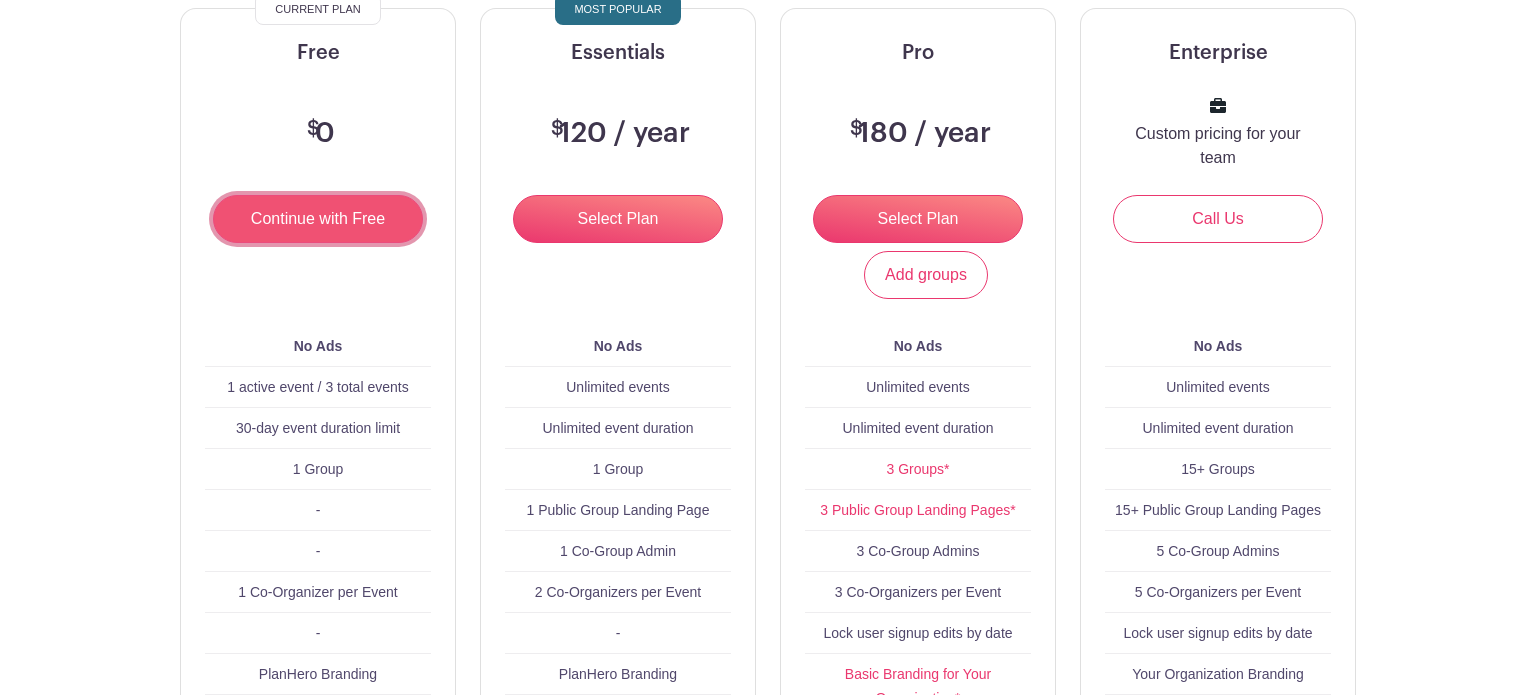 click on "Continue with Free" at bounding box center [318, 219] 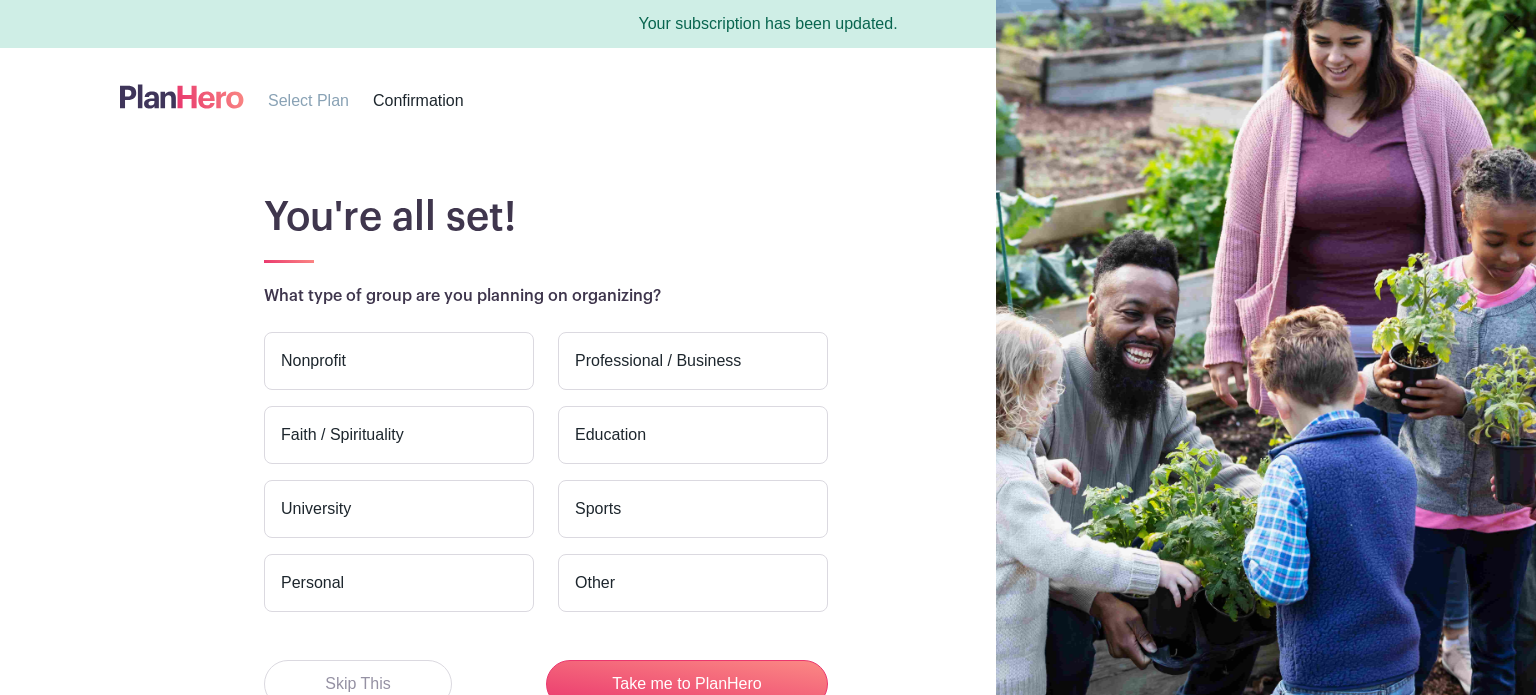 scroll, scrollTop: 124, scrollLeft: 0, axis: vertical 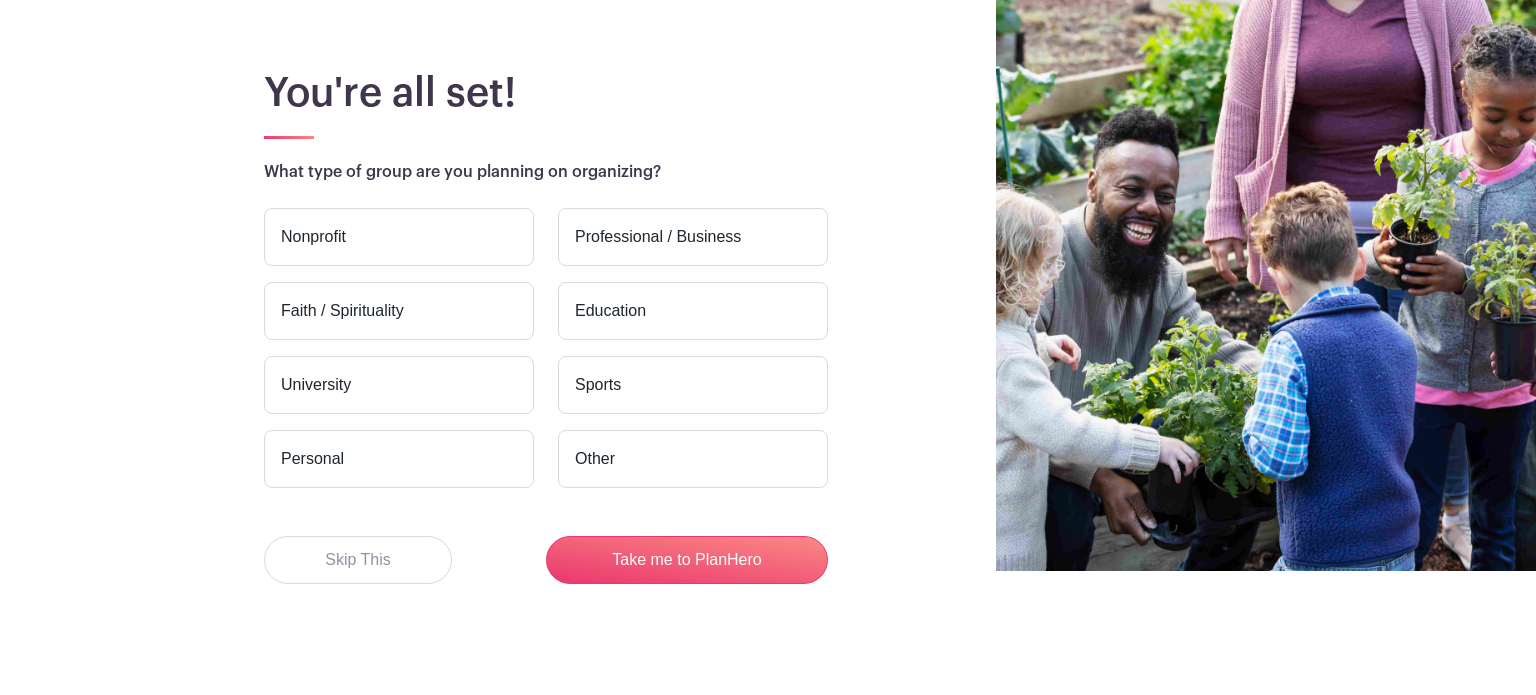 click on "Nonprofit" at bounding box center [399, 237] 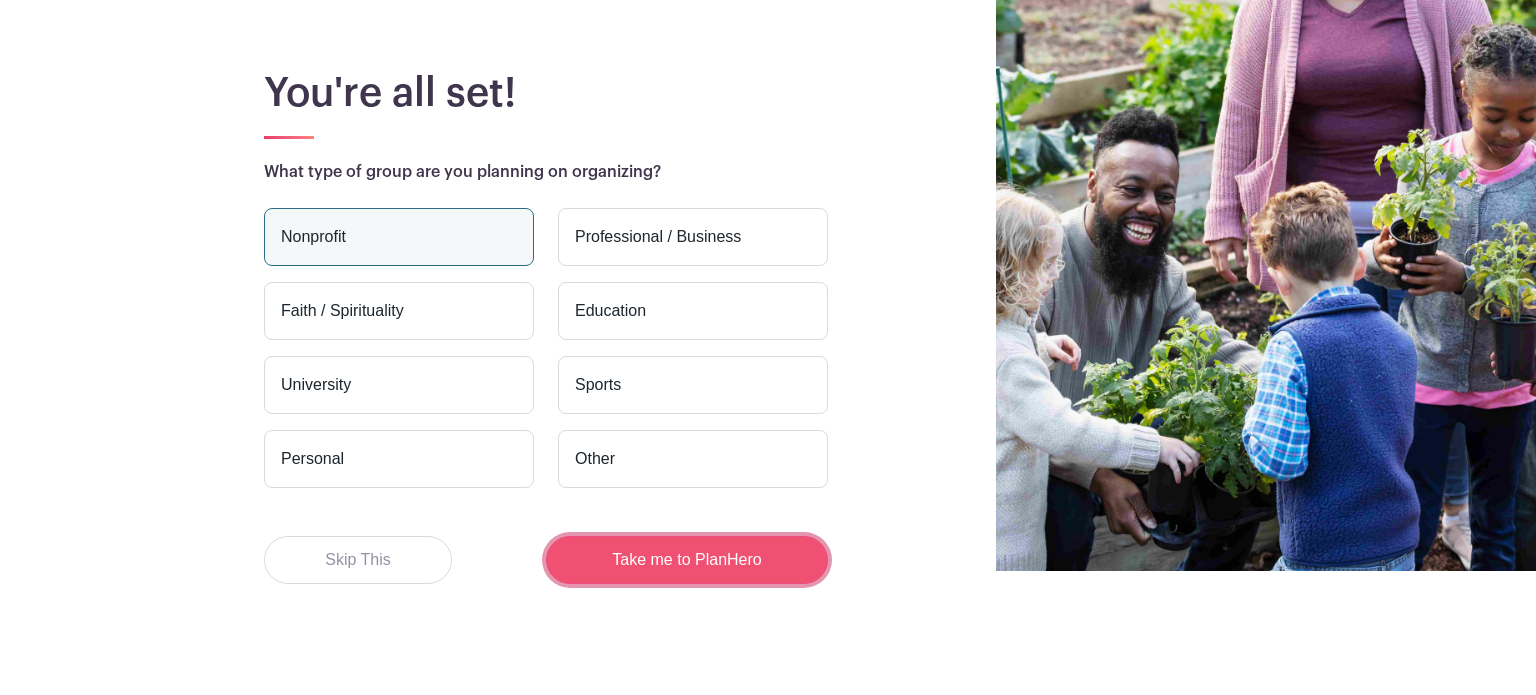 click on "Take me to PlanHero" at bounding box center [687, 560] 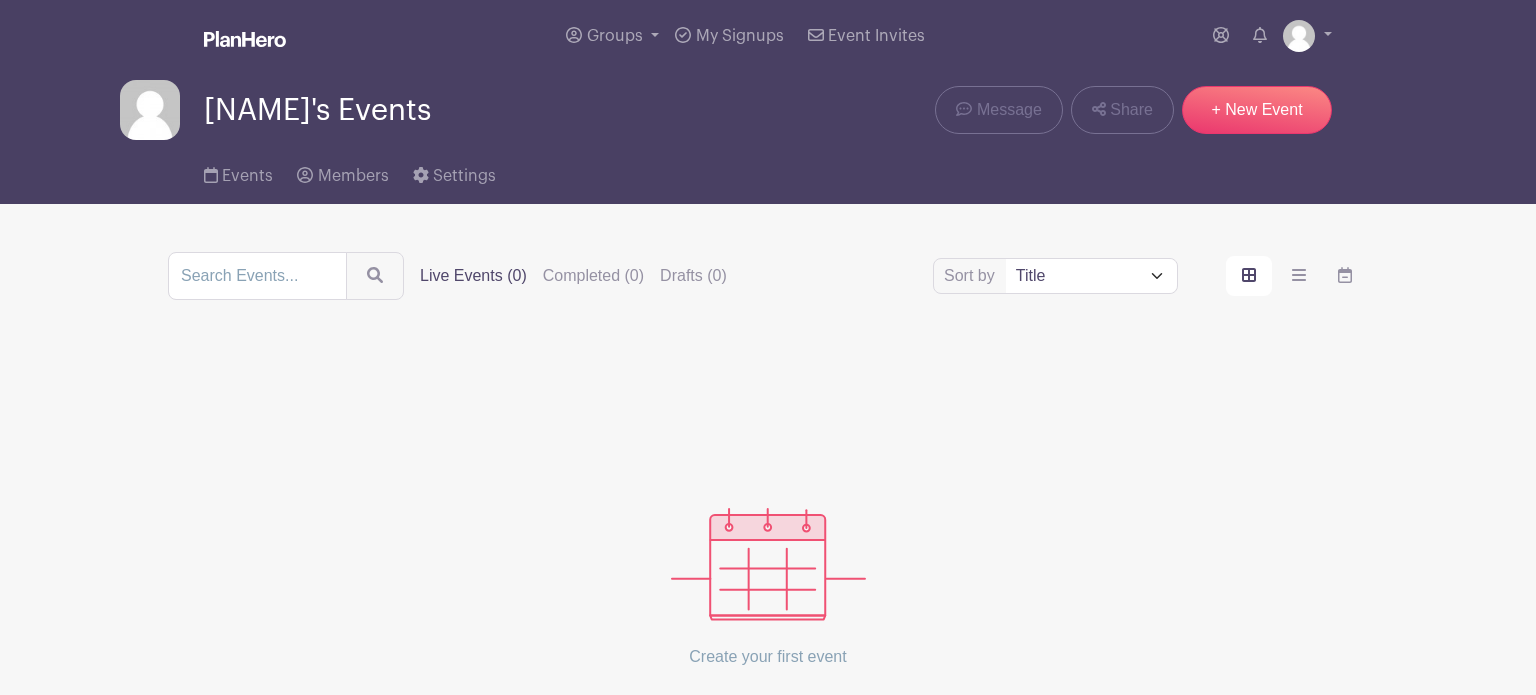 scroll, scrollTop: 0, scrollLeft: 0, axis: both 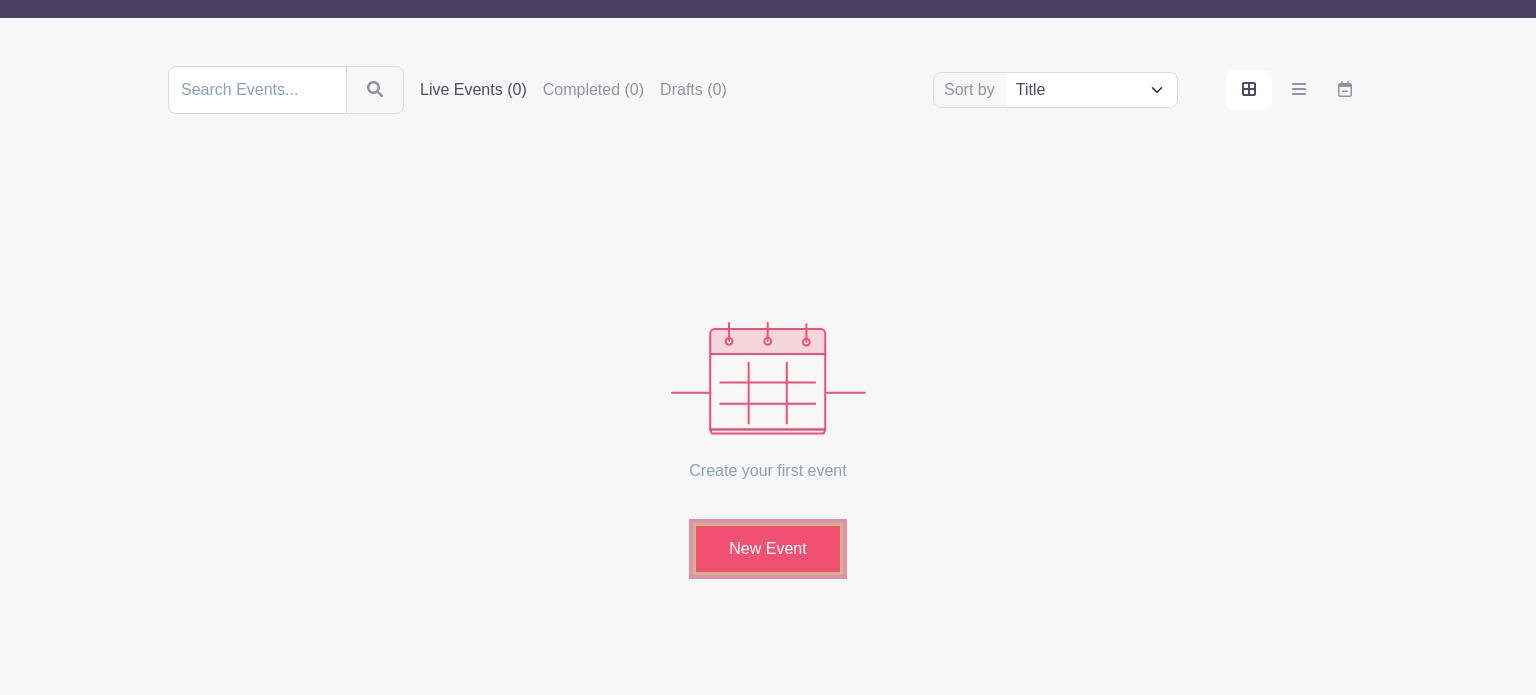 click on "New Event" at bounding box center [768, 549] 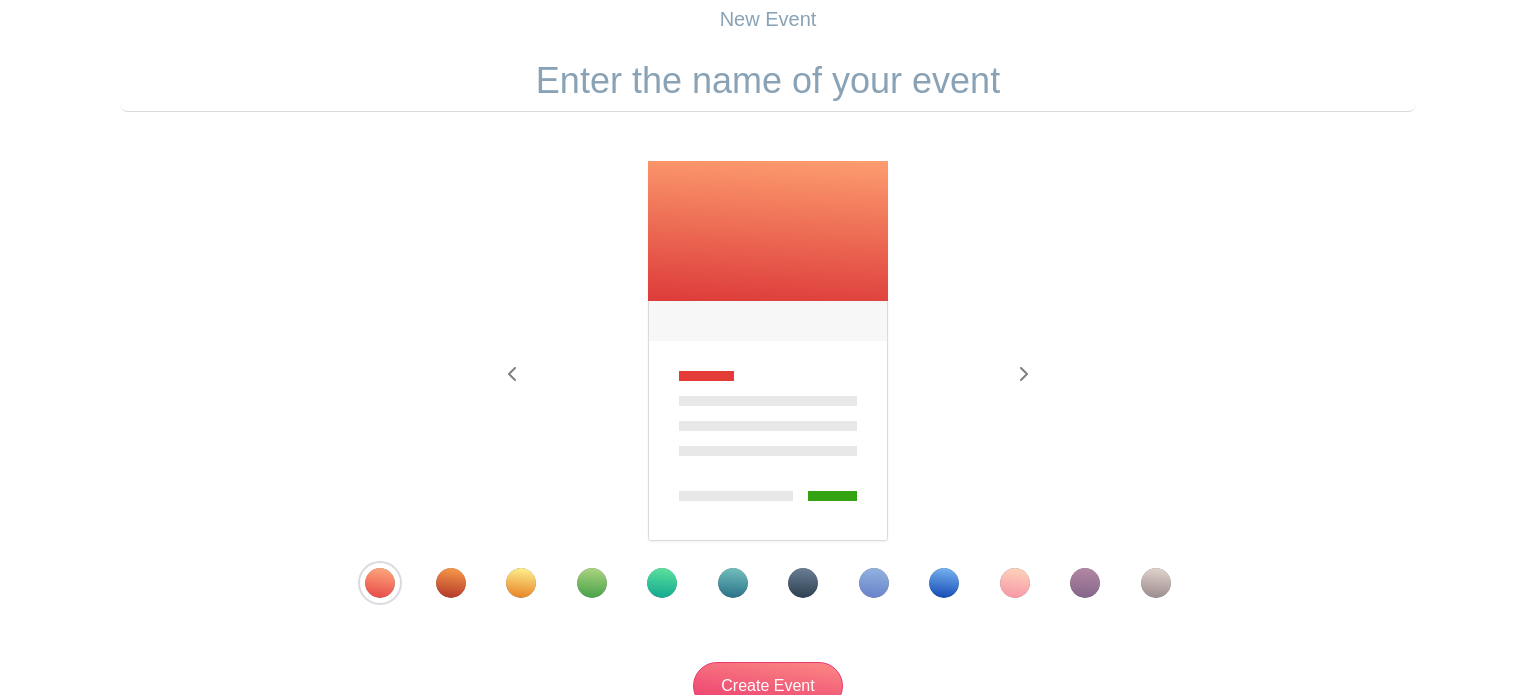 scroll, scrollTop: 164, scrollLeft: 0, axis: vertical 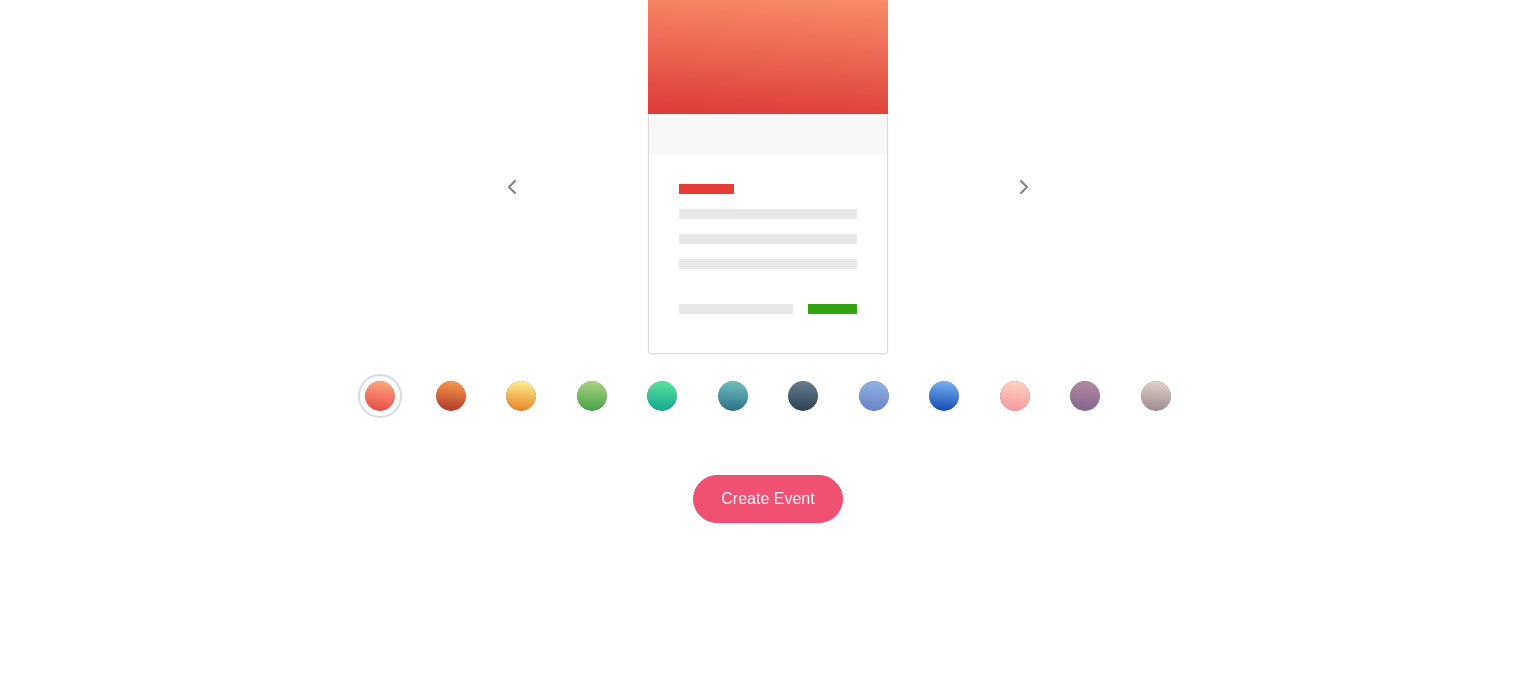 type on "St. [LAST] Tailgate" 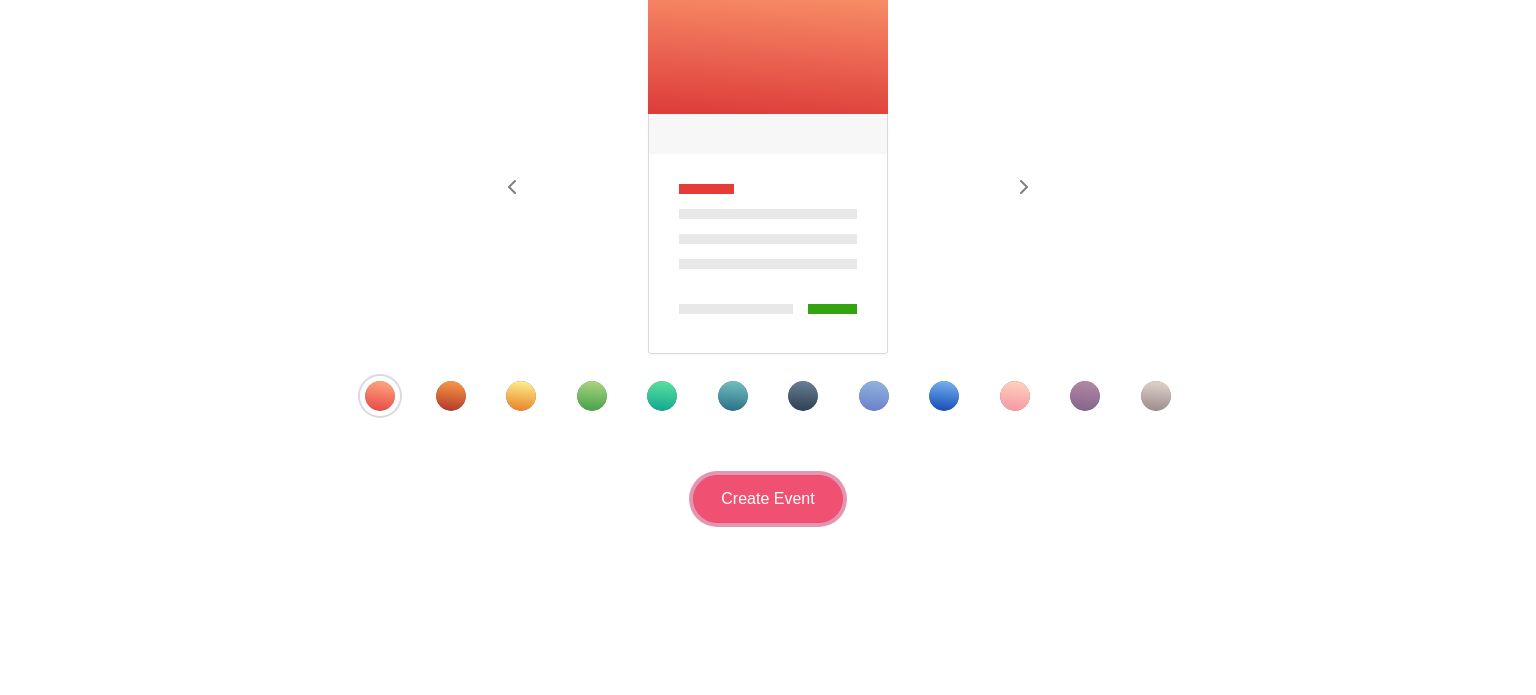 click on "Create Event" at bounding box center (768, 499) 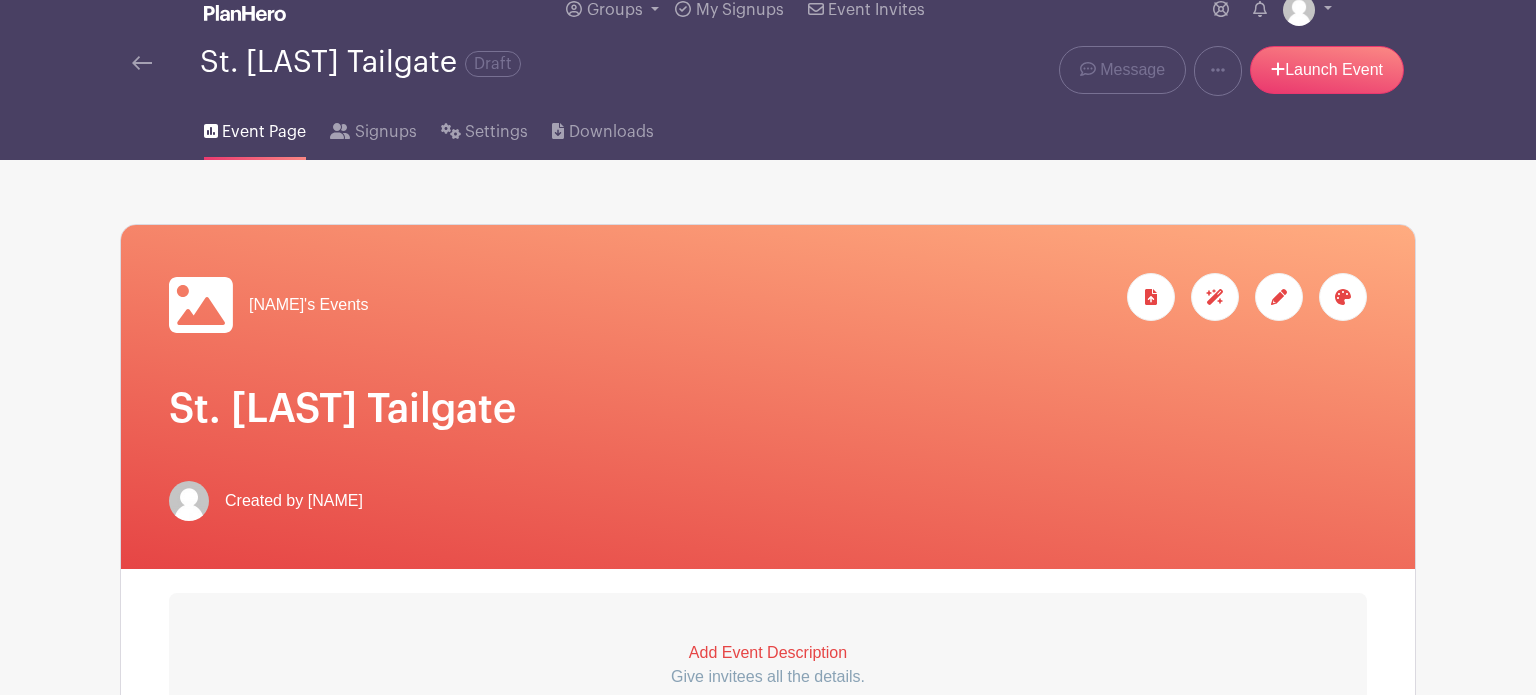 scroll, scrollTop: 68, scrollLeft: 0, axis: vertical 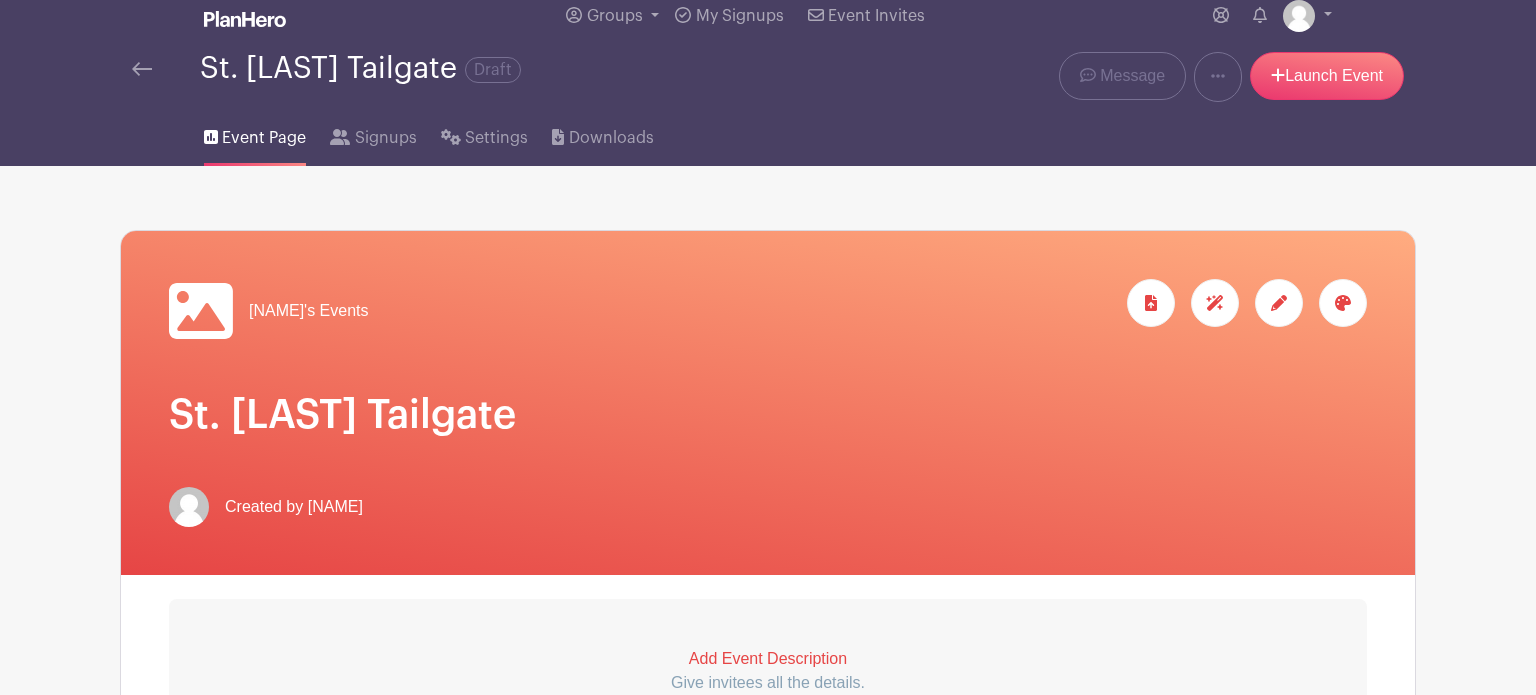 click 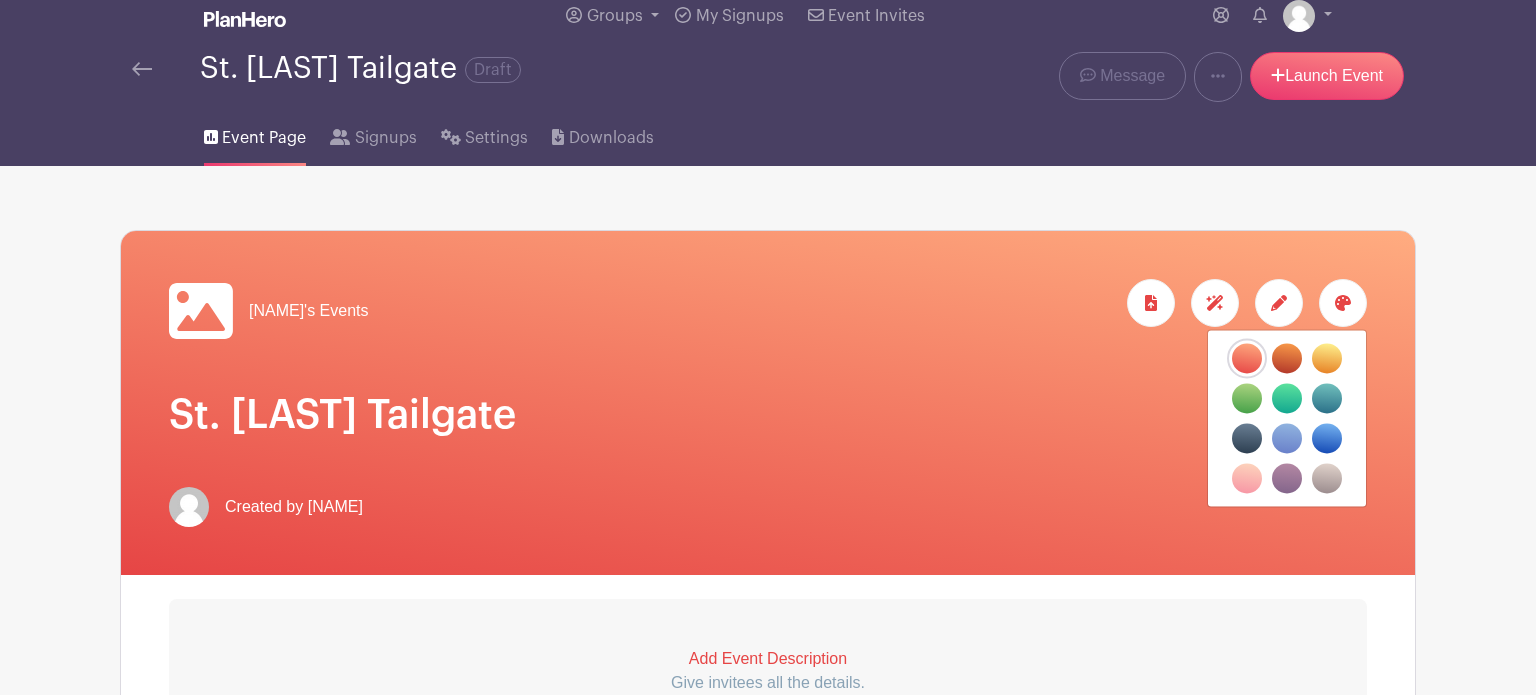 click at bounding box center [1279, 303] 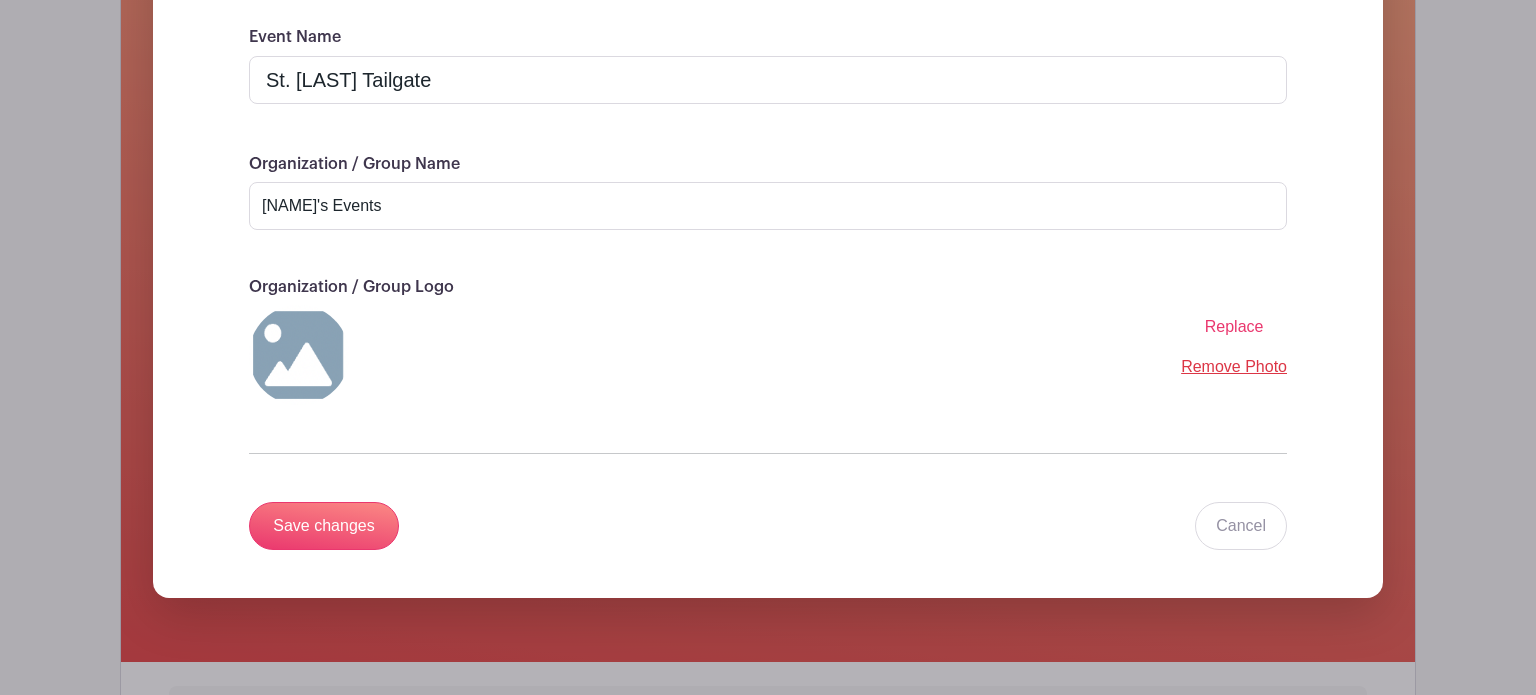 scroll, scrollTop: 464, scrollLeft: 0, axis: vertical 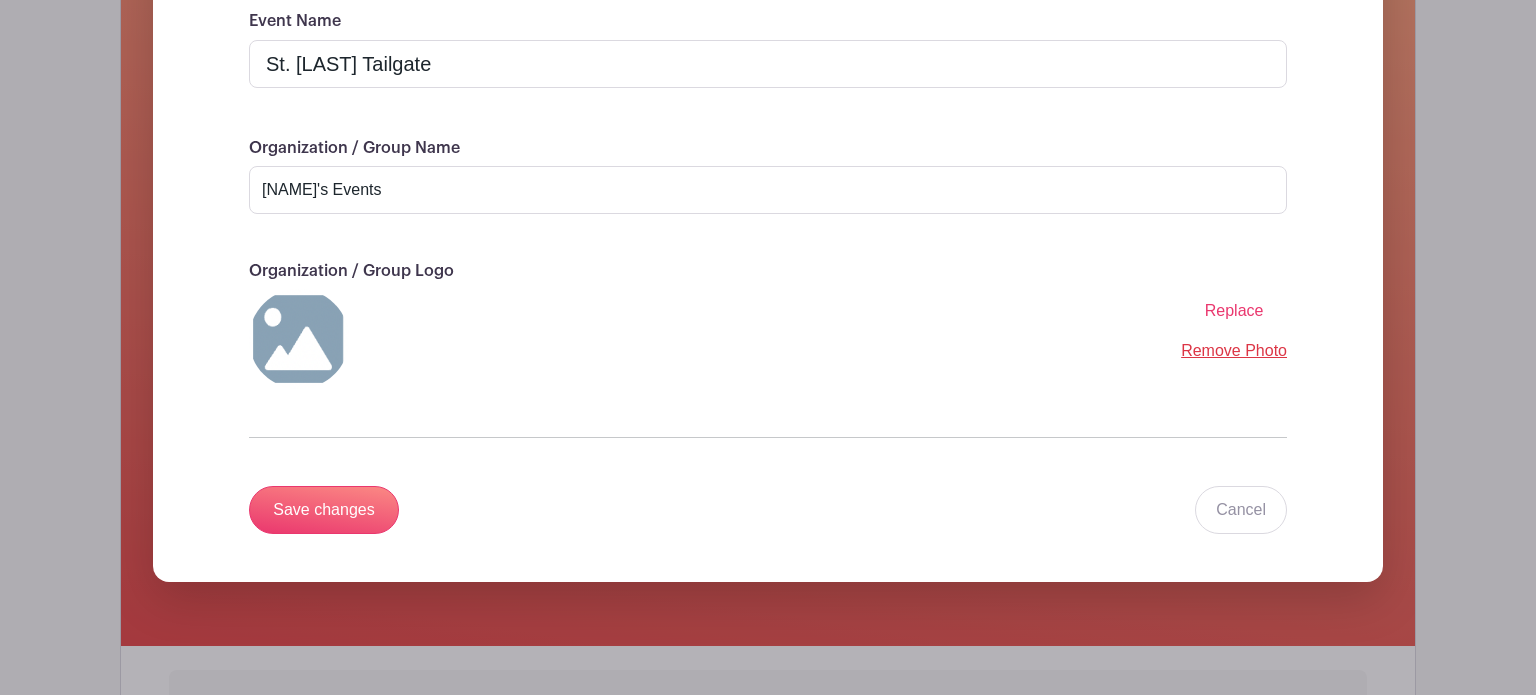 click on "Replace" at bounding box center [1234, 310] 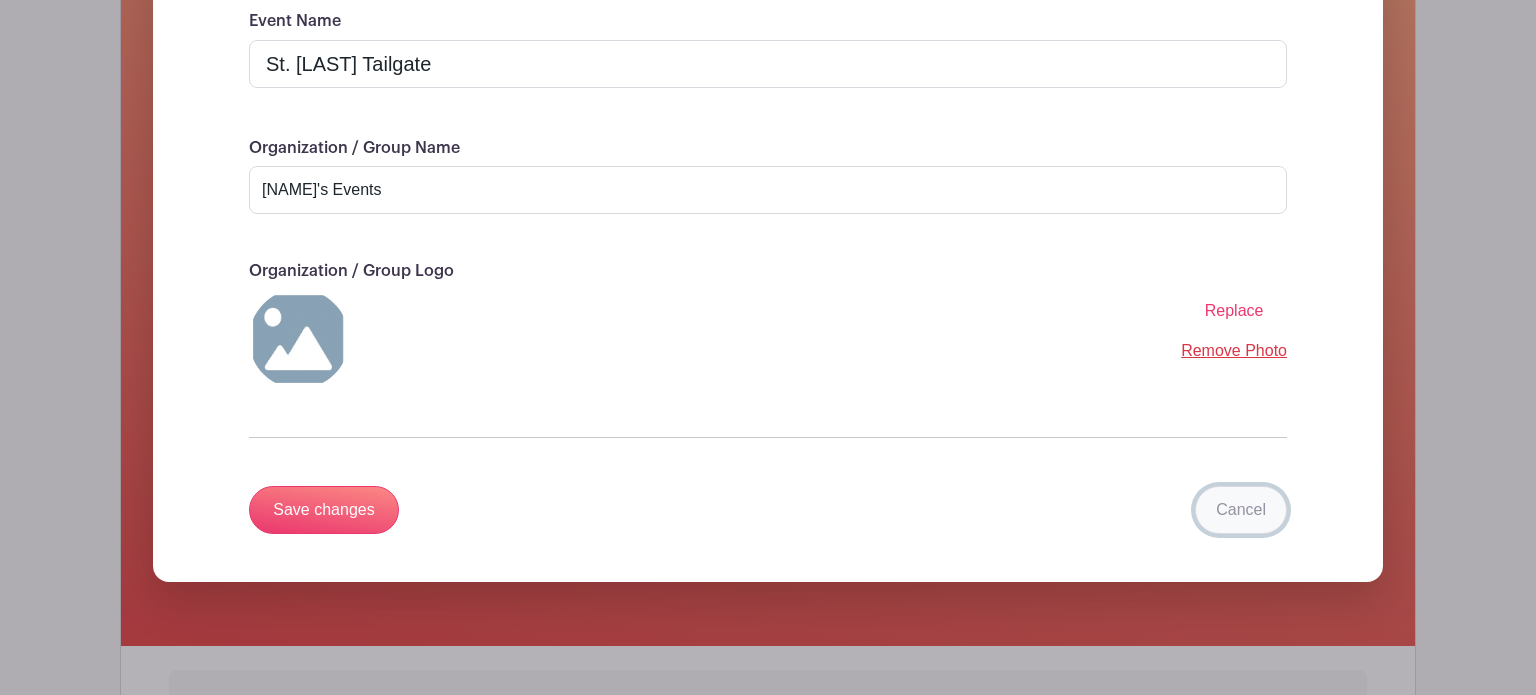 click on "Cancel" at bounding box center [1241, 510] 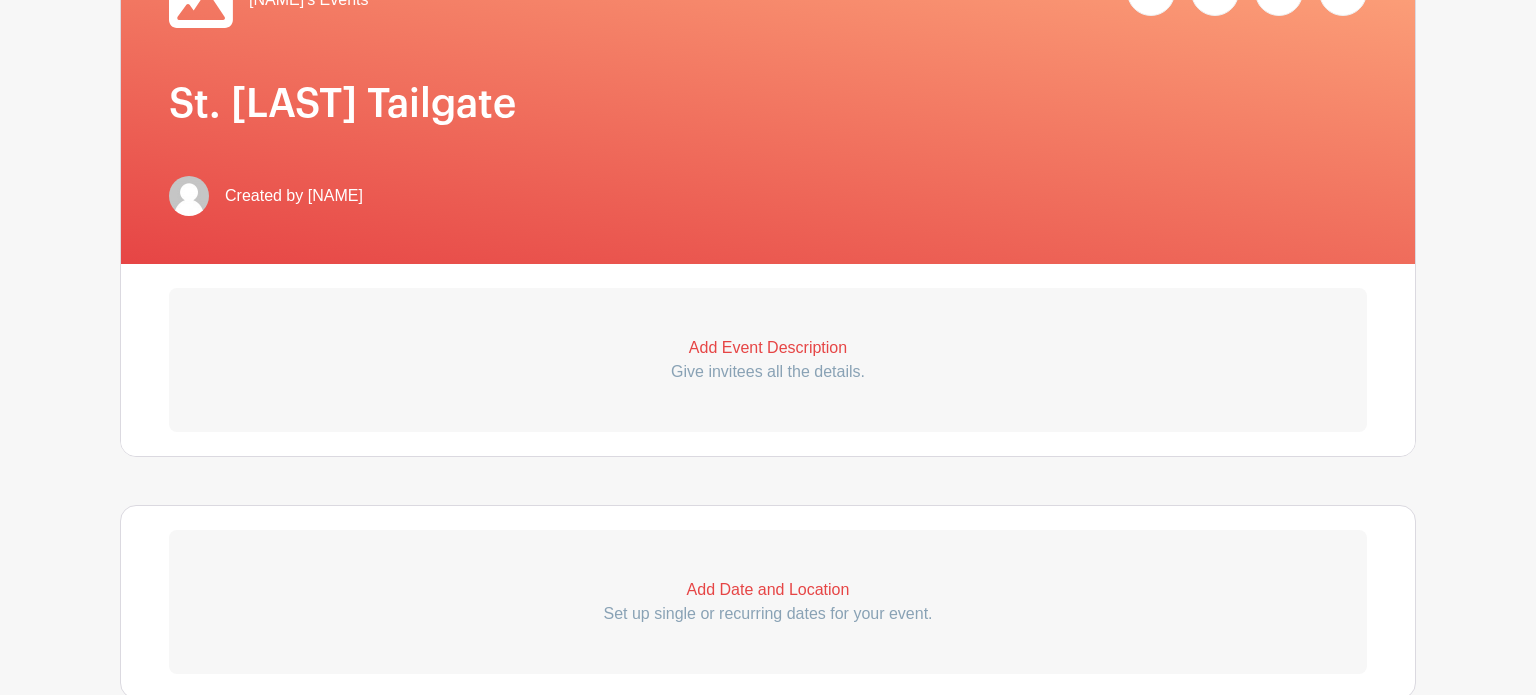 scroll, scrollTop: 411, scrollLeft: 0, axis: vertical 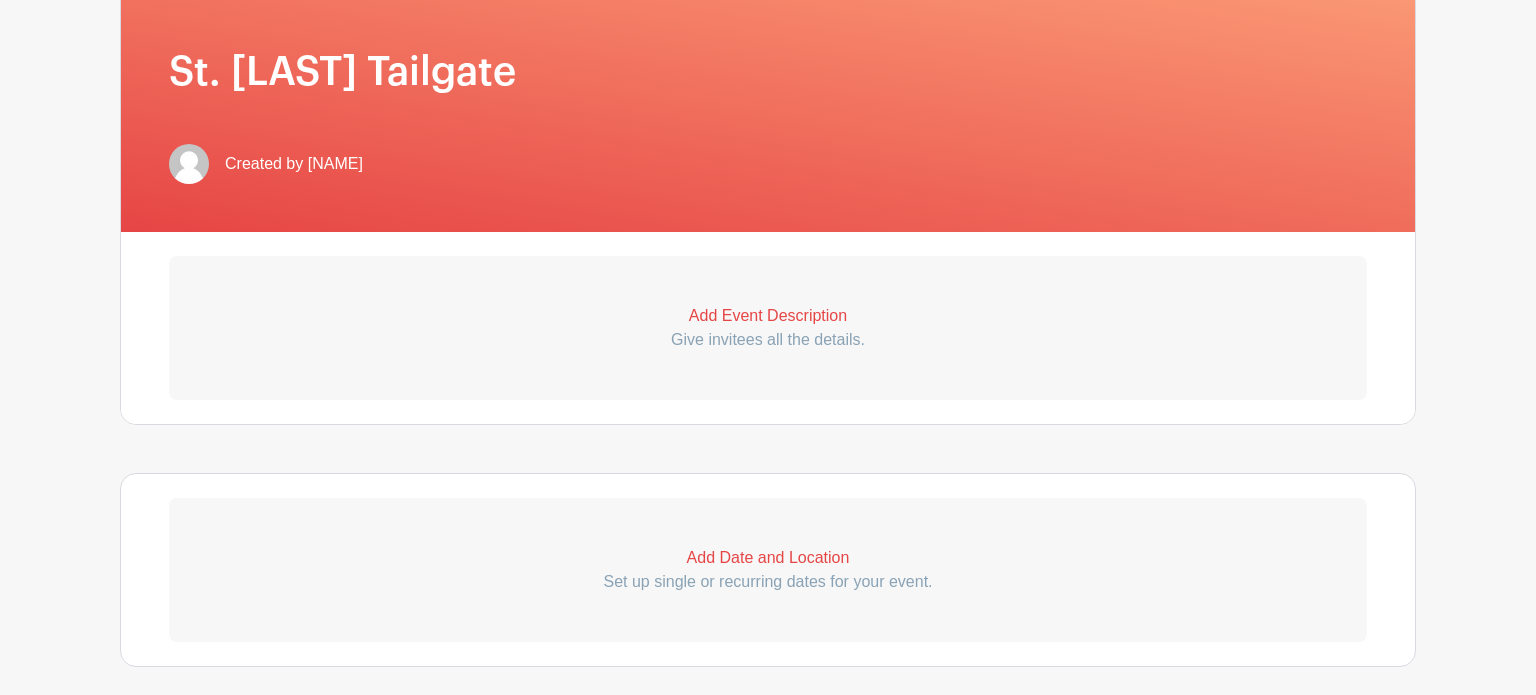 click on "Add Event Description" at bounding box center [768, 316] 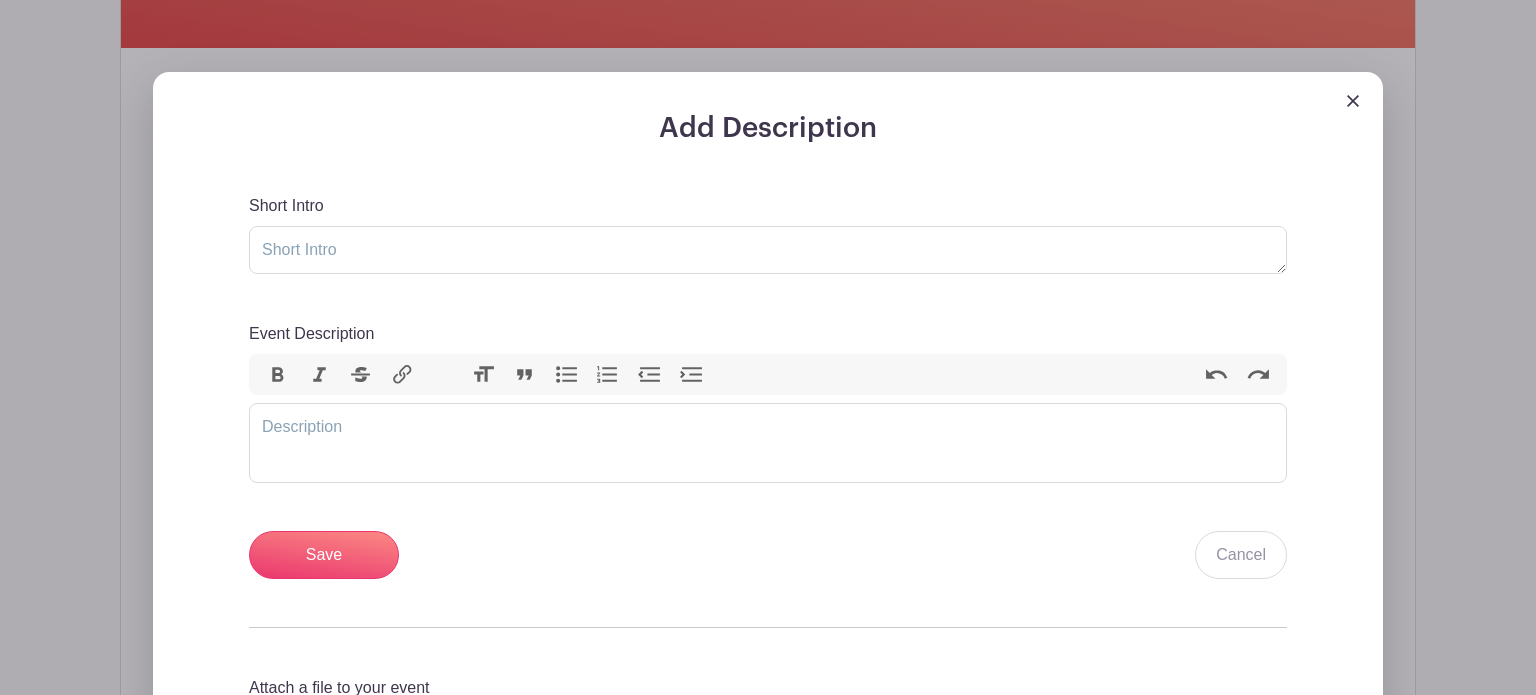 scroll, scrollTop: 597, scrollLeft: 0, axis: vertical 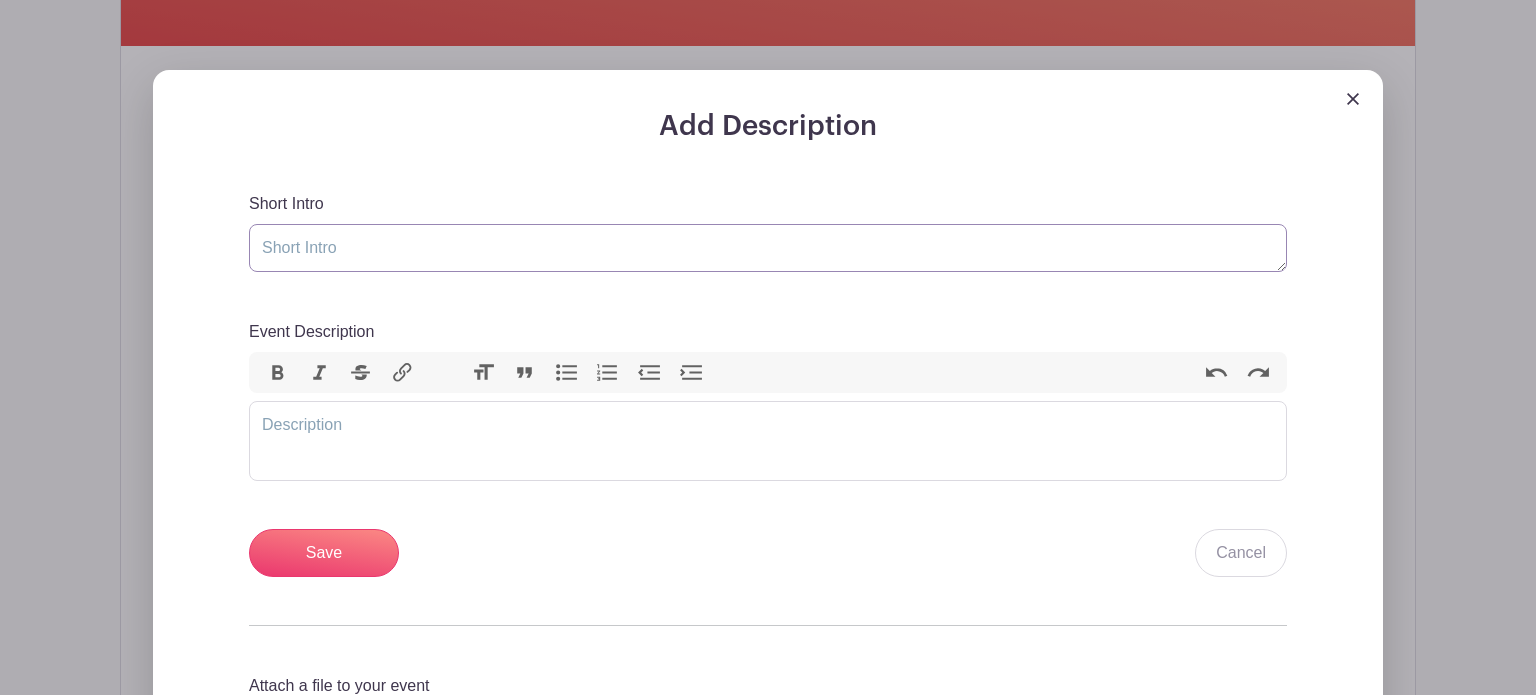click on "Short Intro" at bounding box center [768, 248] 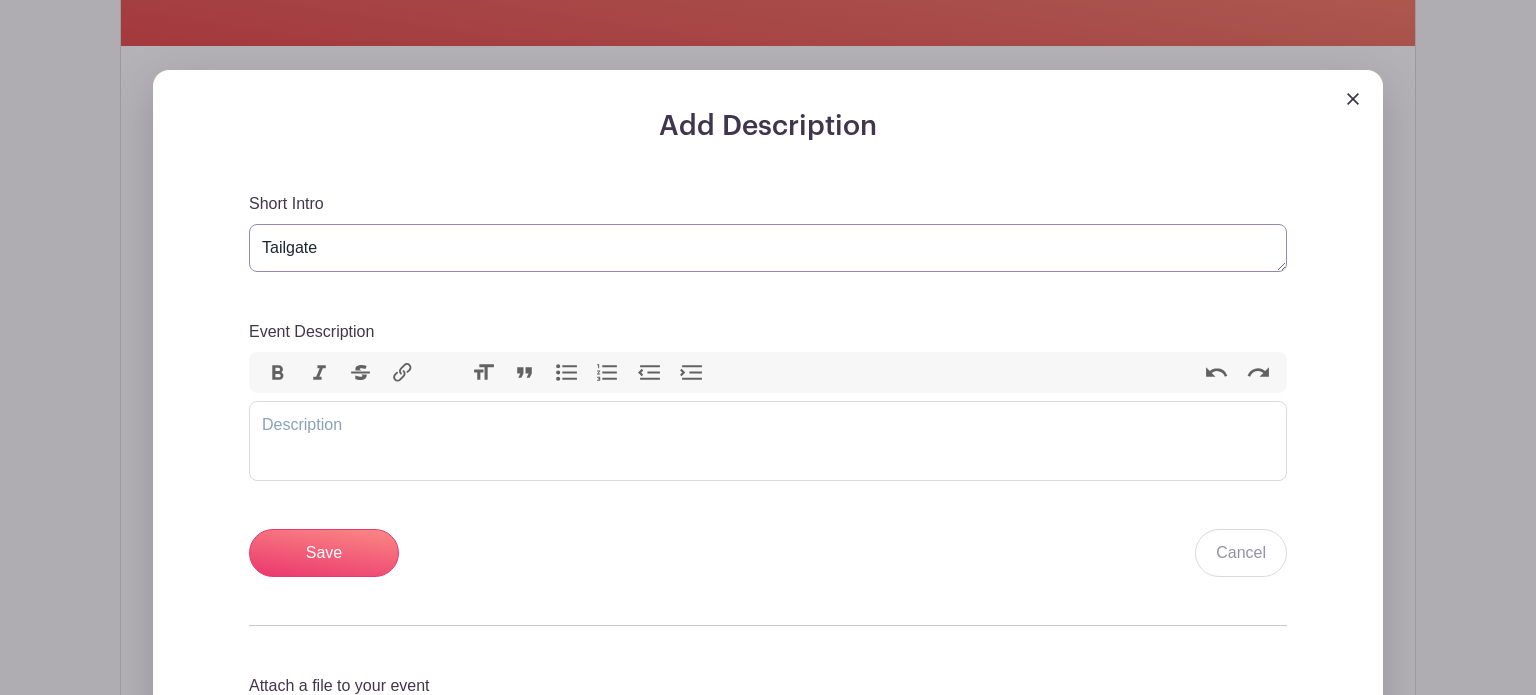 type on "Tailgate" 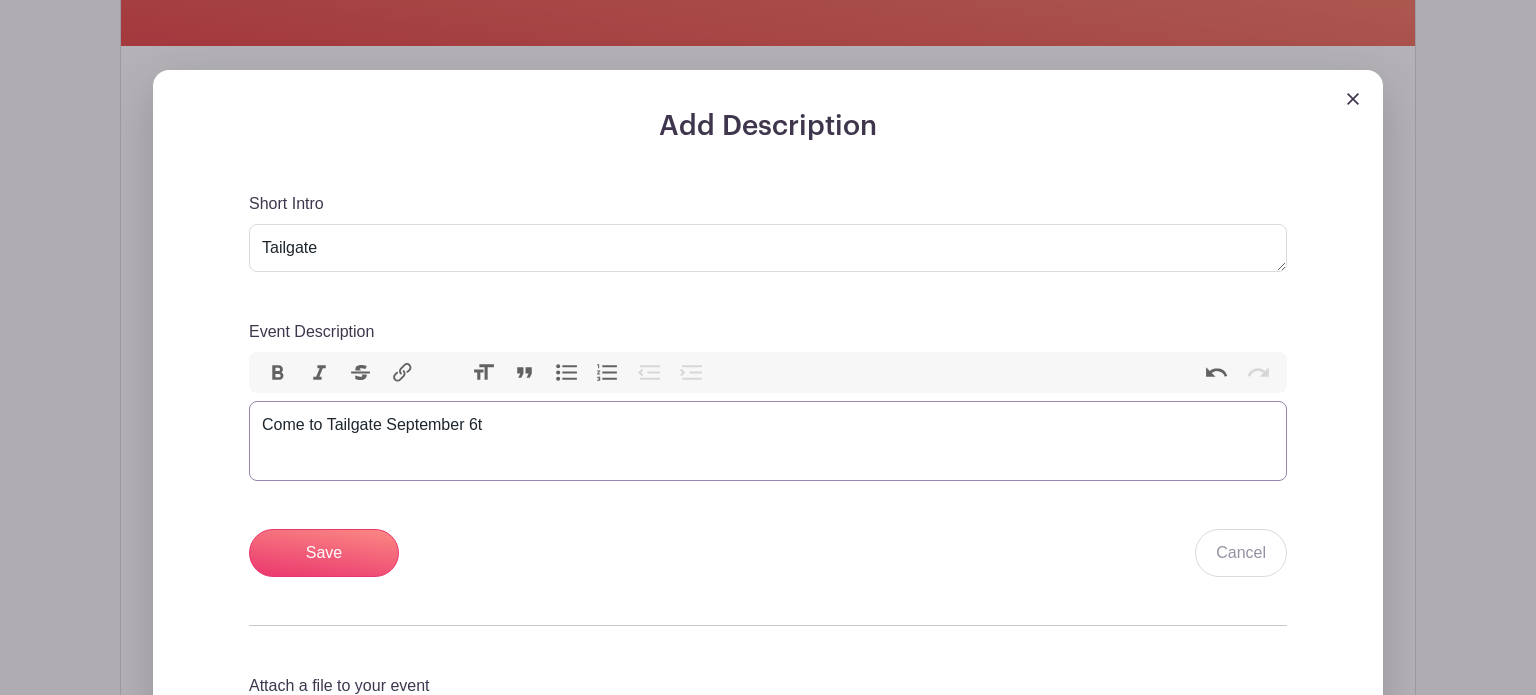 type on "<div>Come to Tailgate September 6th</div>" 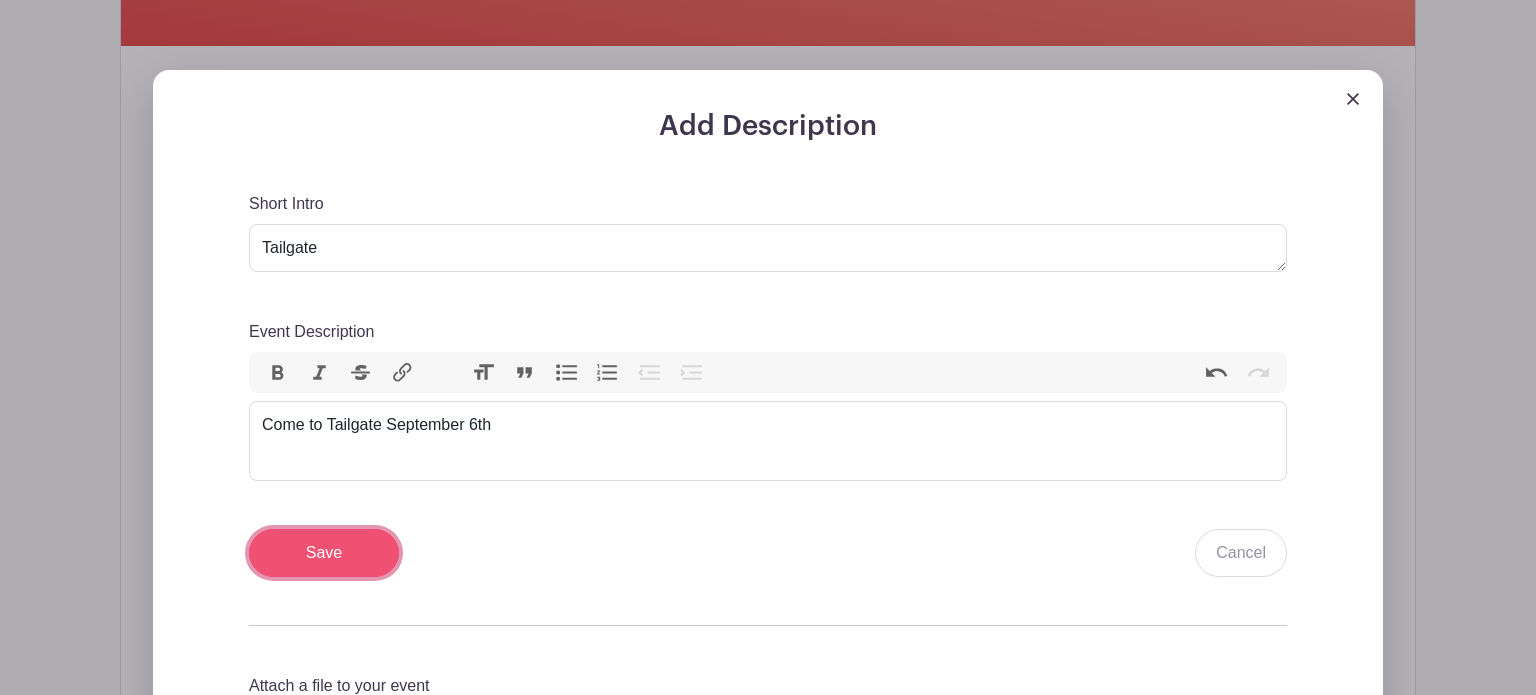click on "Save" at bounding box center [324, 553] 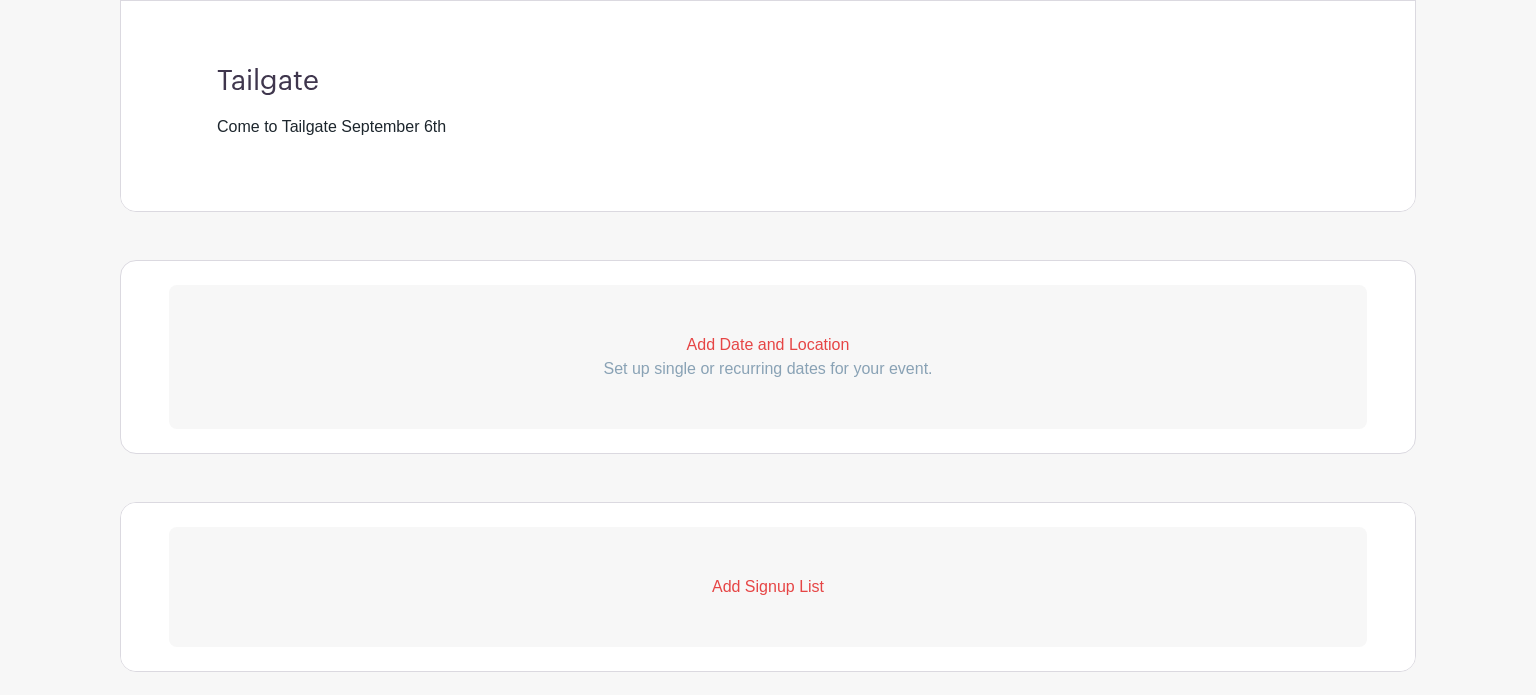 scroll, scrollTop: 887, scrollLeft: 0, axis: vertical 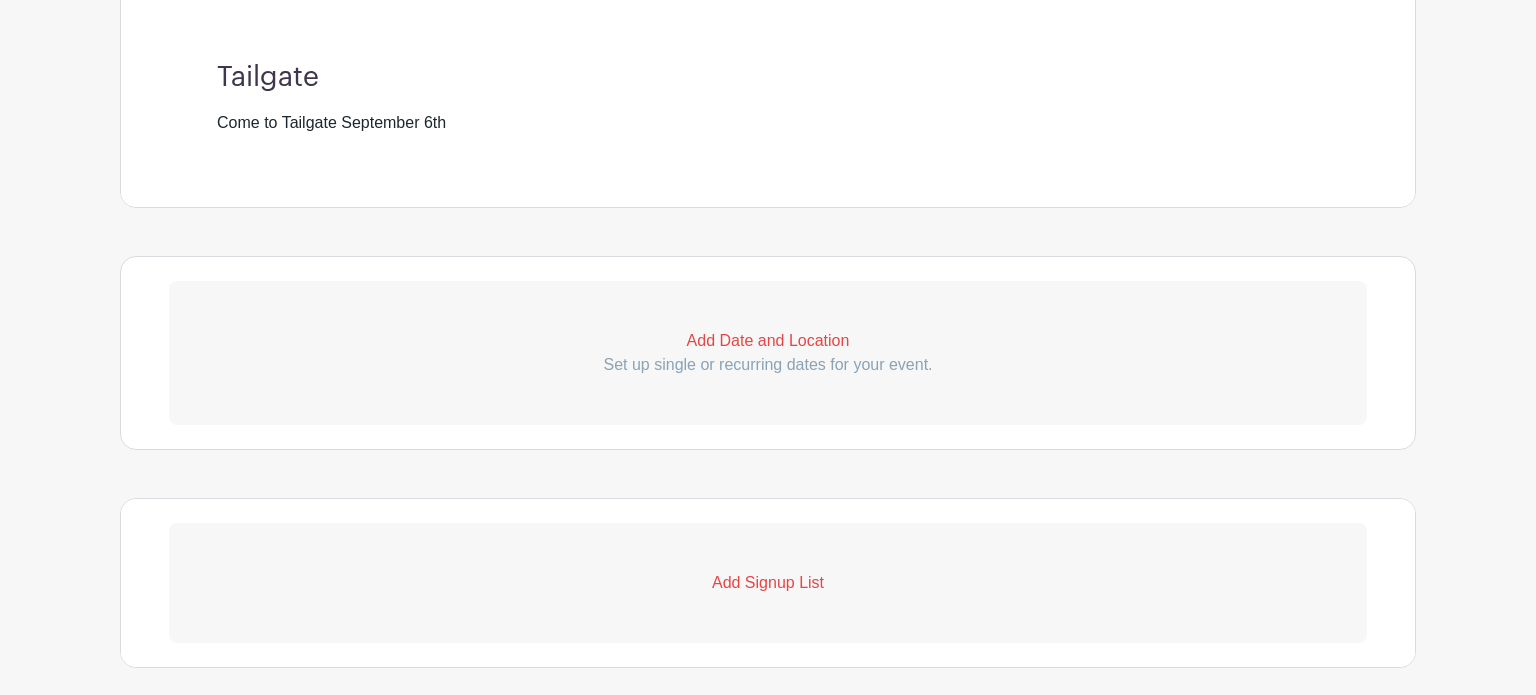 click on "Add Date and Location" at bounding box center (768, 341) 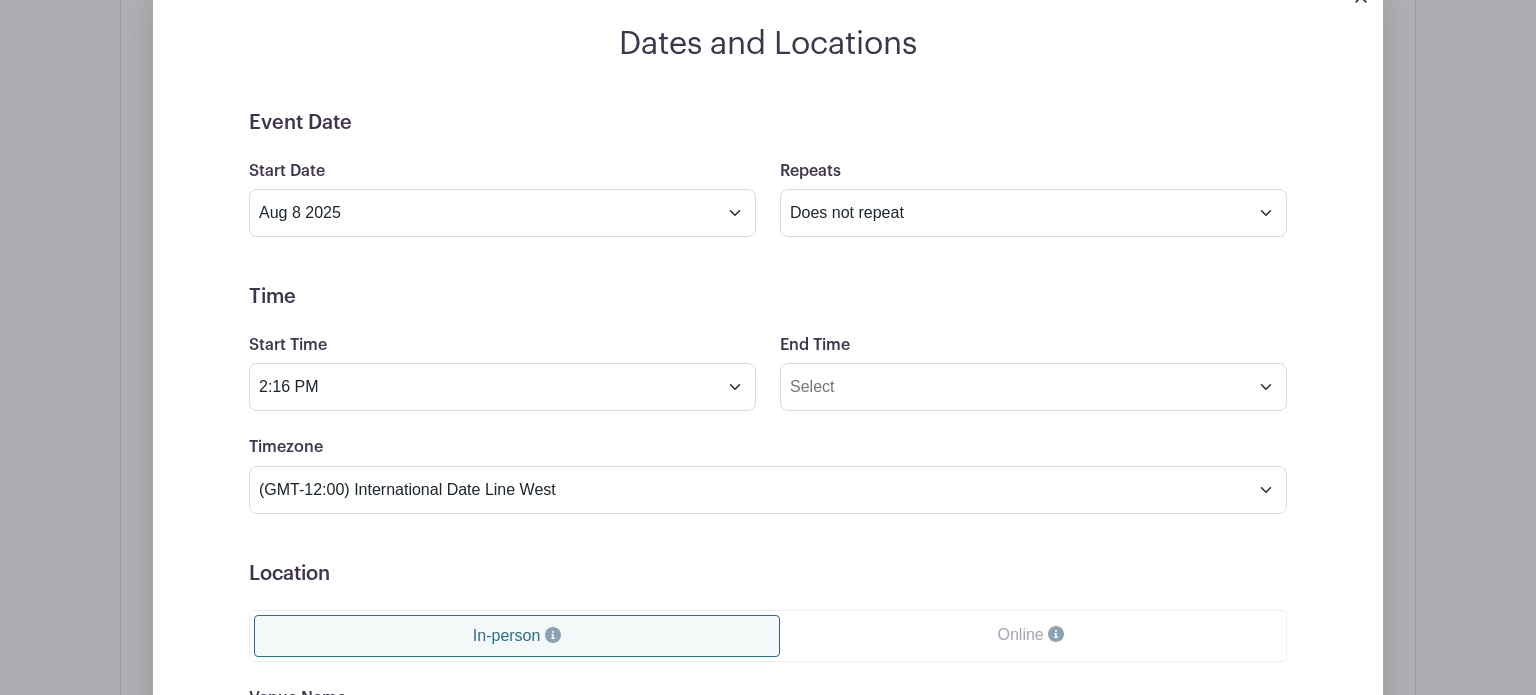 scroll, scrollTop: 1208, scrollLeft: 0, axis: vertical 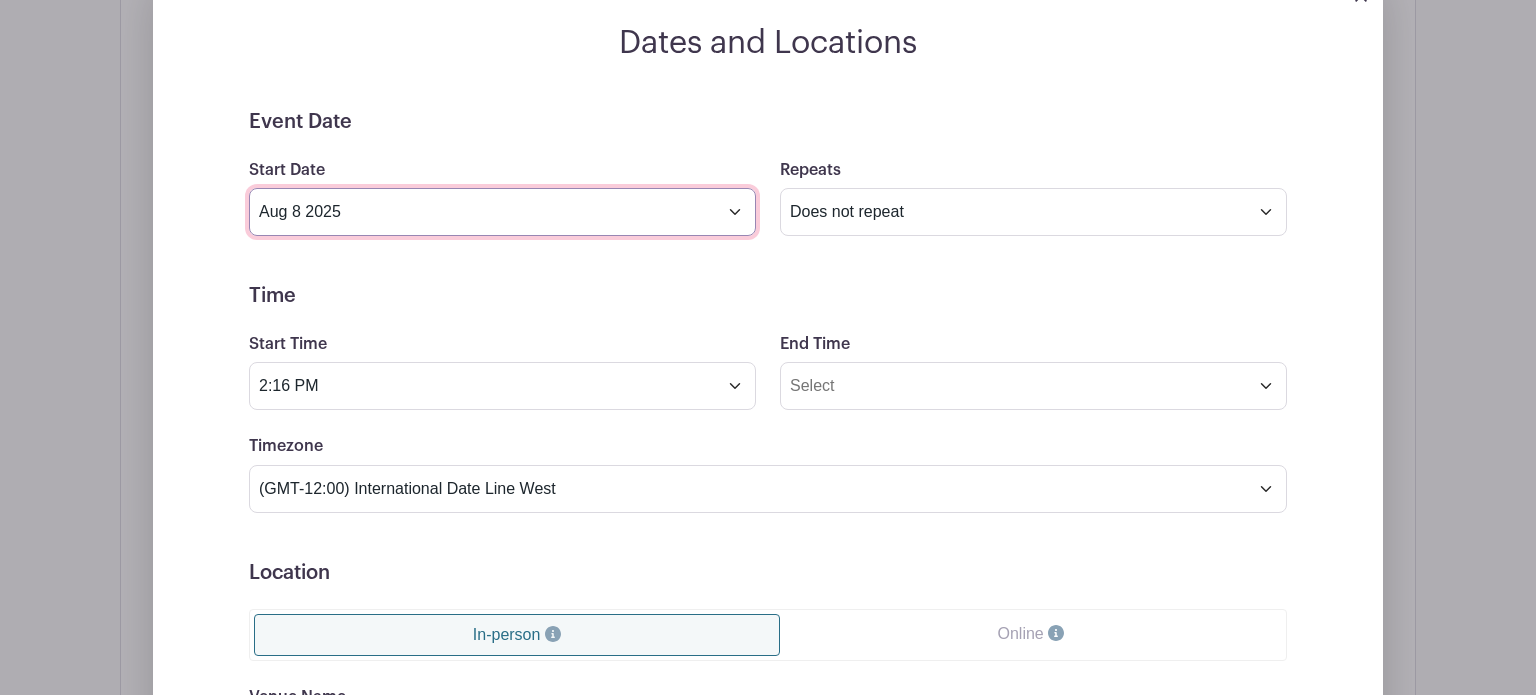 click on "Aug 8 2025" at bounding box center [502, 212] 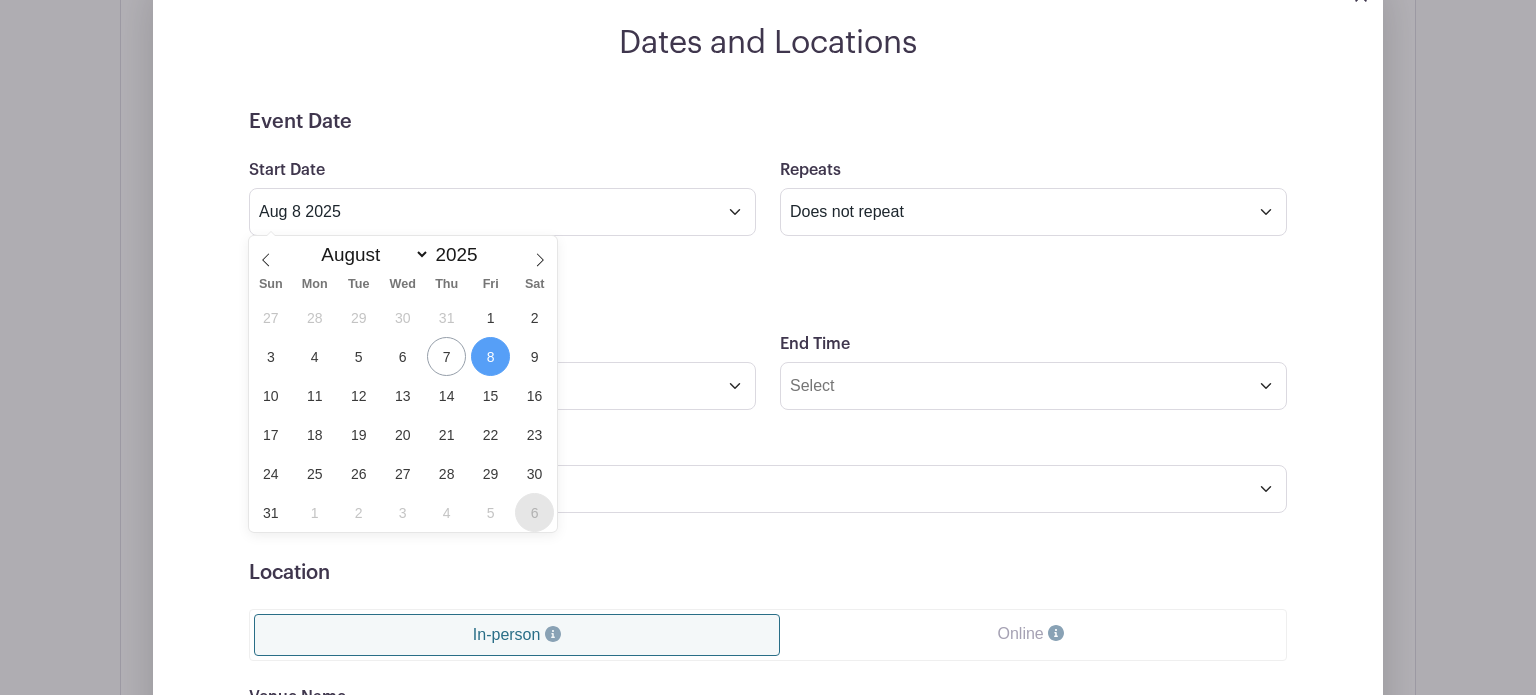 click on "6" at bounding box center [534, 512] 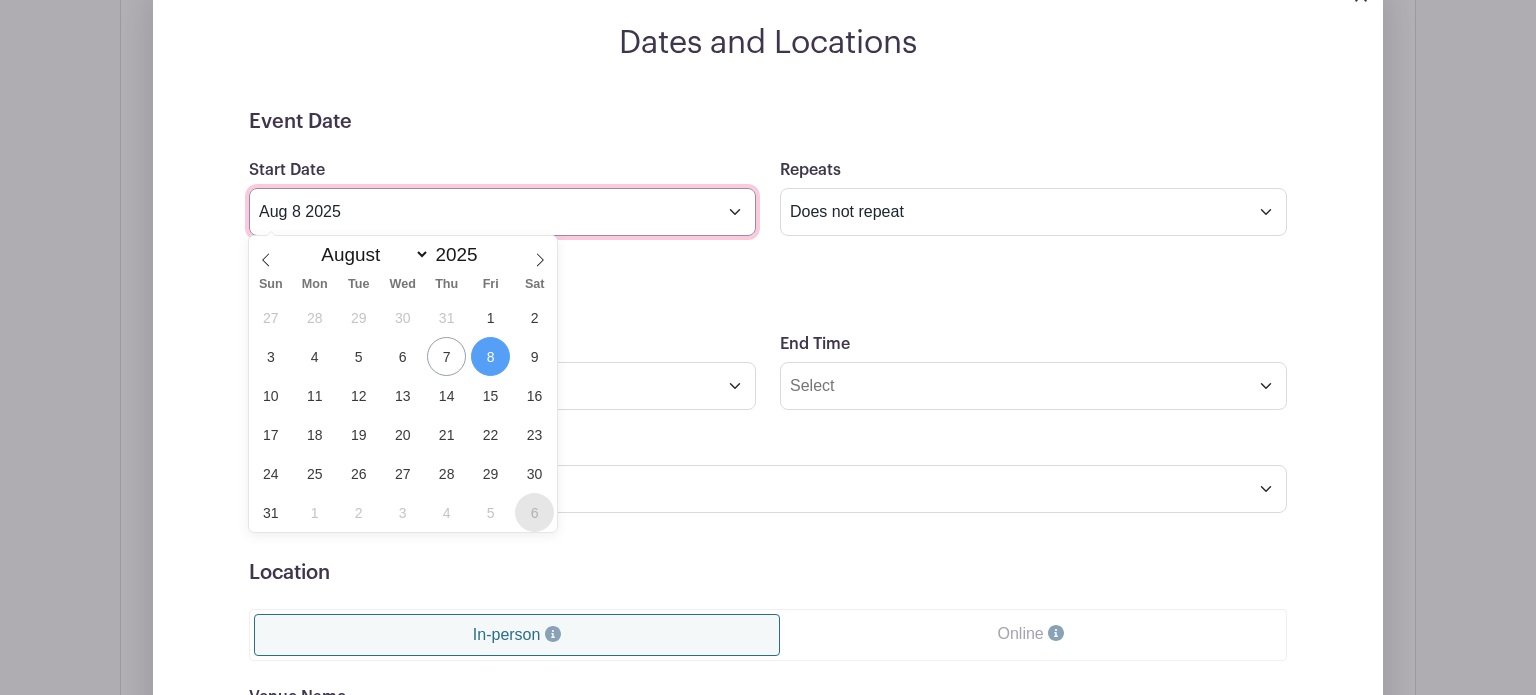 type on "Sep 6 2025" 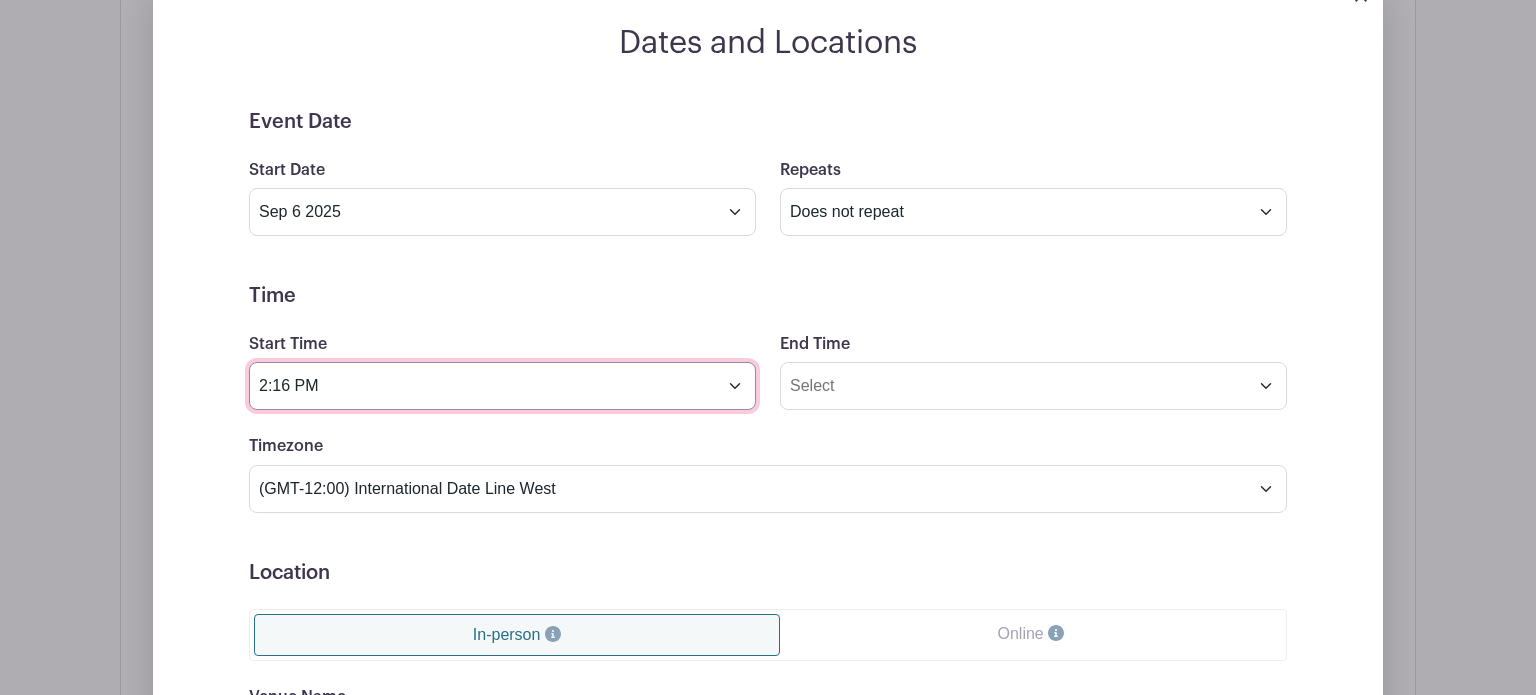 click on "2:16 PM" at bounding box center [502, 386] 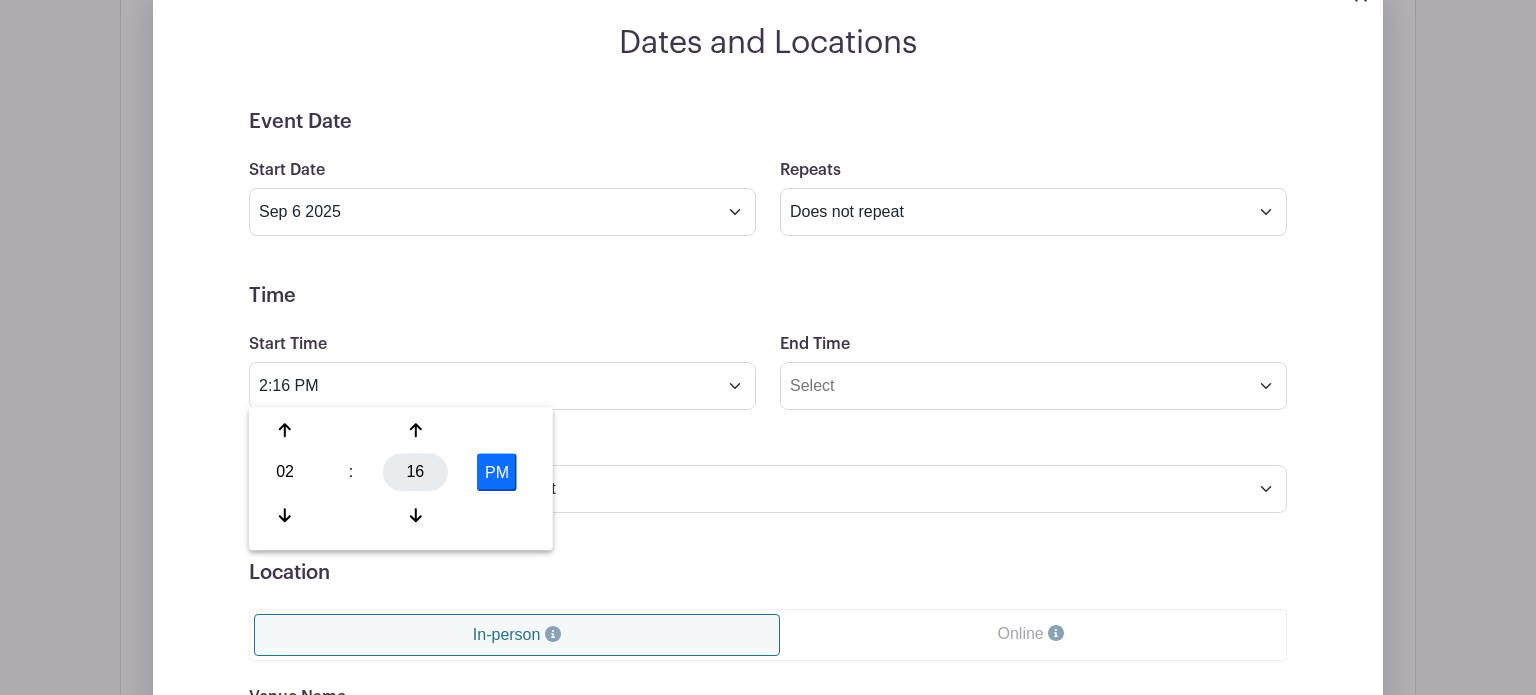 click on "16" at bounding box center [415, 472] 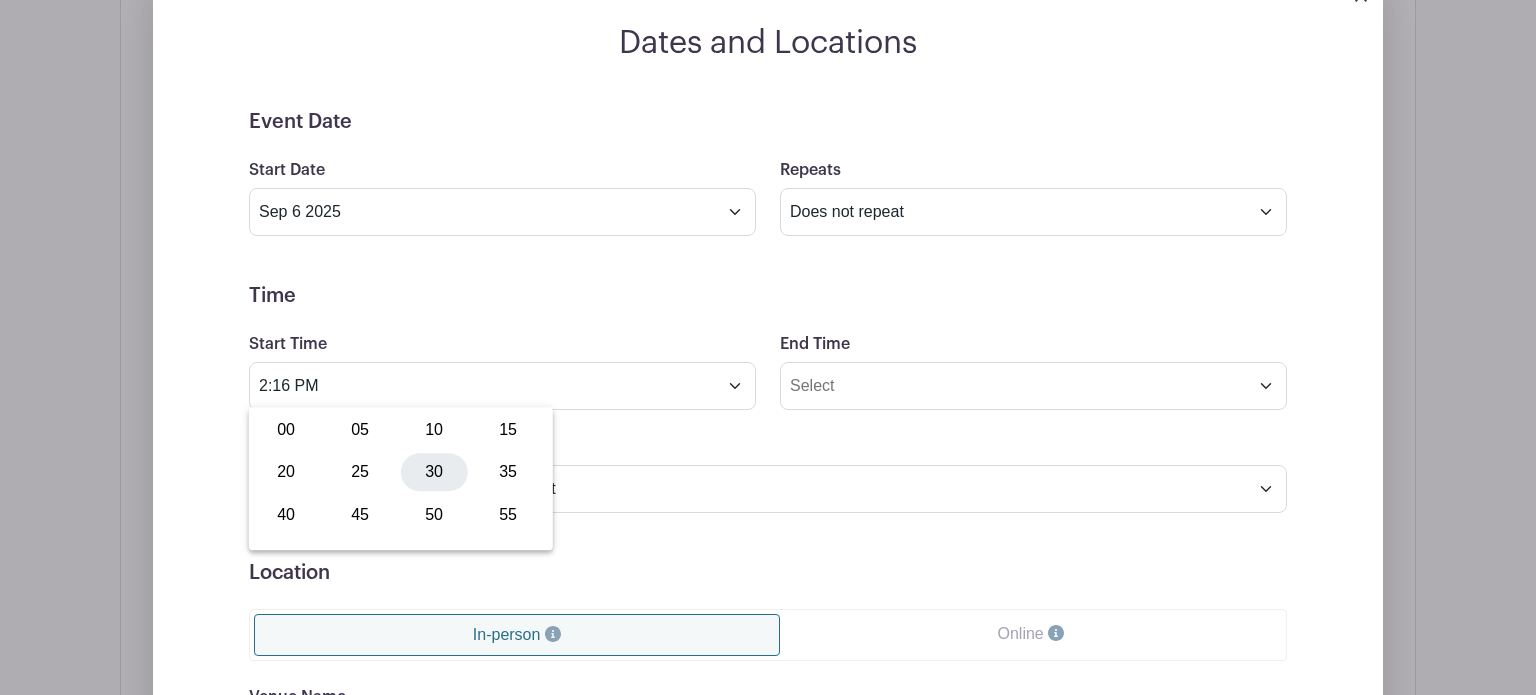click on "30" at bounding box center (434, 472) 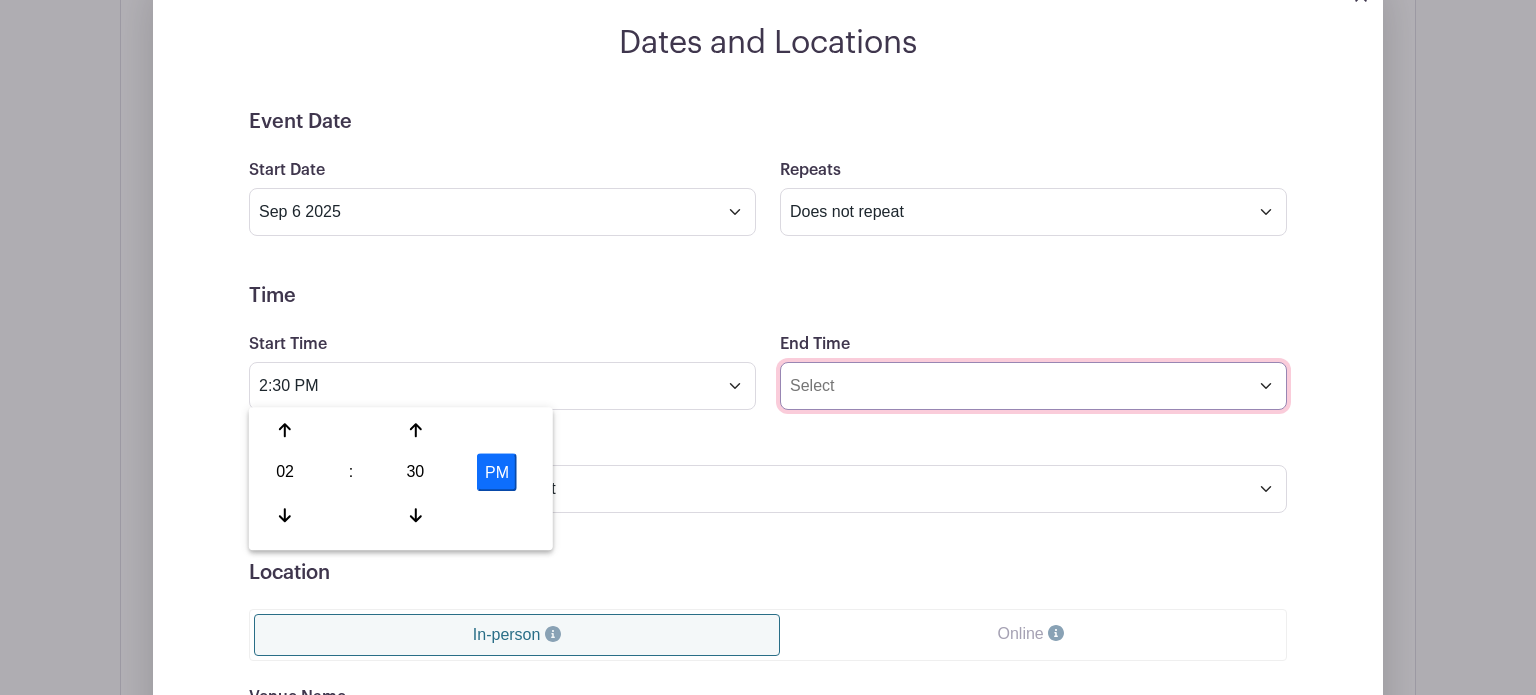 click on "End Time" at bounding box center [1033, 386] 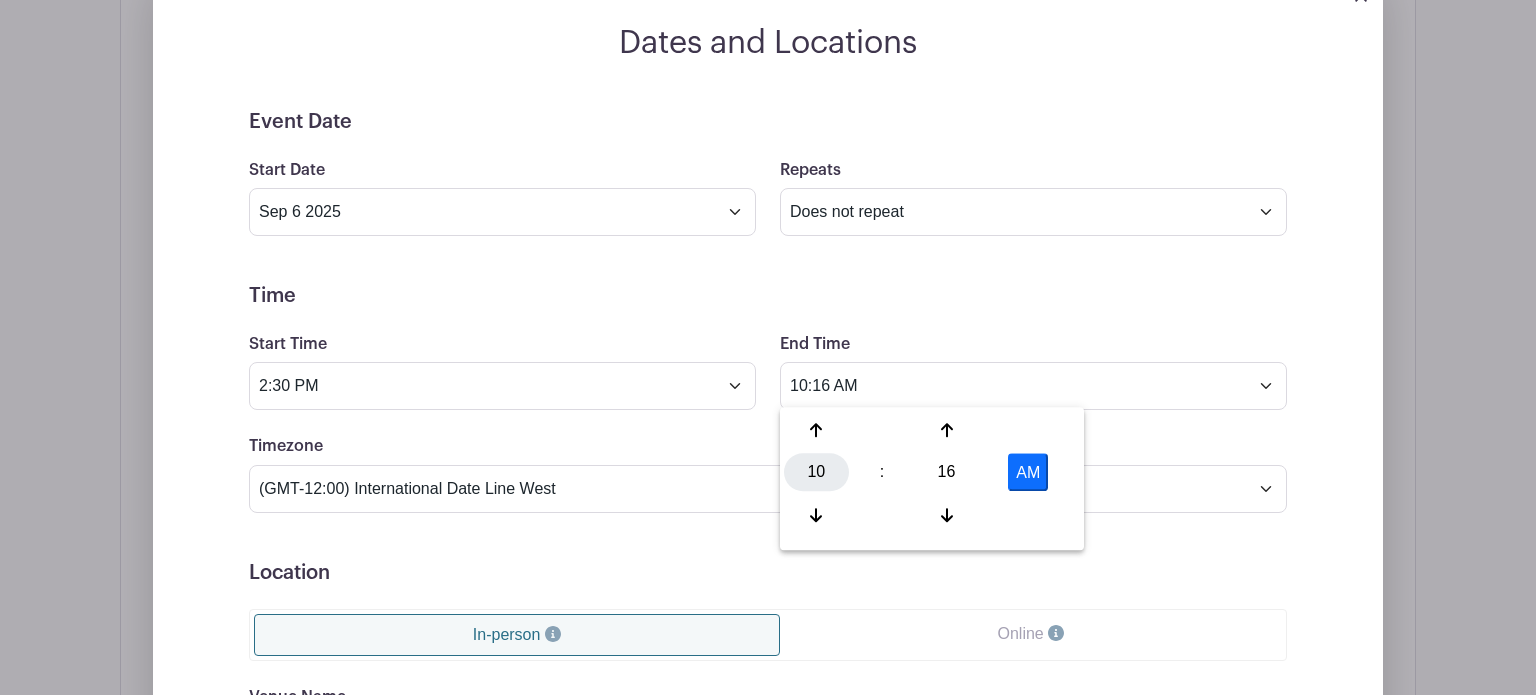 click on "10" at bounding box center (816, 472) 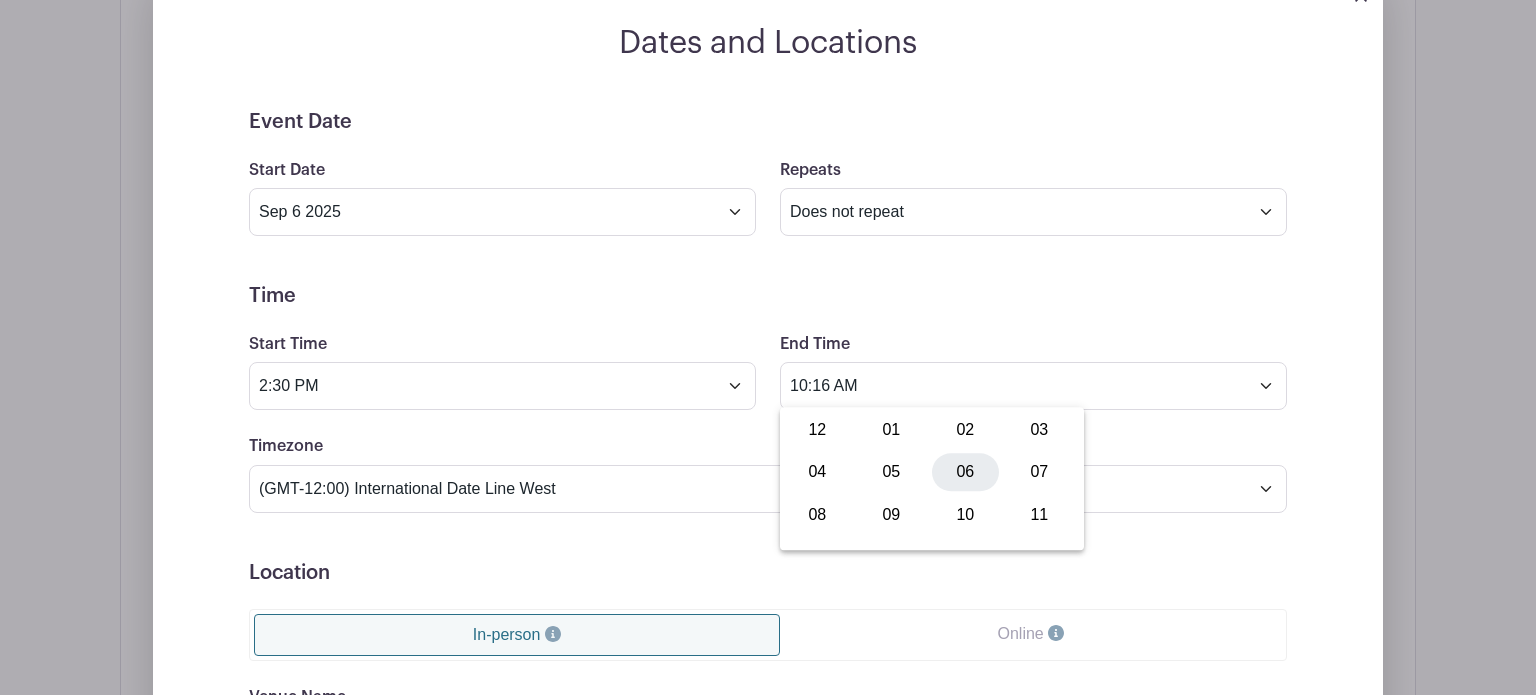 click on "06" at bounding box center [965, 472] 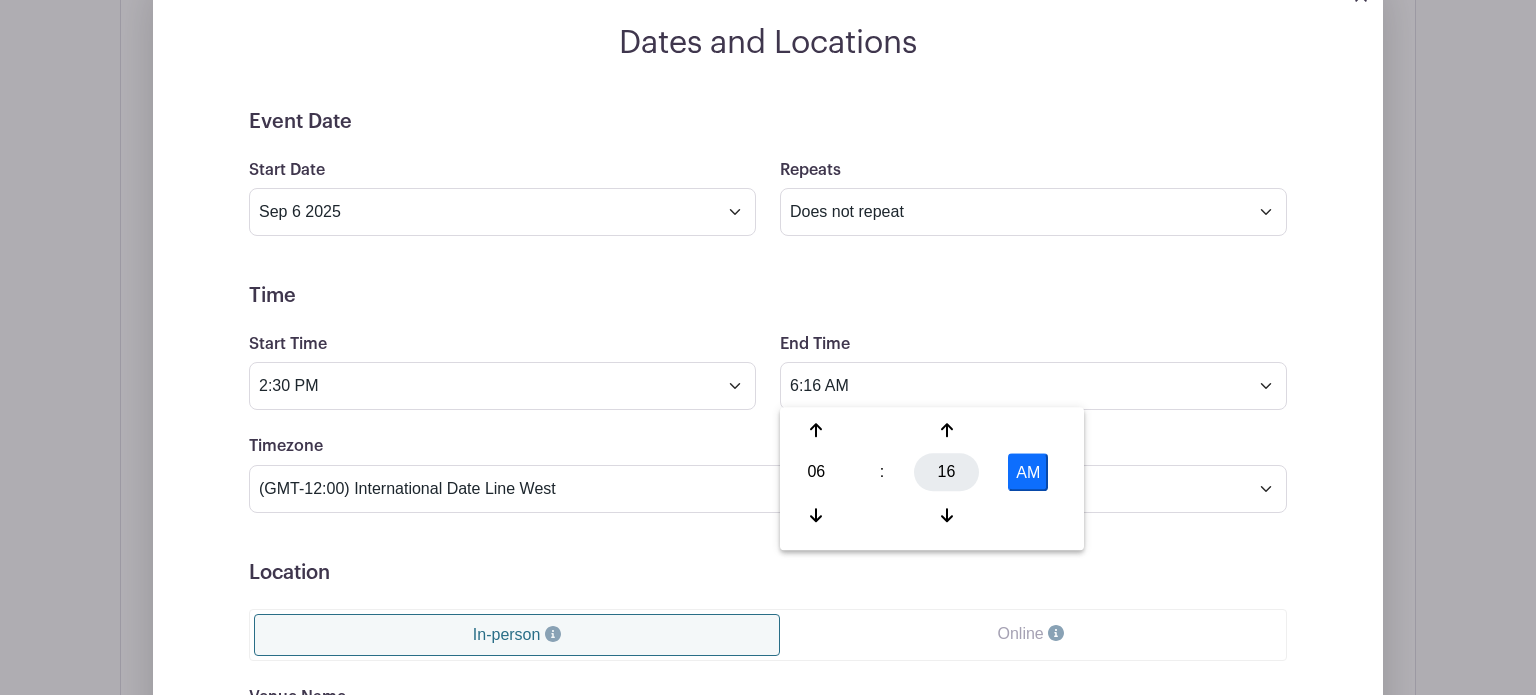 click on "16" at bounding box center [946, 472] 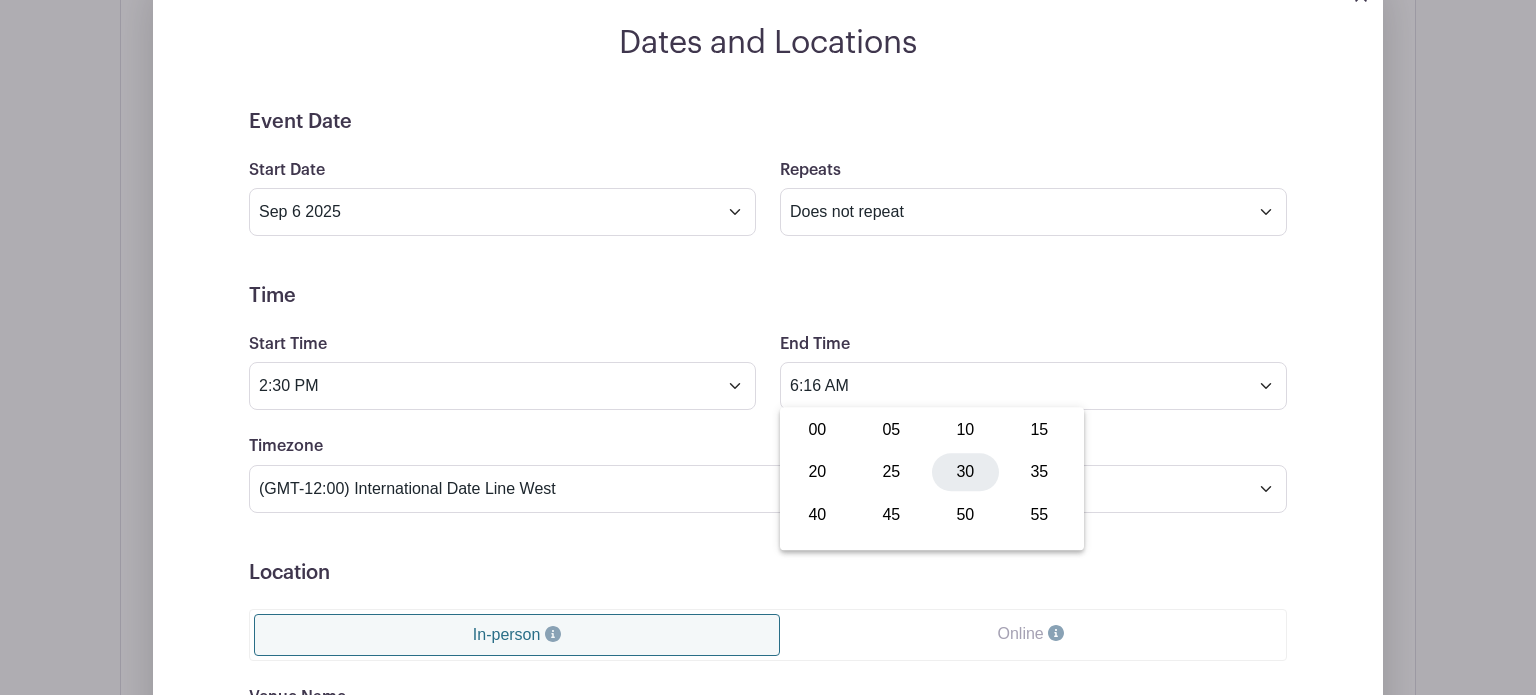 click on "30" at bounding box center [965, 472] 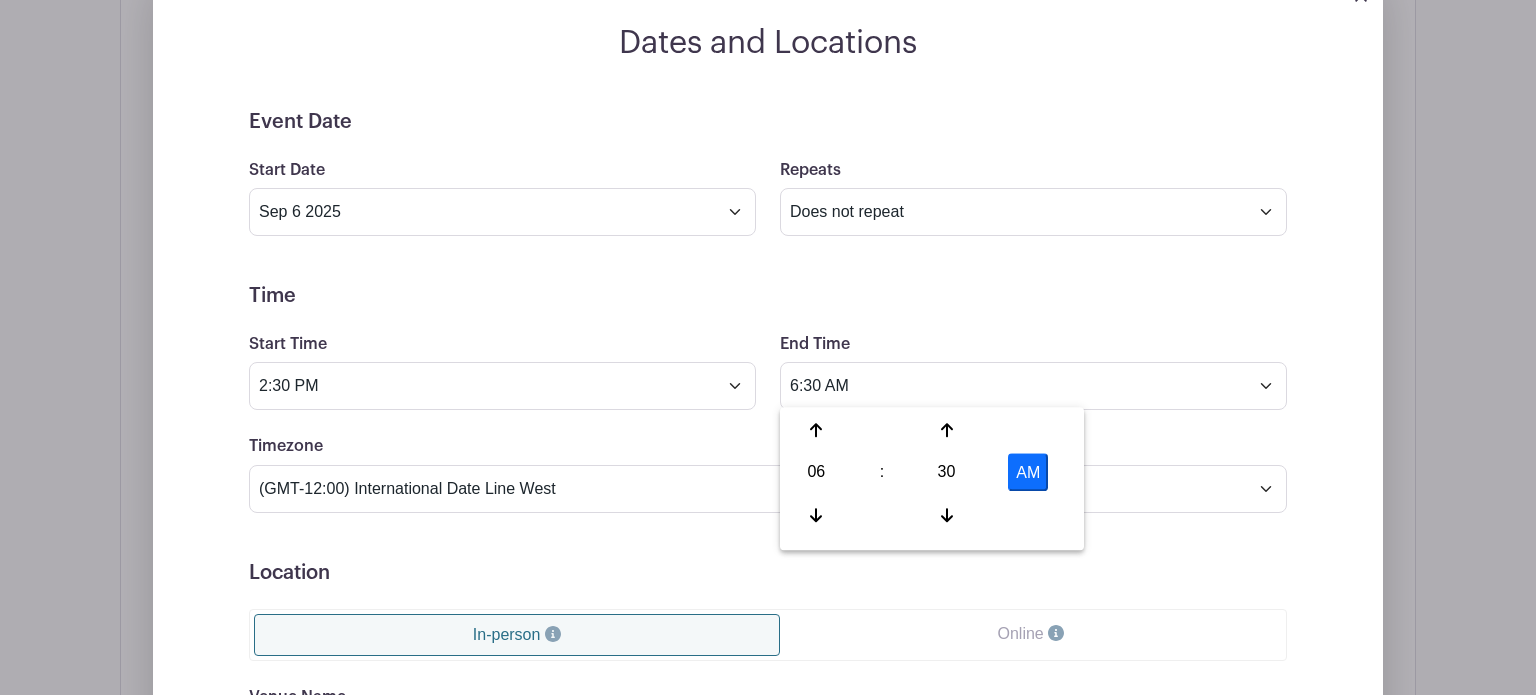 click on "AM" at bounding box center [1028, 472] 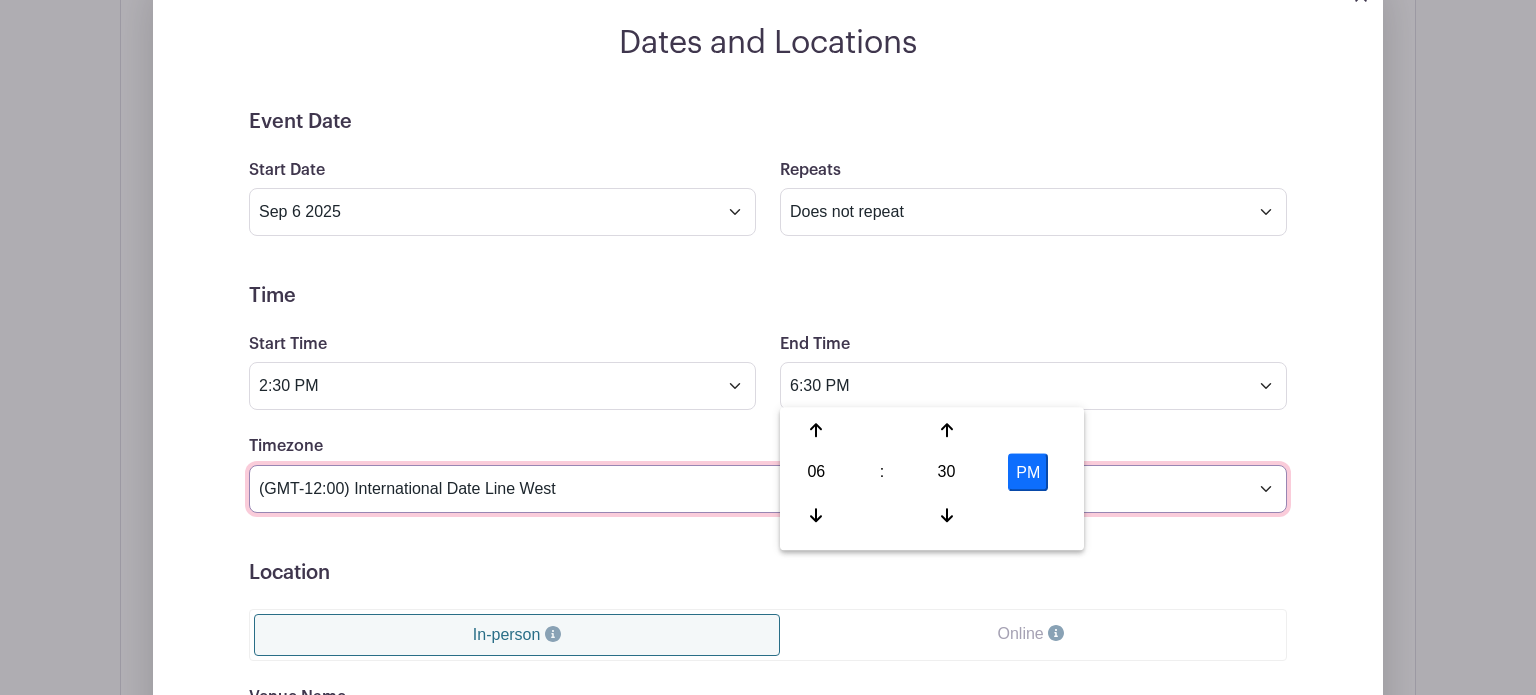 click on "(GMT-12:00) International Date Line West
(GMT-11:00) American Samoa
(GMT-11:00) Midway Island
(GMT-10:00) Hawaii
(GMT-09:00) Alaska
(GMT-08:00) Pacific Time (US & Canada)
(GMT-08:00) Tijuana
(GMT-07:00) Arizona
(GMT-07:00) Mazatlan
(GMT-07:00) Mountain Time (US & Canada)
(GMT-06:00) Central America
(GMT-06:00) Central Time (US & Canada)
(GMT-06:00) Chihuahua
(GMT-06:00) Guadalajara
(GMT-06:00) Mexico City
(GMT-06:00) Monterrey
(GMT-06:00) Saskatchewan
(GMT-05:00) Bogota
(GMT-05:00) Eastern Time (US & Canada)
(GMT-05:00) Indiana (East)
(GMT-05:00) Lima
(GMT-05:00) Quito
(GMT-04:00) Atlantic Time (Canada)
(GMT-04:00) Caracas
(GMT-04:00) Georgetown
(GMT-04:00) La Paz
(GMT-04:00) Puerto Rico
(GMT-04:00) Santiago
(GMT-03:30) Newfoundland
(GMT-03:00) Brasilia
(GMT-03:00) Buenos Aires
(GMT-03:00) Montevideo
(GMT-02:00) Greenland
(GMT-02:00) Mid-Atlantic
(GMT-01:00) Azores
(GMT-01:00) Cape Verde Is.
(GMT+00:00) Casablanca
(GMT+00:00) Dublin" at bounding box center (768, 489) 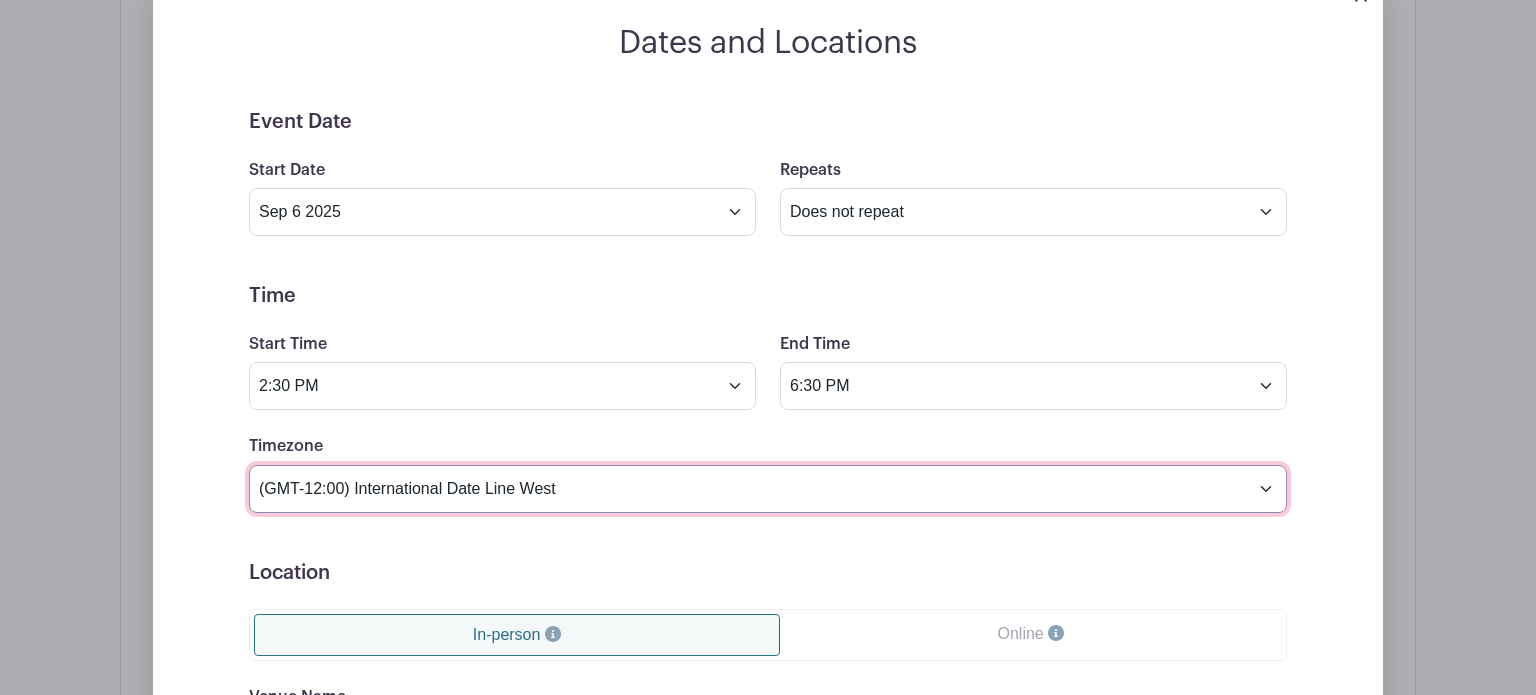 select on "Eastern Time (US & Canada)" 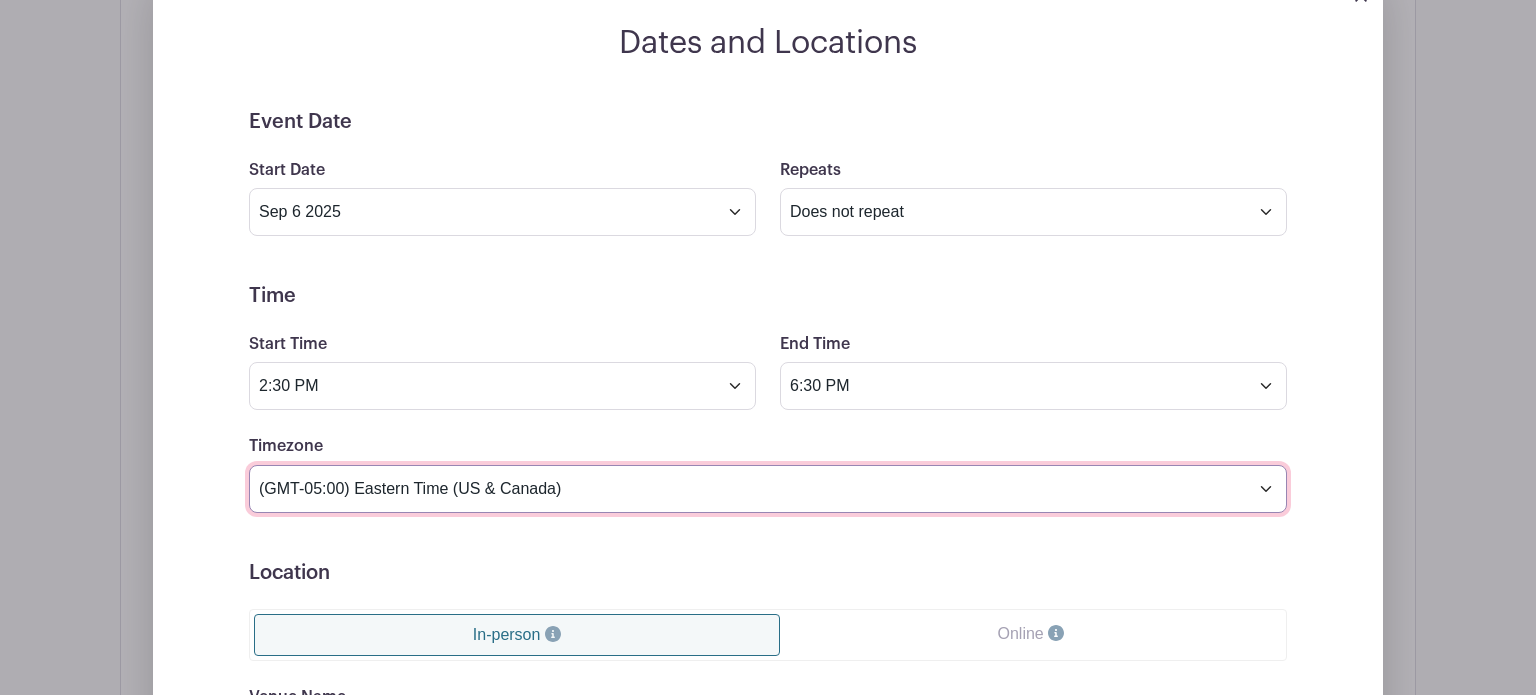 click on "(GMT-12:00) International Date Line West
(GMT-11:00) American Samoa
(GMT-11:00) Midway Island
(GMT-10:00) Hawaii
(GMT-09:00) Alaska
(GMT-08:00) Pacific Time (US & Canada)
(GMT-08:00) Tijuana
(GMT-07:00) Arizona
(GMT-07:00) Mazatlan
(GMT-07:00) Mountain Time (US & Canada)
(GMT-06:00) Central America
(GMT-06:00) Central Time (US & Canada)
(GMT-06:00) Chihuahua
(GMT-06:00) Guadalajara
(GMT-06:00) Mexico City
(GMT-06:00) Monterrey
(GMT-06:00) Saskatchewan
(GMT-05:00) Bogota
(GMT-05:00) Eastern Time (US & Canada)
(GMT-05:00) Indiana (East)
(GMT-05:00) Lima
(GMT-05:00) Quito
(GMT-04:00) Atlantic Time (Canada)
(GMT-04:00) Caracas
(GMT-04:00) Georgetown
(GMT-04:00) La Paz
(GMT-04:00) Puerto Rico
(GMT-04:00) Santiago
(GMT-03:30) Newfoundland
(GMT-03:00) Brasilia
(GMT-03:00) Buenos Aires
(GMT-03:00) Montevideo
(GMT-02:00) Greenland
(GMT-02:00) Mid-Atlantic
(GMT-01:00) Azores
(GMT-01:00) Cape Verde Is.
(GMT+00:00) Casablanca
(GMT+00:00) Dublin" at bounding box center [768, 489] 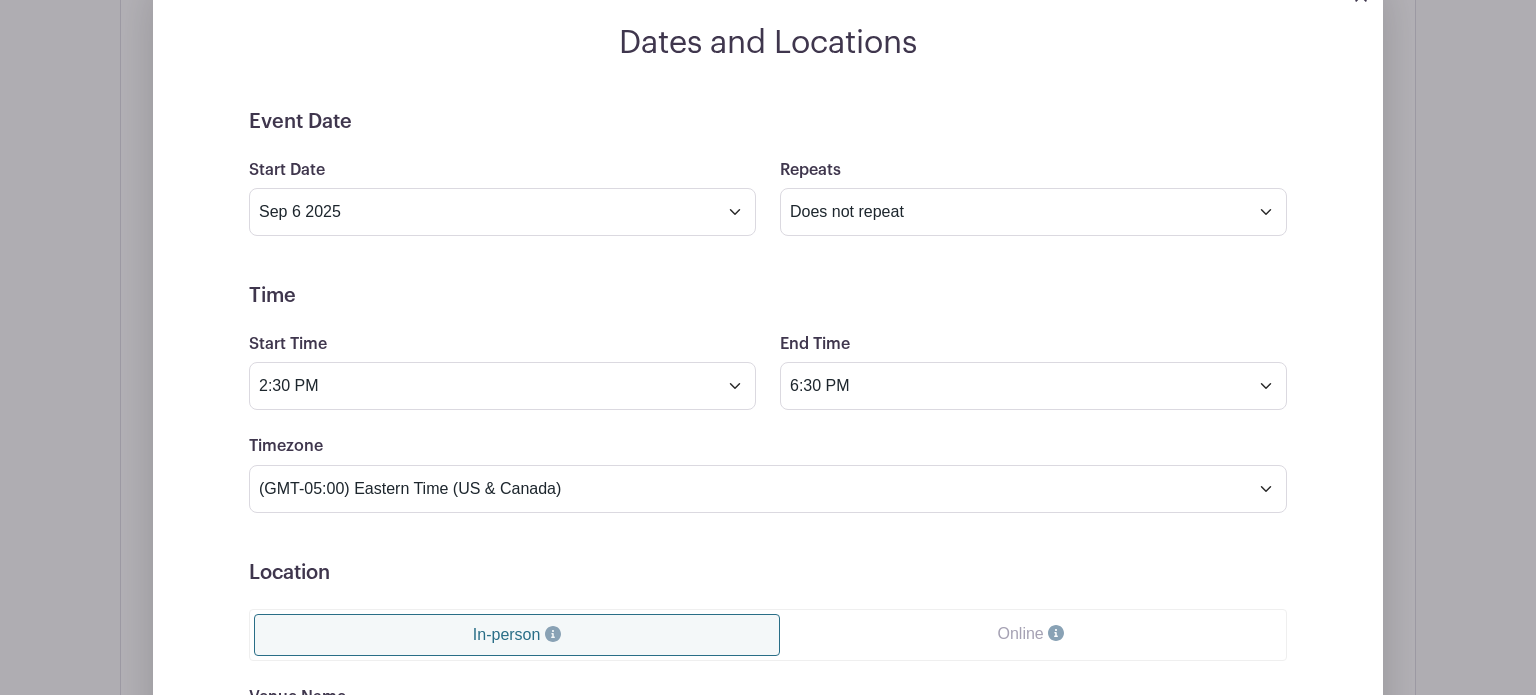 click on "Location" at bounding box center (768, 573) 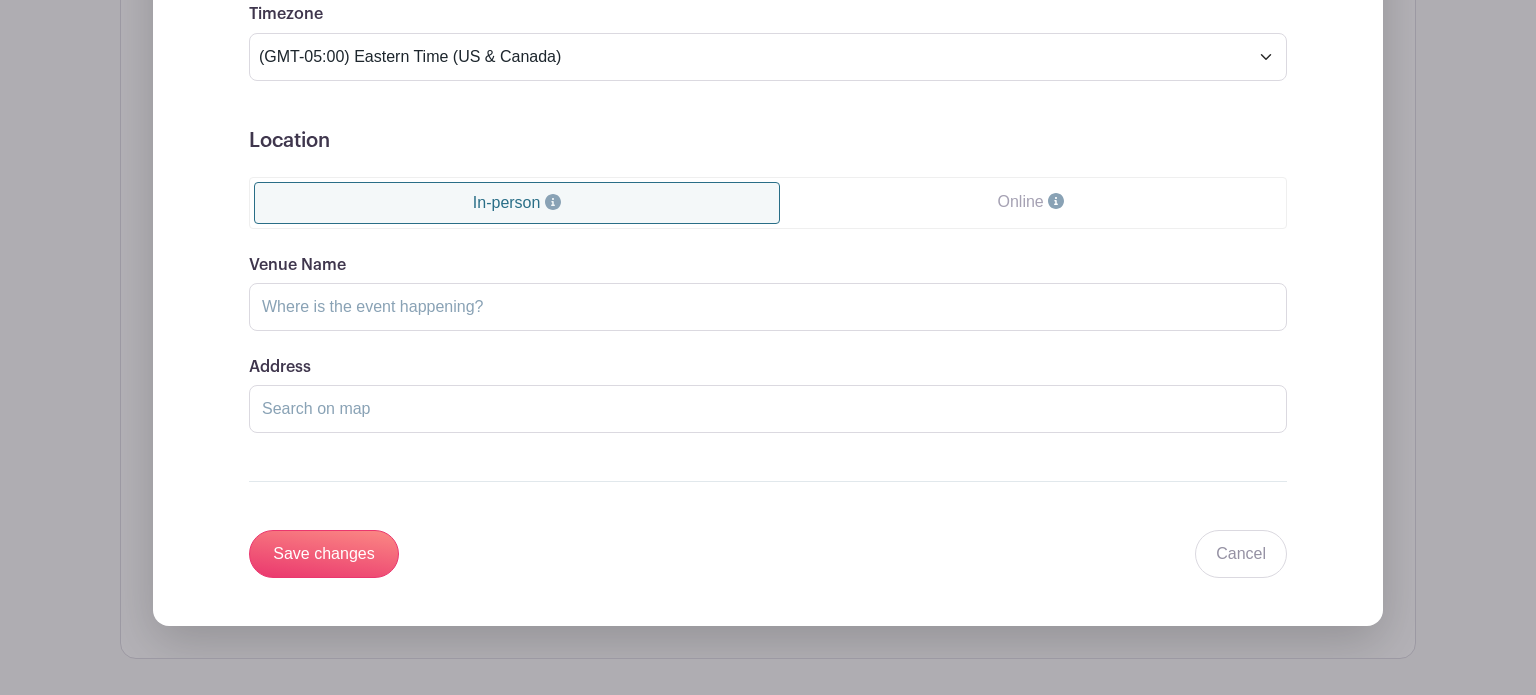 scroll, scrollTop: 1646, scrollLeft: 0, axis: vertical 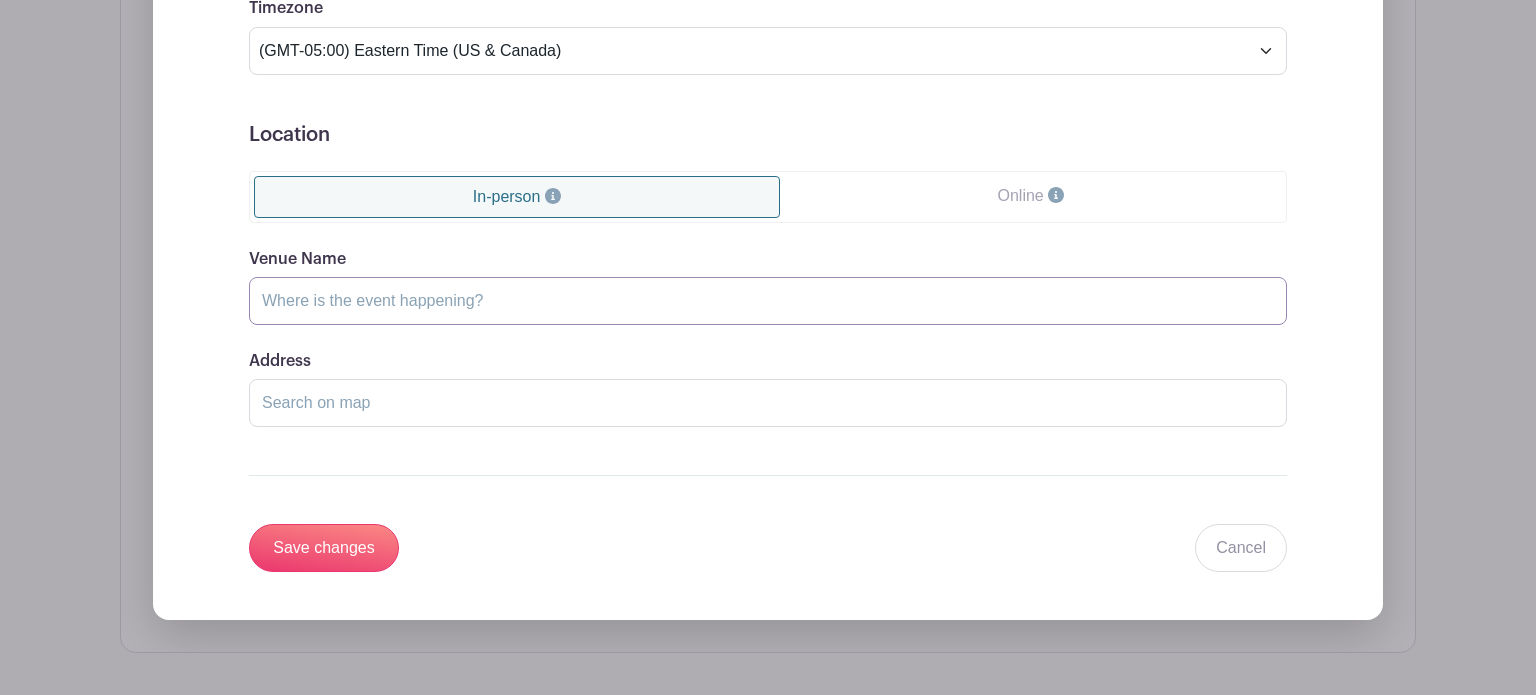 click on "Venue Name" at bounding box center (768, 301) 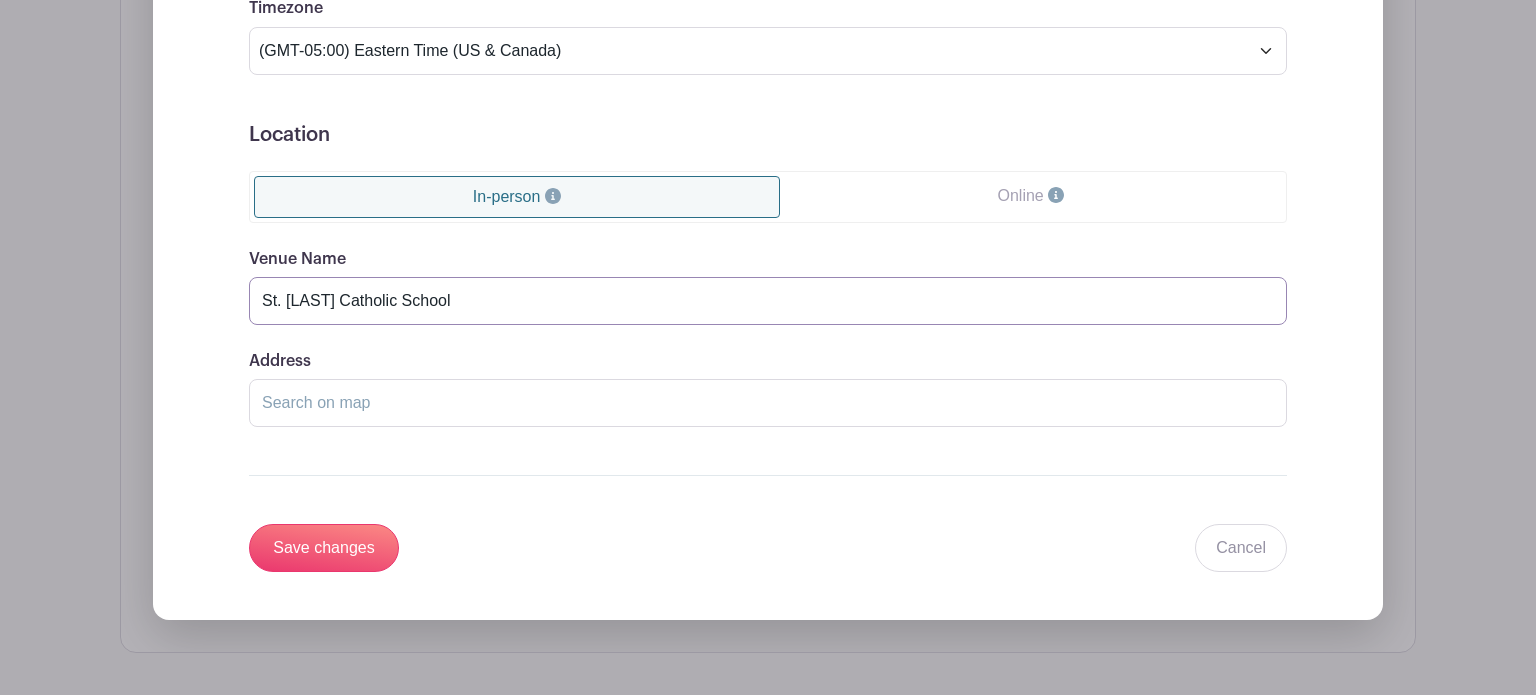 type on "St. Christopher Catholic School" 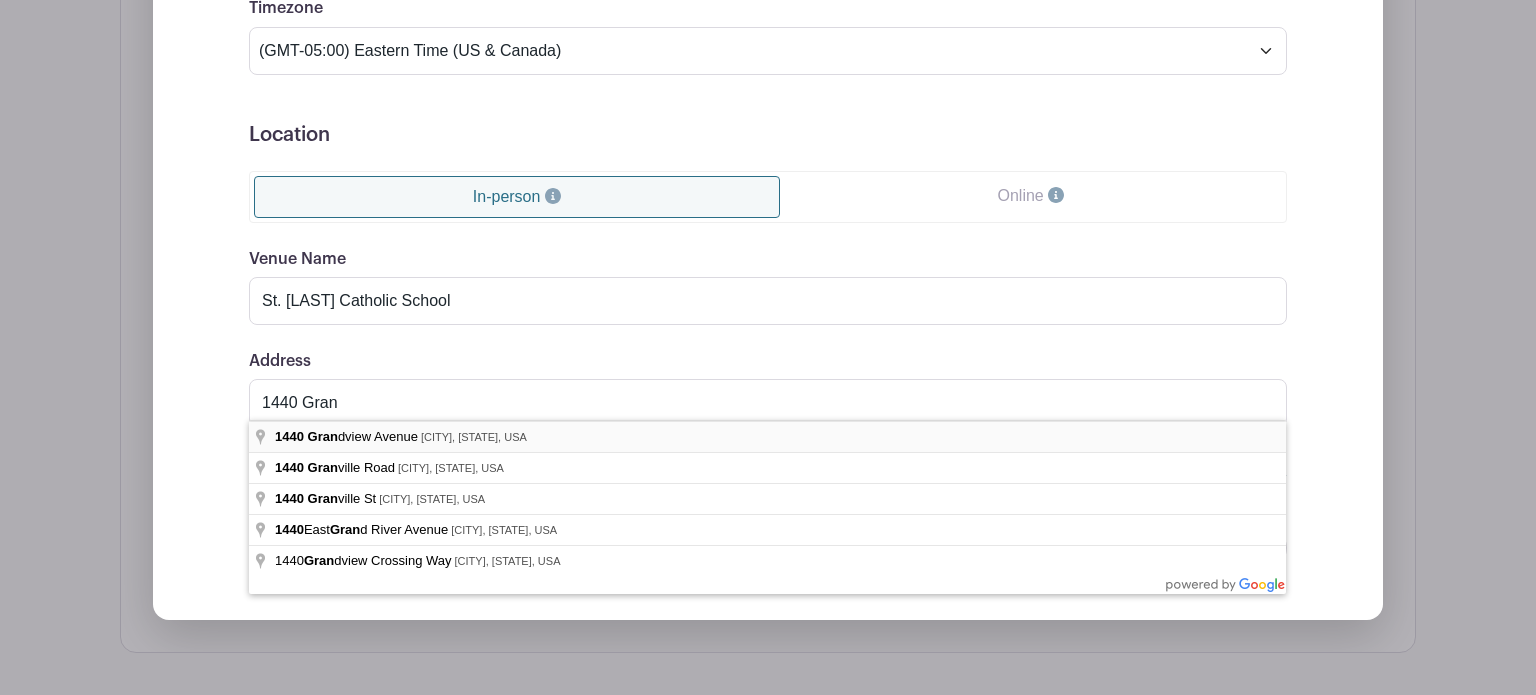 type on "1440 Grandview Avenue, Columbus, OH, USA" 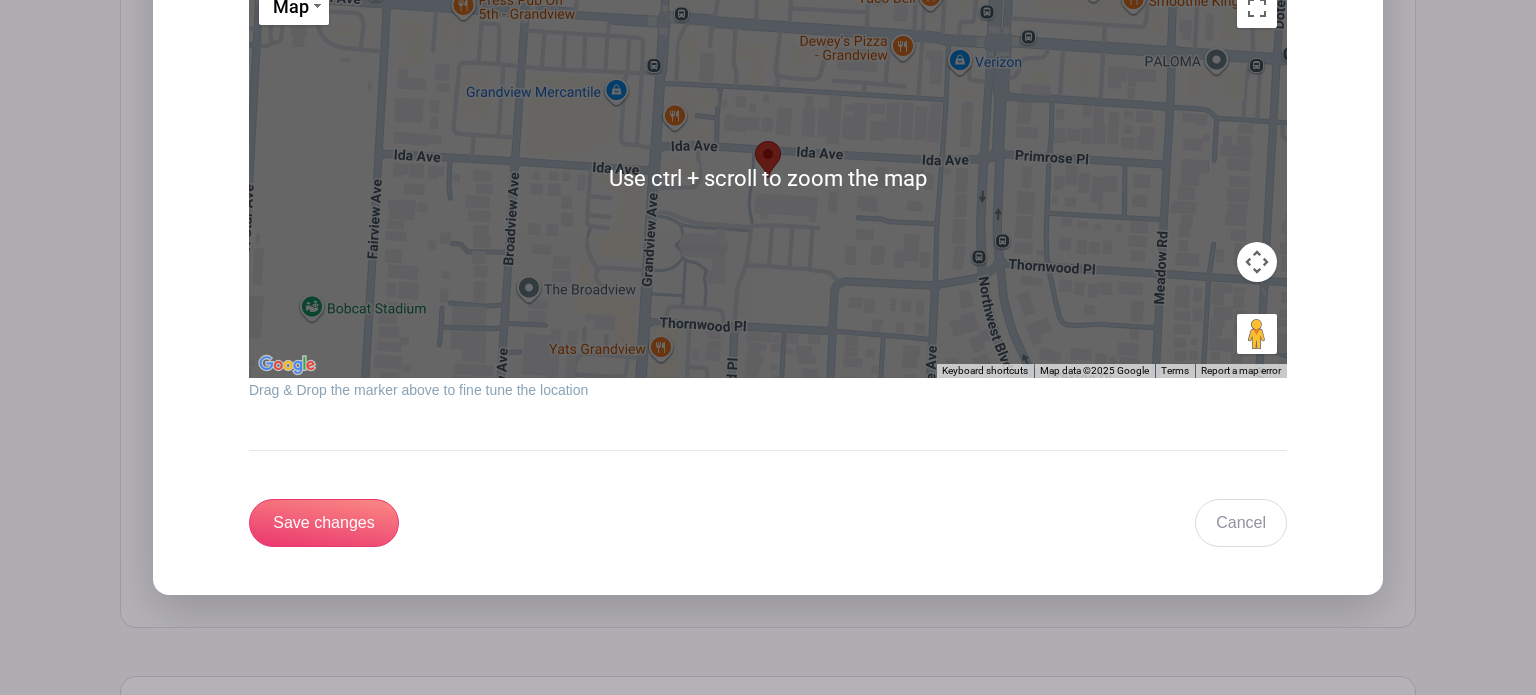 scroll, scrollTop: 2124, scrollLeft: 0, axis: vertical 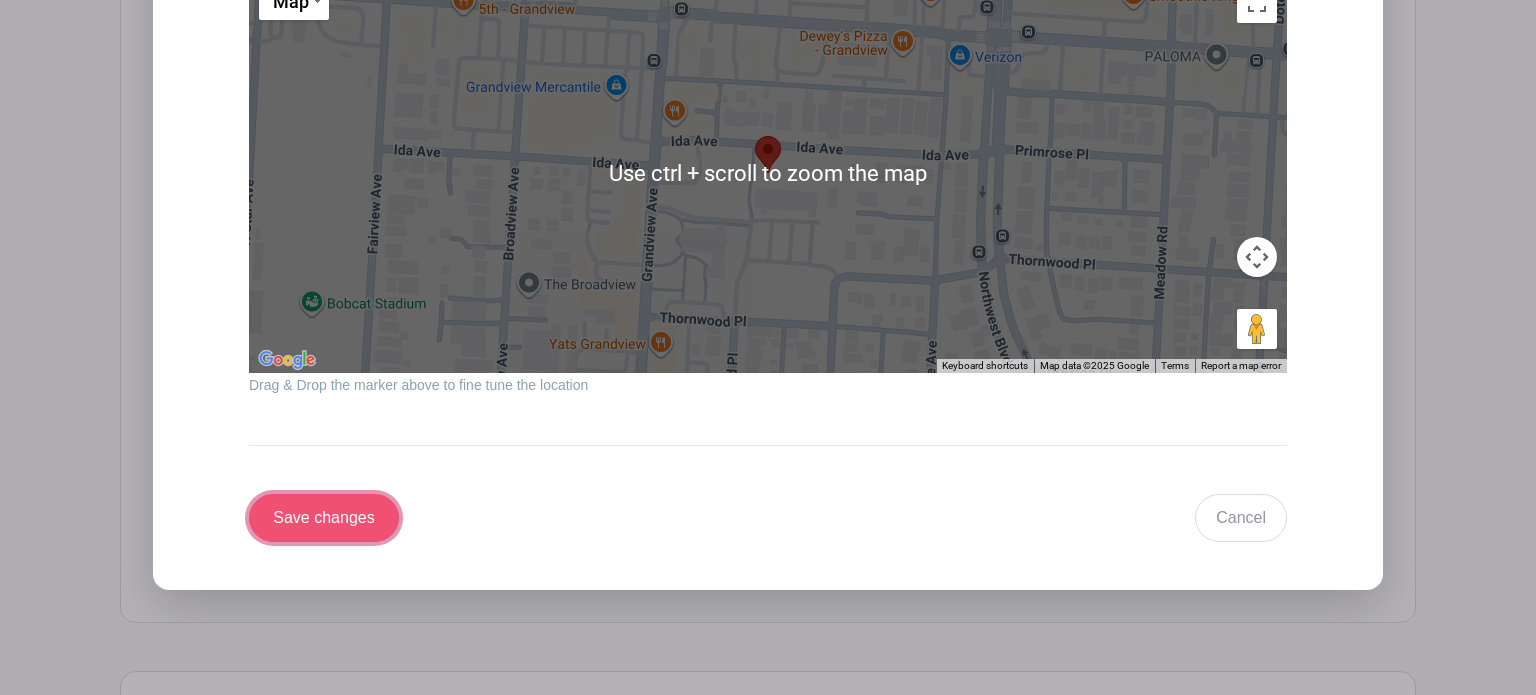 click on "Save changes" at bounding box center [324, 518] 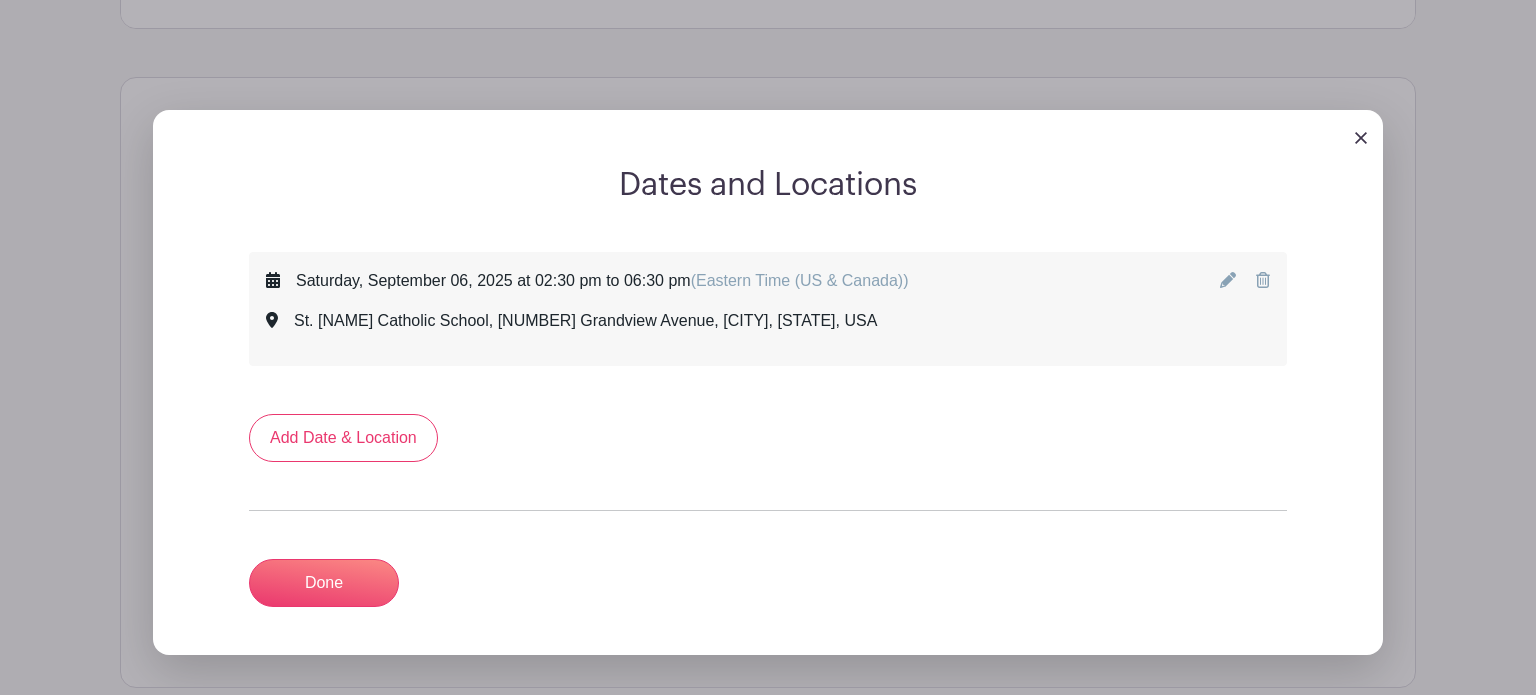 scroll, scrollTop: 905, scrollLeft: 0, axis: vertical 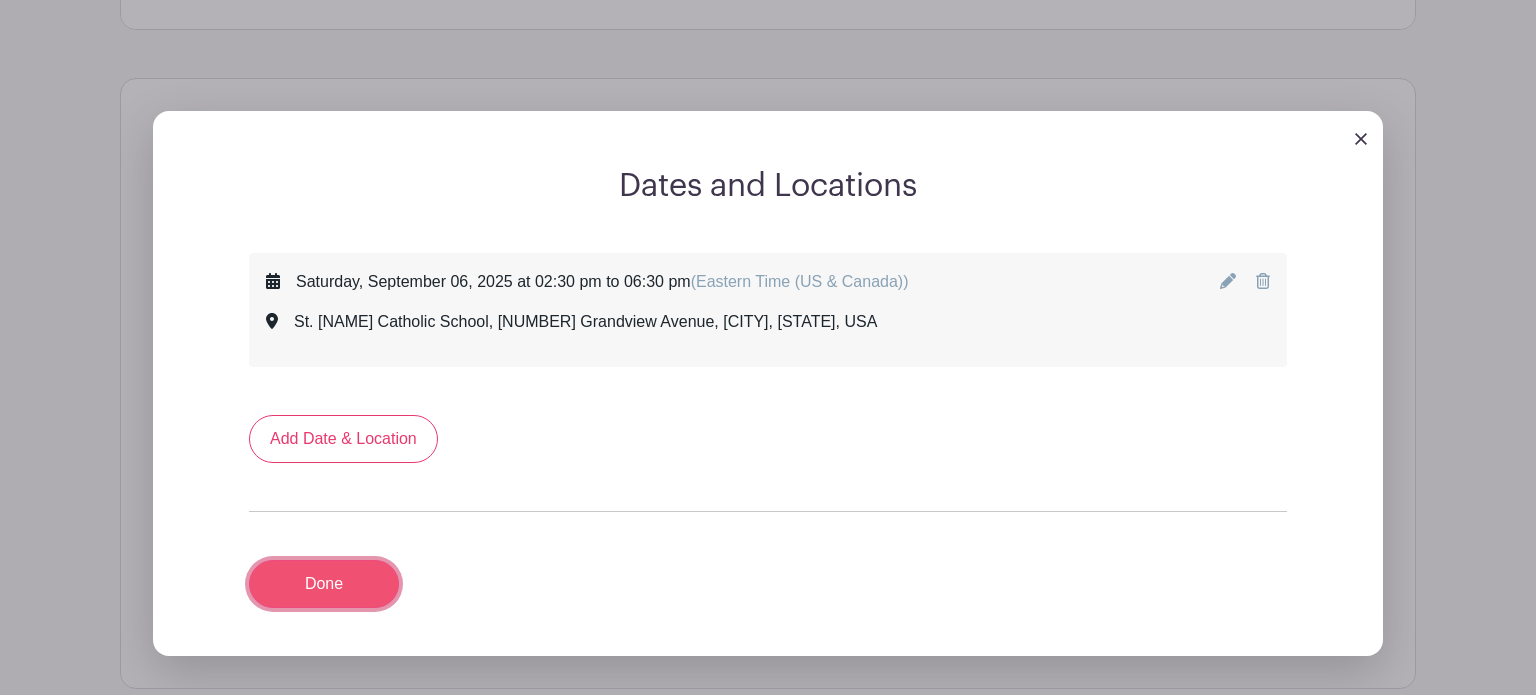 click on "Done" at bounding box center [324, 584] 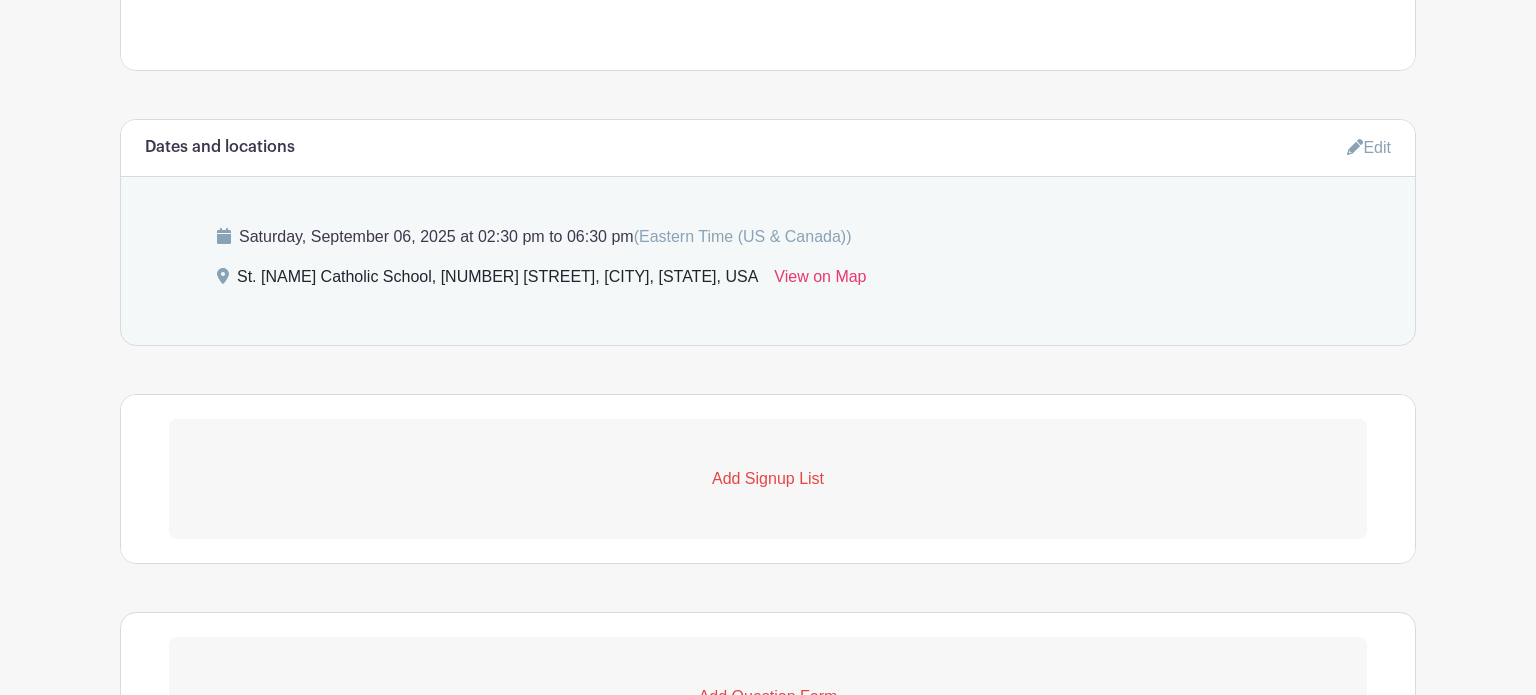 scroll, scrollTop: 865, scrollLeft: 0, axis: vertical 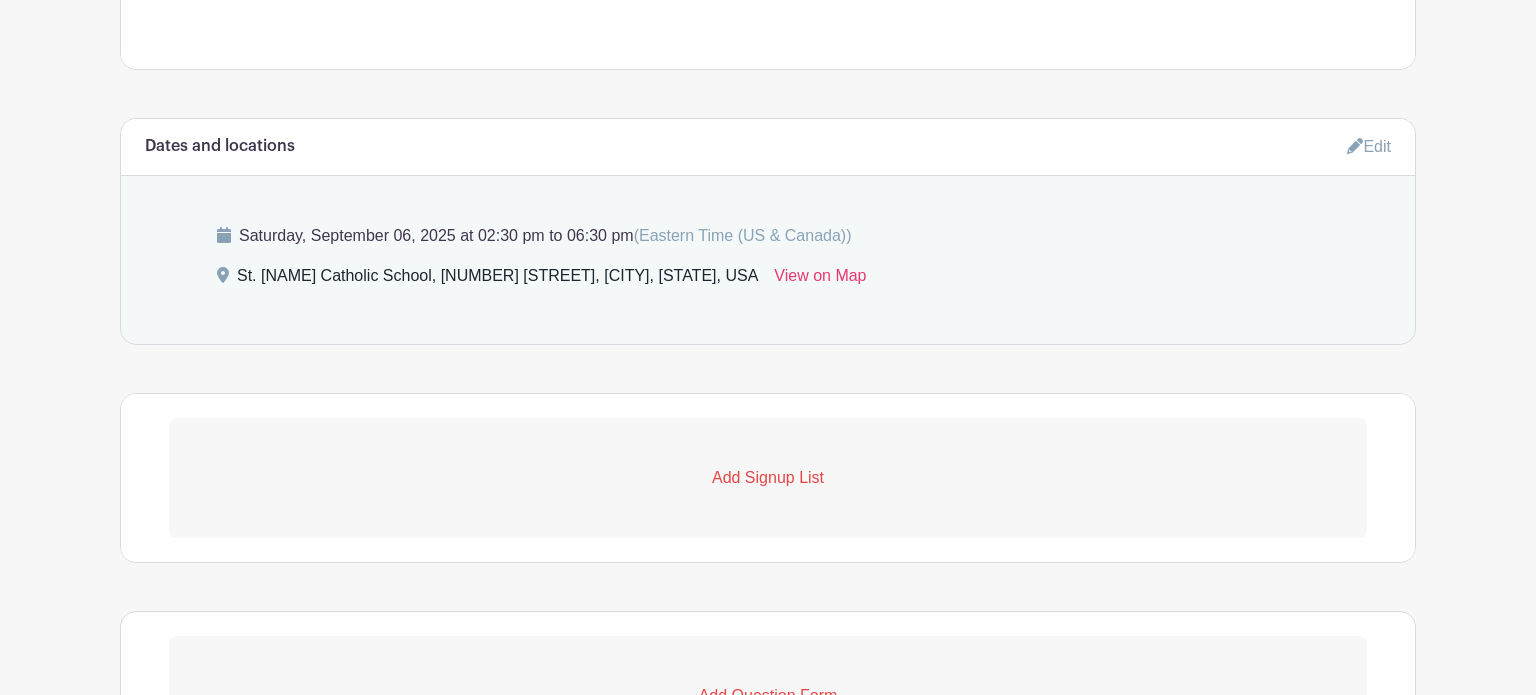 click on "Add Signup List" at bounding box center [768, 478] 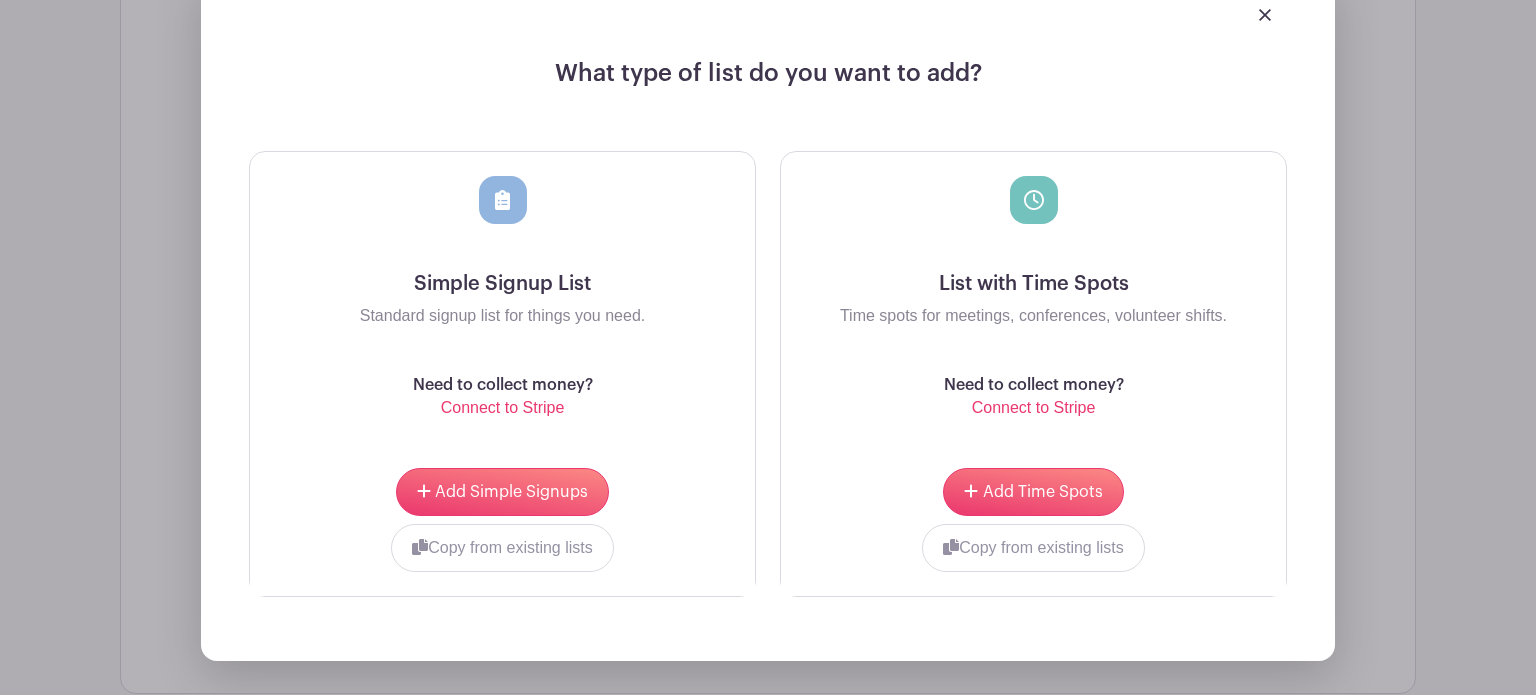 scroll, scrollTop: 1417, scrollLeft: 0, axis: vertical 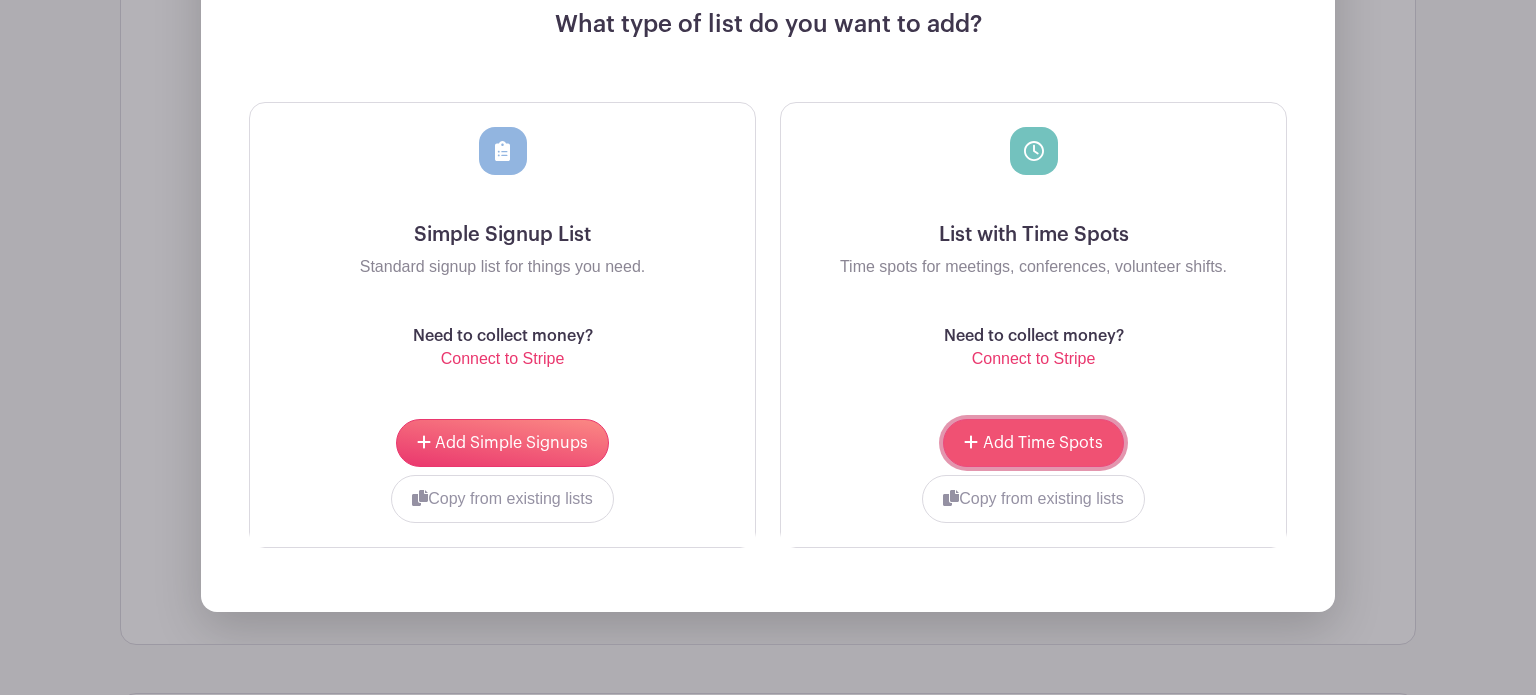 click on "Add Time Spots" at bounding box center [1043, 443] 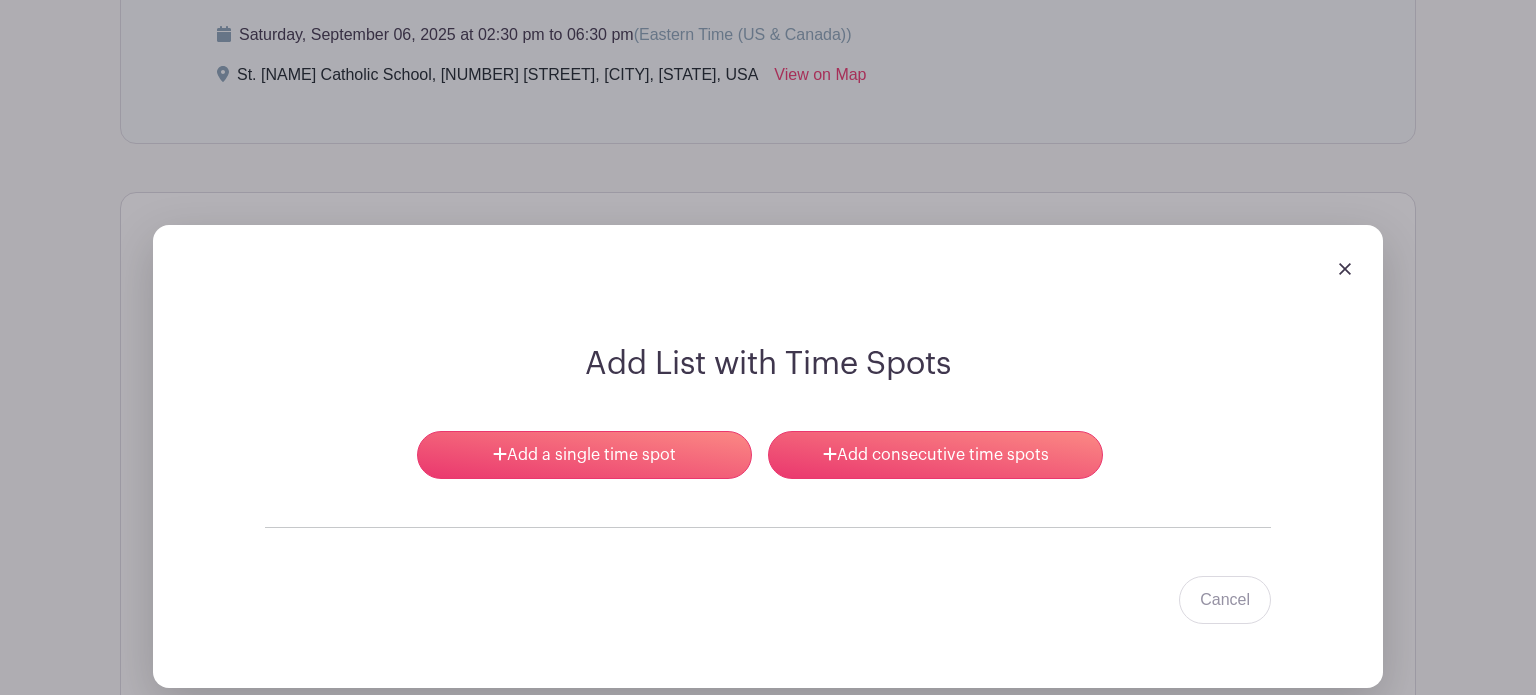 scroll, scrollTop: 1225, scrollLeft: 0, axis: vertical 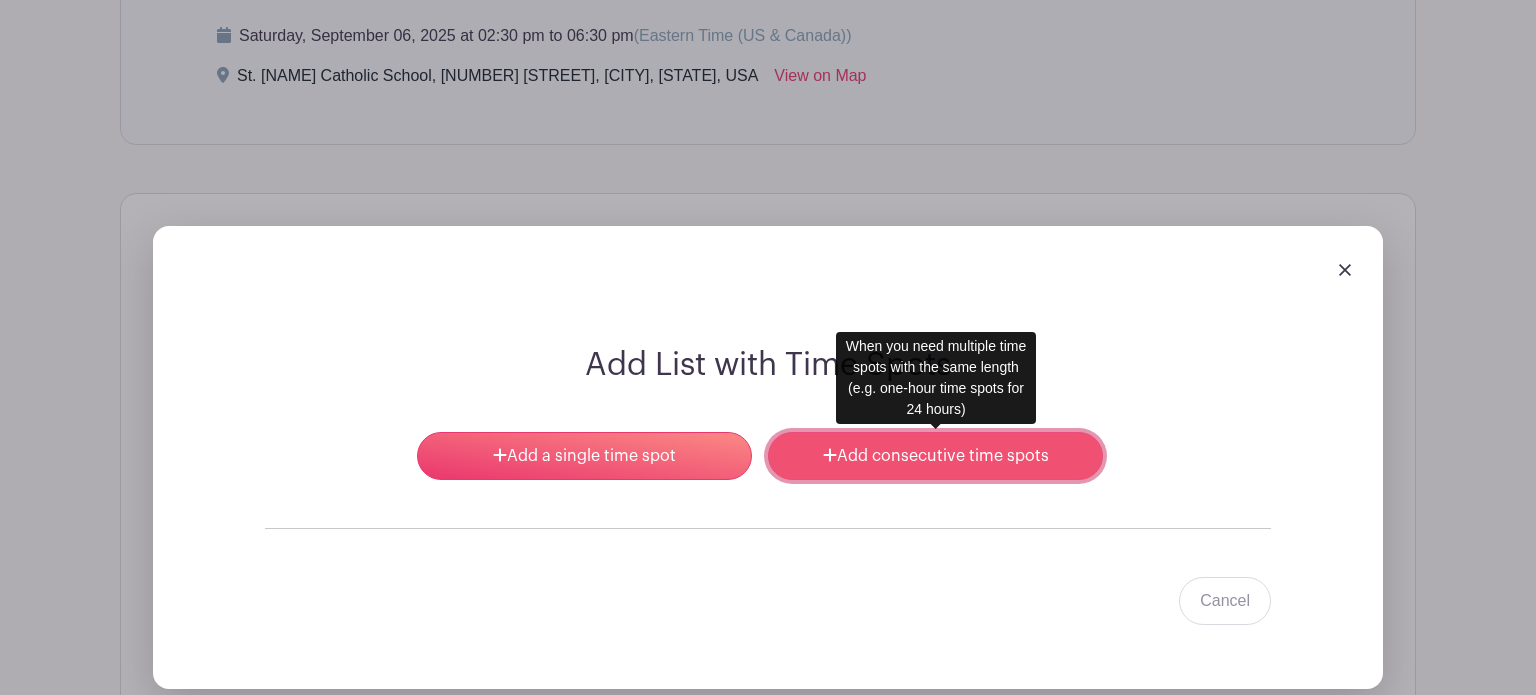 click on "Add consecutive time spots" at bounding box center [935, 456] 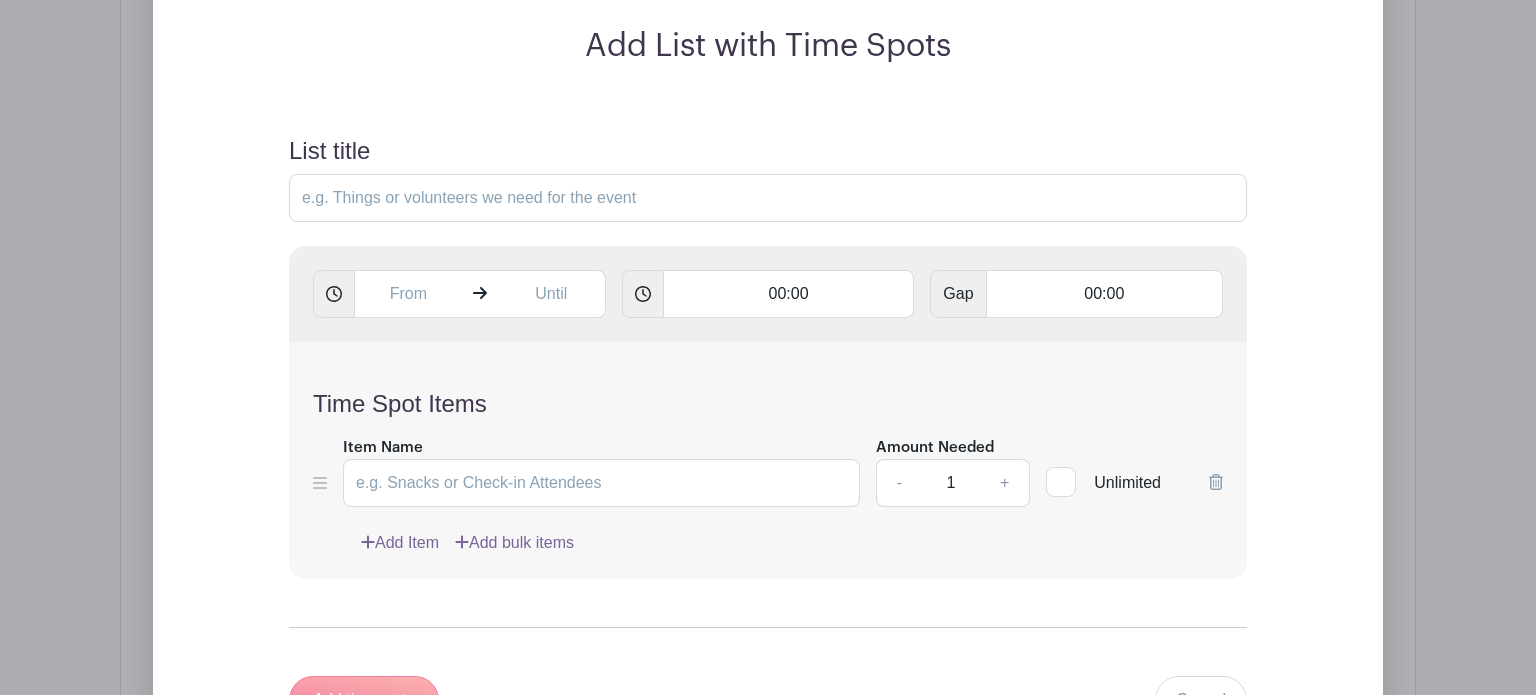 scroll, scrollTop: 1563, scrollLeft: 0, axis: vertical 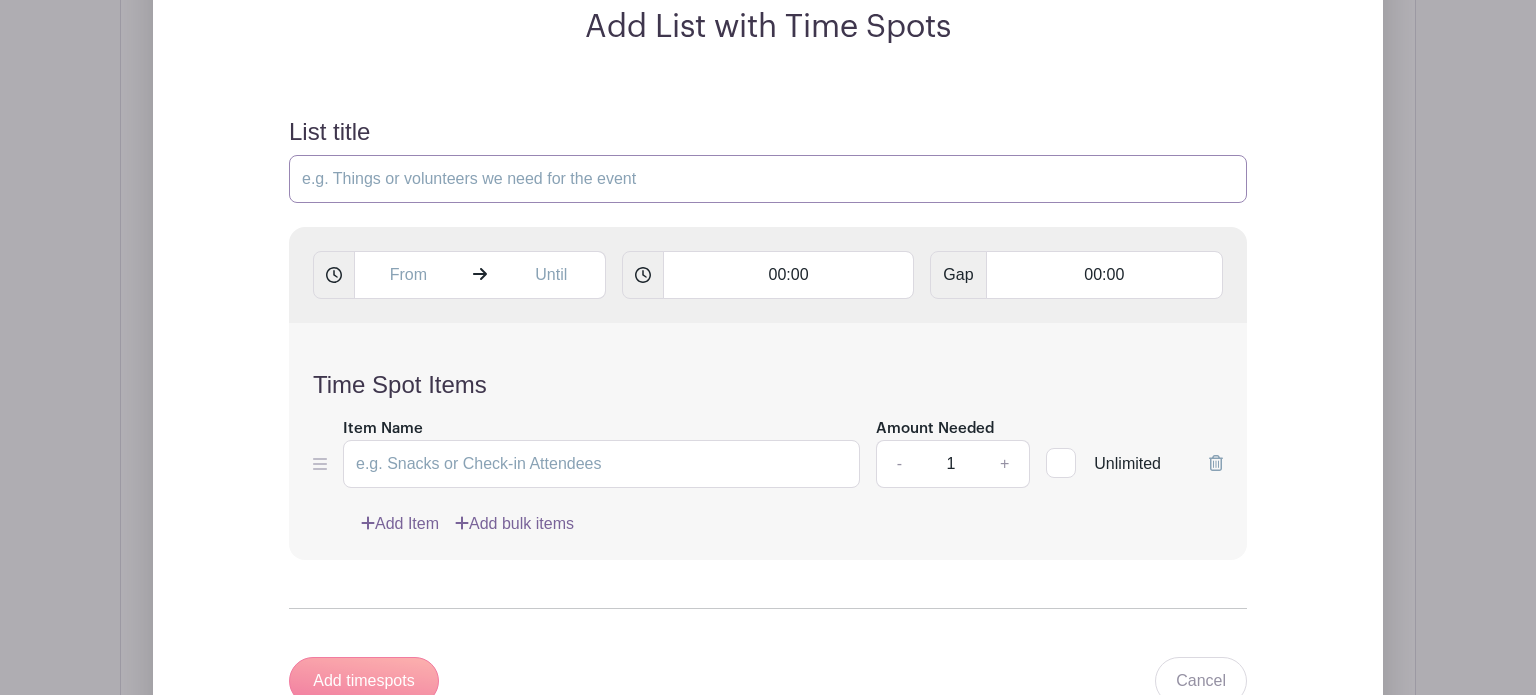 click on "List title" at bounding box center [768, 179] 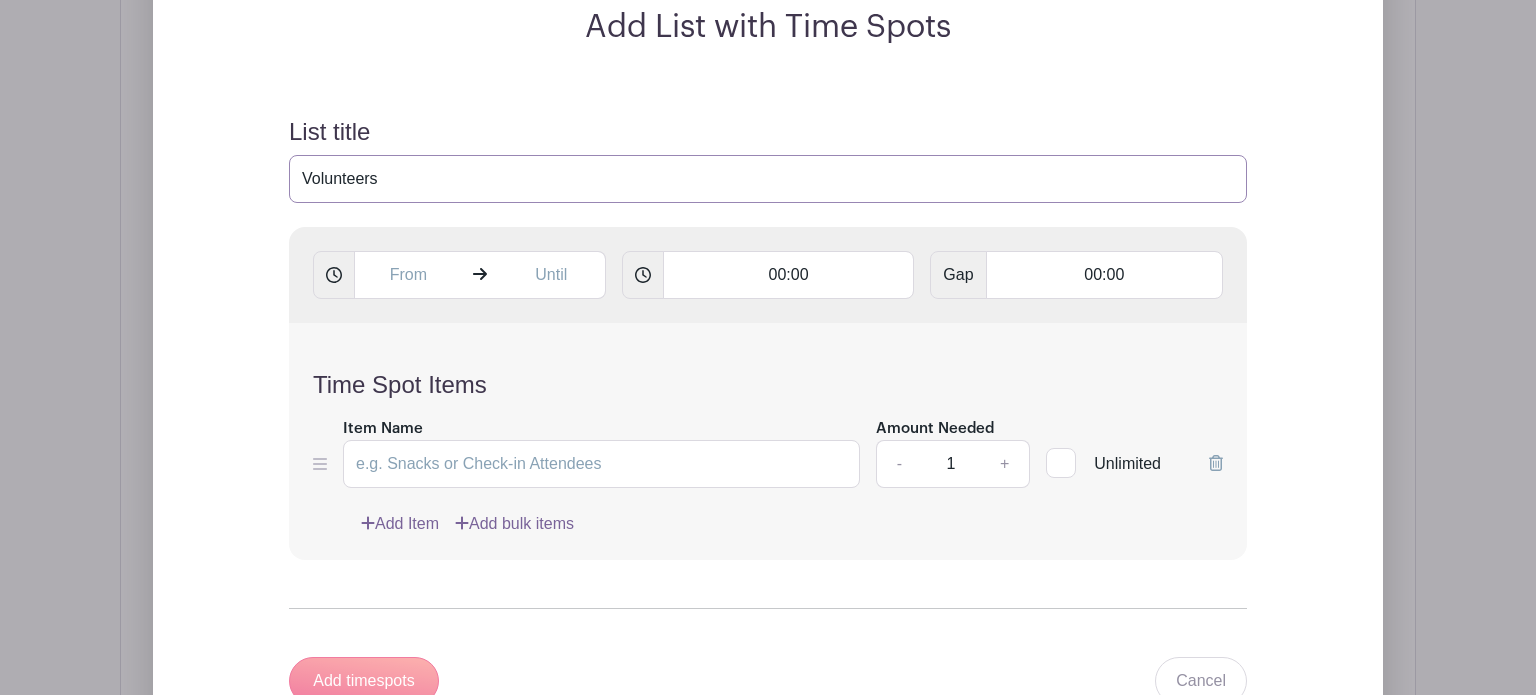 type on "Volunteers" 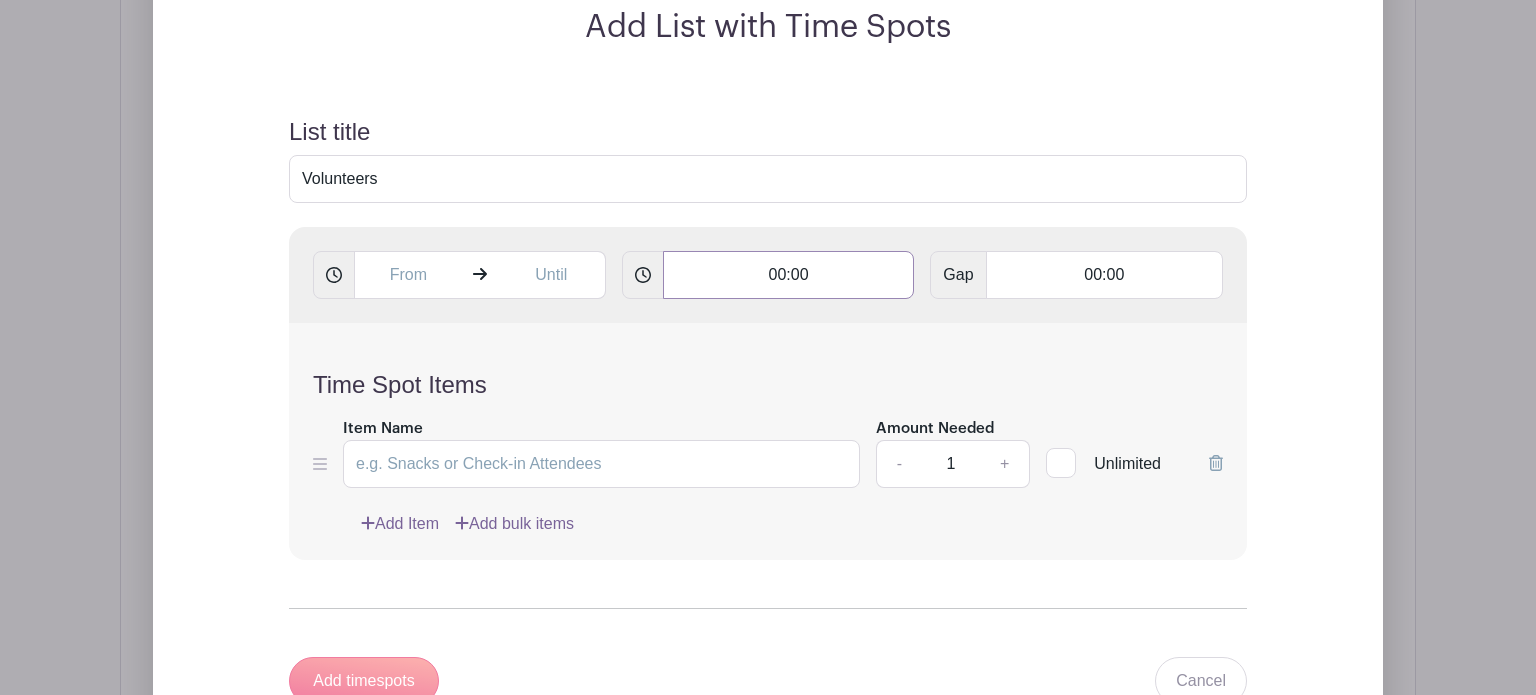 click on "00:00" at bounding box center [789, 275] 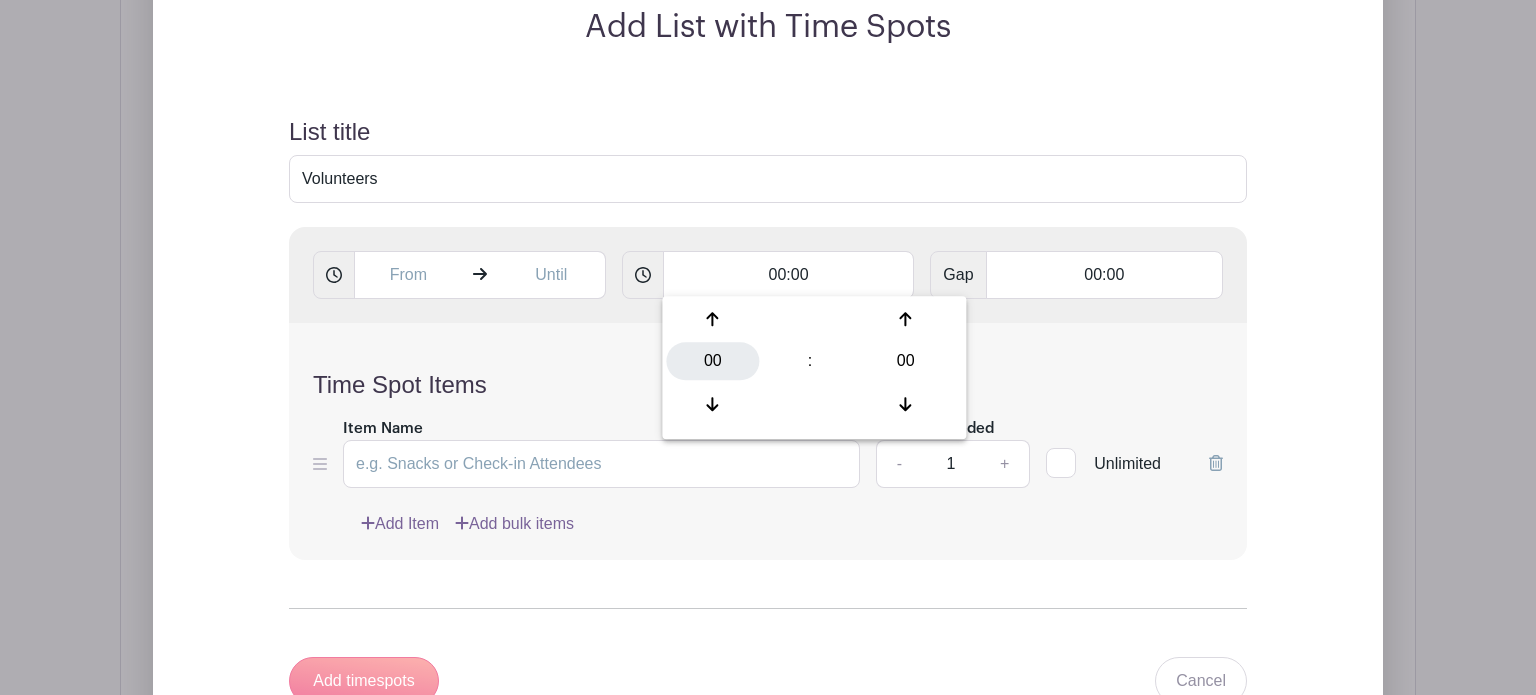 click on "00" at bounding box center (712, 361) 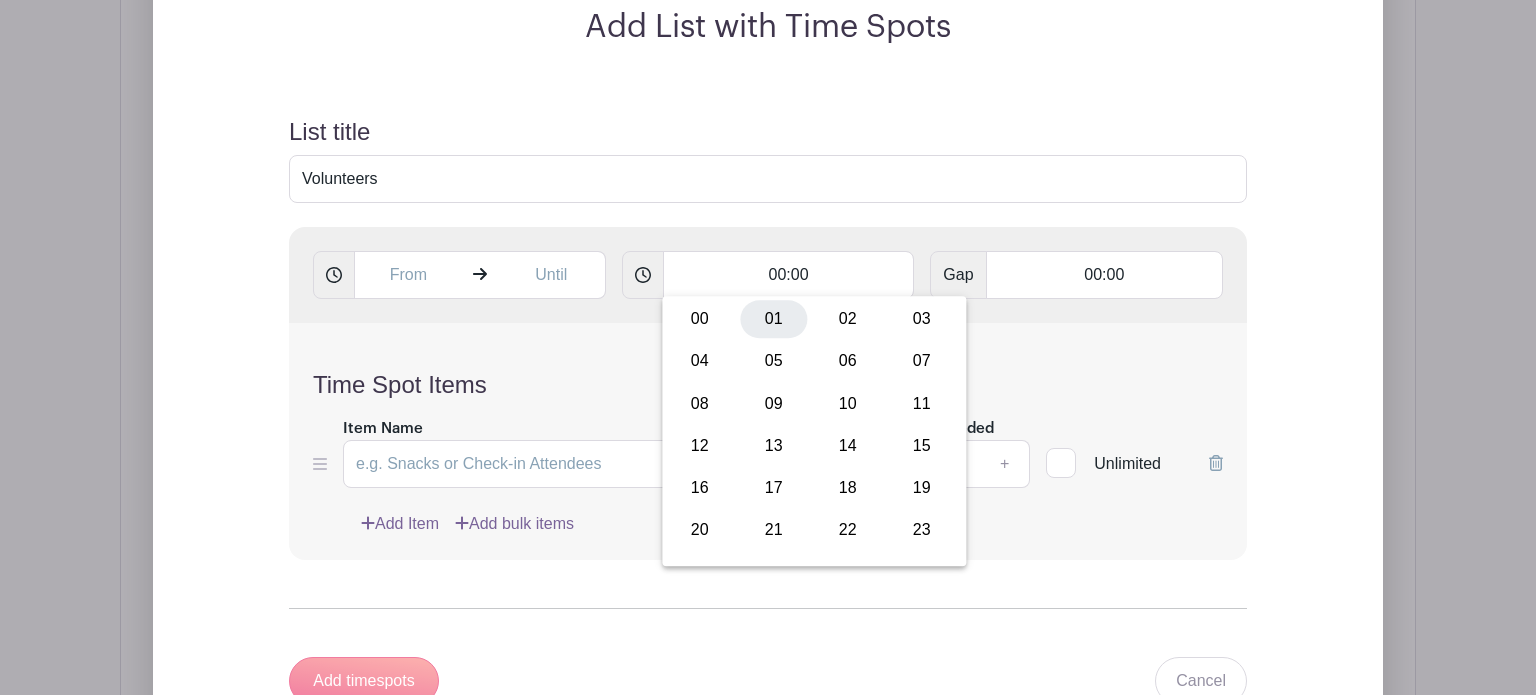 click on "01" at bounding box center [773, 319] 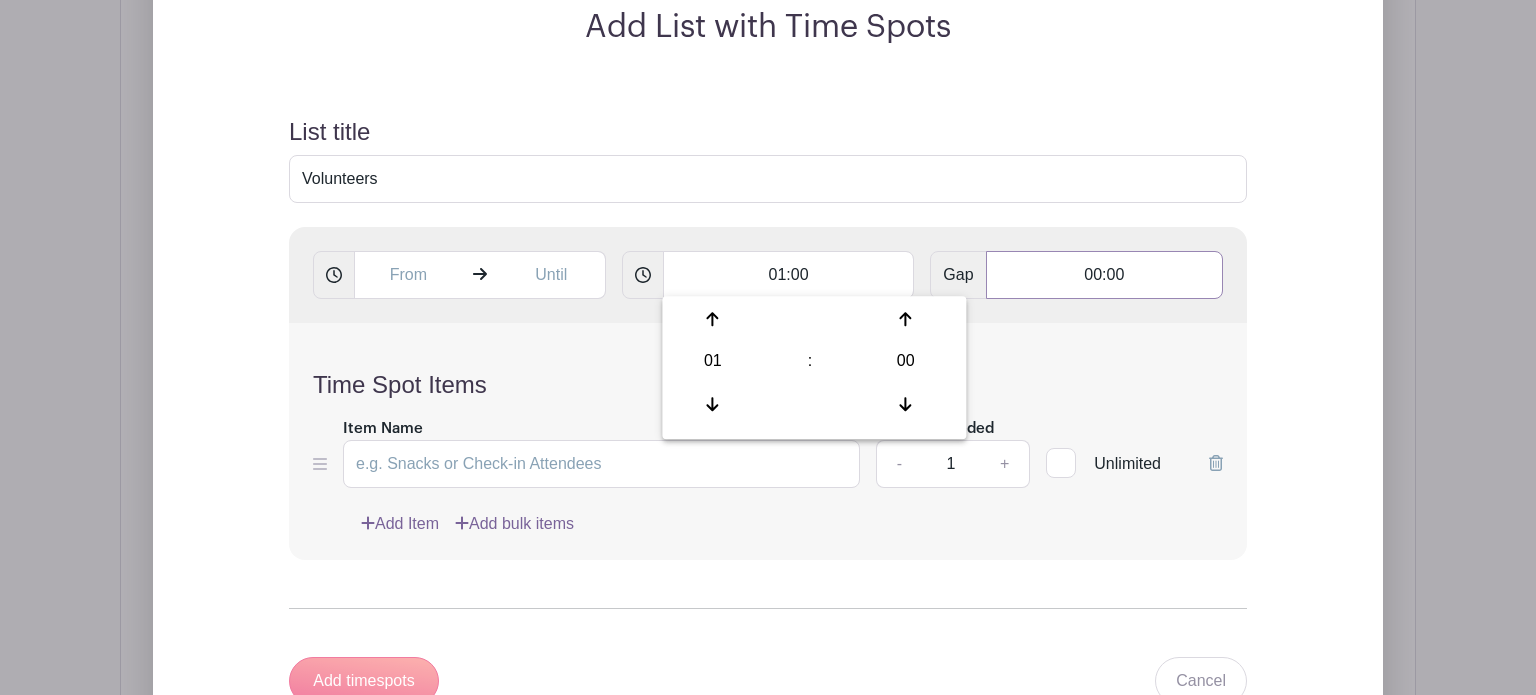 click on "00:00" at bounding box center [1104, 275] 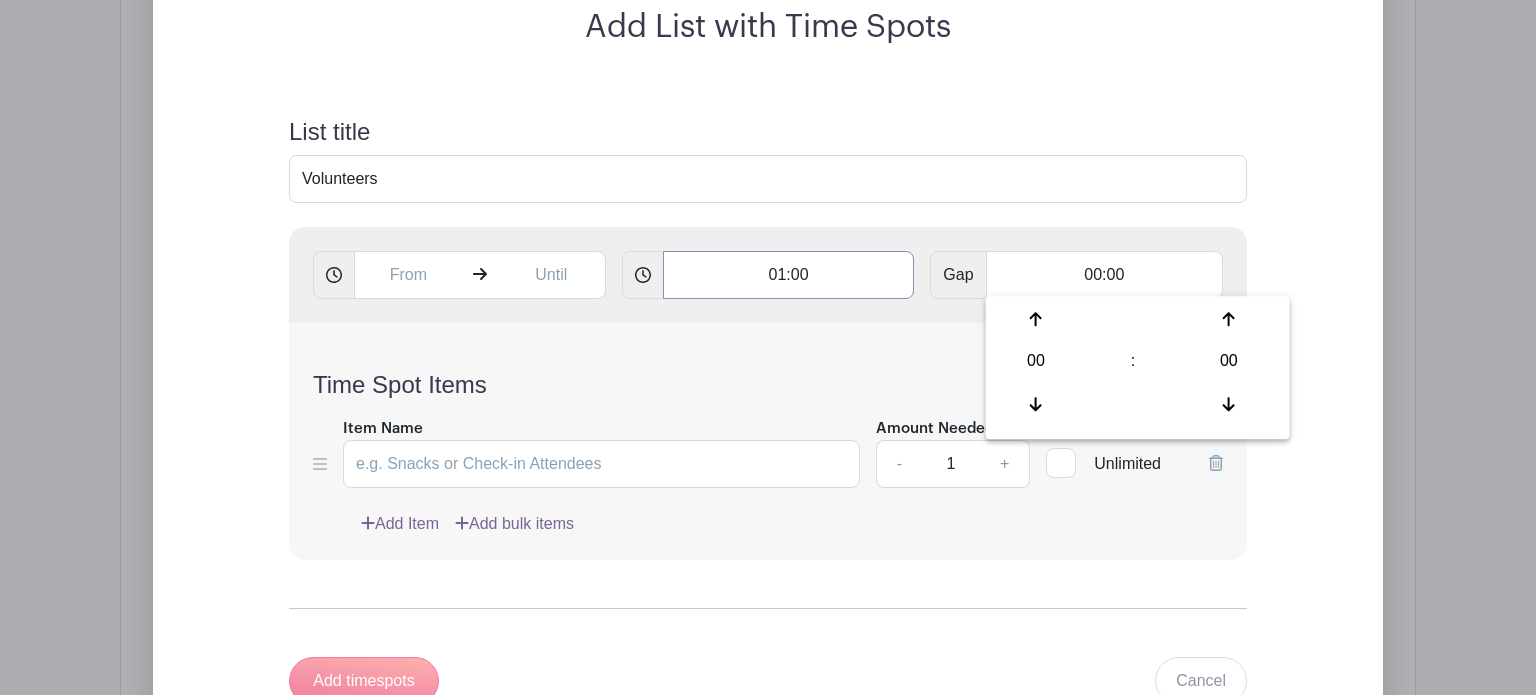 click on "01:00" at bounding box center [789, 275] 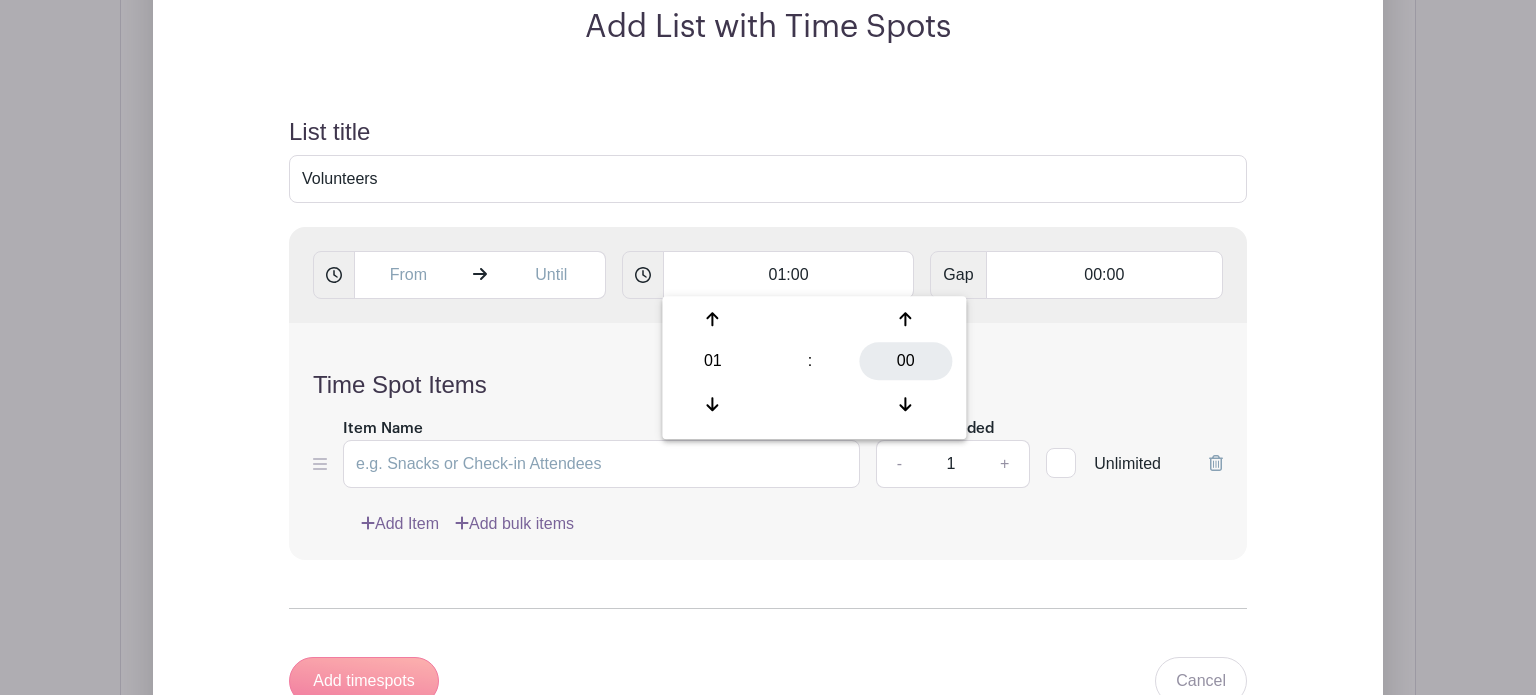 click on "00" at bounding box center (905, 361) 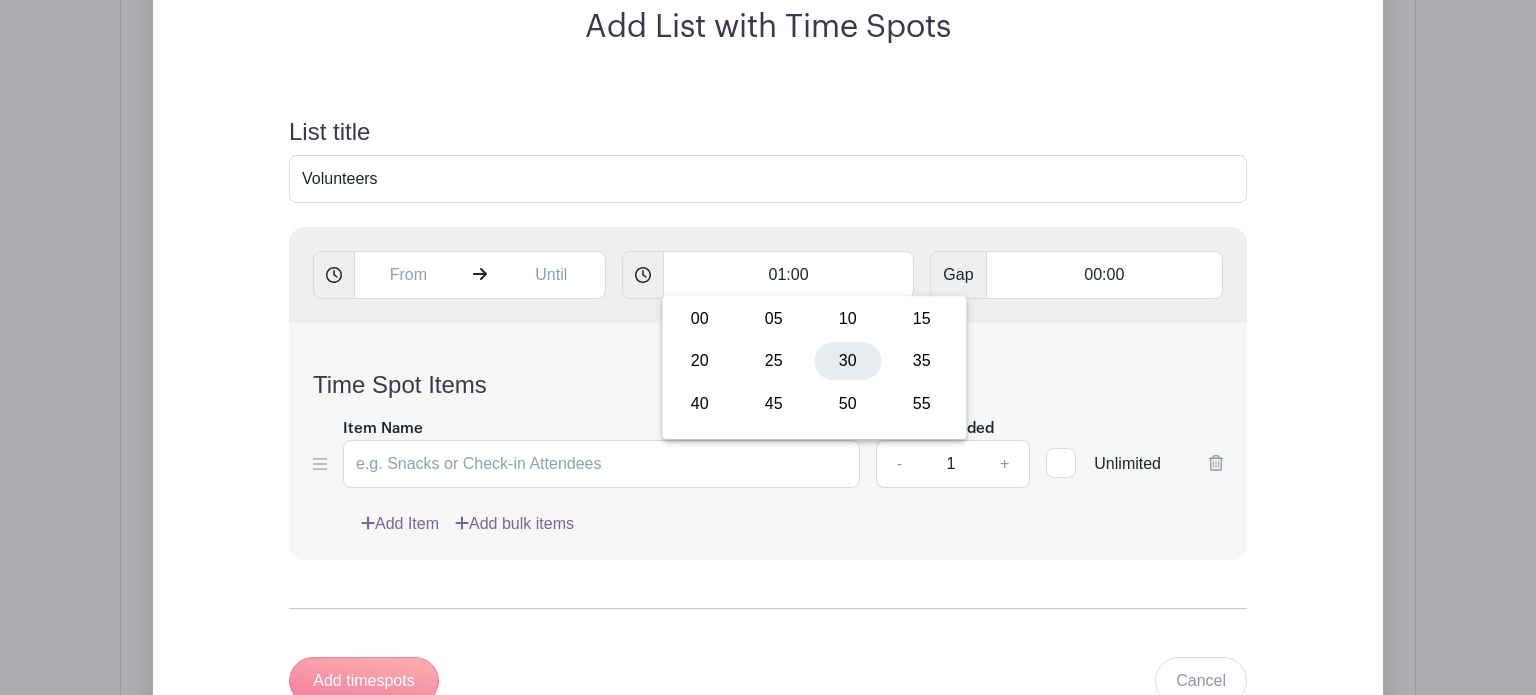 click on "30" at bounding box center (847, 361) 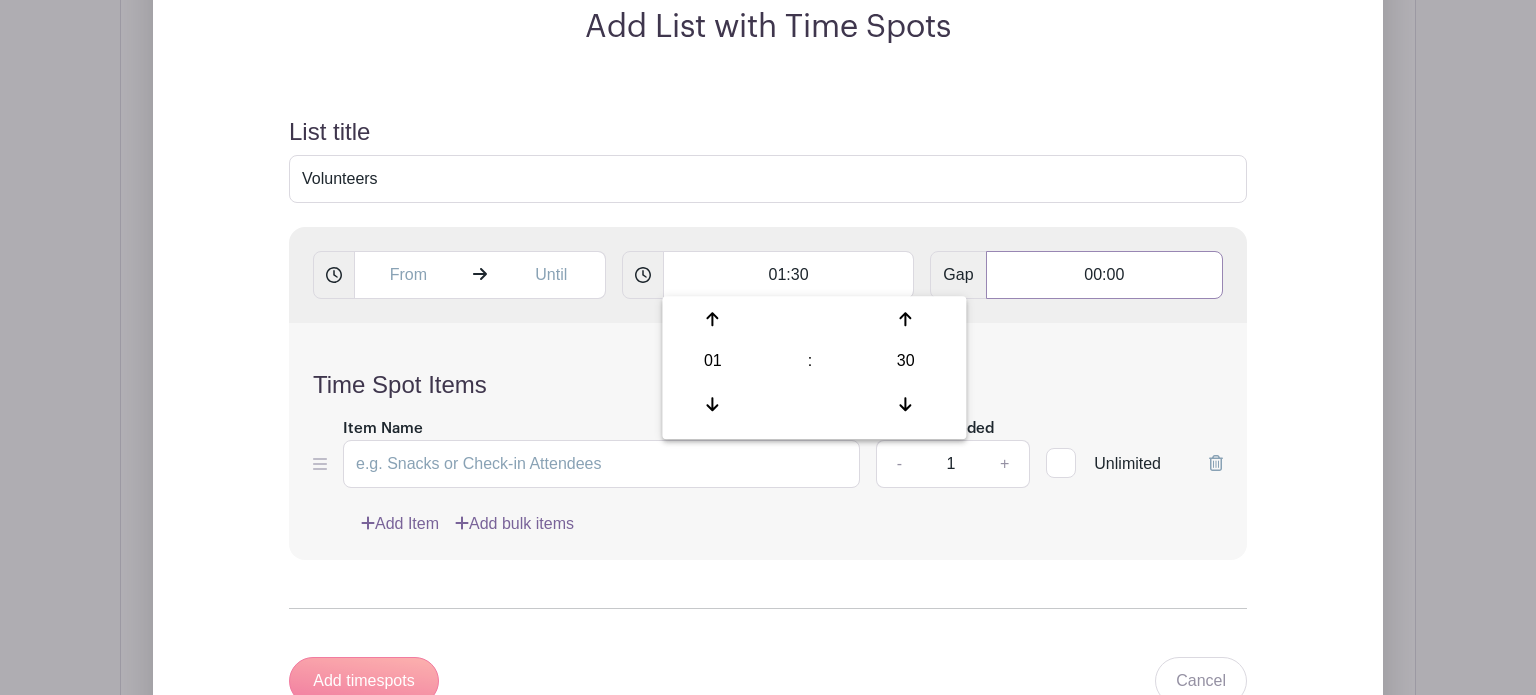 click on "00:00" at bounding box center (1104, 275) 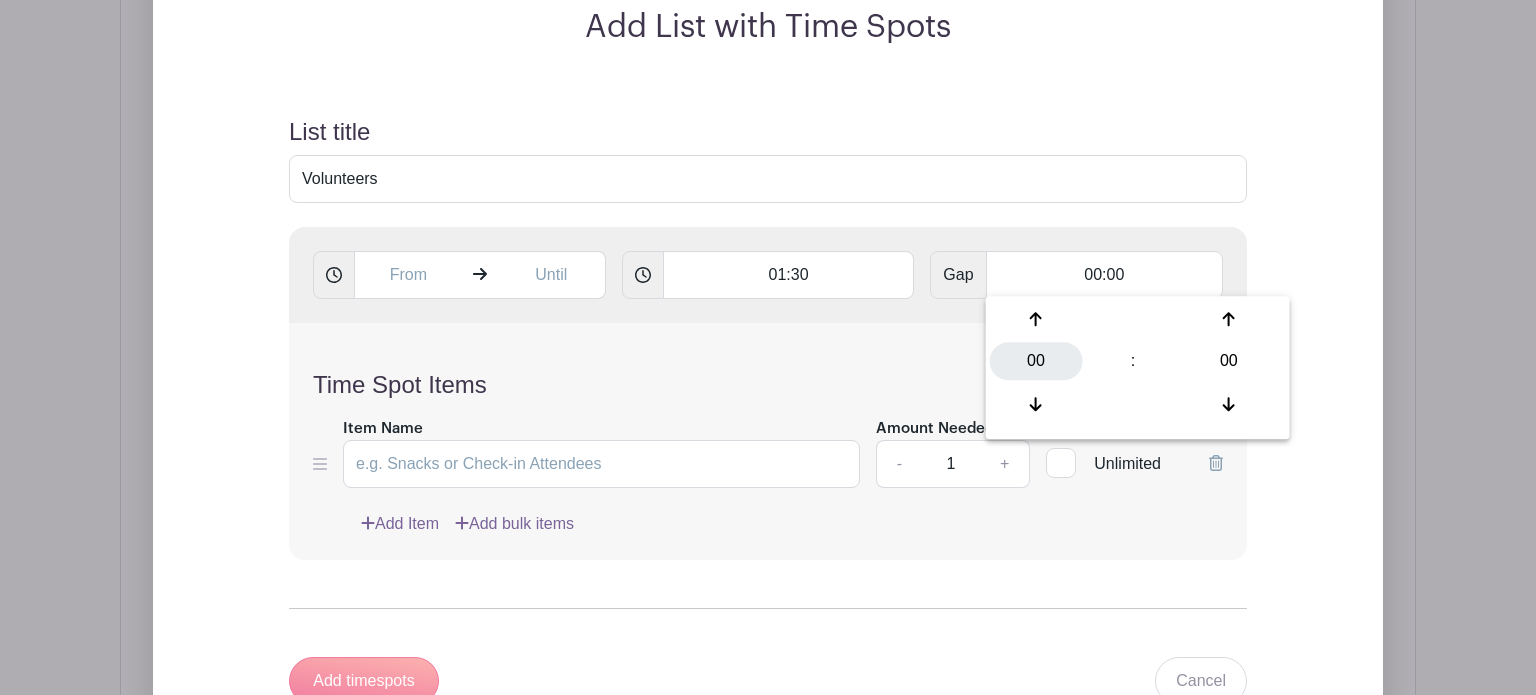 click on "00" at bounding box center (1036, 361) 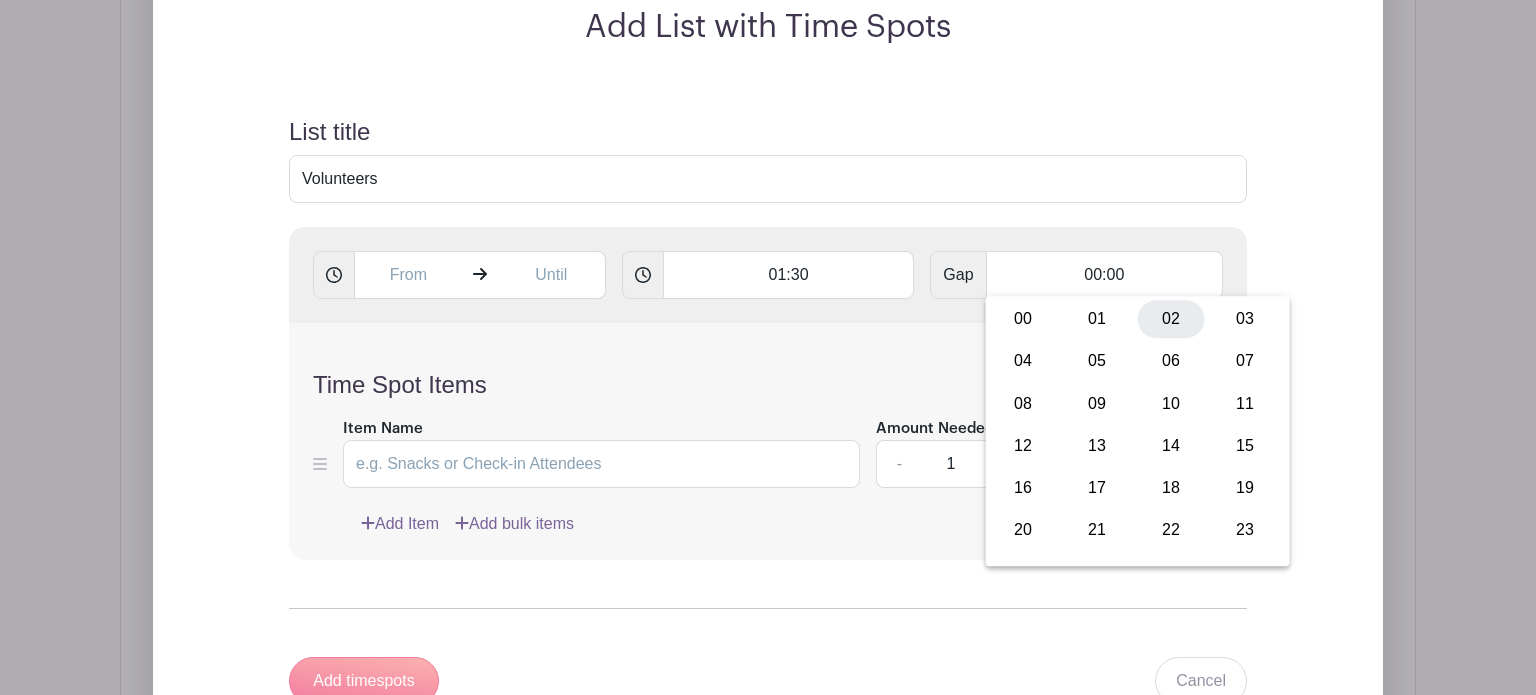 click on "02" at bounding box center (1171, 319) 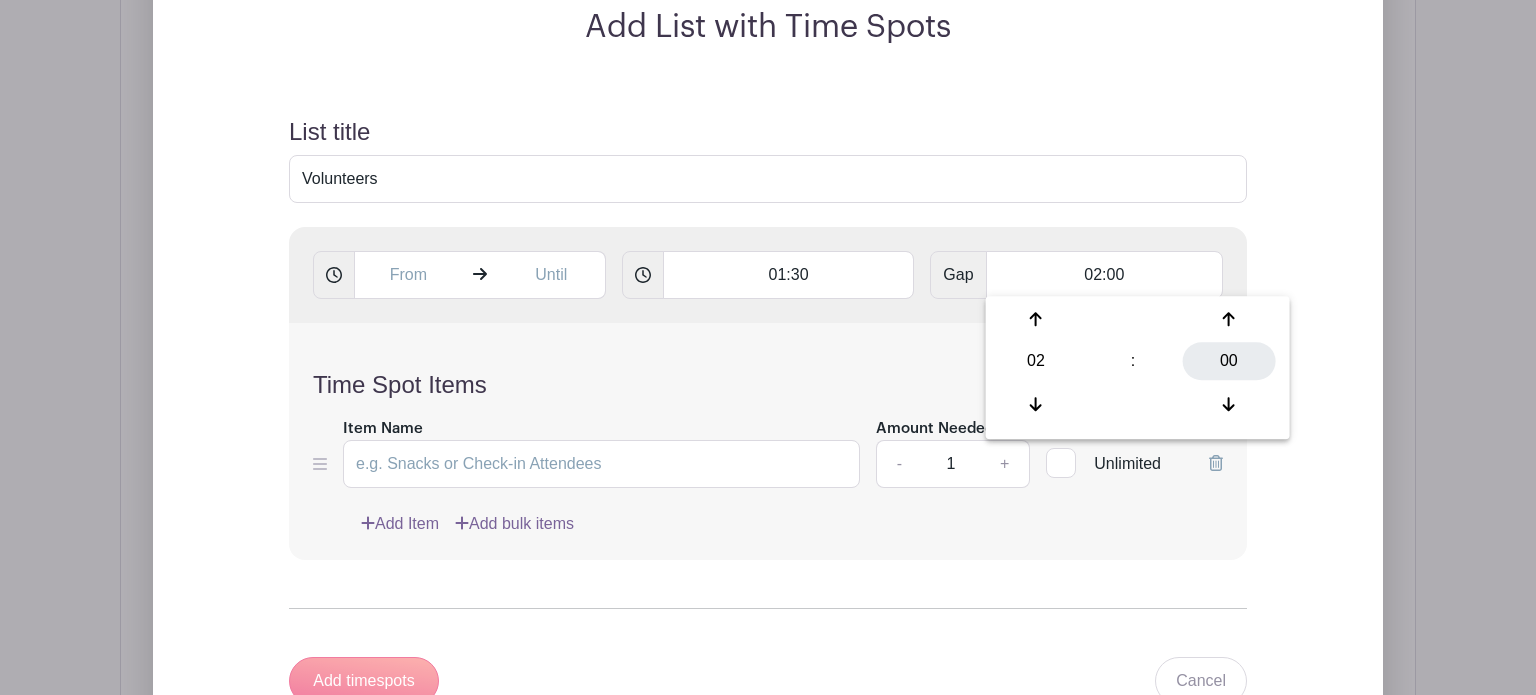 click on "00" at bounding box center (1228, 361) 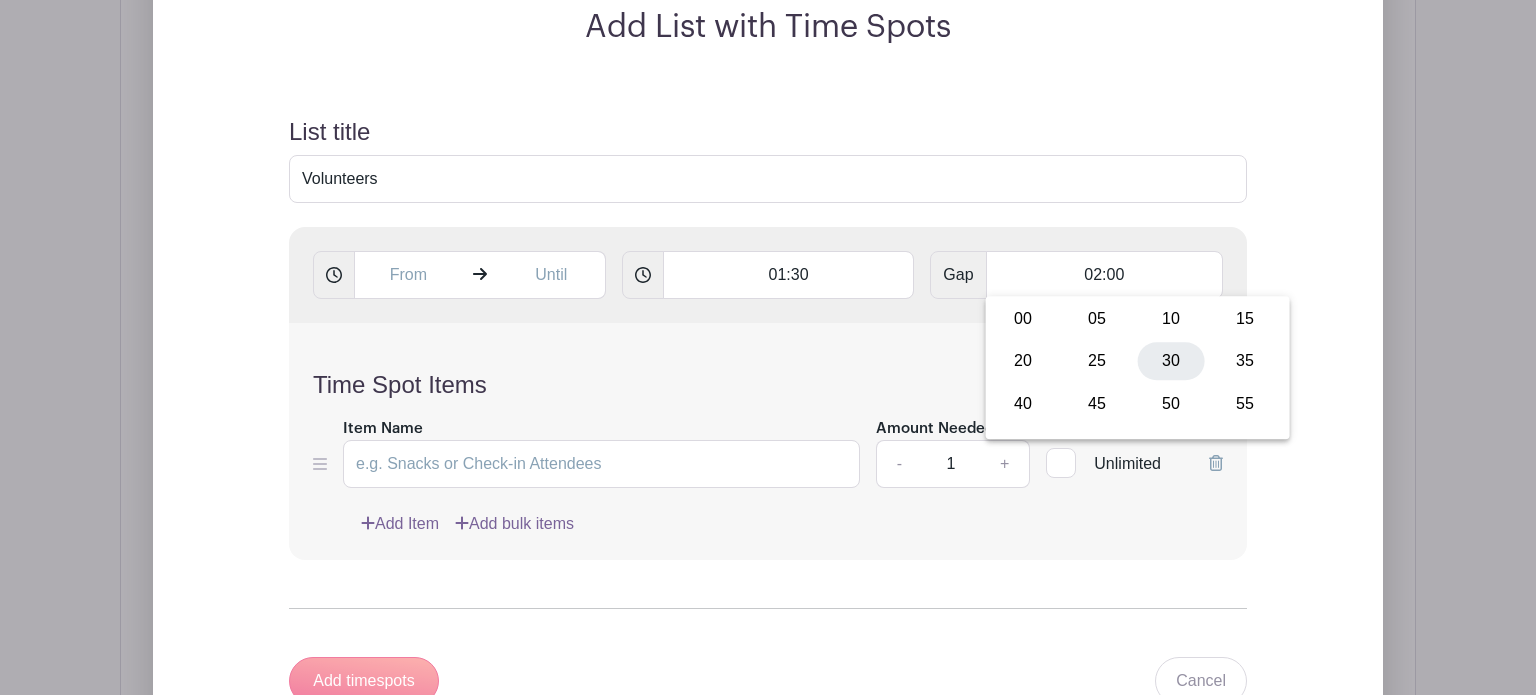click on "30" at bounding box center [1171, 361] 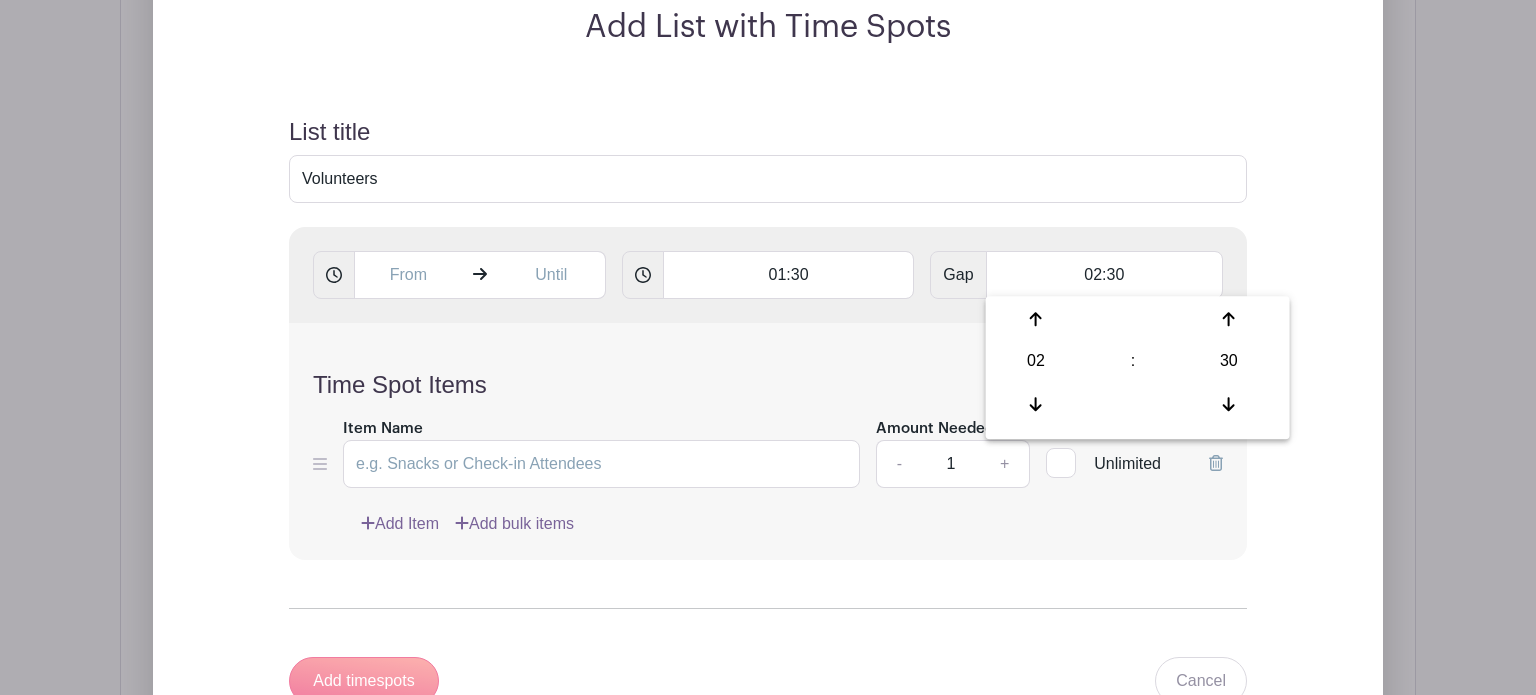 click on "Time Spot Items" at bounding box center (768, 385) 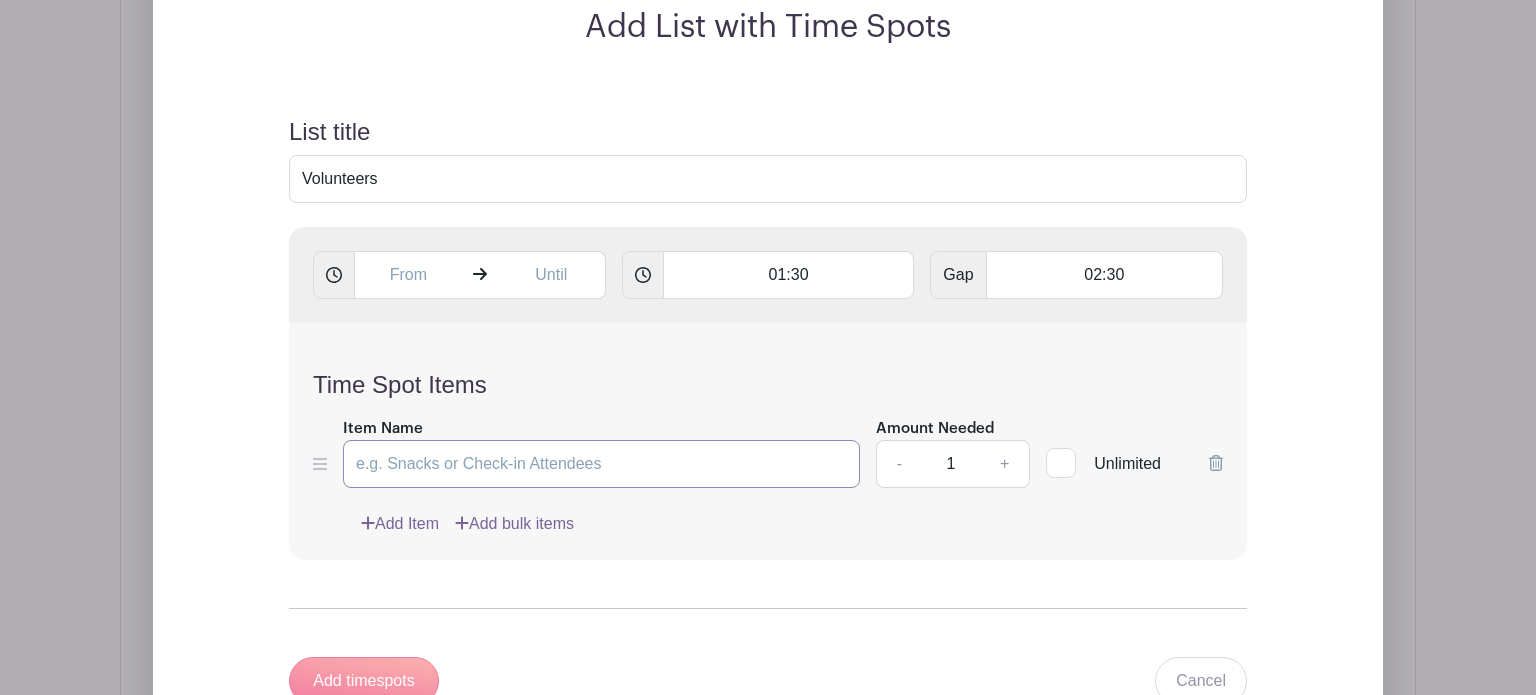 click on "Item Name" at bounding box center (601, 464) 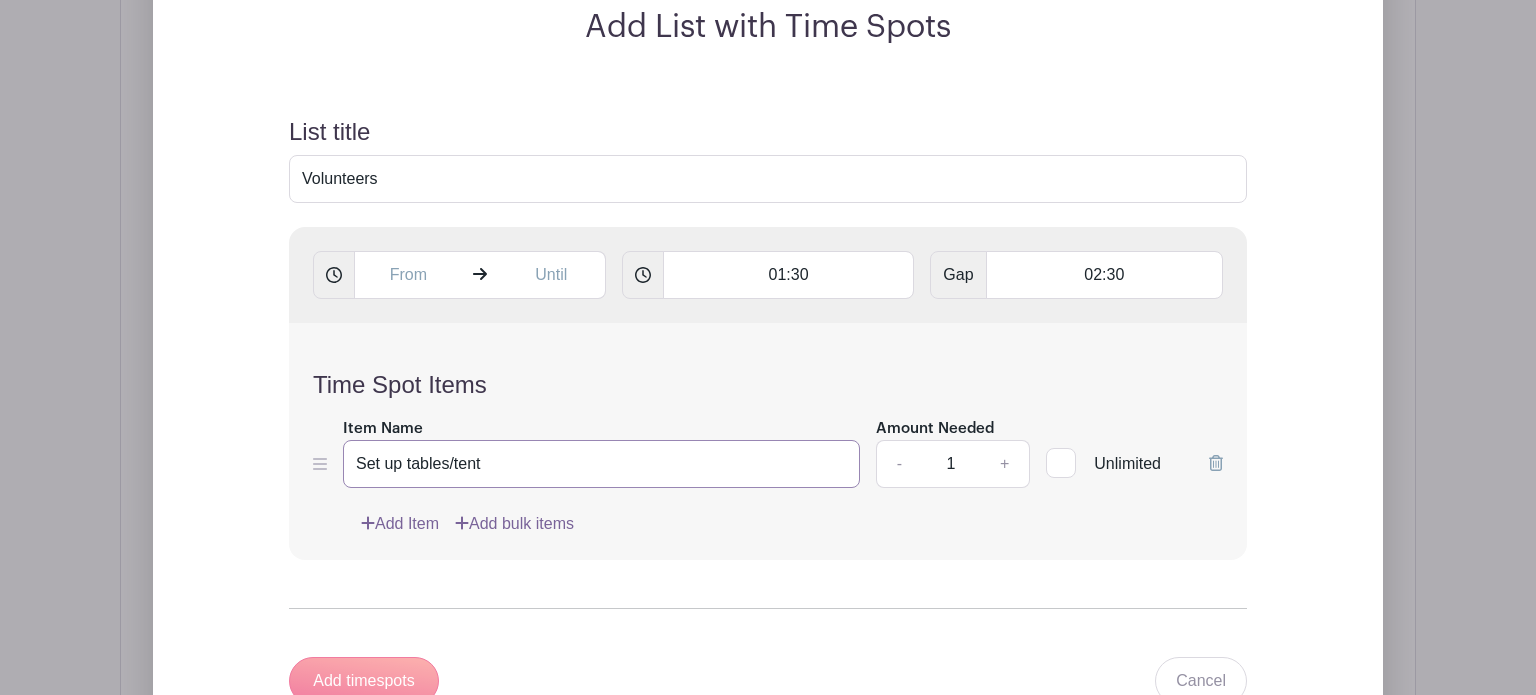 type on "Set up tables/tent" 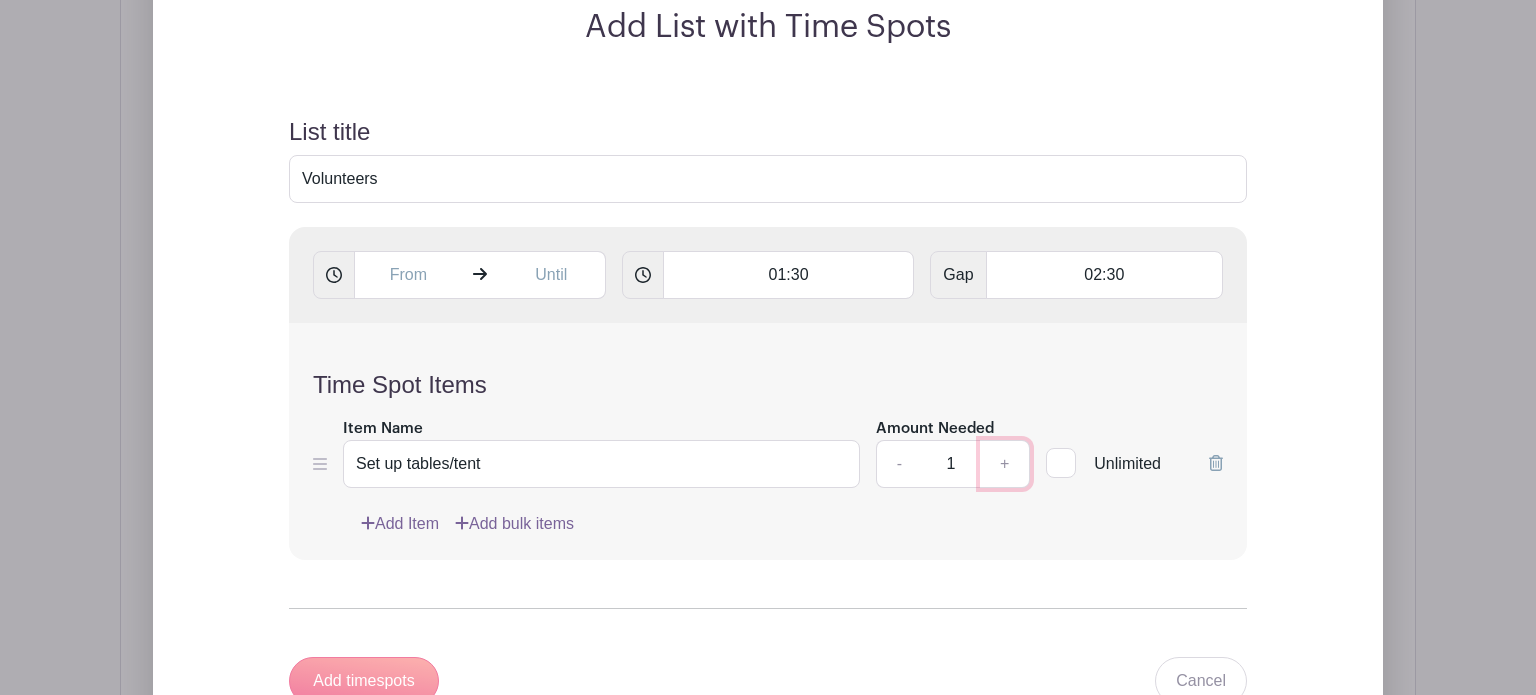 click on "+" at bounding box center (1005, 464) 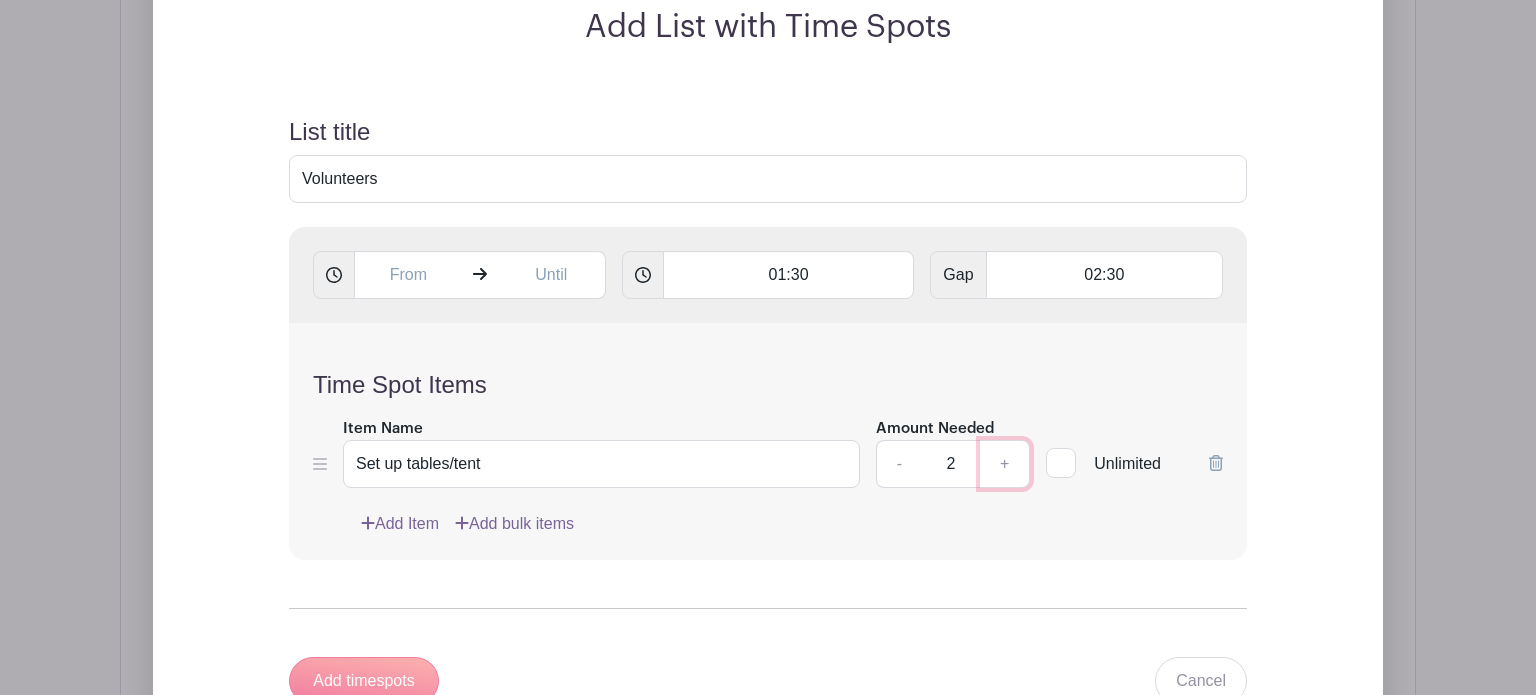 click on "+" at bounding box center (1005, 464) 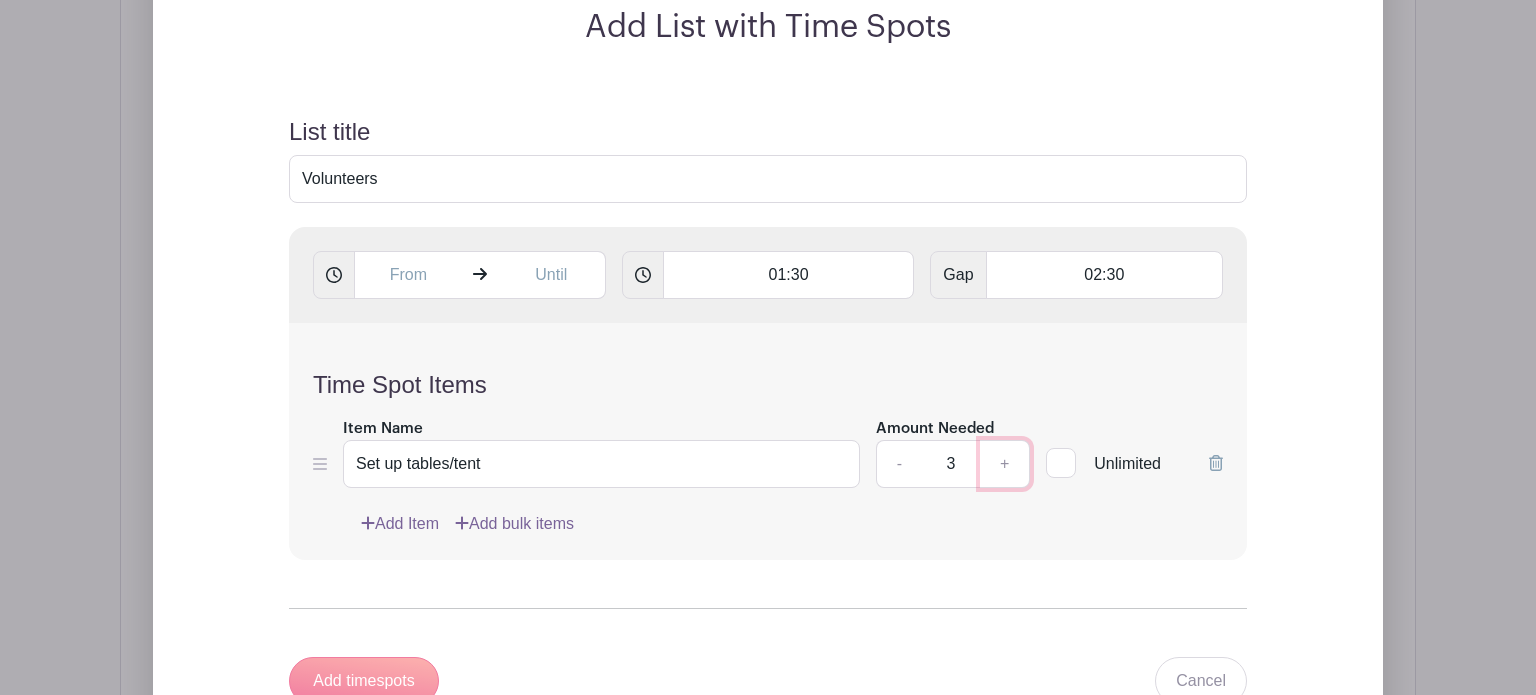 click on "+" at bounding box center (1005, 464) 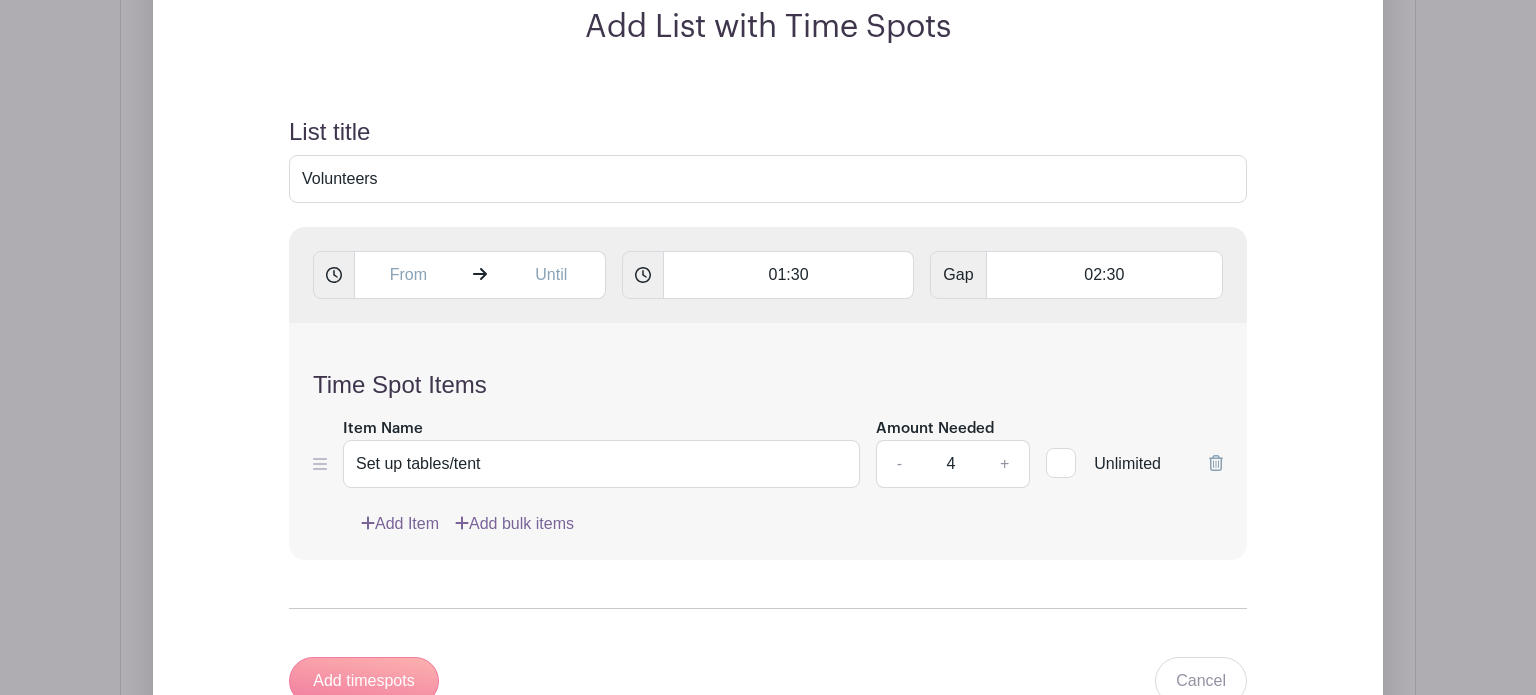 click on "List title
Volunteers
01:30
Gap
02:30
Time Spot Items
Item Name
Set up tables/tent
Amount Needed
-
4
+
Unlimited
Add Item
Add bulk items" at bounding box center [768, 411] 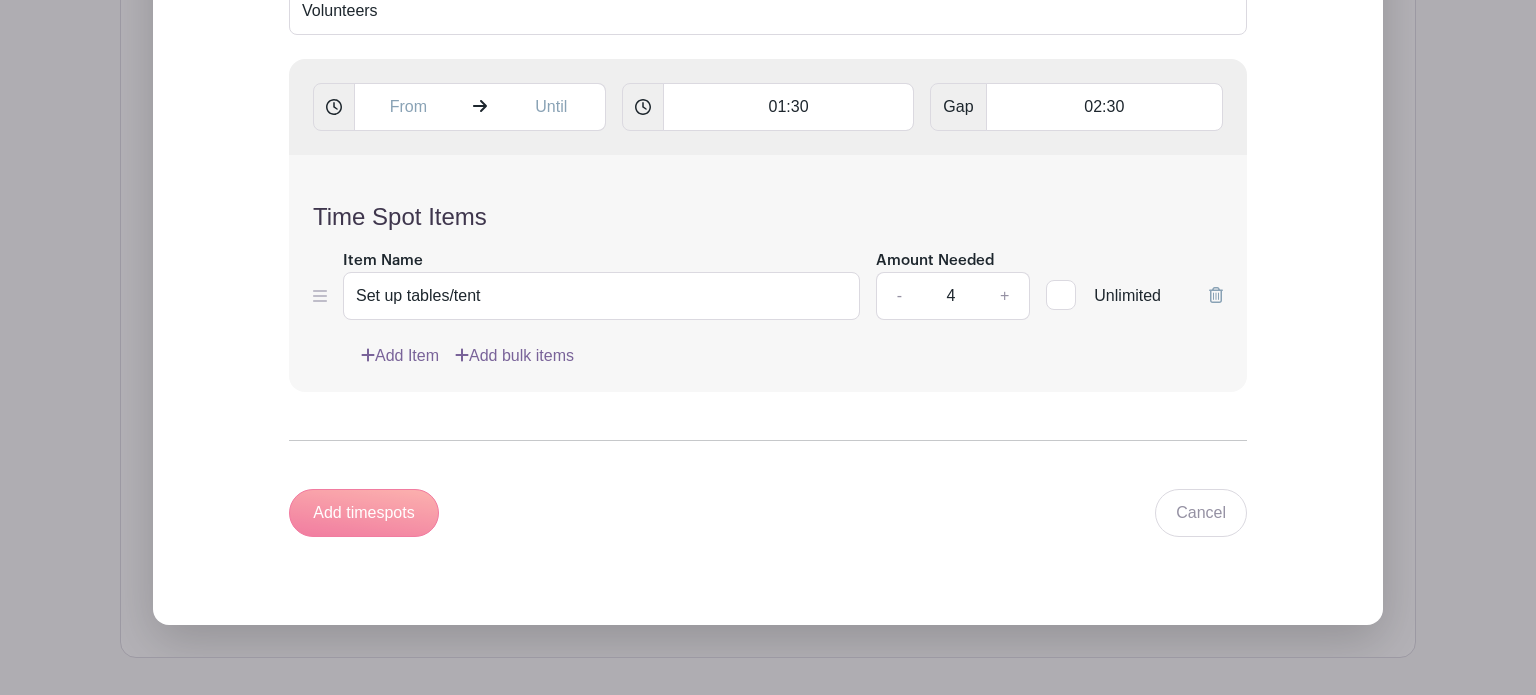 scroll, scrollTop: 1732, scrollLeft: 0, axis: vertical 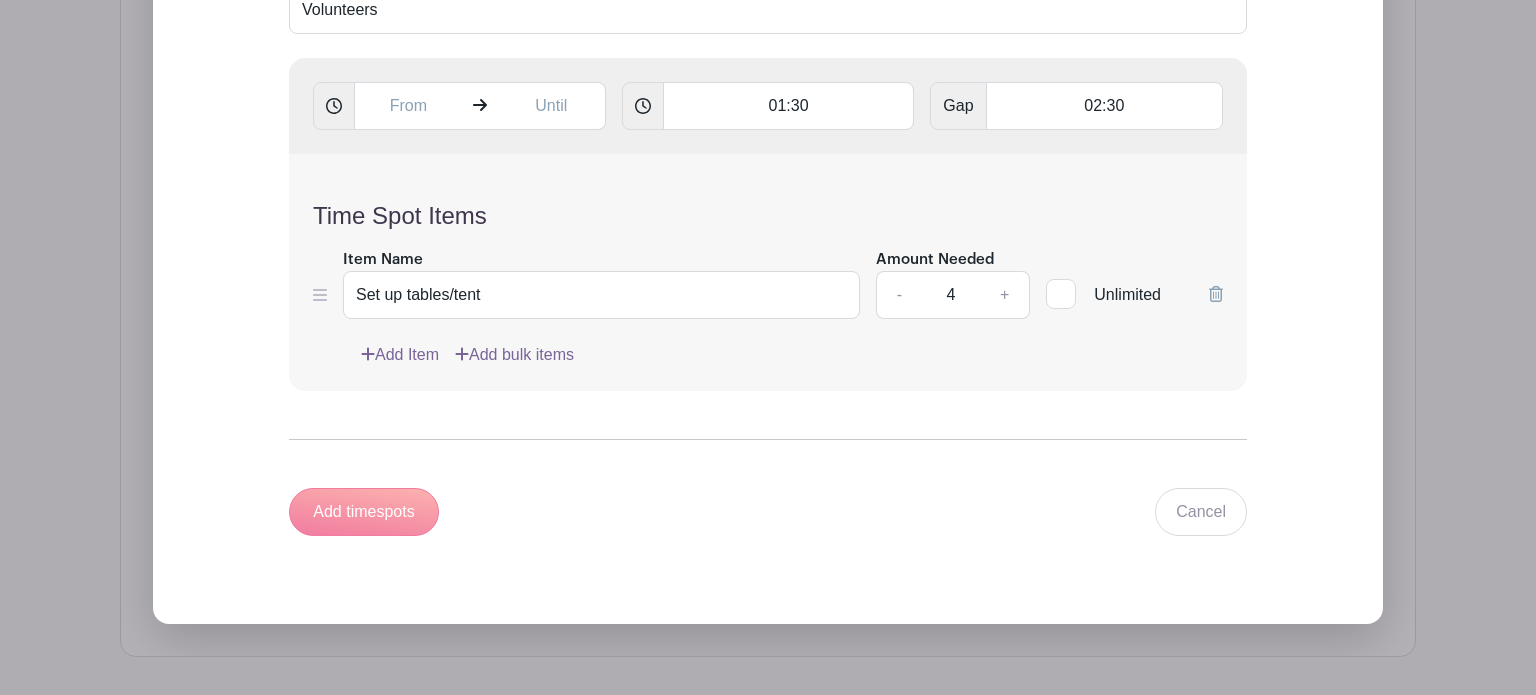 click on "Add timespots" at bounding box center [364, 512] 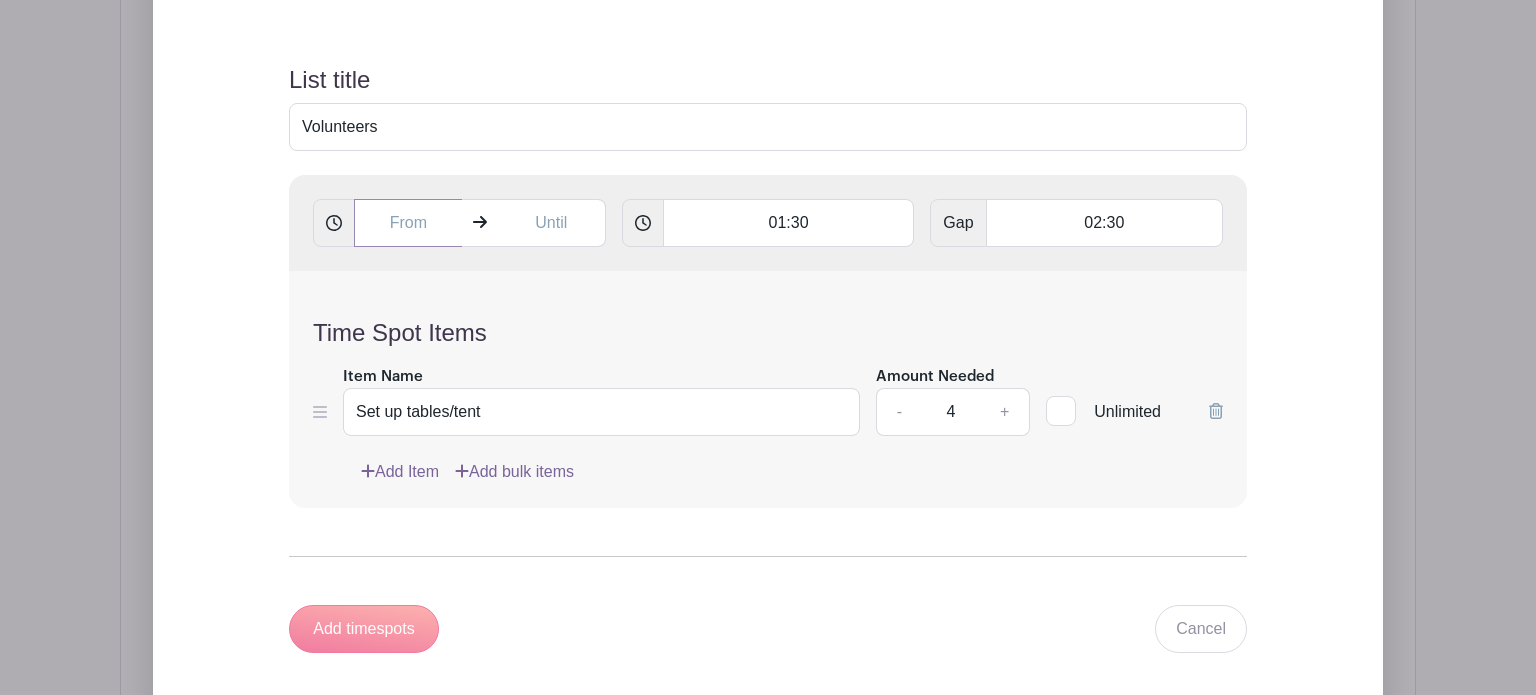 click at bounding box center (408, 223) 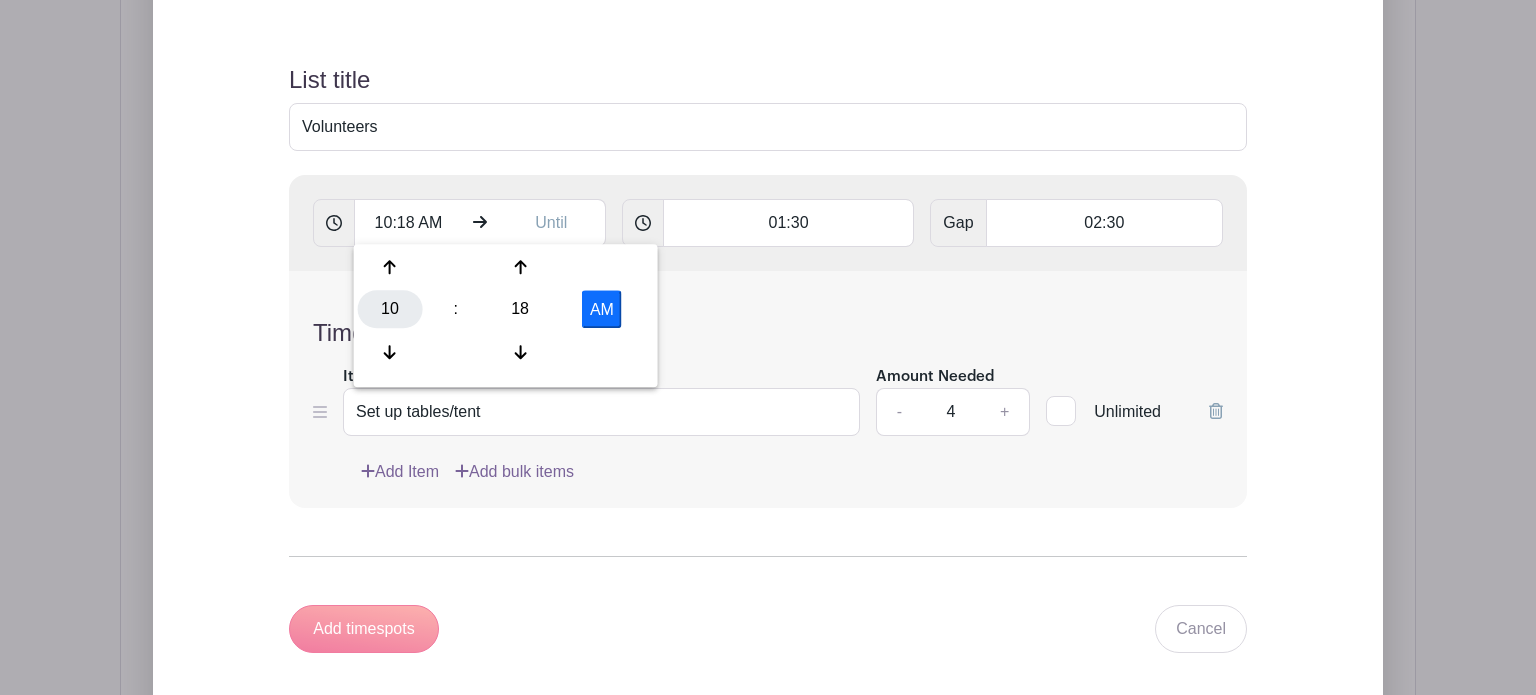 click on "10" at bounding box center (390, 309) 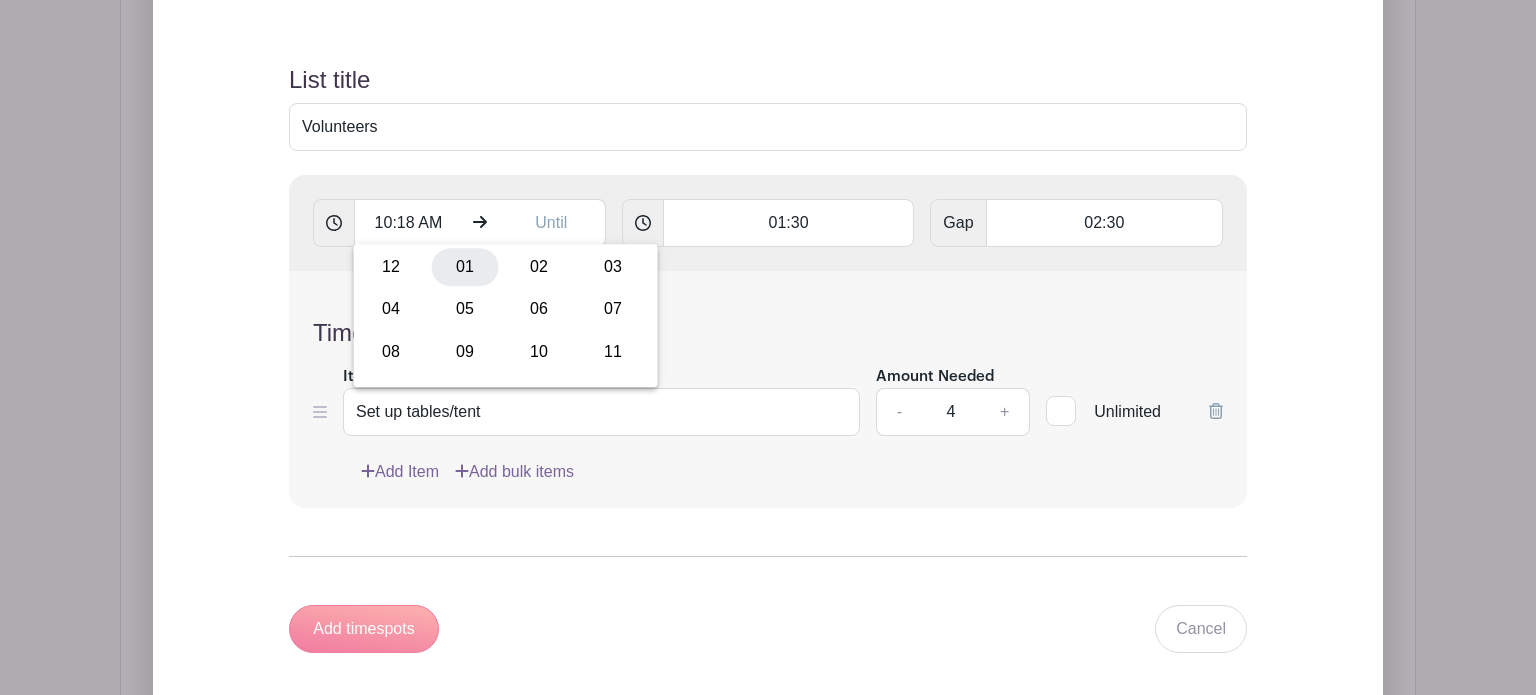 click on "01" at bounding box center [465, 267] 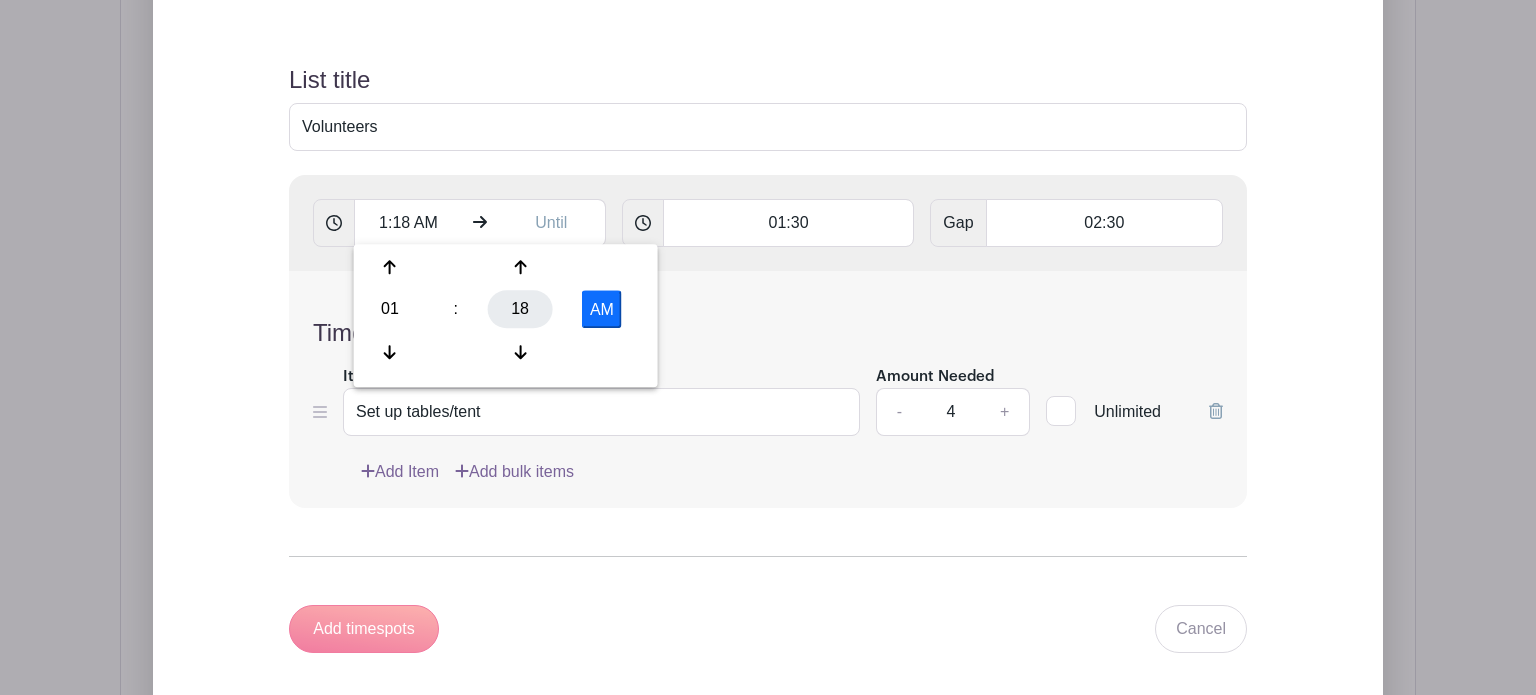 click on "18" at bounding box center (520, 309) 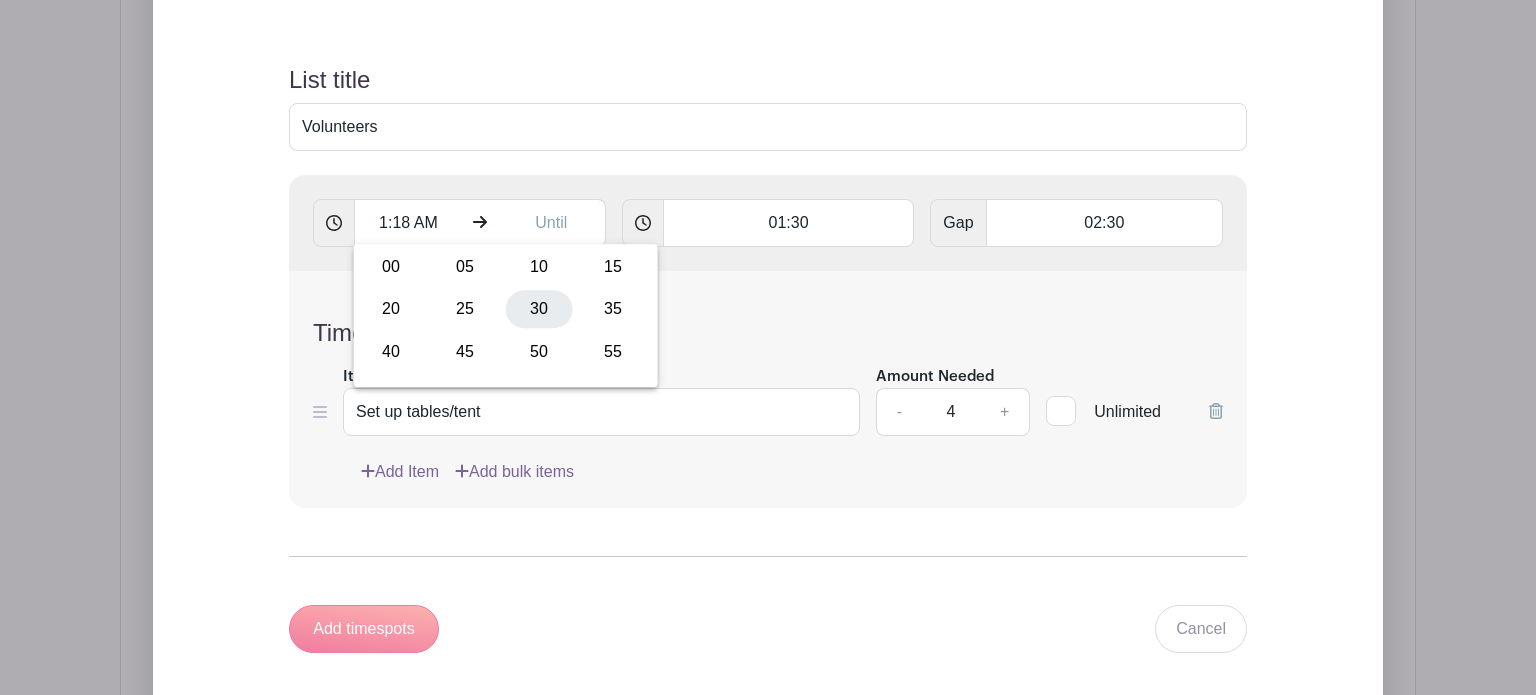 click on "30" at bounding box center [539, 309] 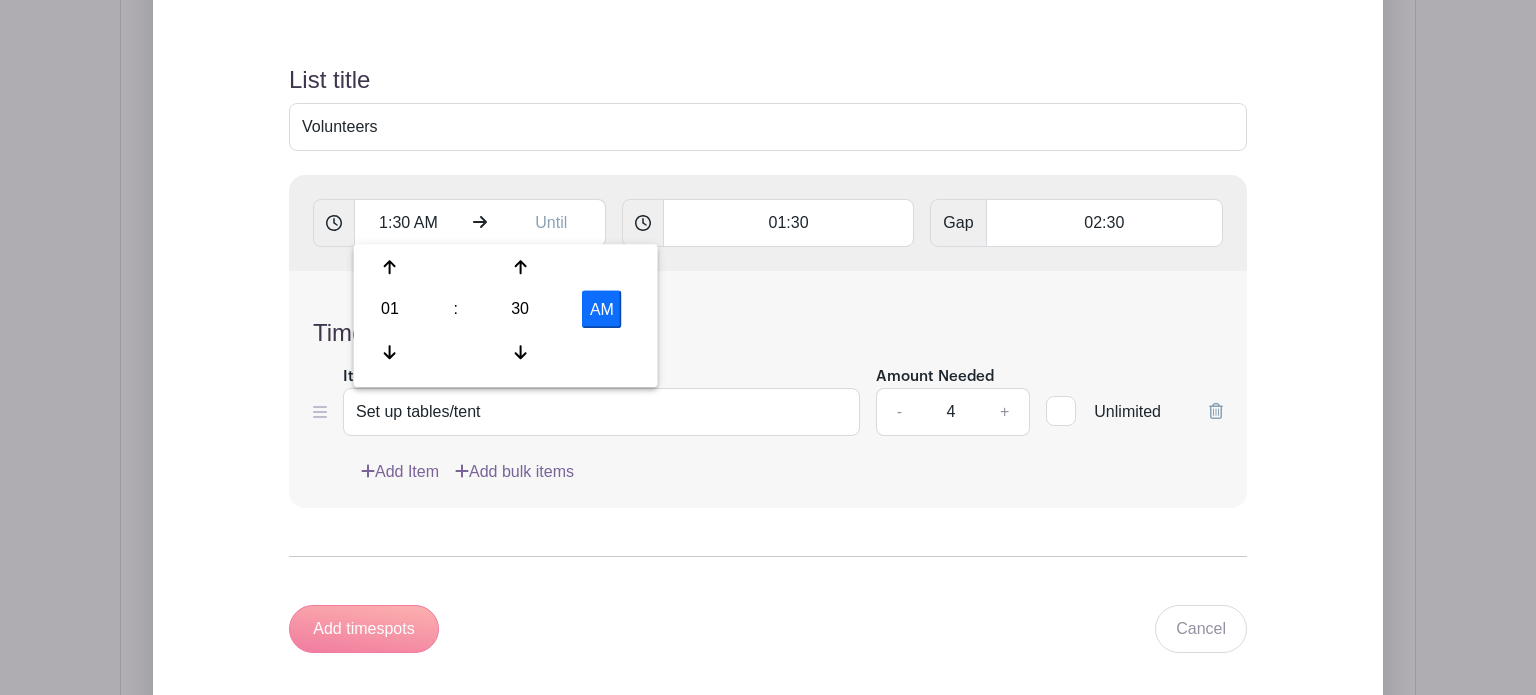 click on "AM" at bounding box center [602, 309] 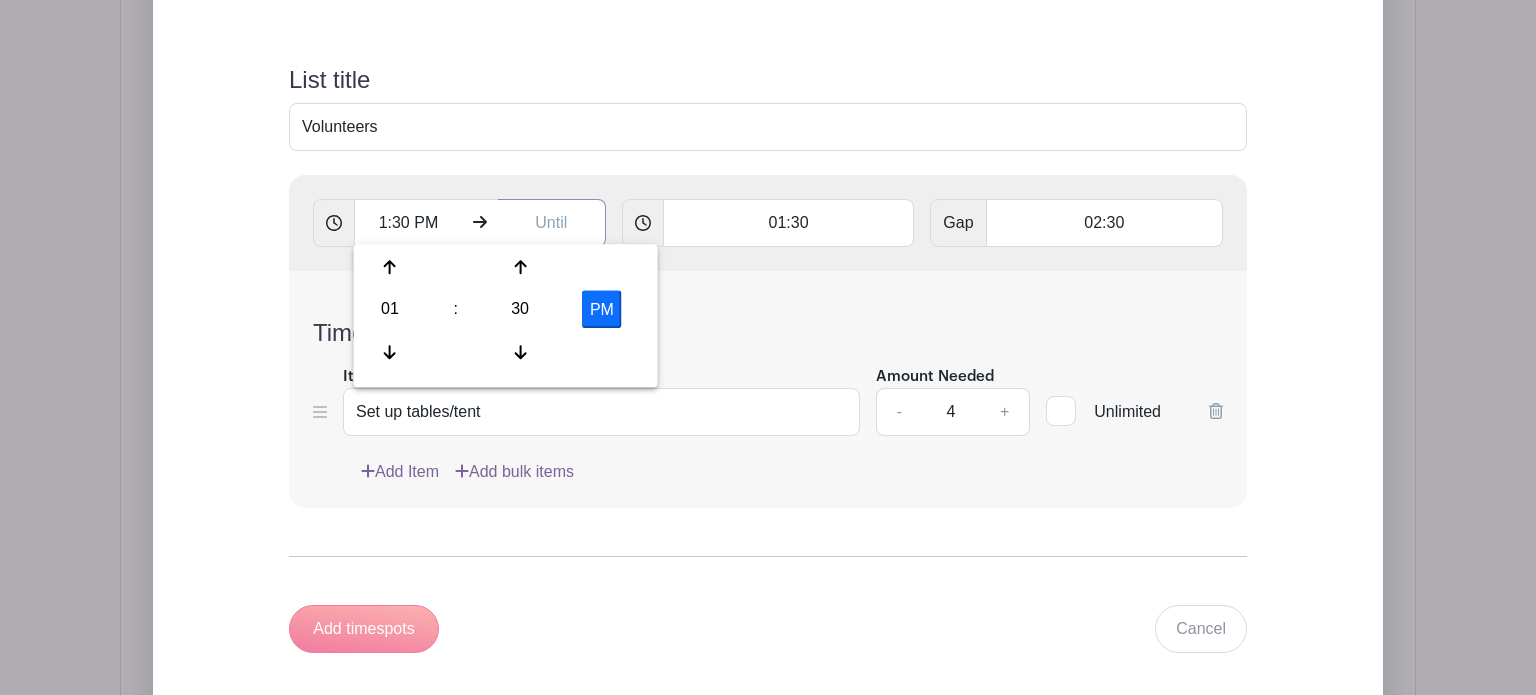 click at bounding box center (552, 223) 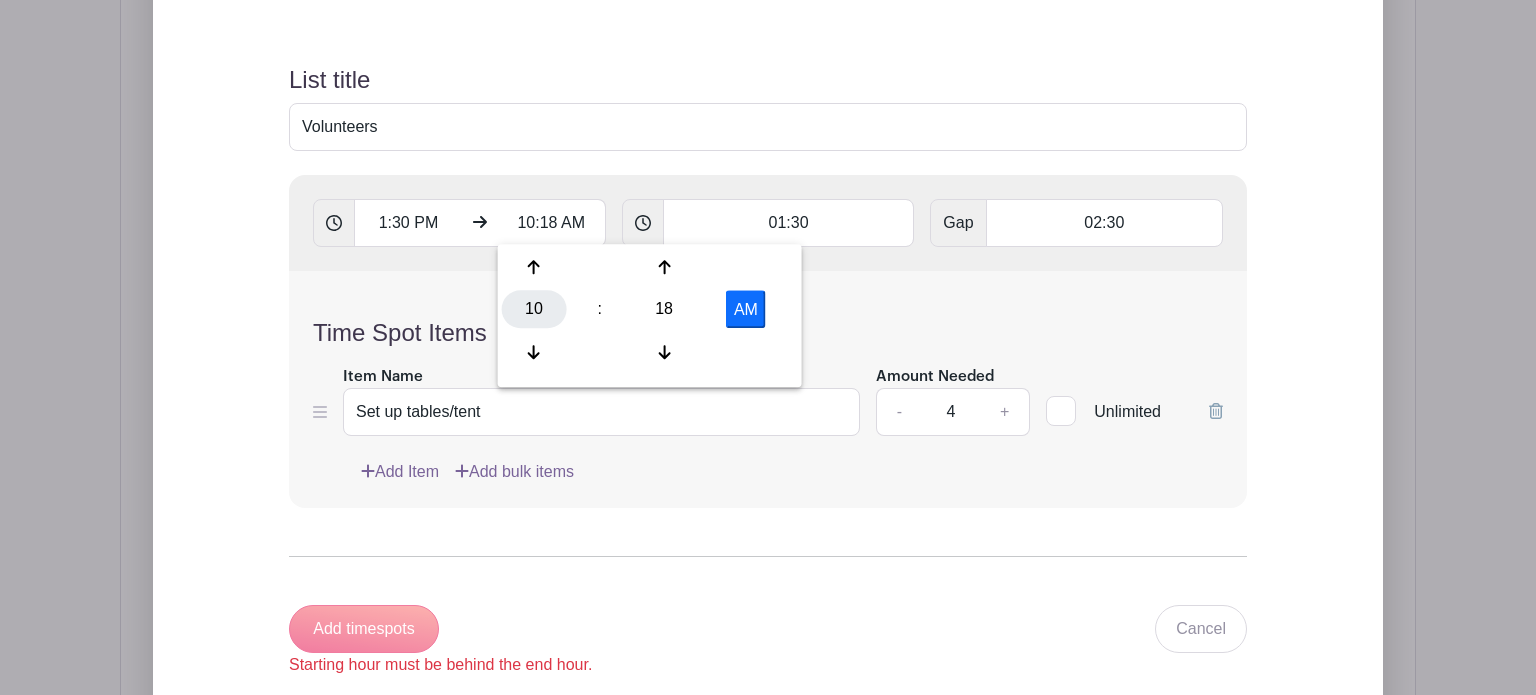 click on "10" at bounding box center [534, 309] 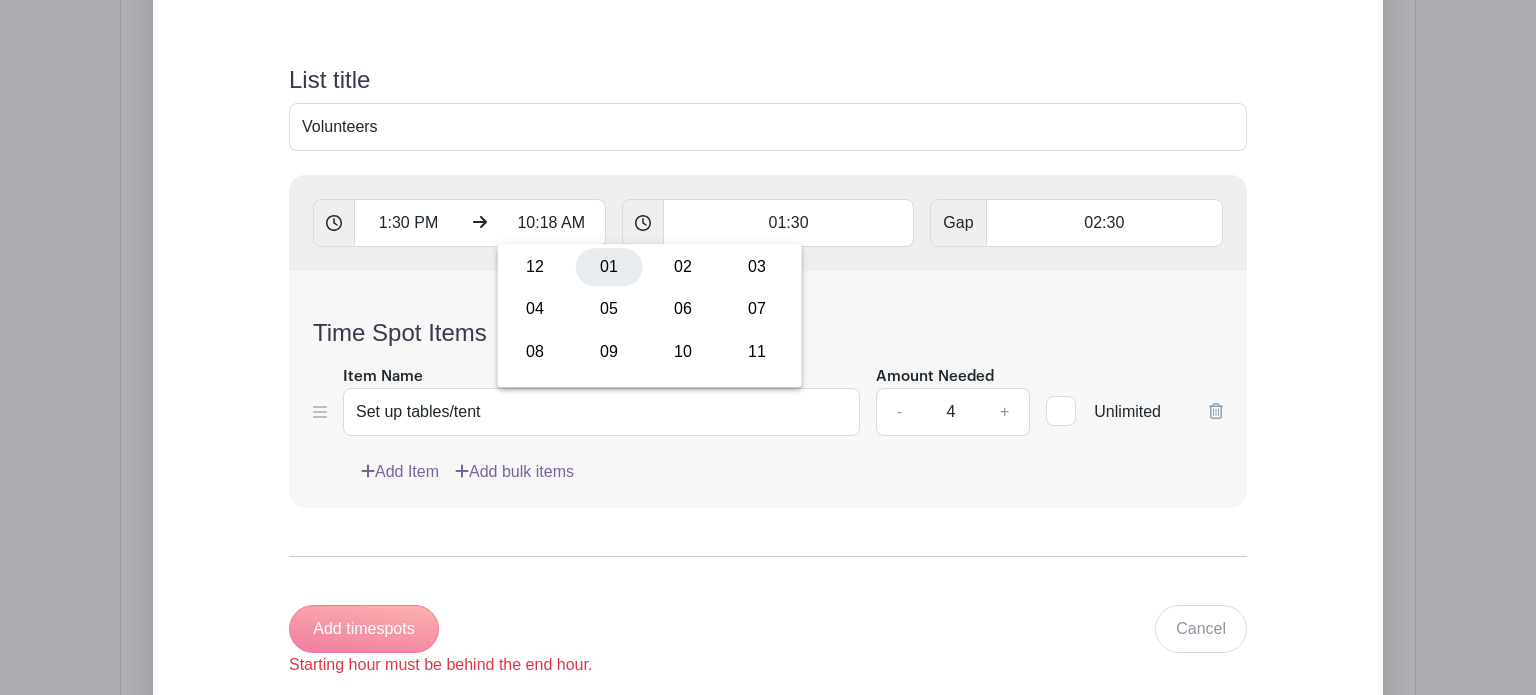 click on "01" at bounding box center (609, 267) 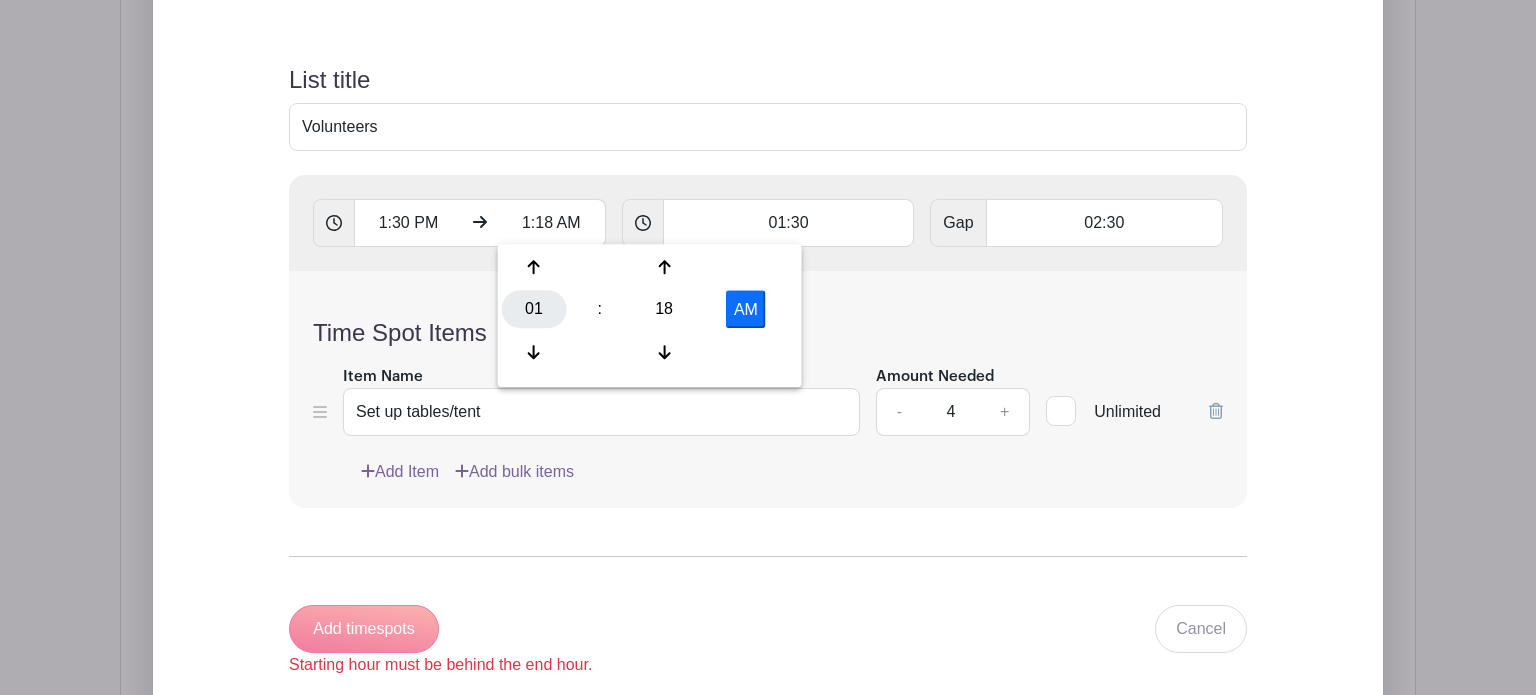 click on "01" at bounding box center [534, 309] 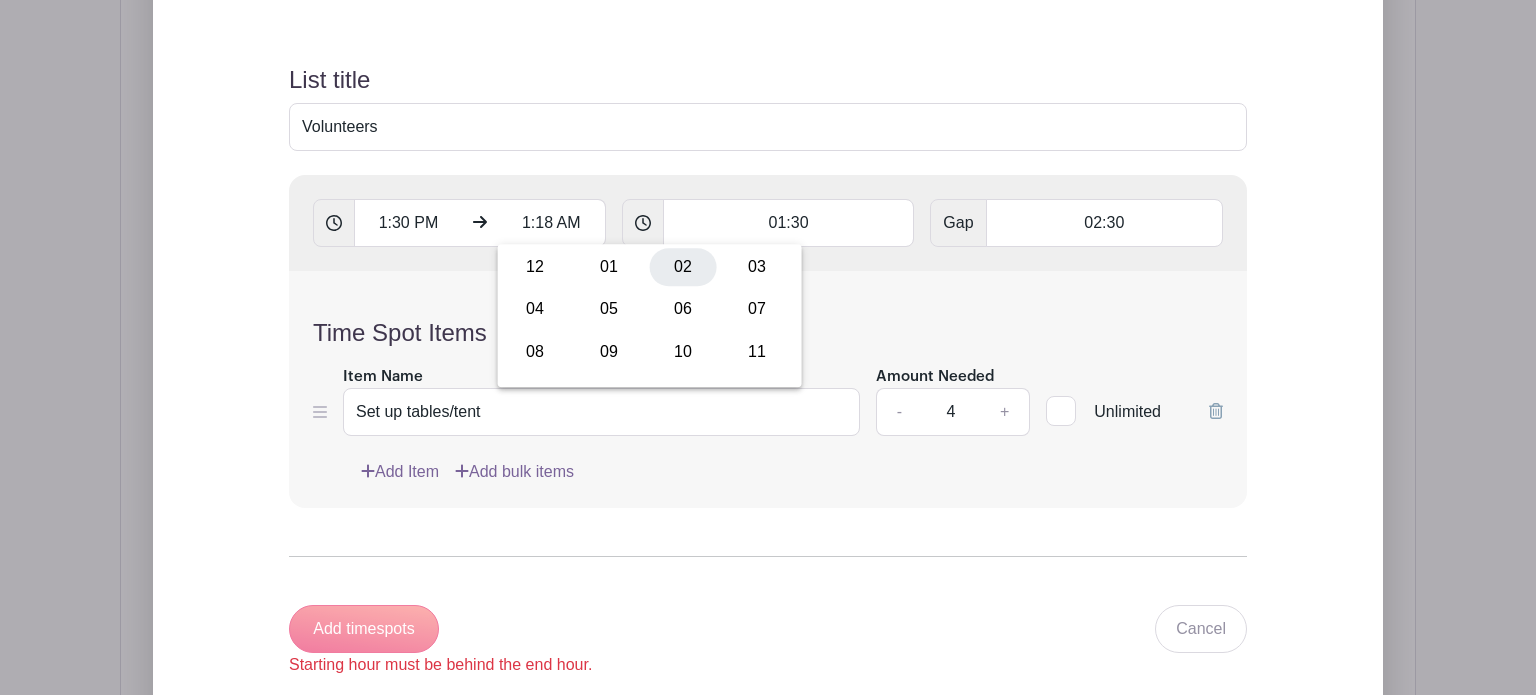 click on "02" at bounding box center (683, 267) 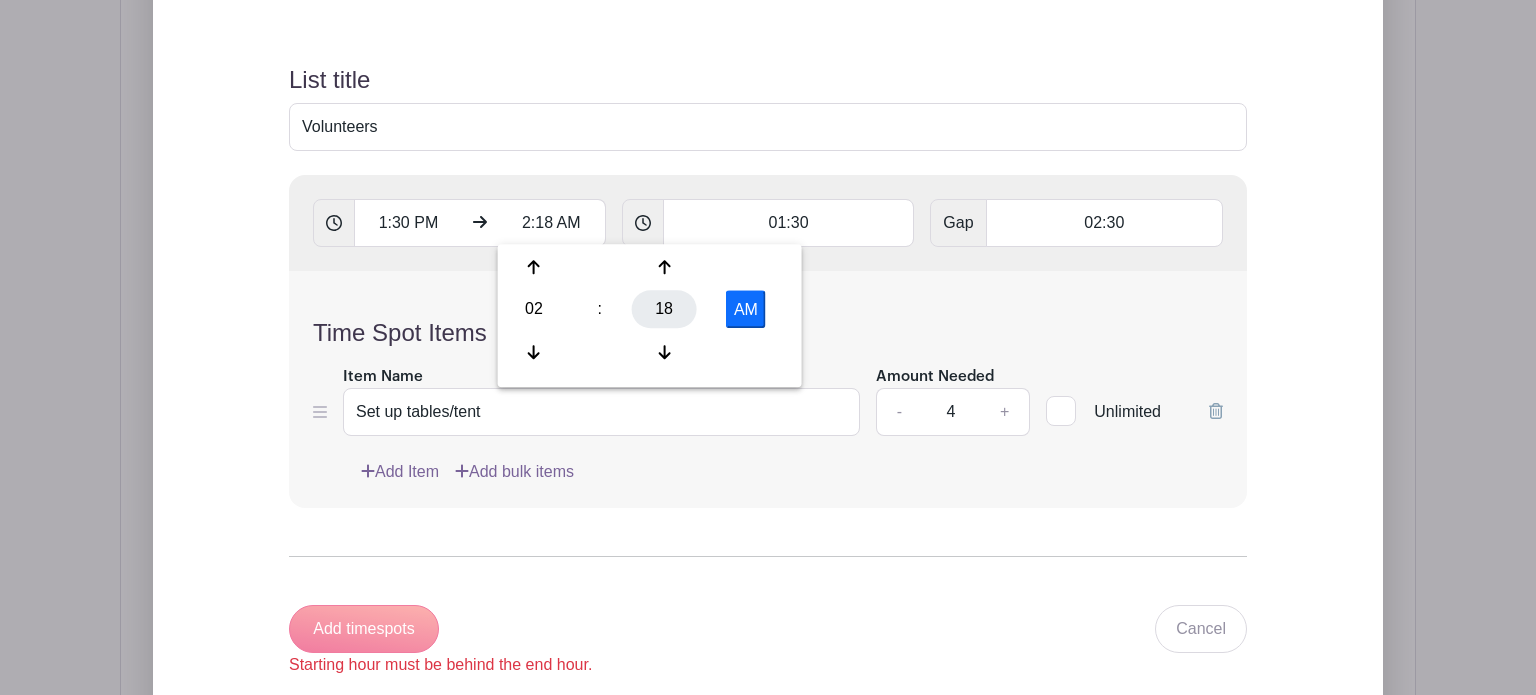 click on "18" at bounding box center [664, 309] 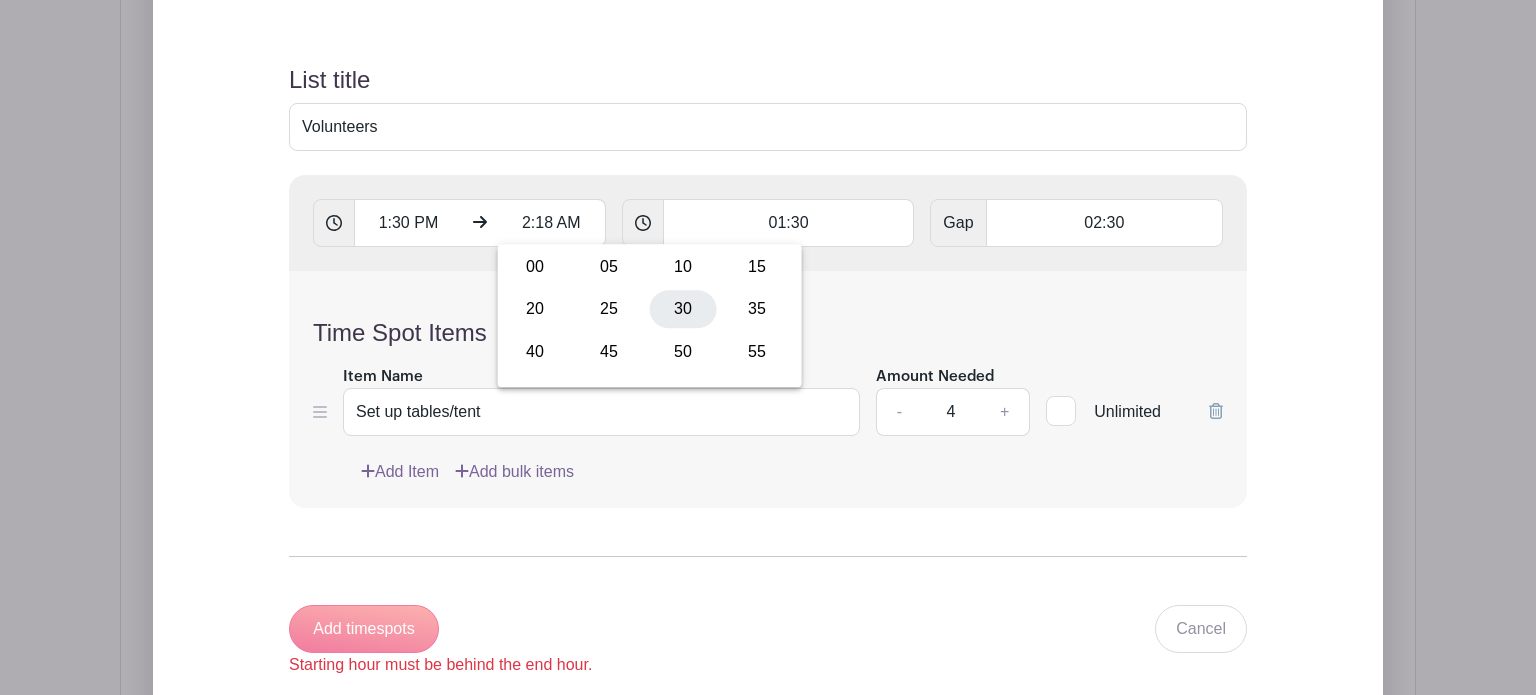 click on "30" at bounding box center [683, 309] 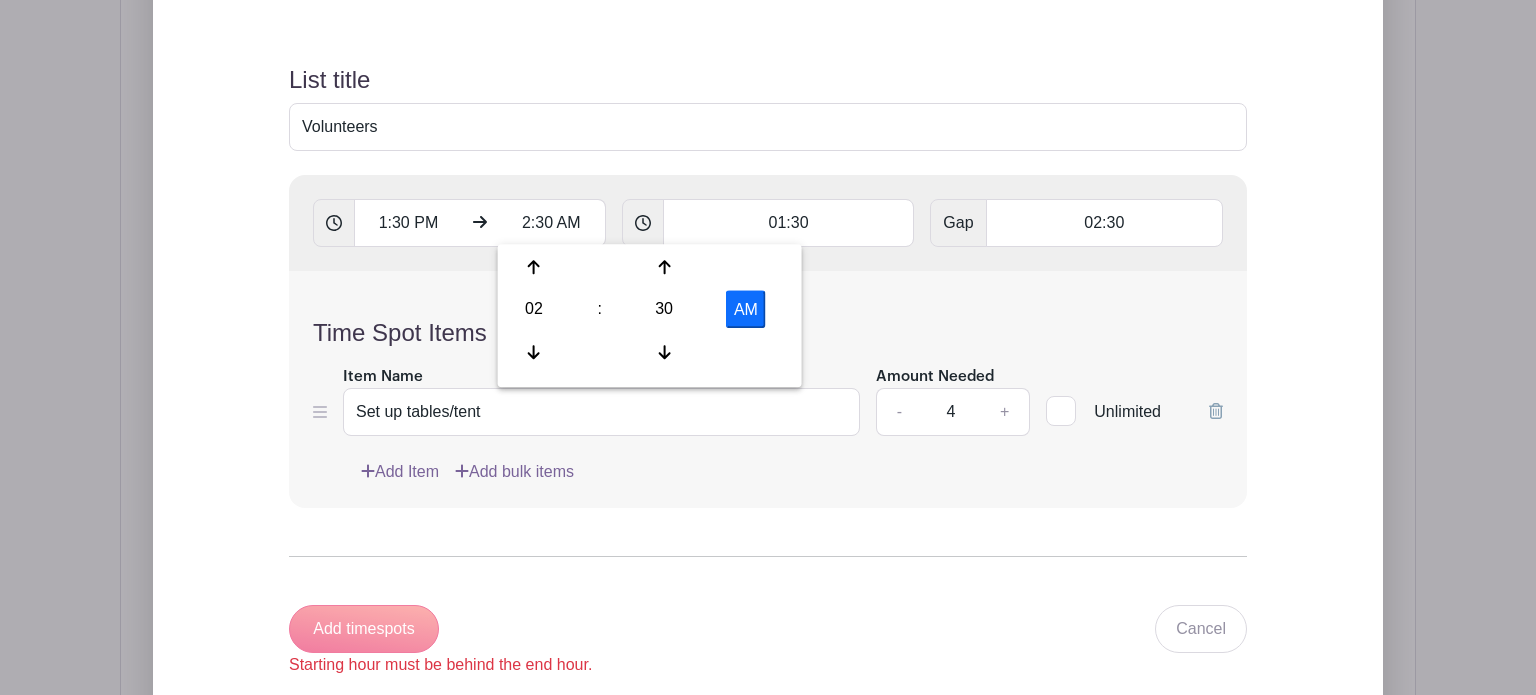 click on "AM" at bounding box center [746, 309] 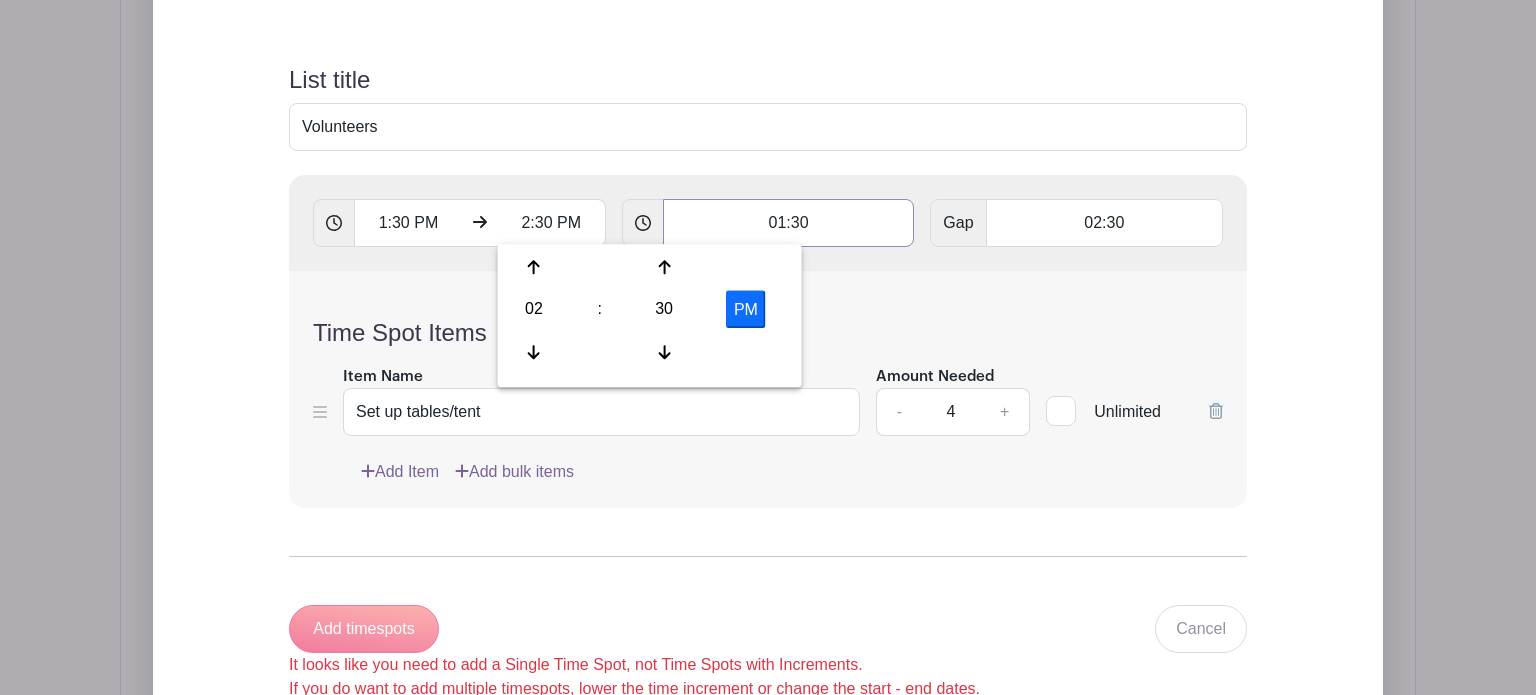 click on "01:30" at bounding box center (789, 223) 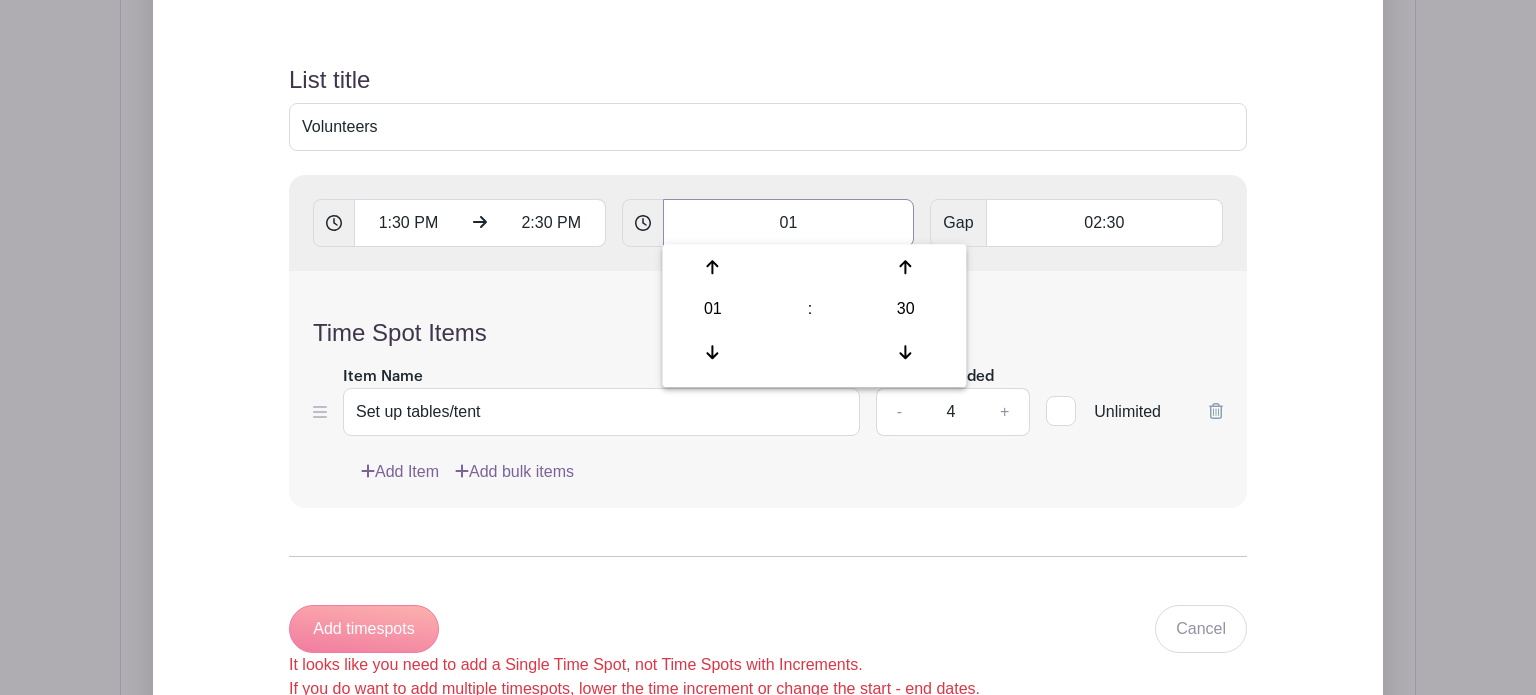 type on "0" 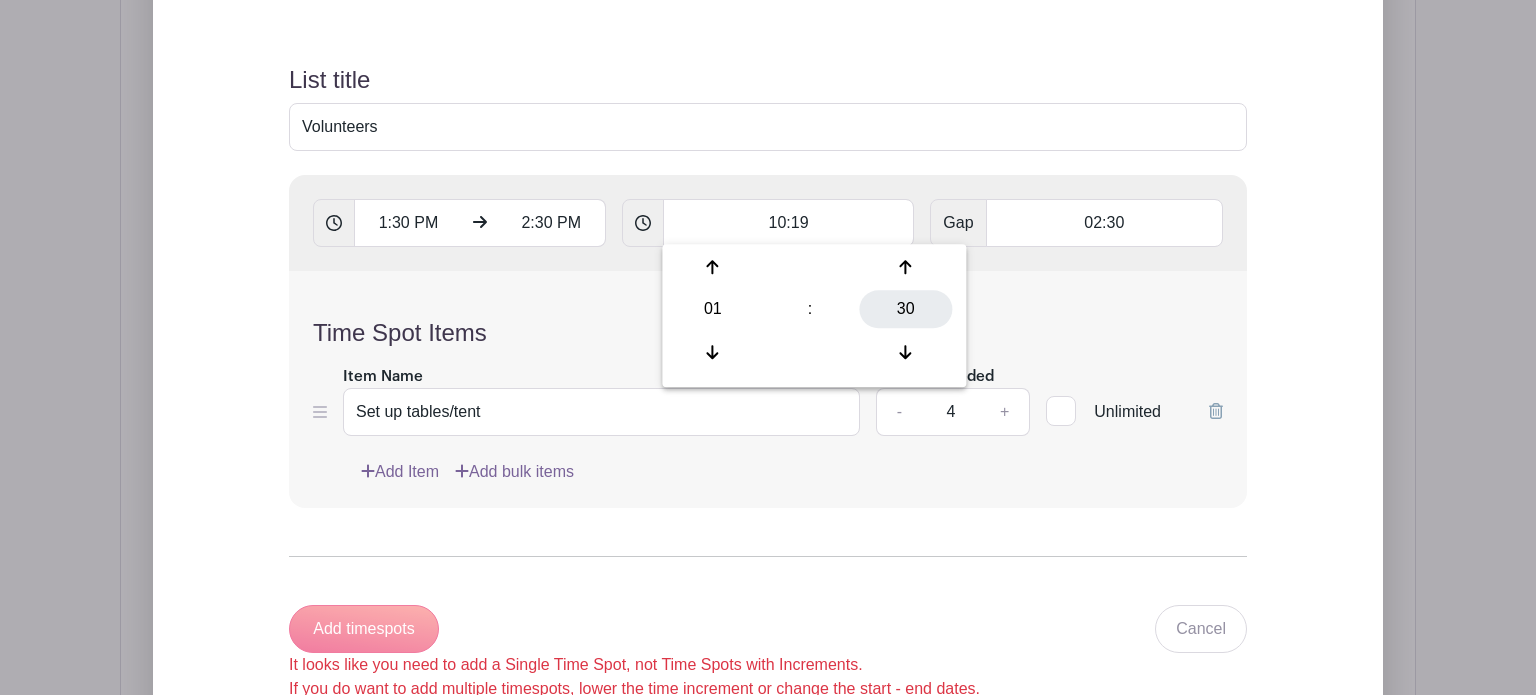click on "30" at bounding box center [905, 309] 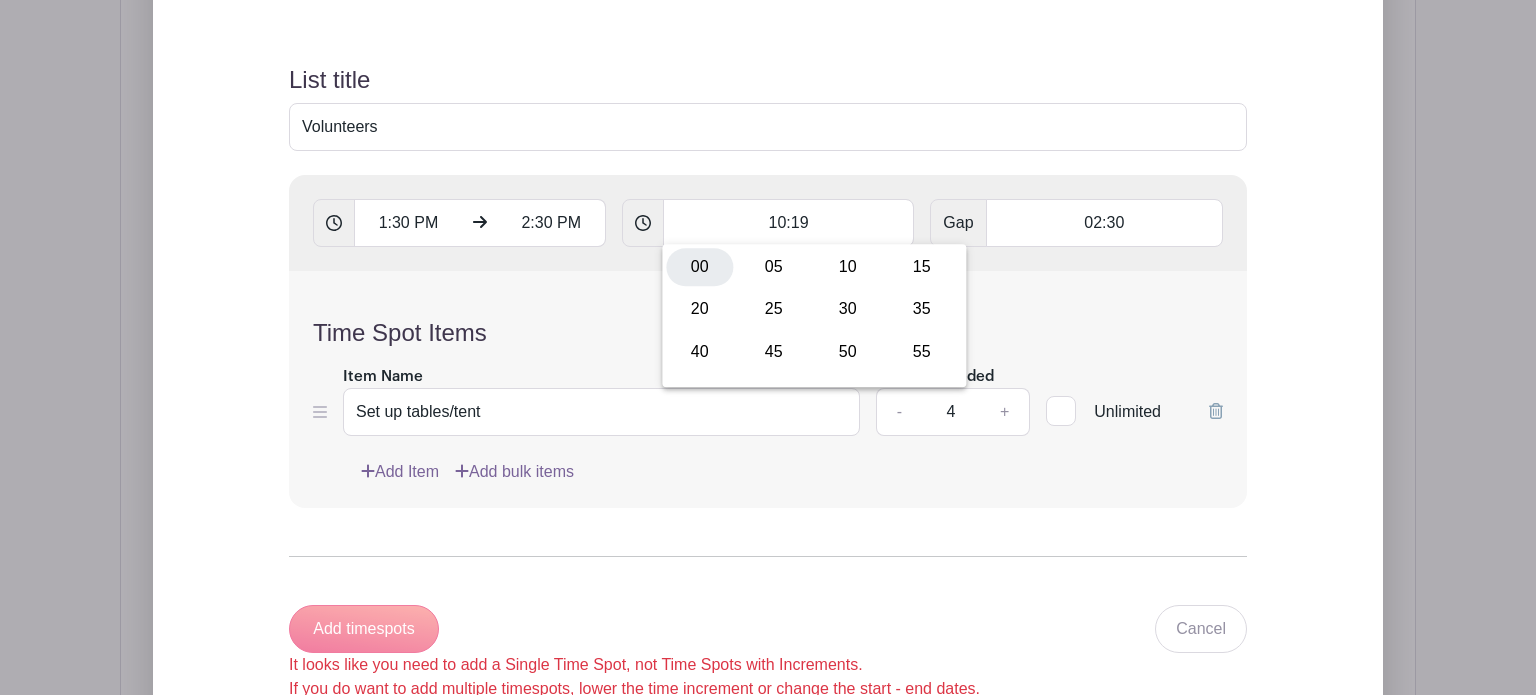 click on "00" at bounding box center [699, 267] 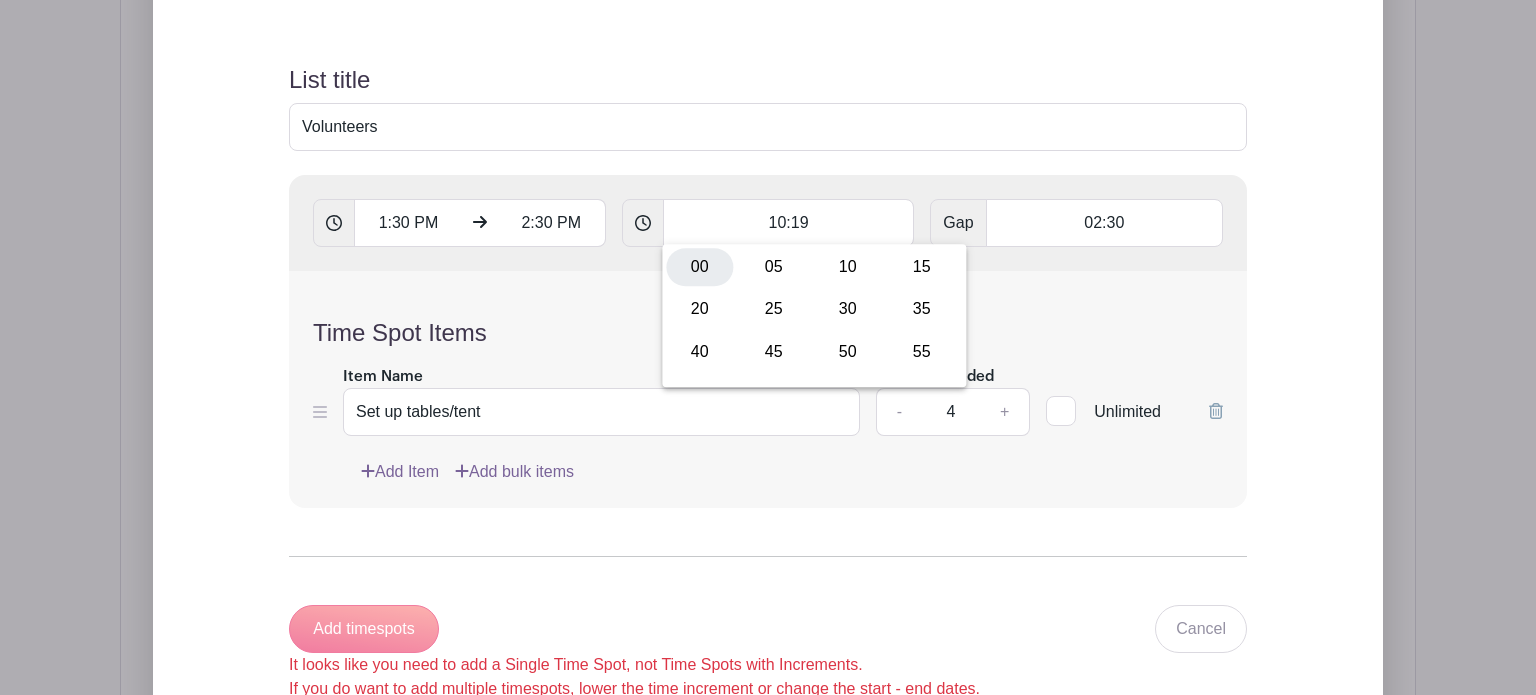 type on "01:00" 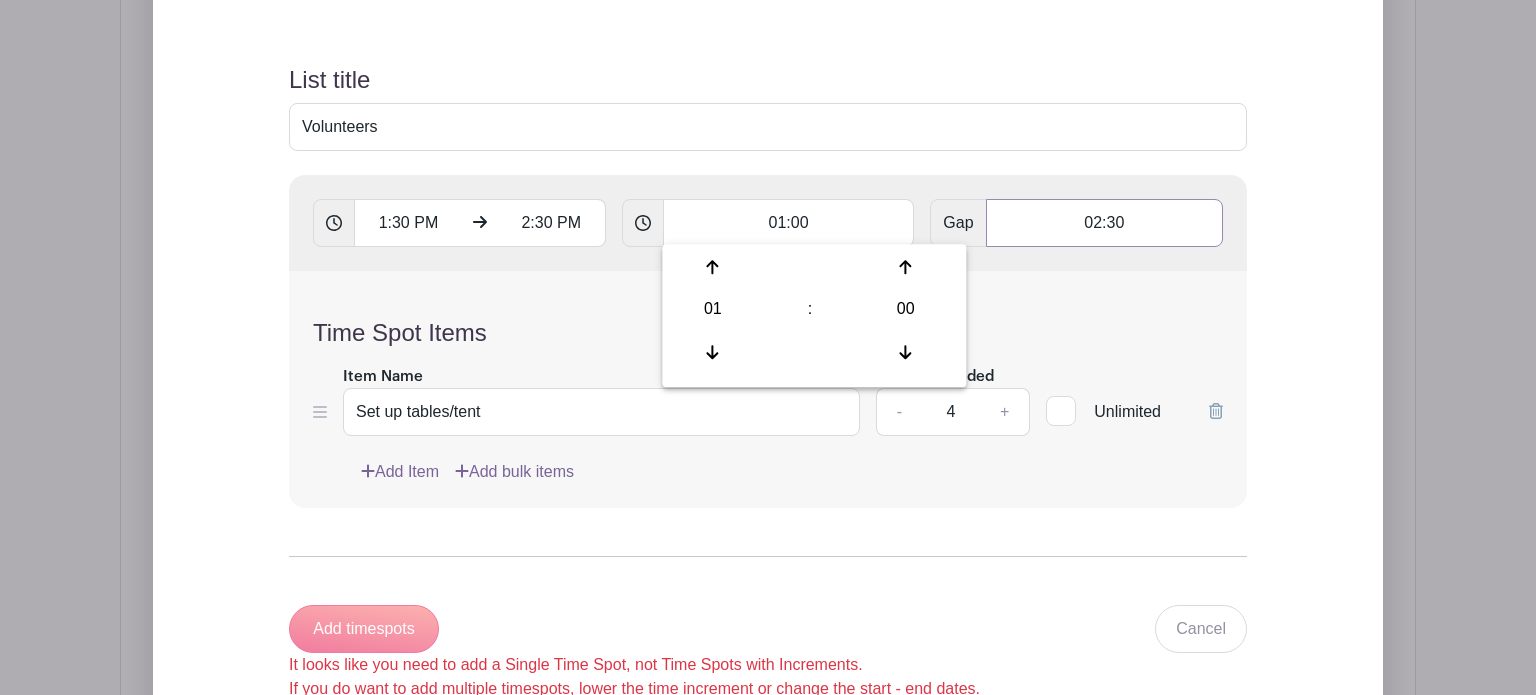 click on "02:30" at bounding box center (1104, 223) 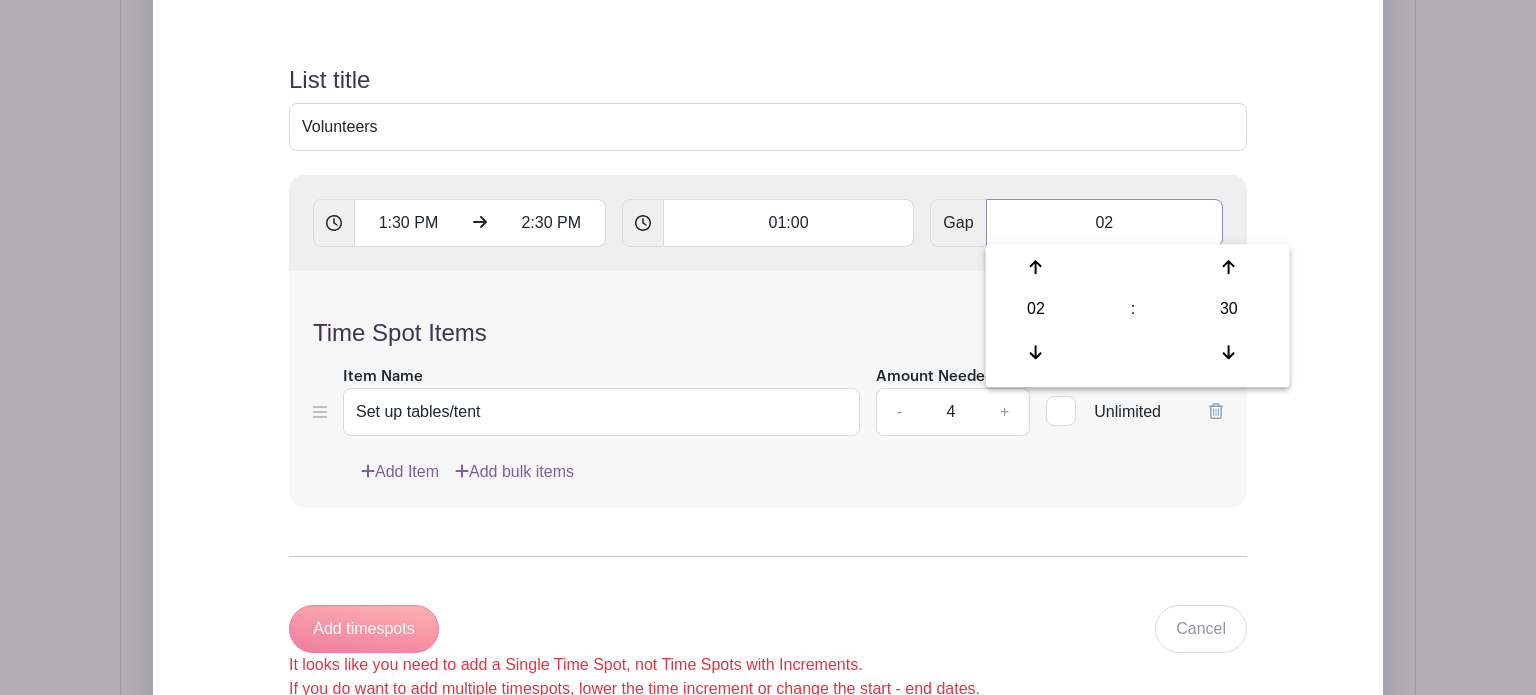 type on "0" 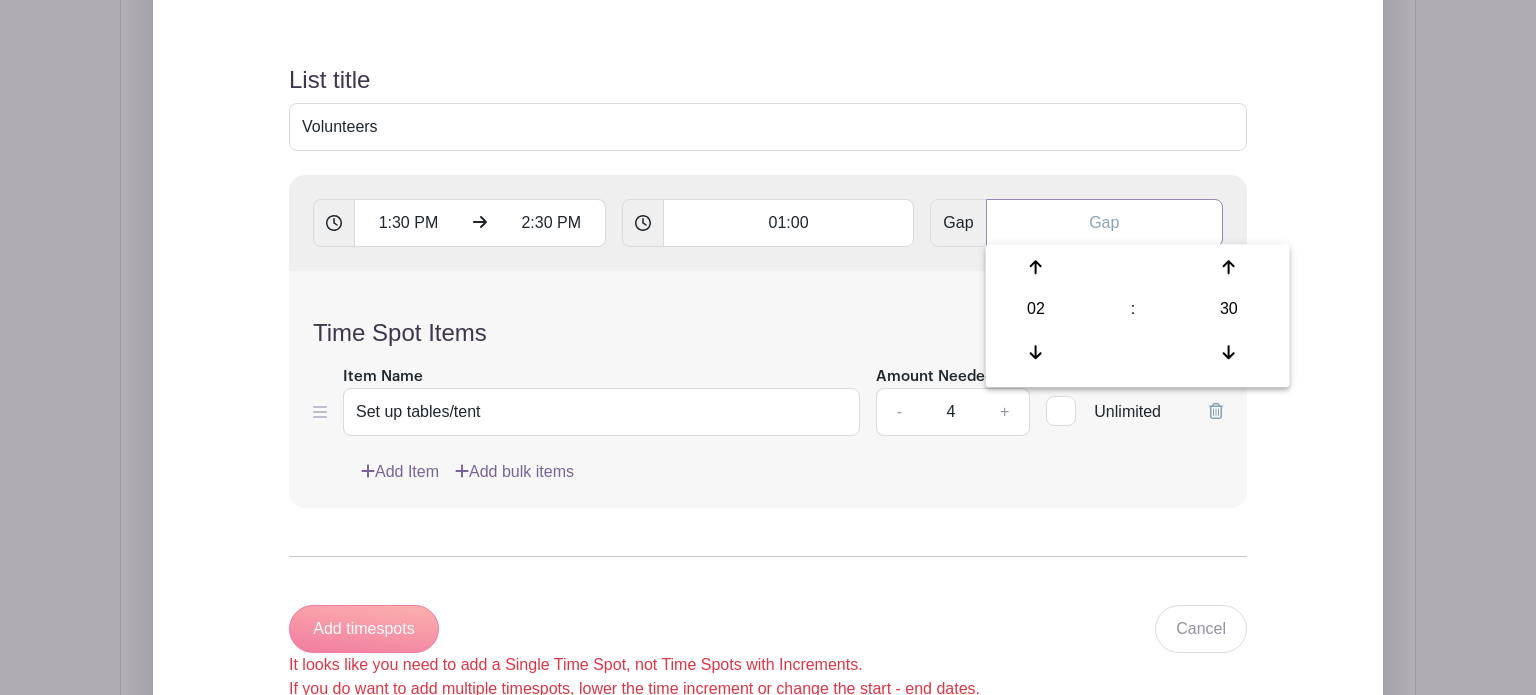 type on "10:19" 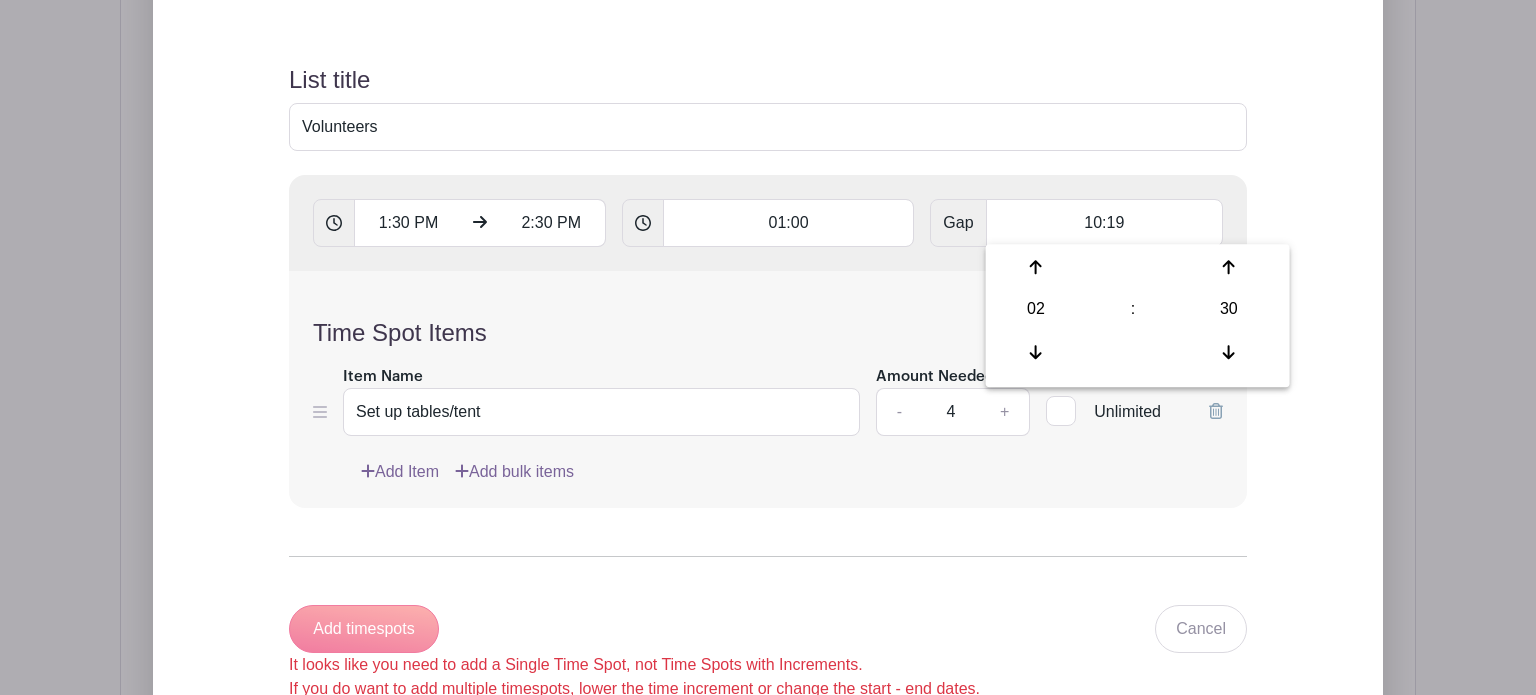 click on "Time Spot Items" at bounding box center [768, 333] 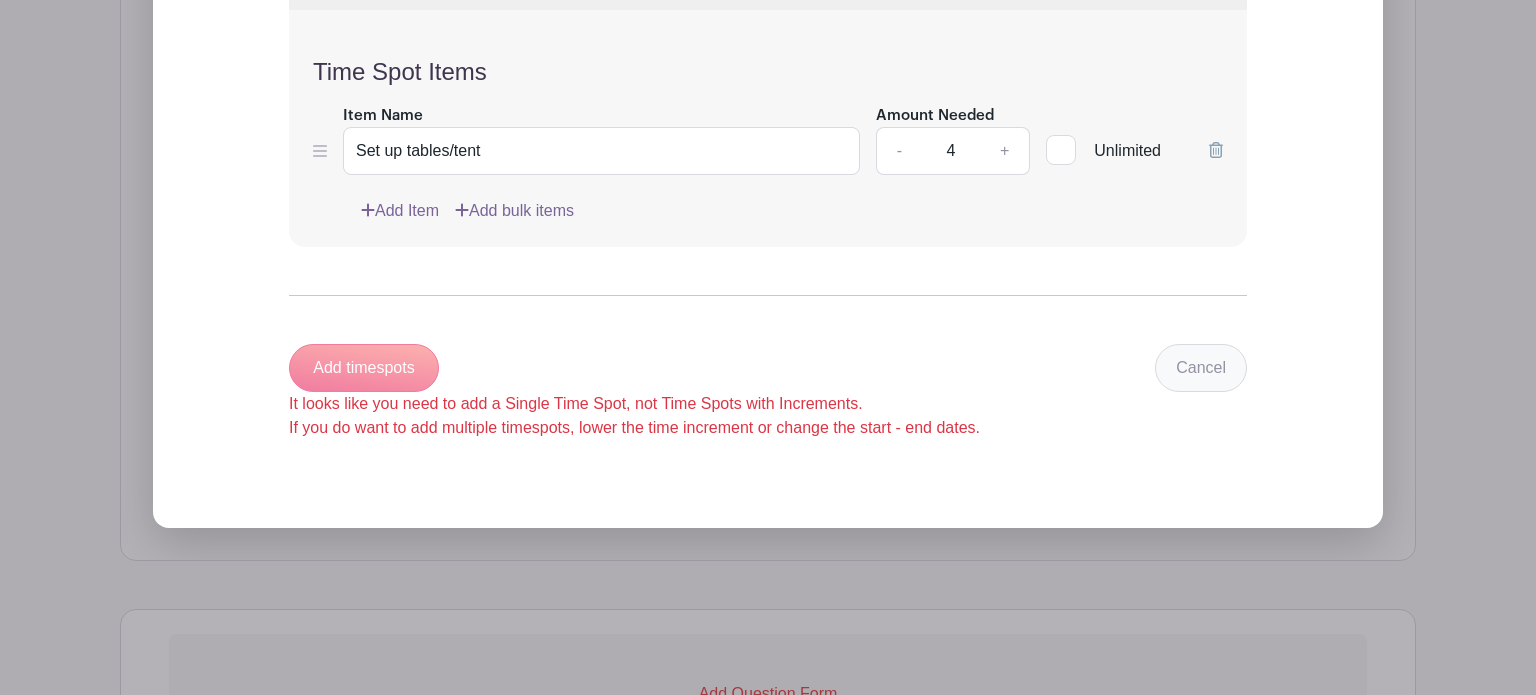 scroll, scrollTop: 1887, scrollLeft: 0, axis: vertical 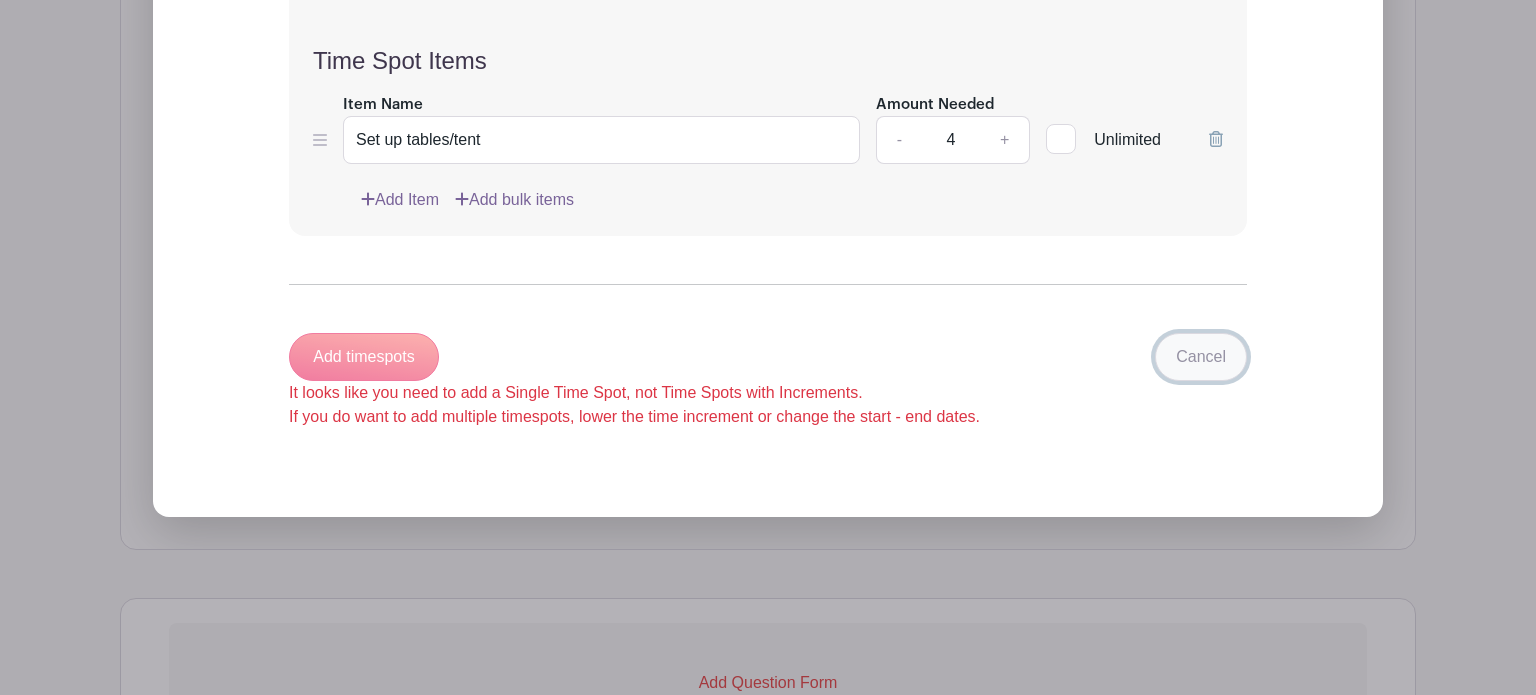 click on "Cancel" at bounding box center (1201, 357) 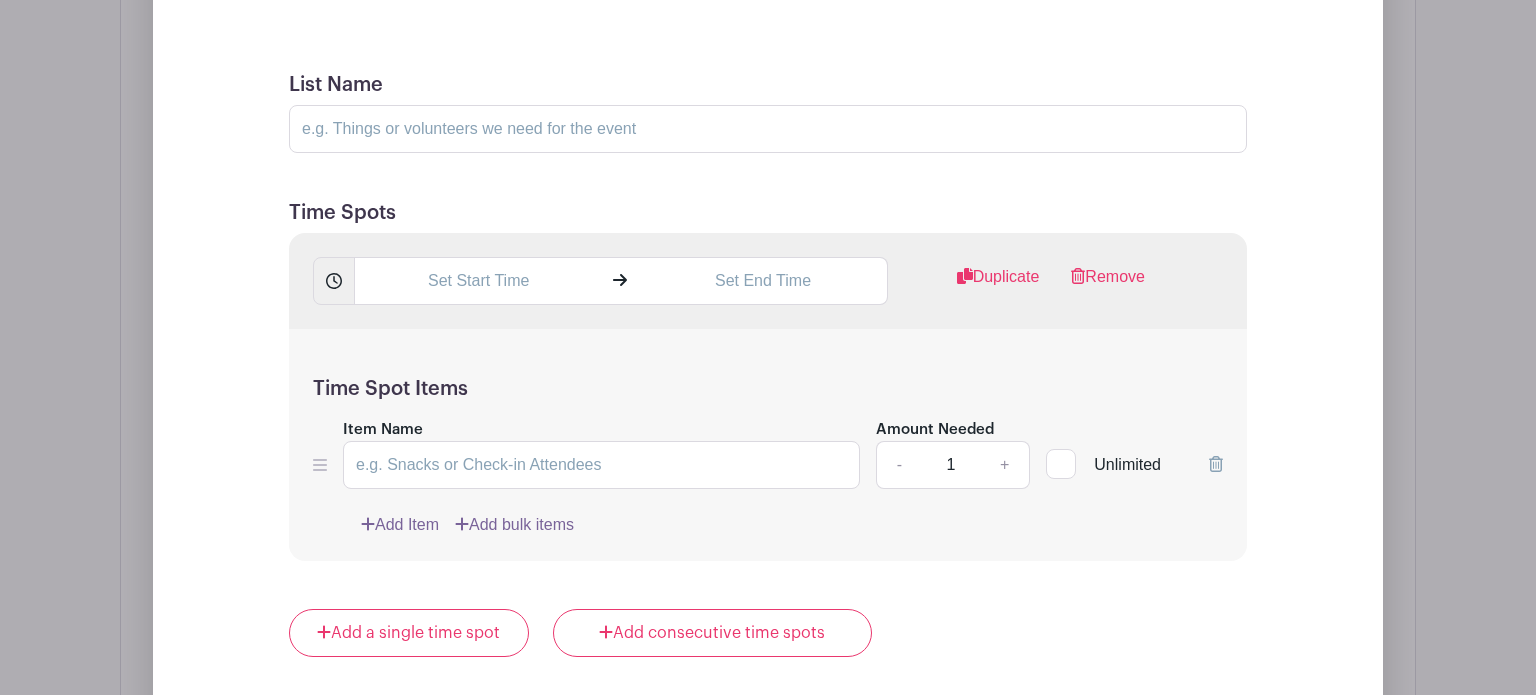 scroll, scrollTop: 2080, scrollLeft: 0, axis: vertical 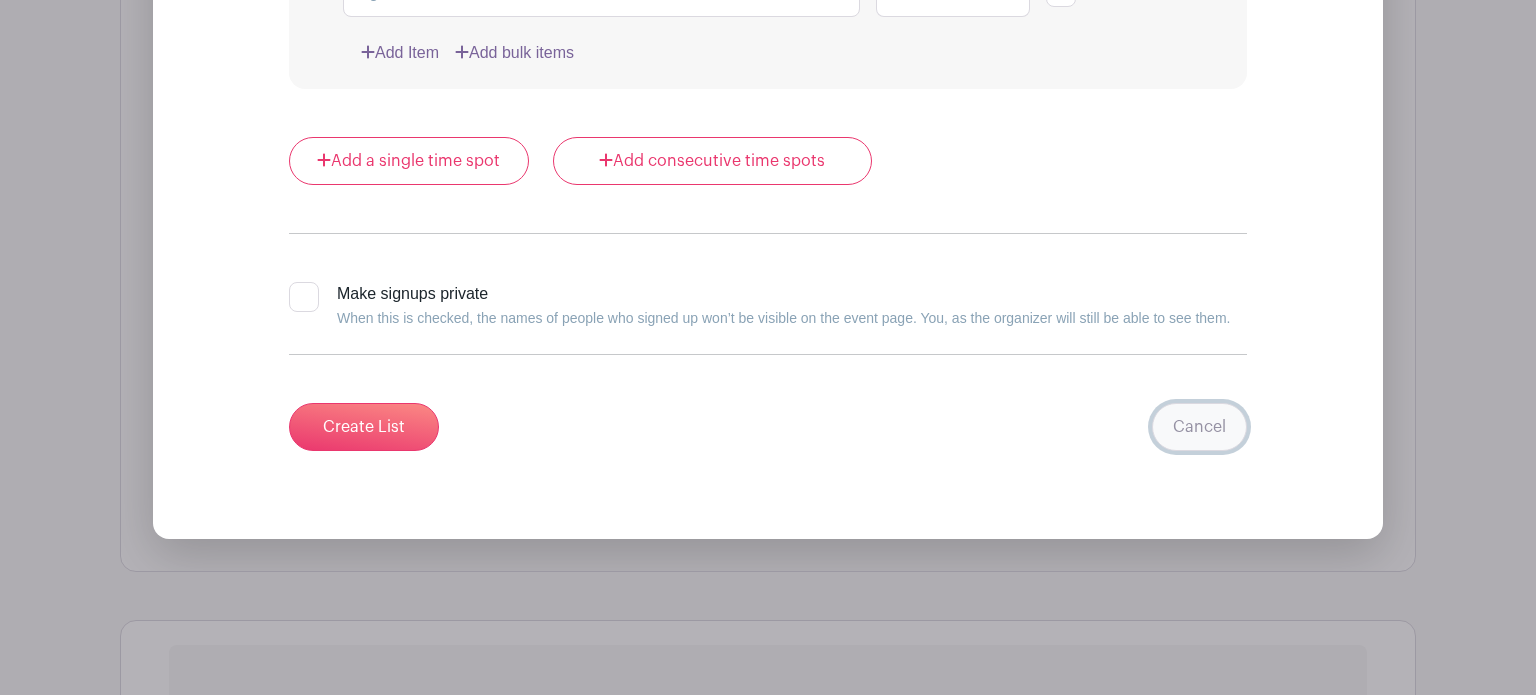 click on "Cancel" at bounding box center (1199, 427) 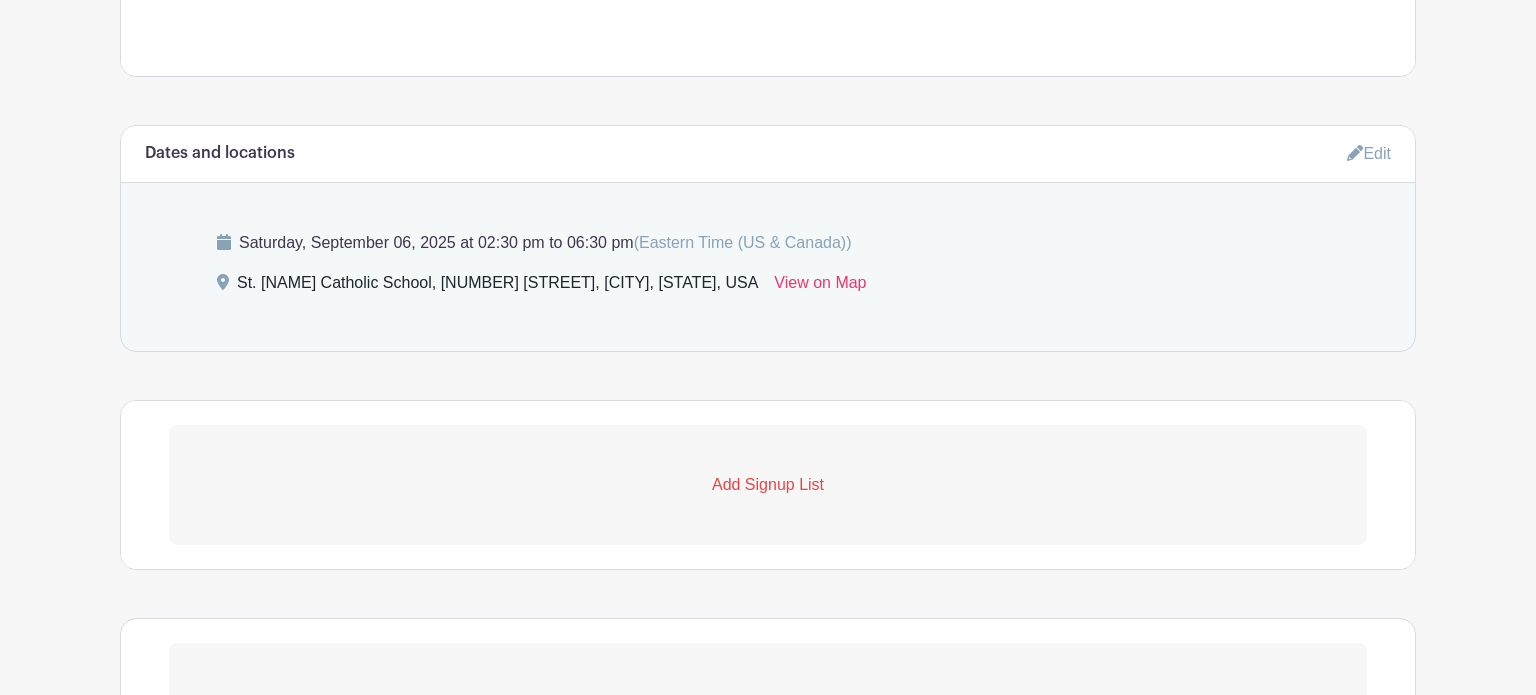 scroll, scrollTop: 1256, scrollLeft: 0, axis: vertical 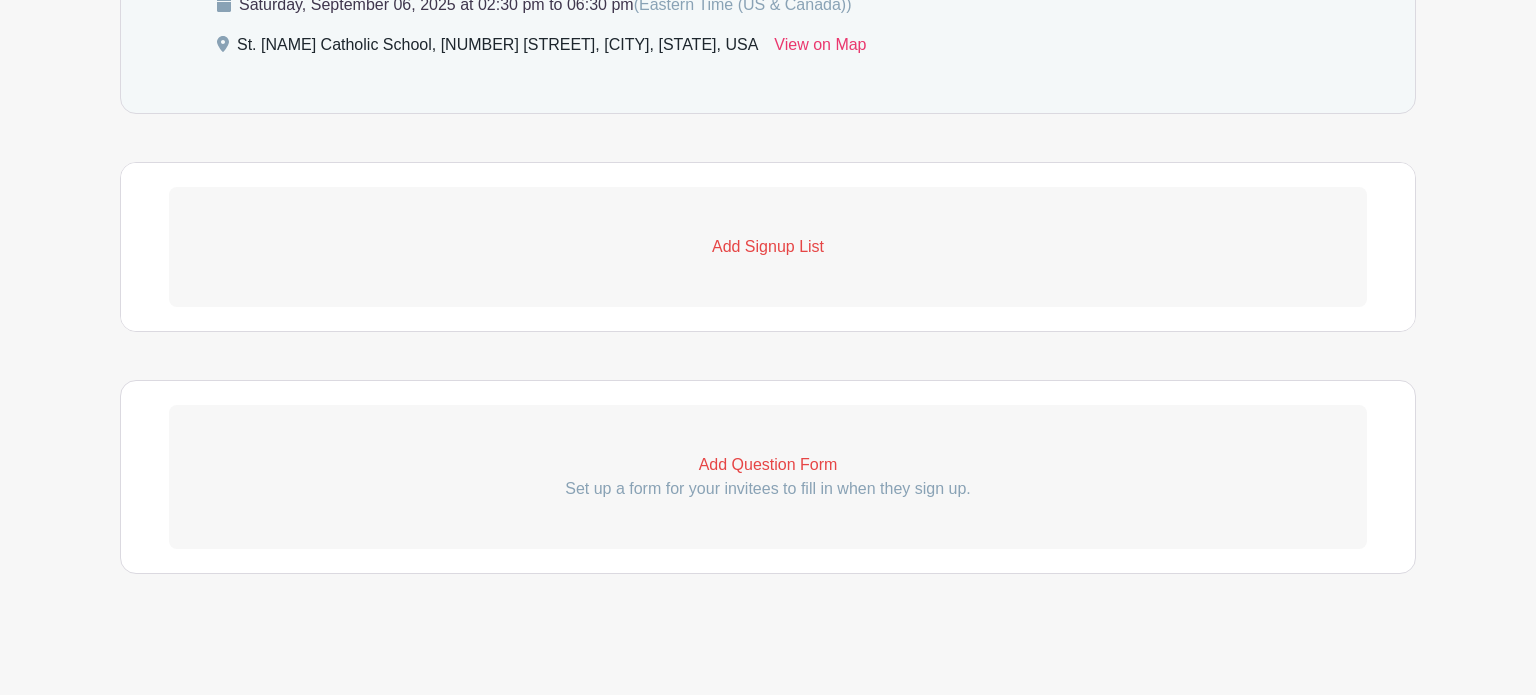click on "Add Signup List" at bounding box center [768, 247] 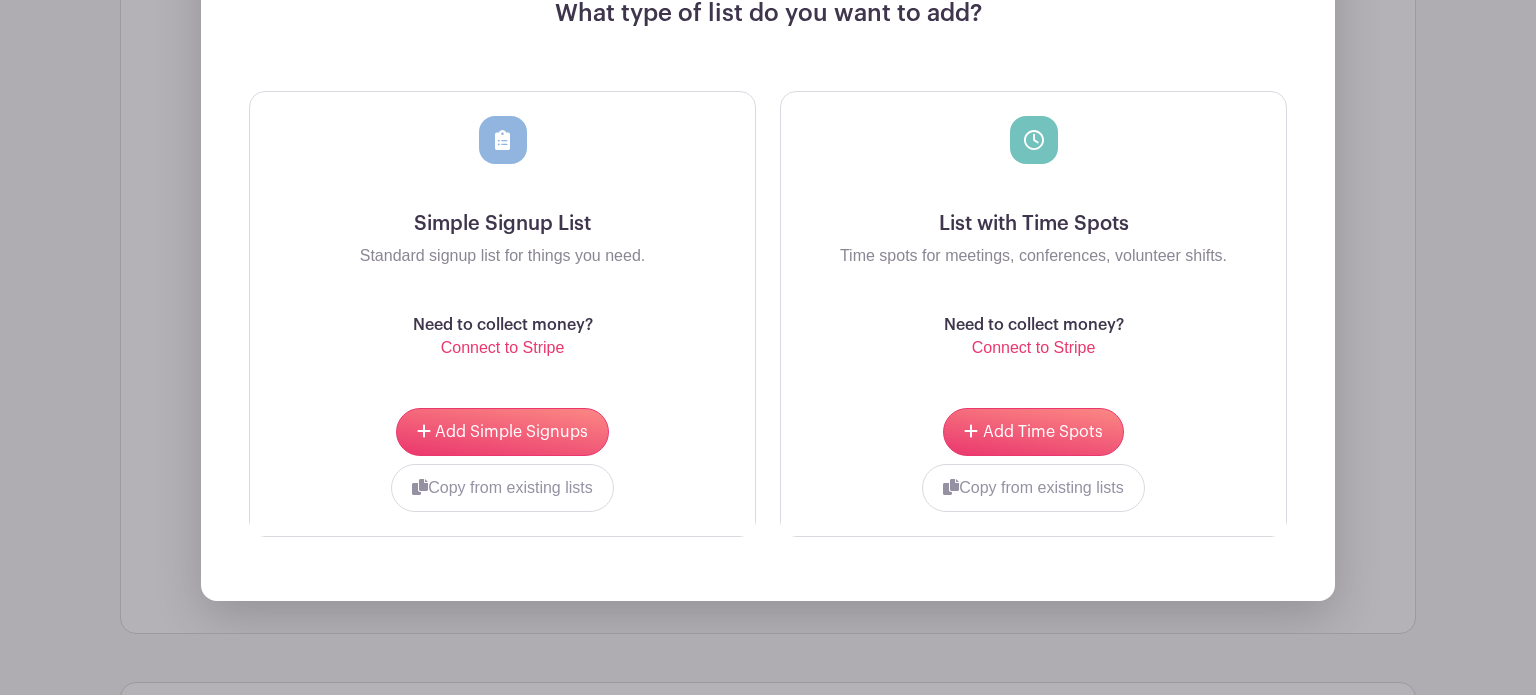 scroll, scrollTop: 1588, scrollLeft: 0, axis: vertical 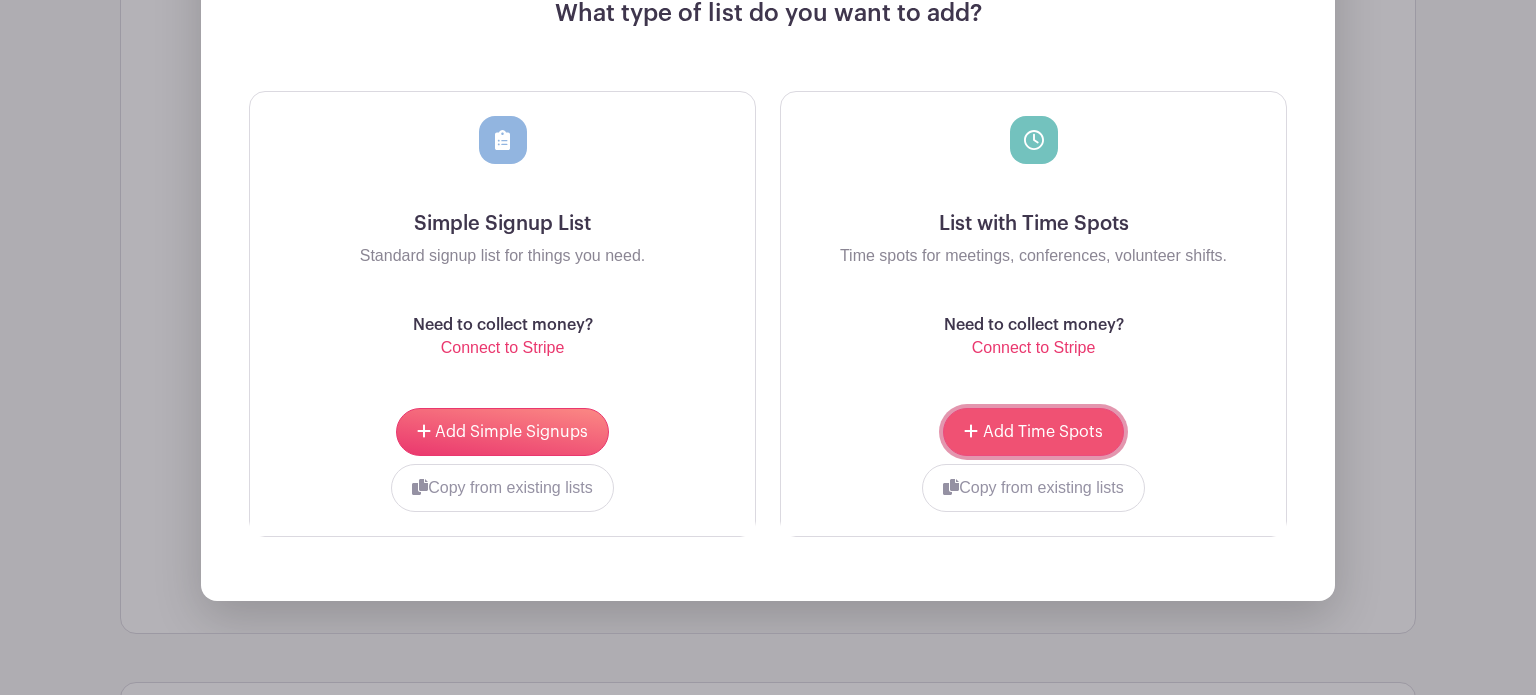 click on "Add Time Spots" at bounding box center (1033, 432) 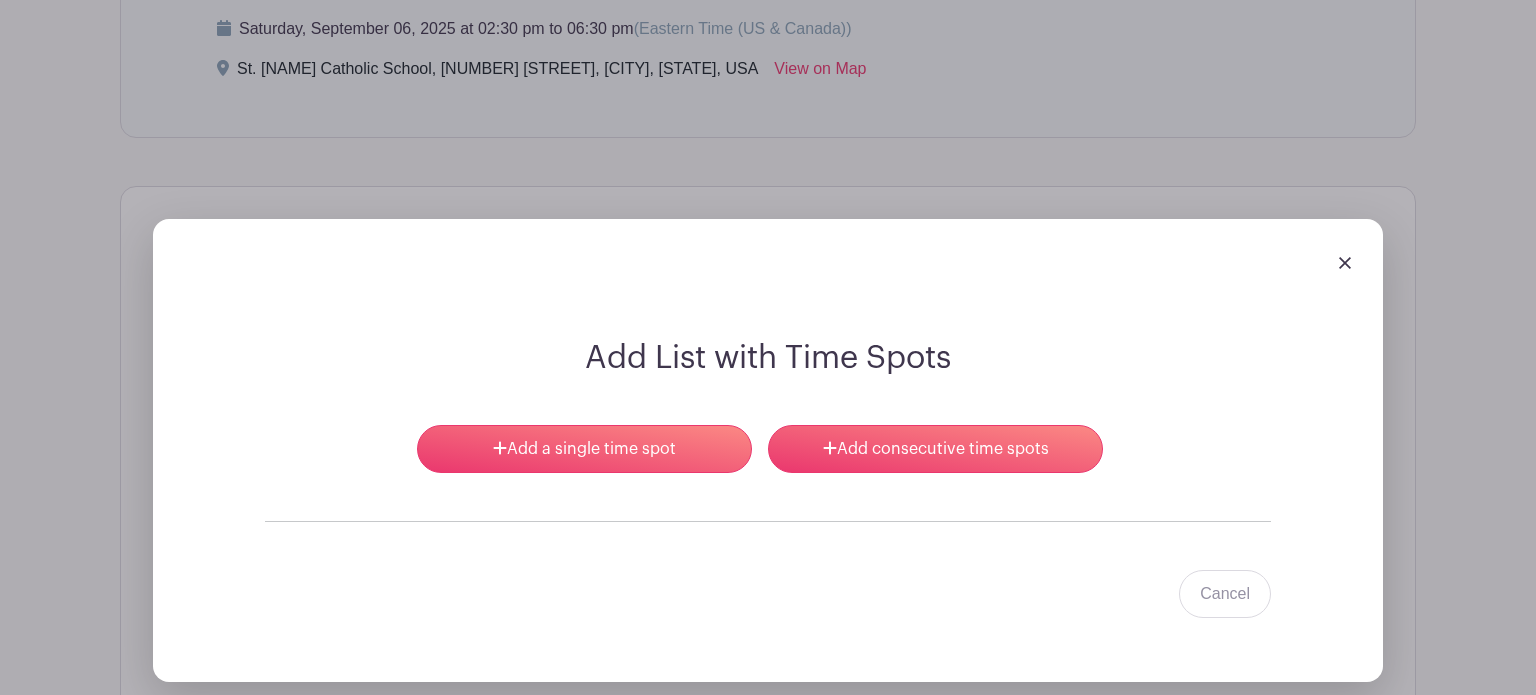 scroll, scrollTop: 1229, scrollLeft: 0, axis: vertical 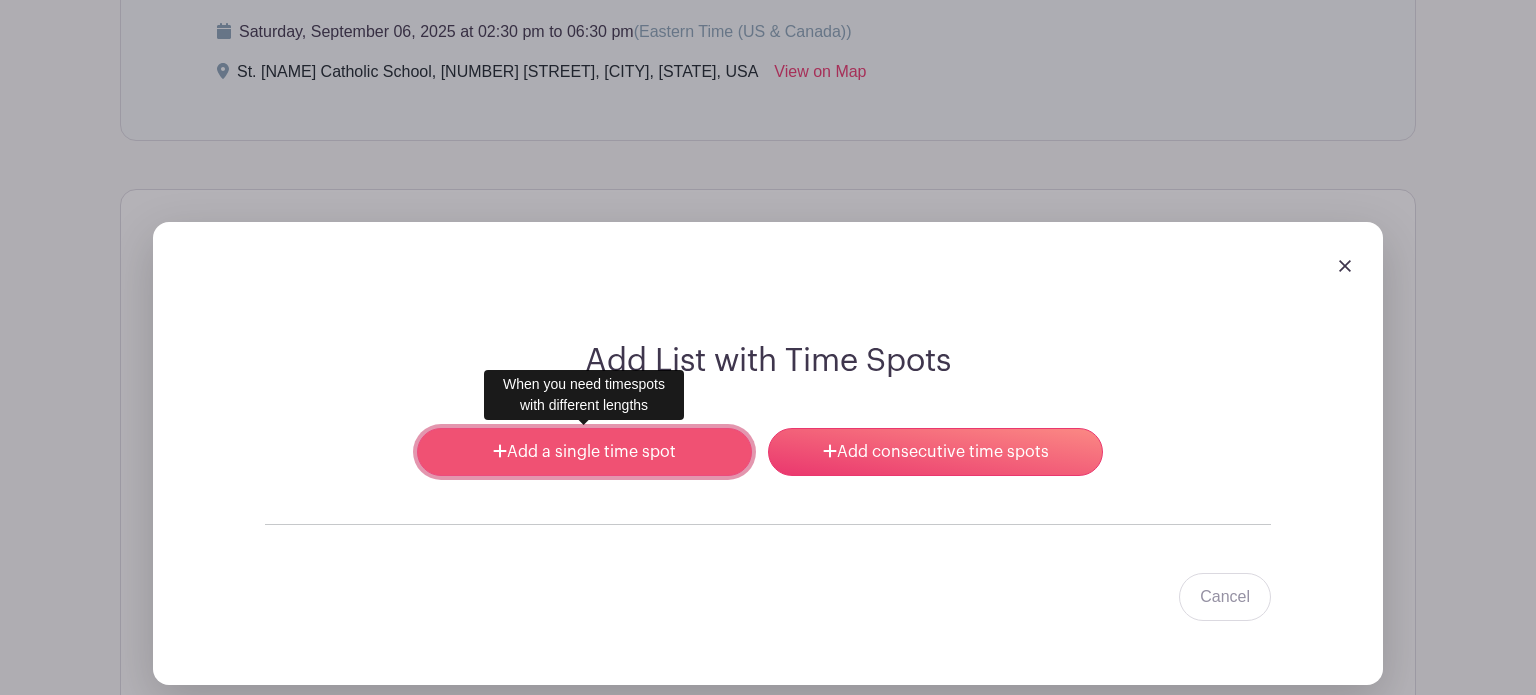 click on "Add a single time spot" at bounding box center (584, 452) 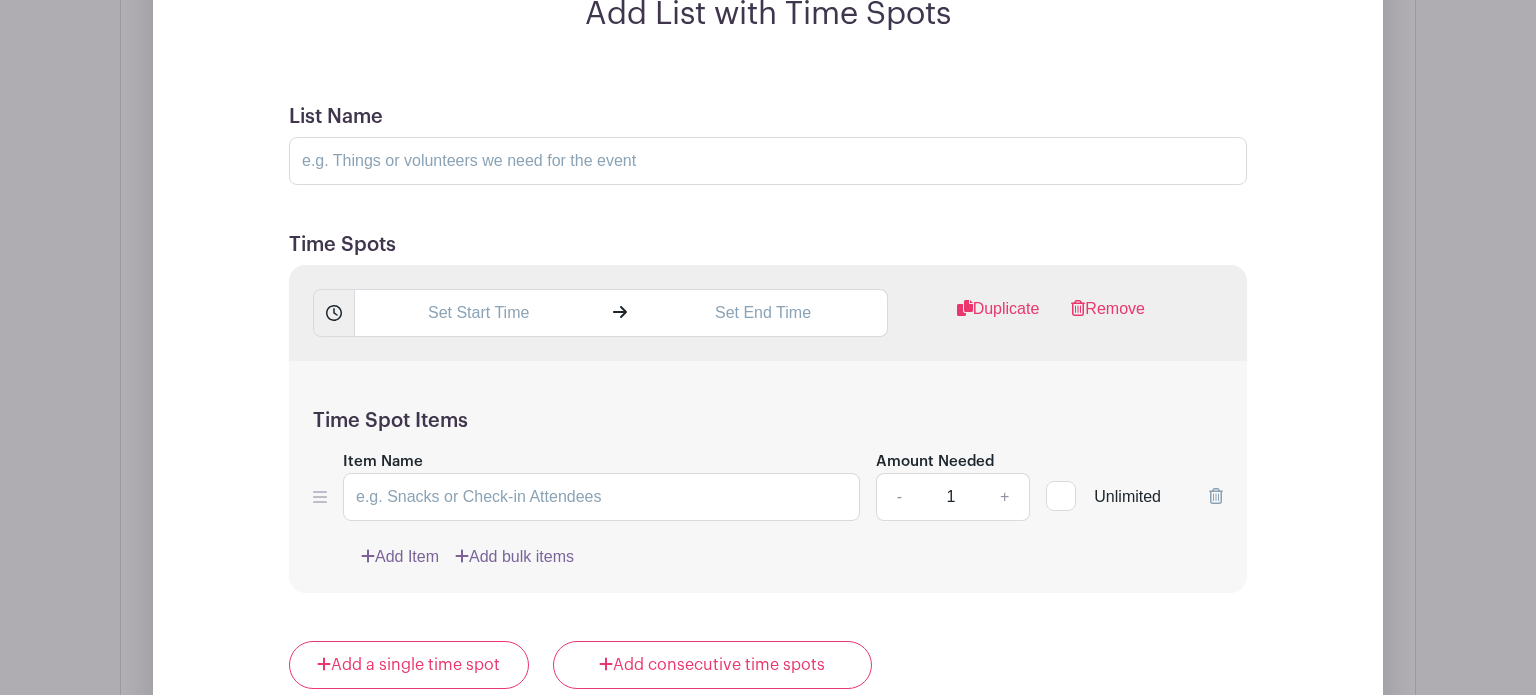 scroll, scrollTop: 1579, scrollLeft: 0, axis: vertical 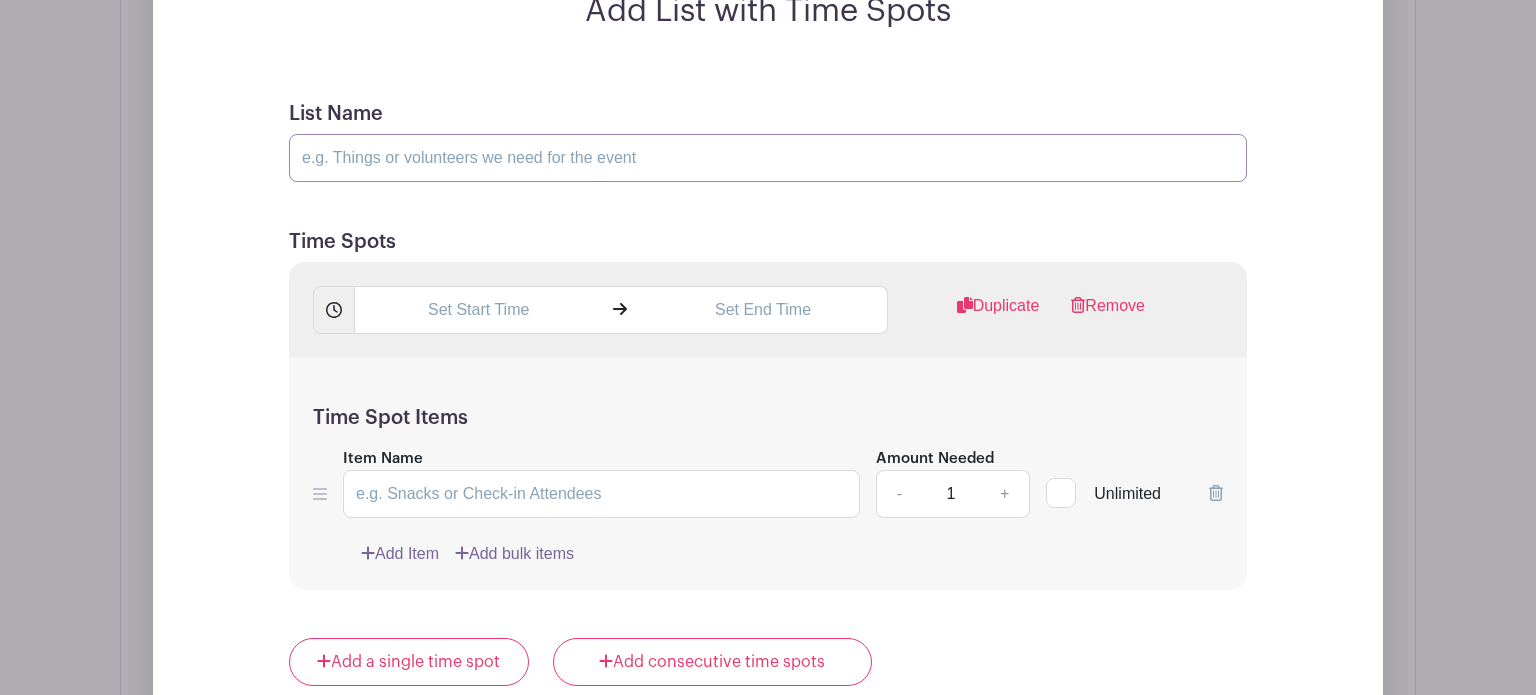 click on "List Name" at bounding box center (768, 158) 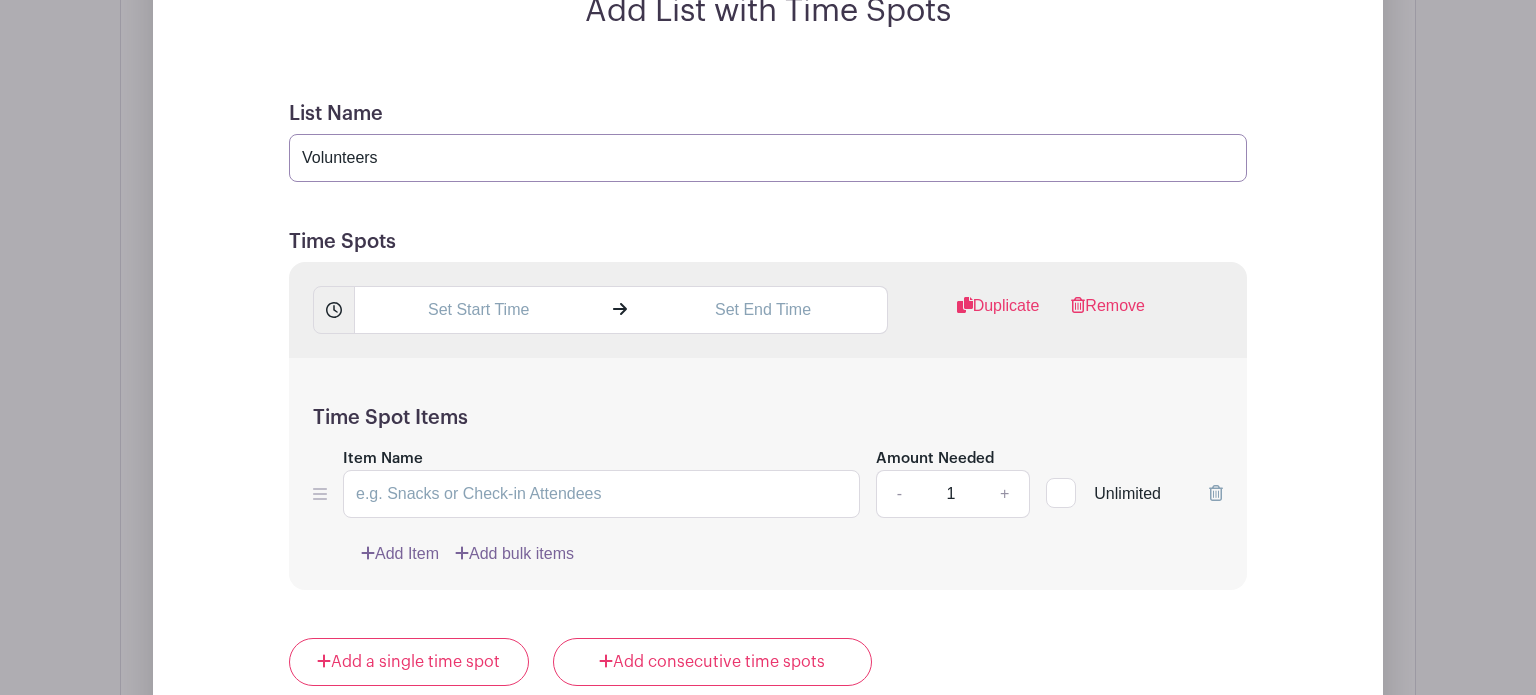 type on "Volunteers" 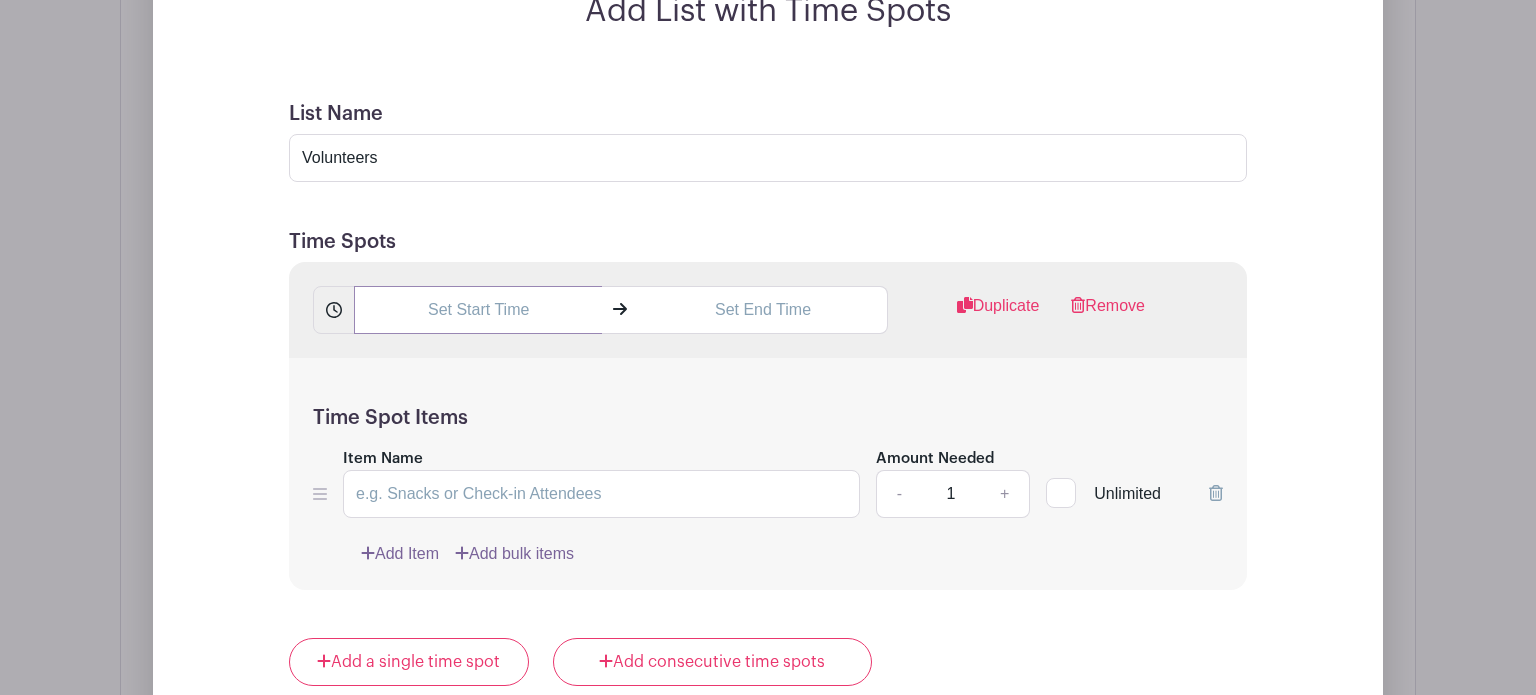 click at bounding box center [478, 310] 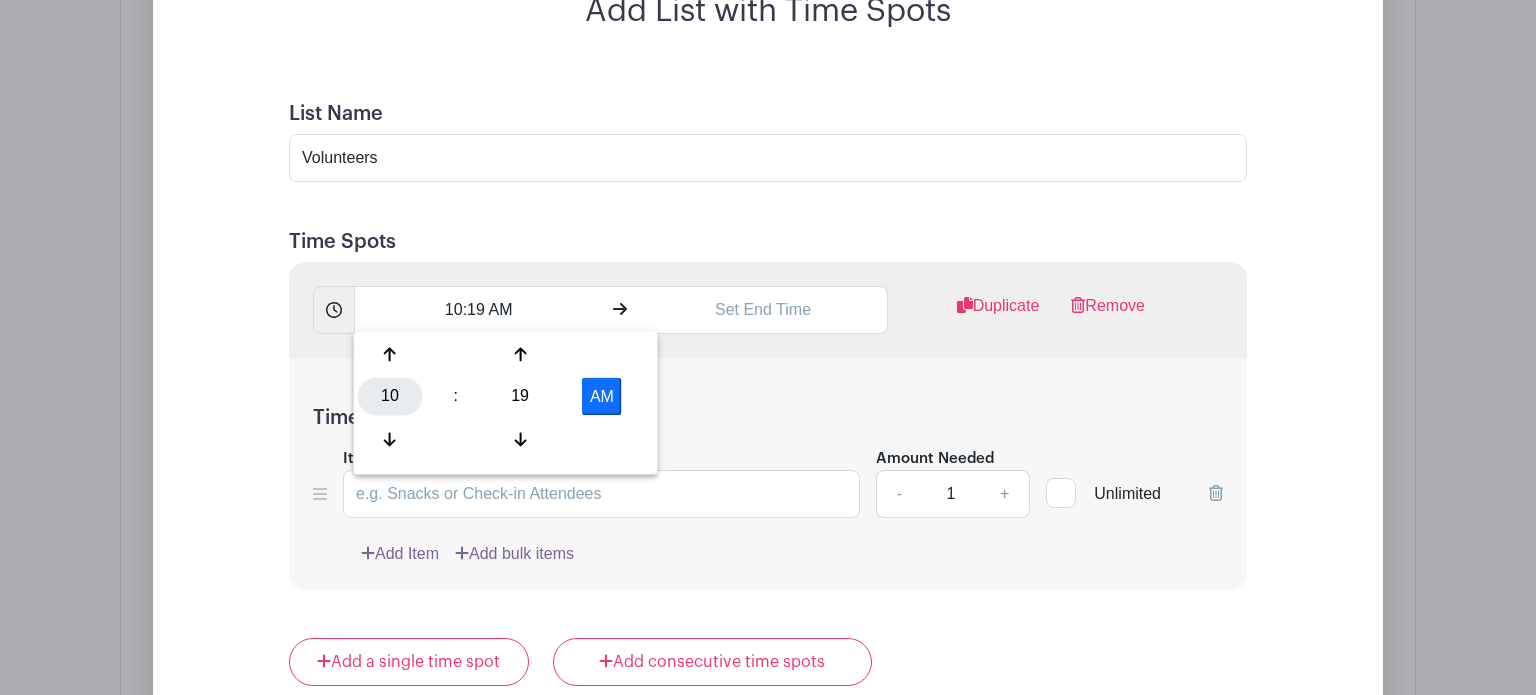 click on "10" at bounding box center [390, 397] 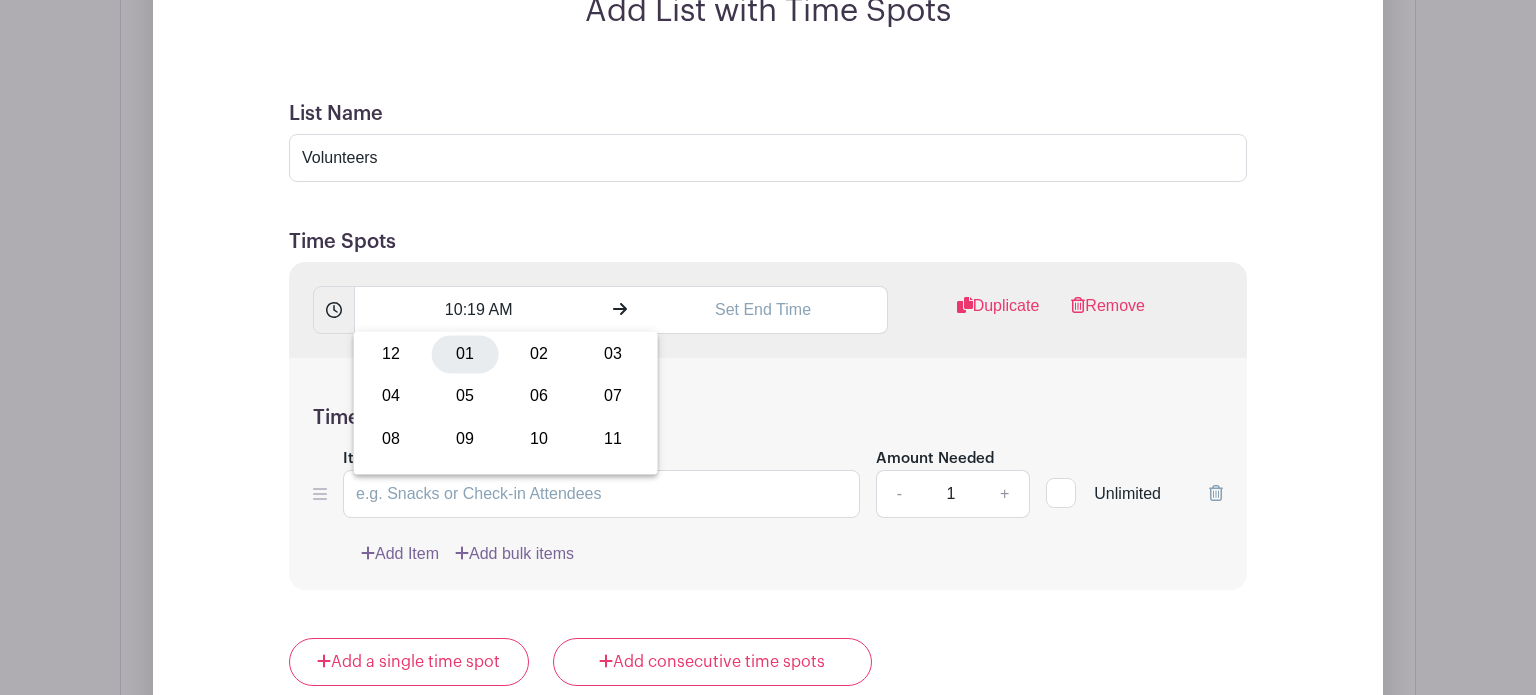 click on "01" at bounding box center (465, 354) 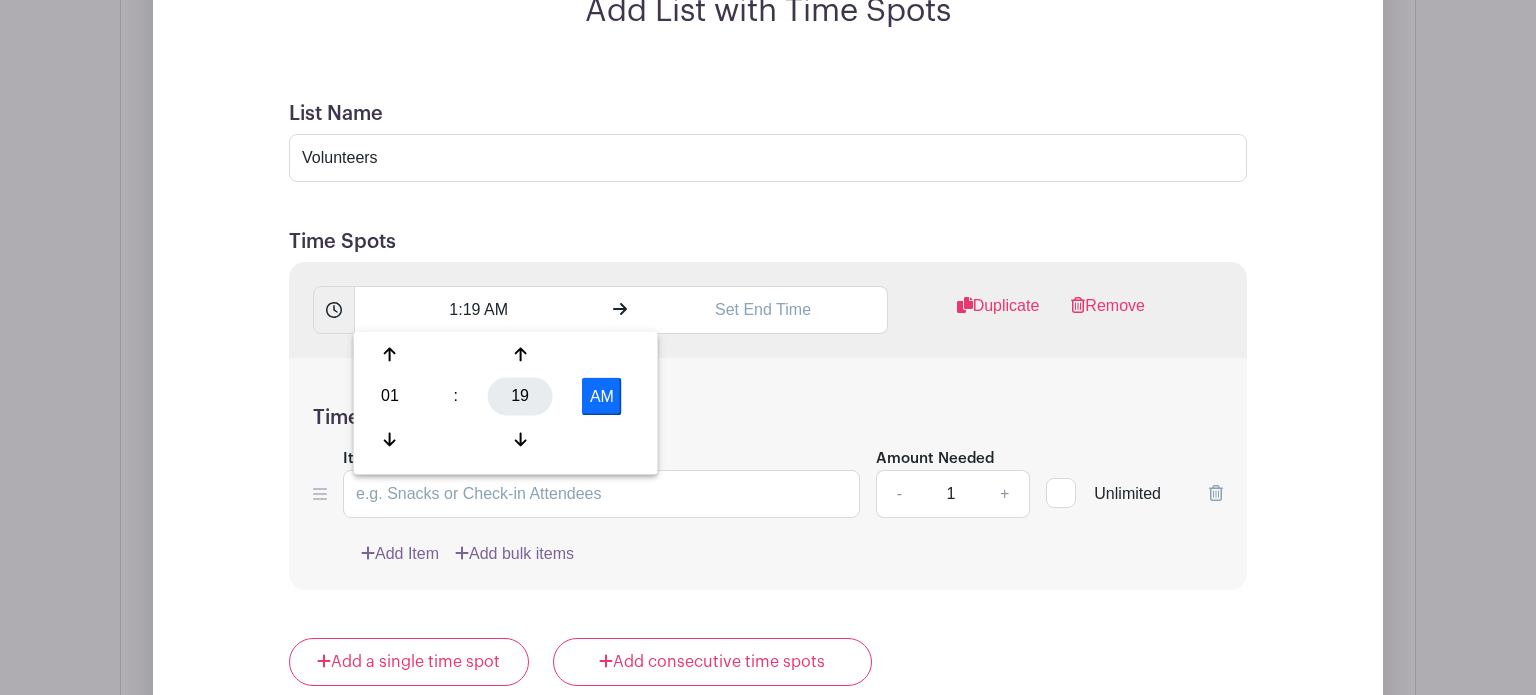 click on "19" at bounding box center (520, 397) 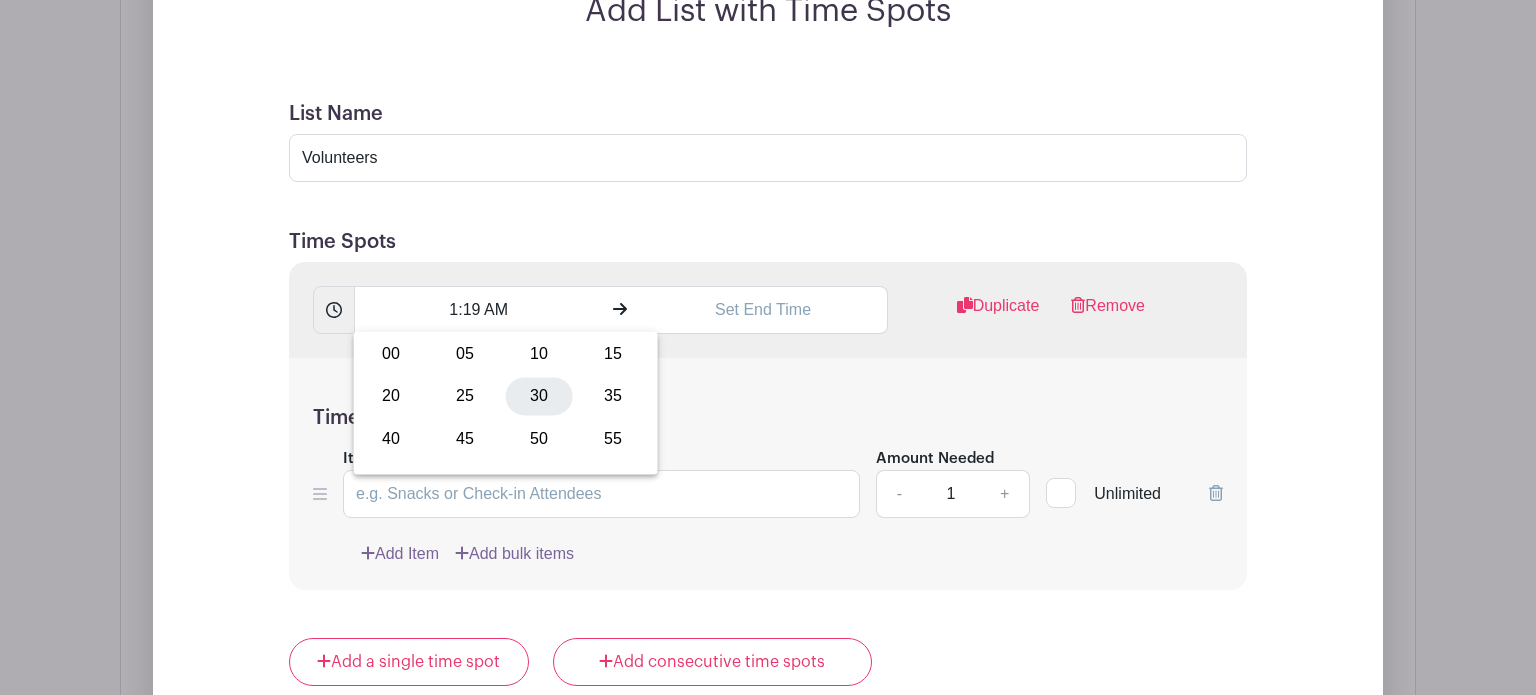 click on "30" at bounding box center (539, 397) 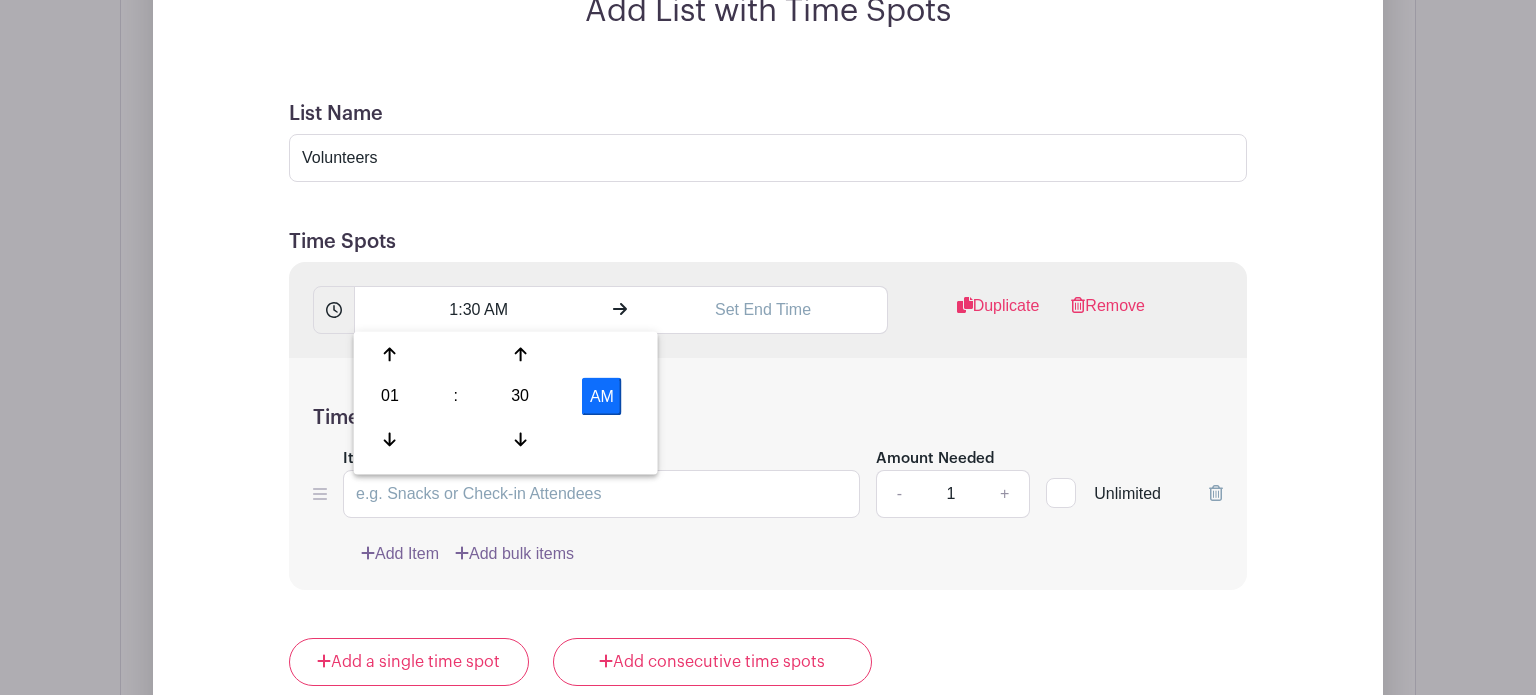 click on "AM" at bounding box center (602, 397) 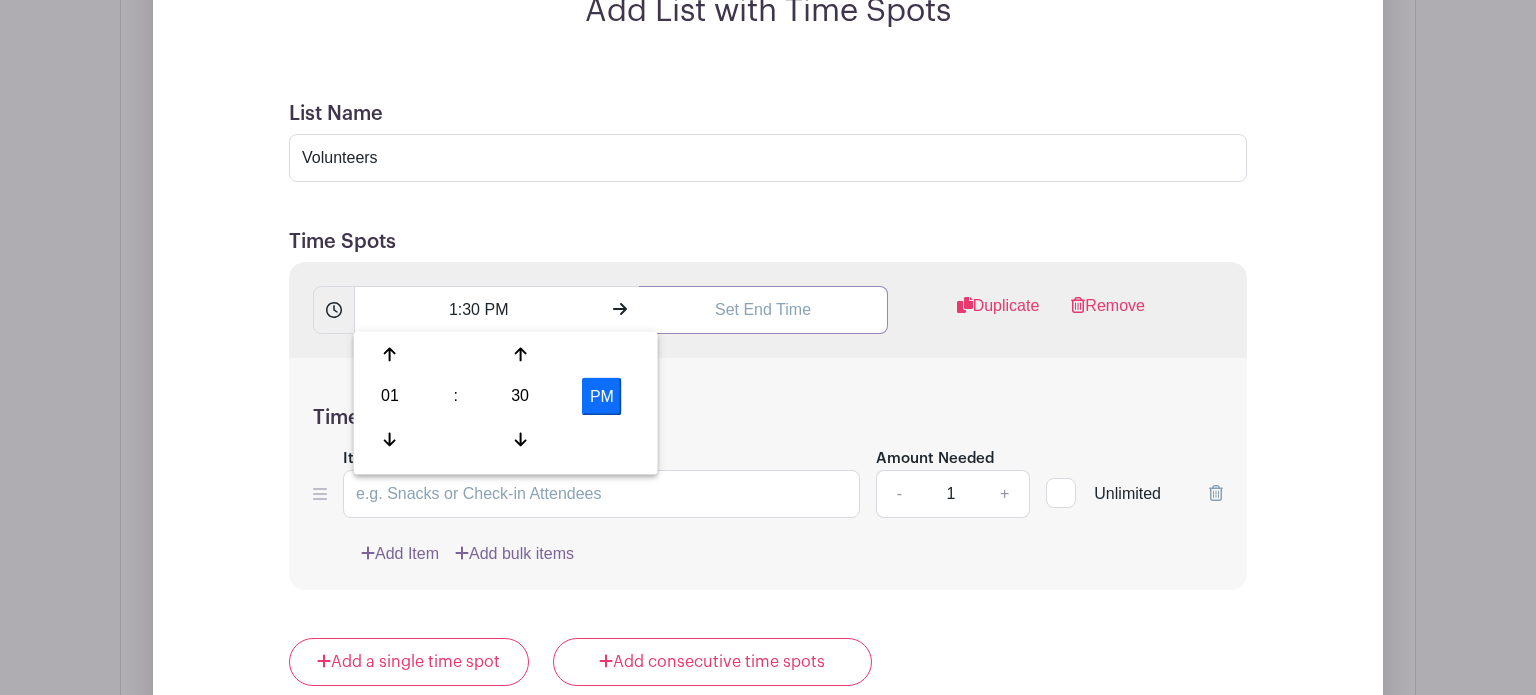 click at bounding box center (763, 310) 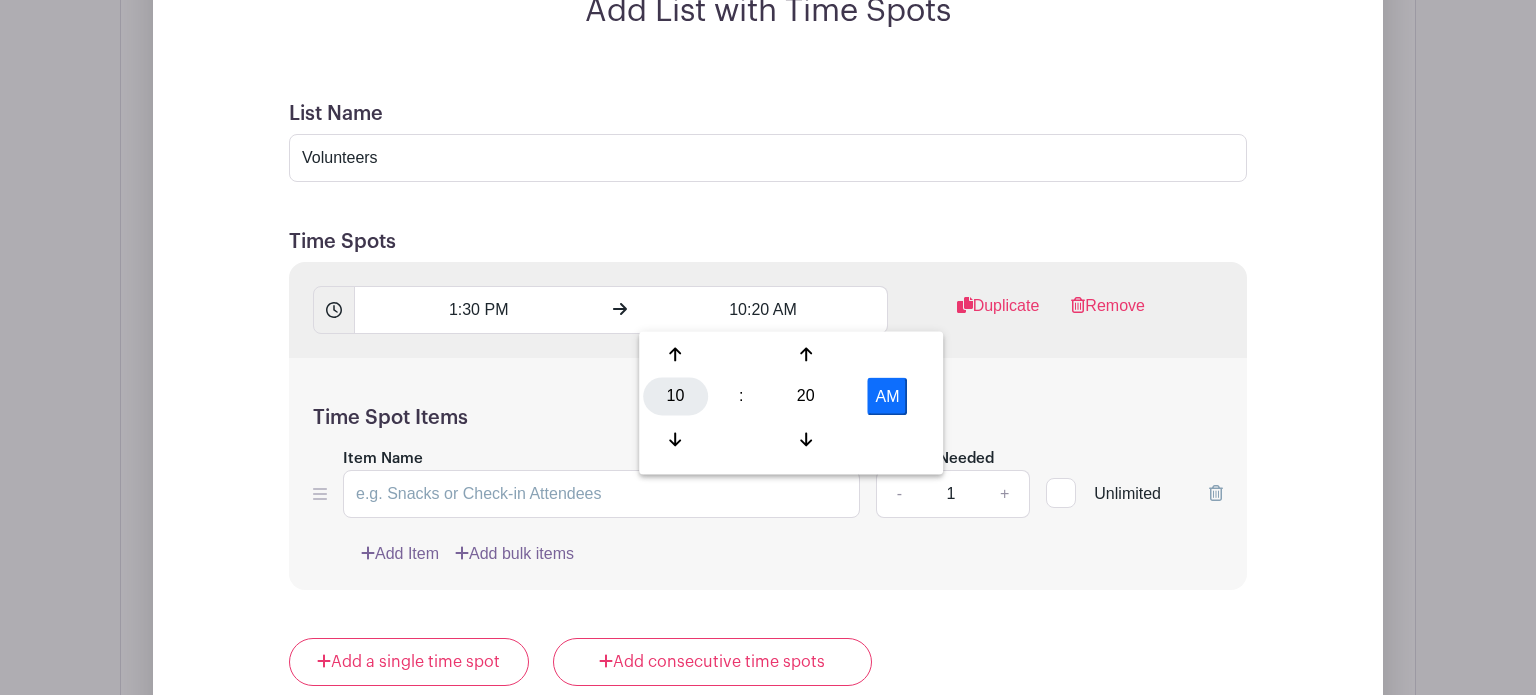 click on "10" at bounding box center [675, 397] 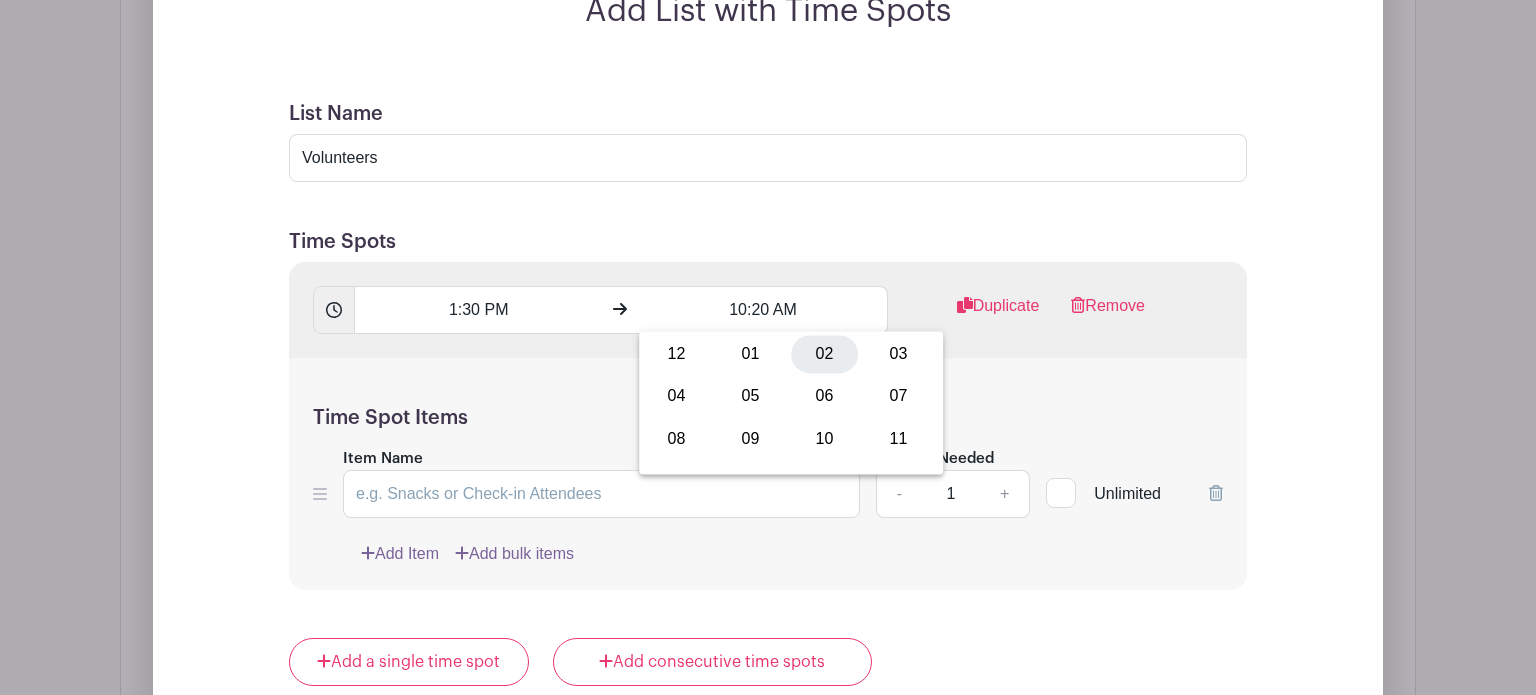 click on "02" at bounding box center [824, 354] 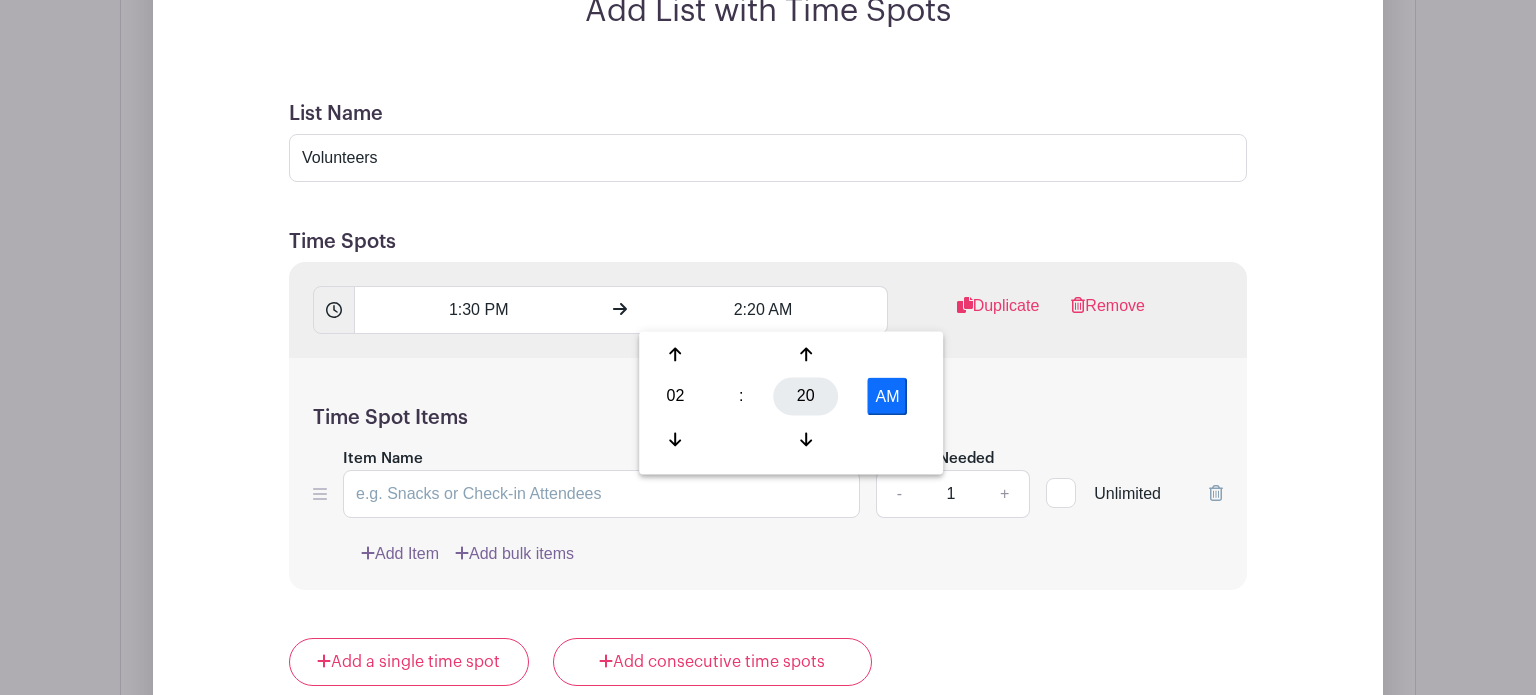 click on "20" at bounding box center [805, 397] 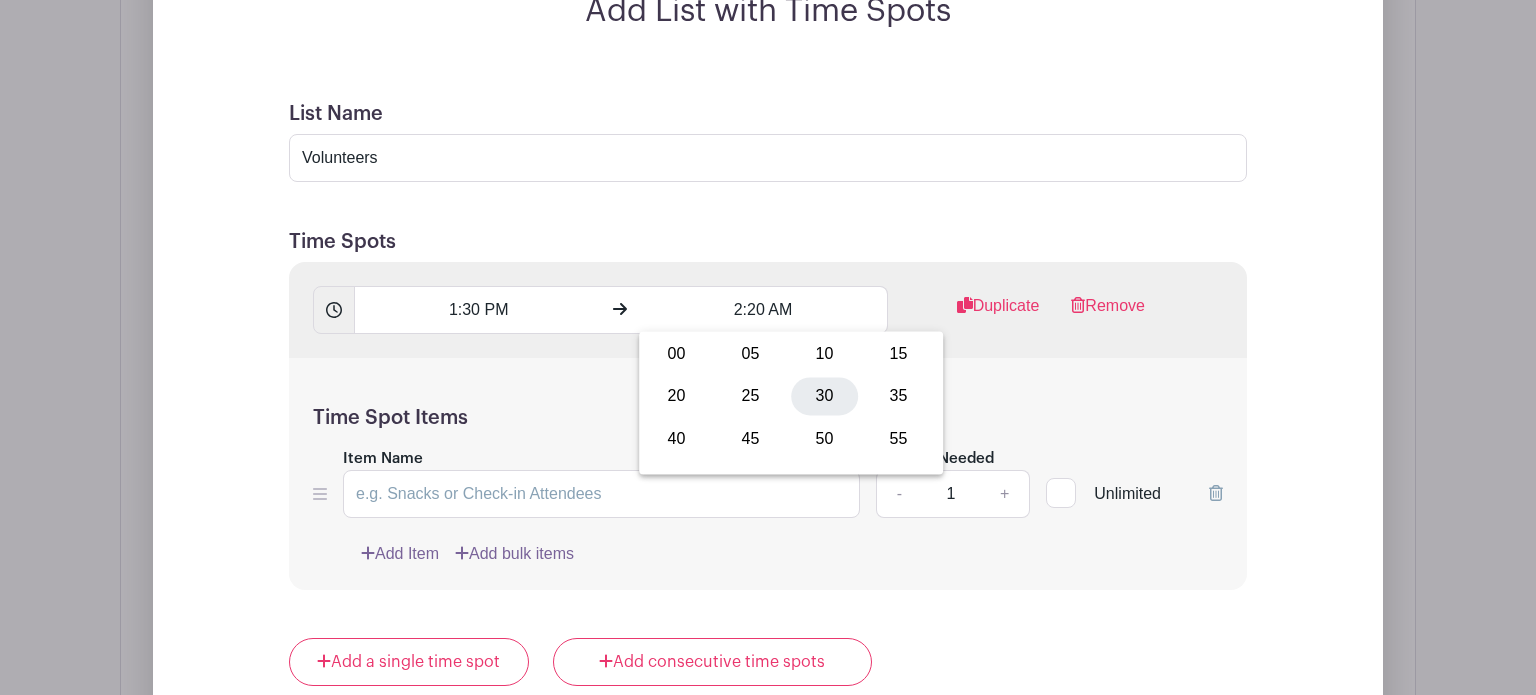 click on "30" at bounding box center (824, 397) 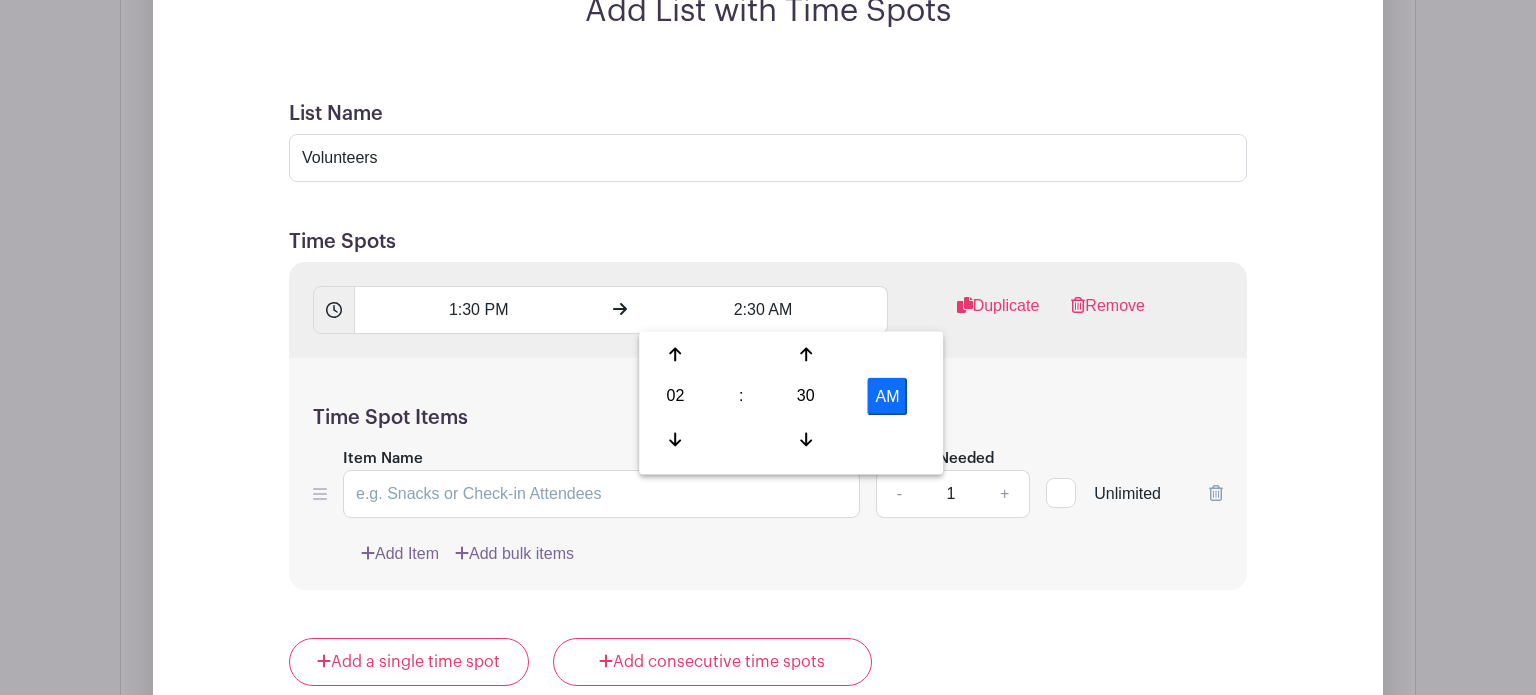 click on "AM" at bounding box center [887, 397] 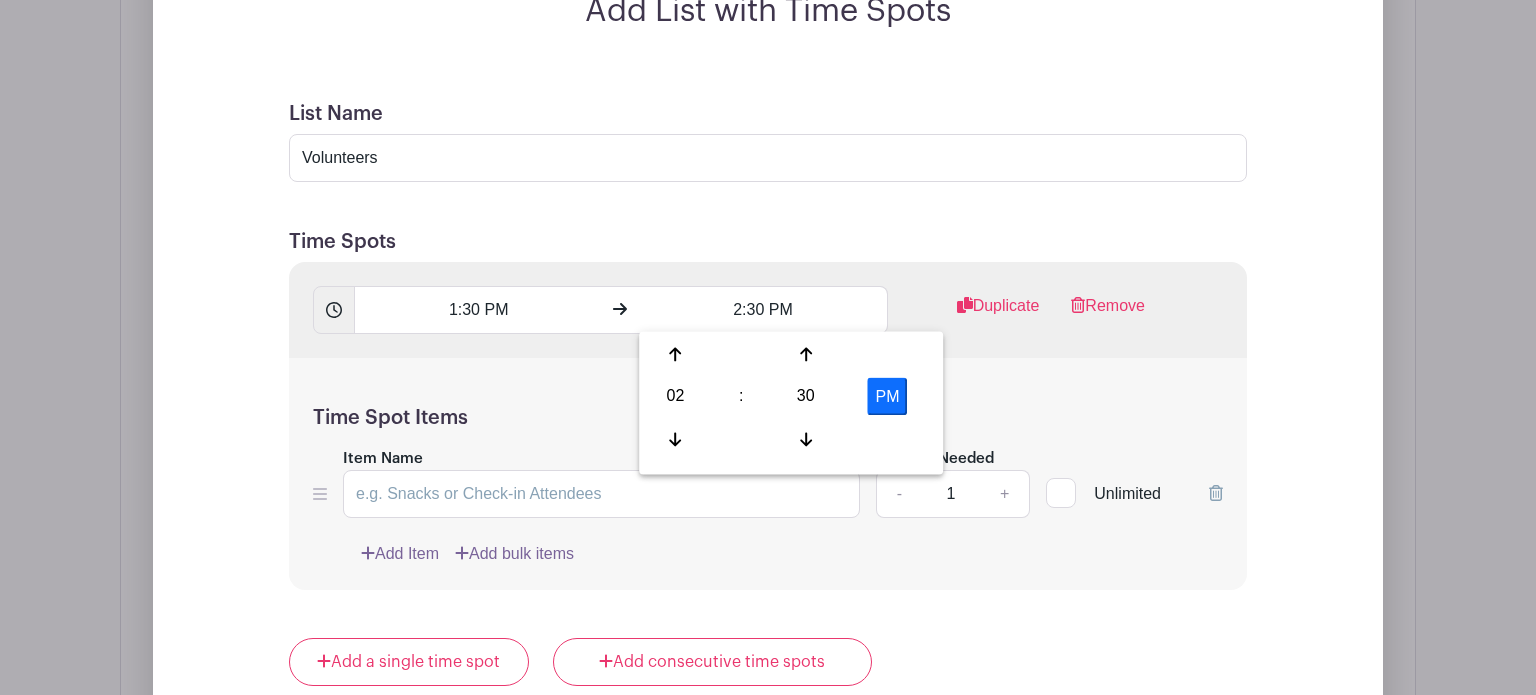 click on "Time Spot Items
Item Name
Amount Needed
-
1
+
Unlimited
Add Item
Add bulk items" at bounding box center [768, 474] 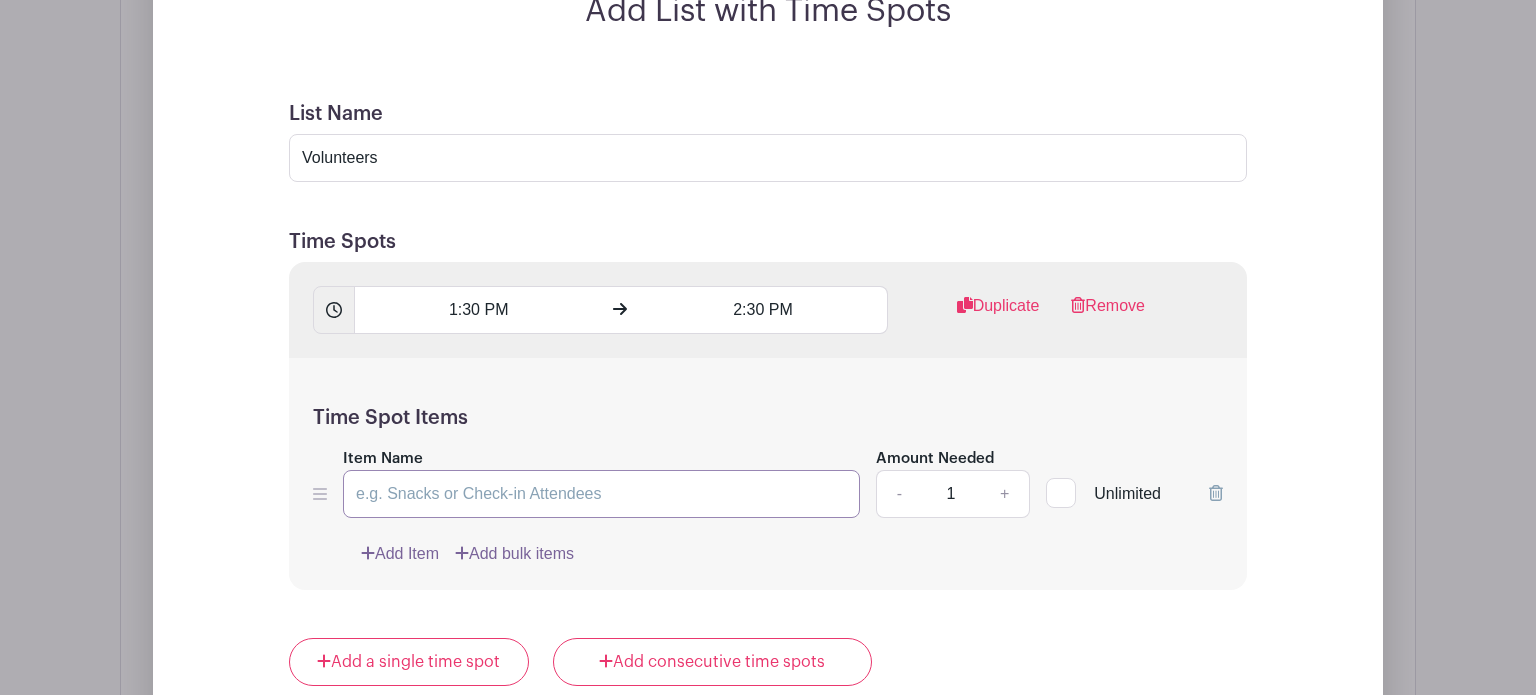 click on "Item Name" at bounding box center (601, 494) 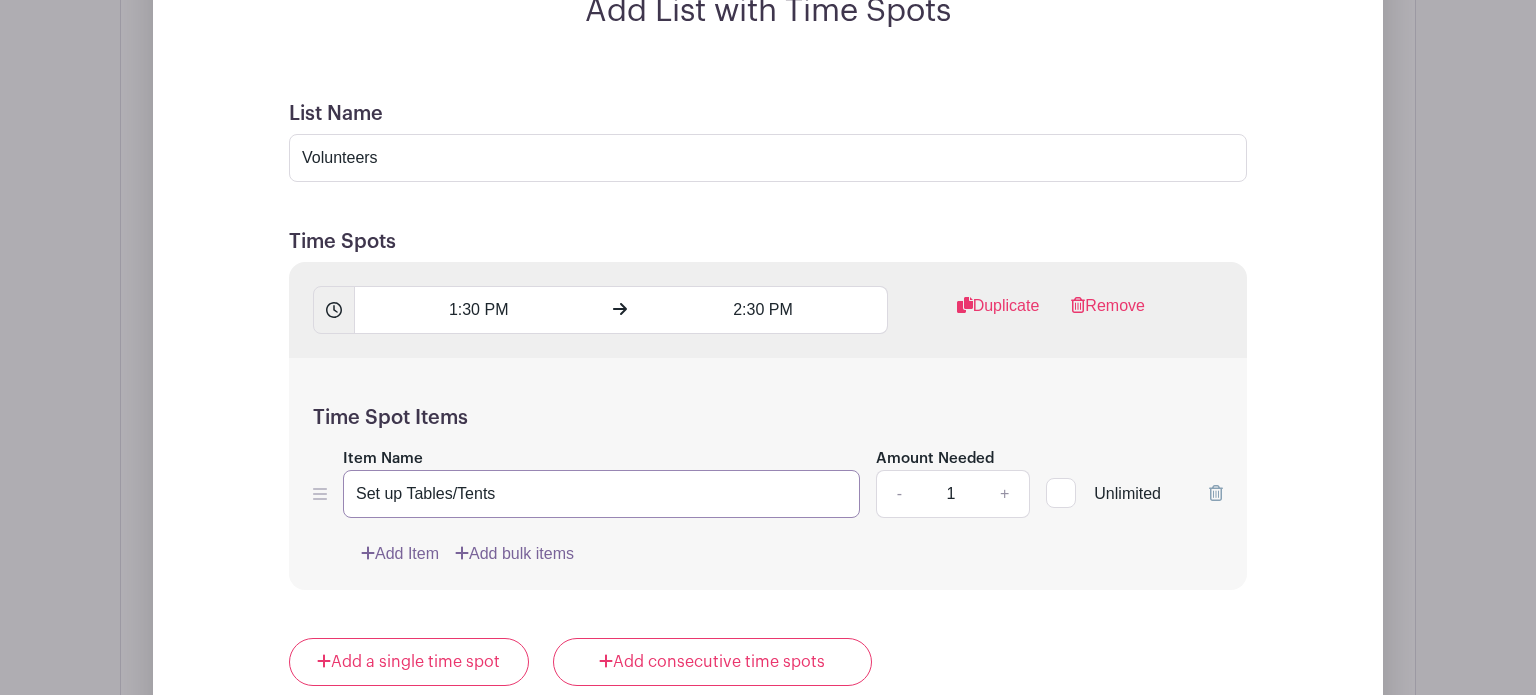 type on "Set up Tables/Tents" 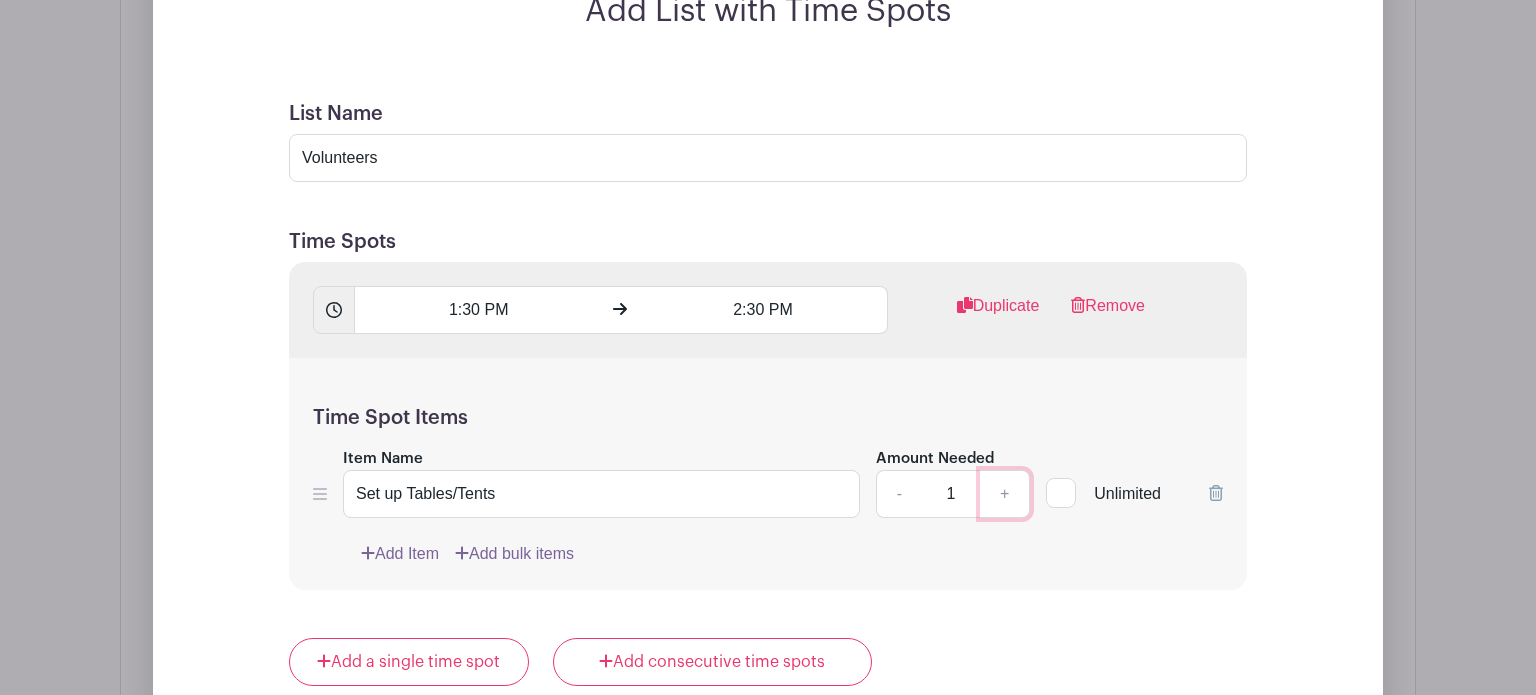 click on "+" at bounding box center (1005, 494) 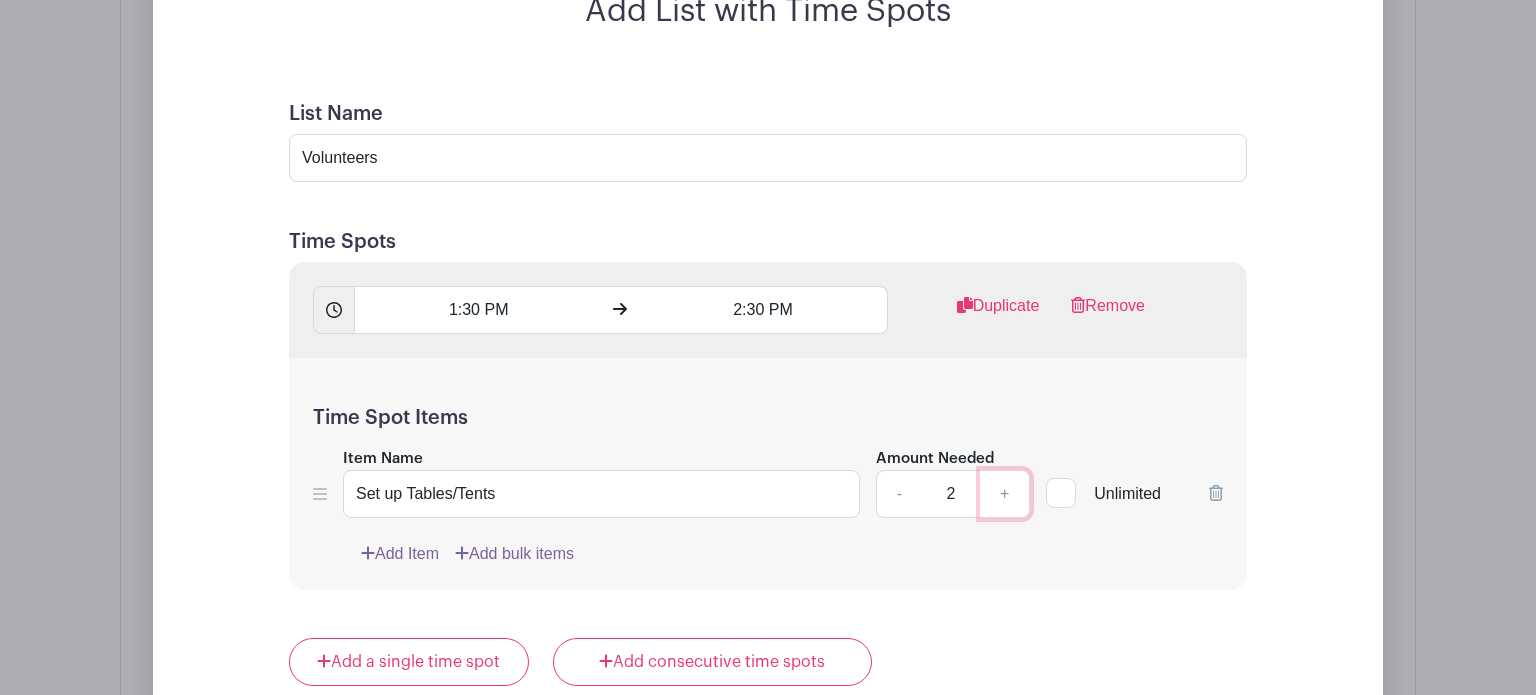 click on "+" at bounding box center [1005, 494] 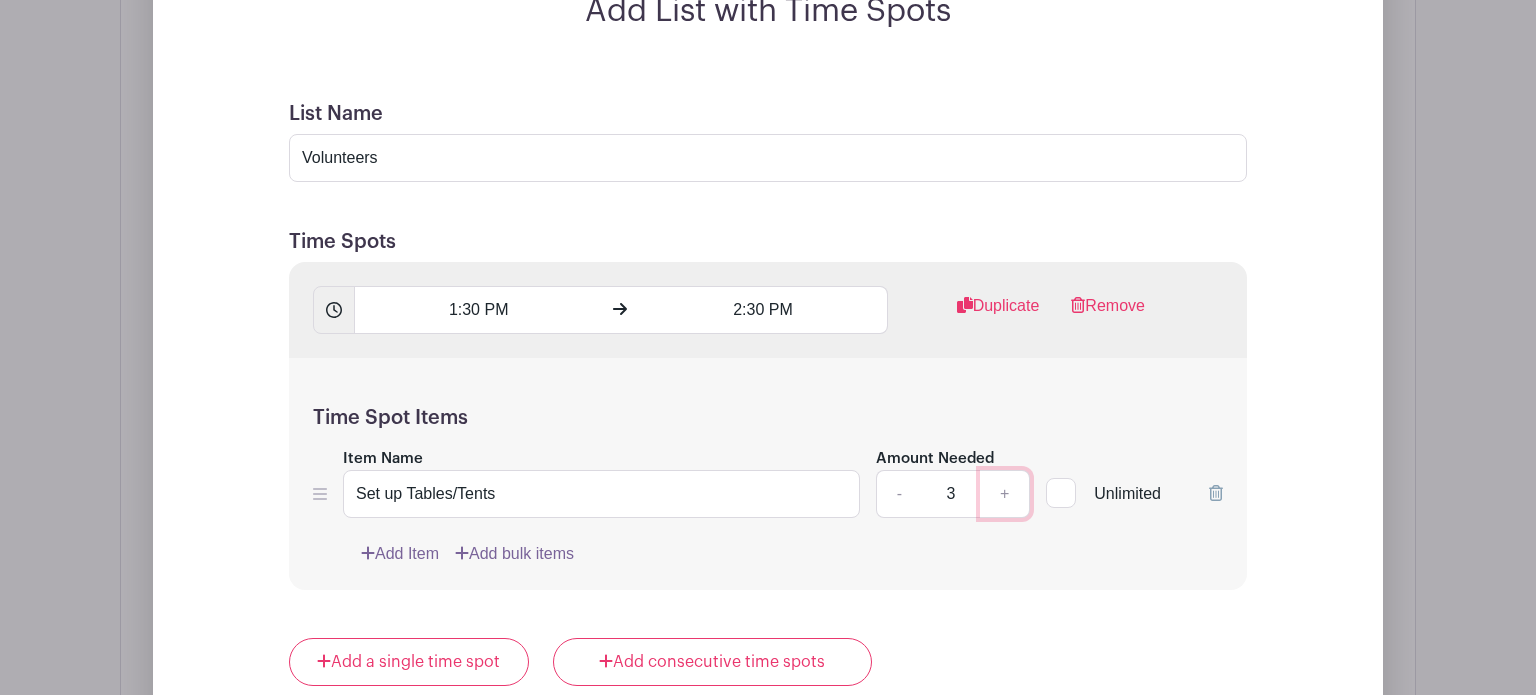 click on "+" at bounding box center (1005, 494) 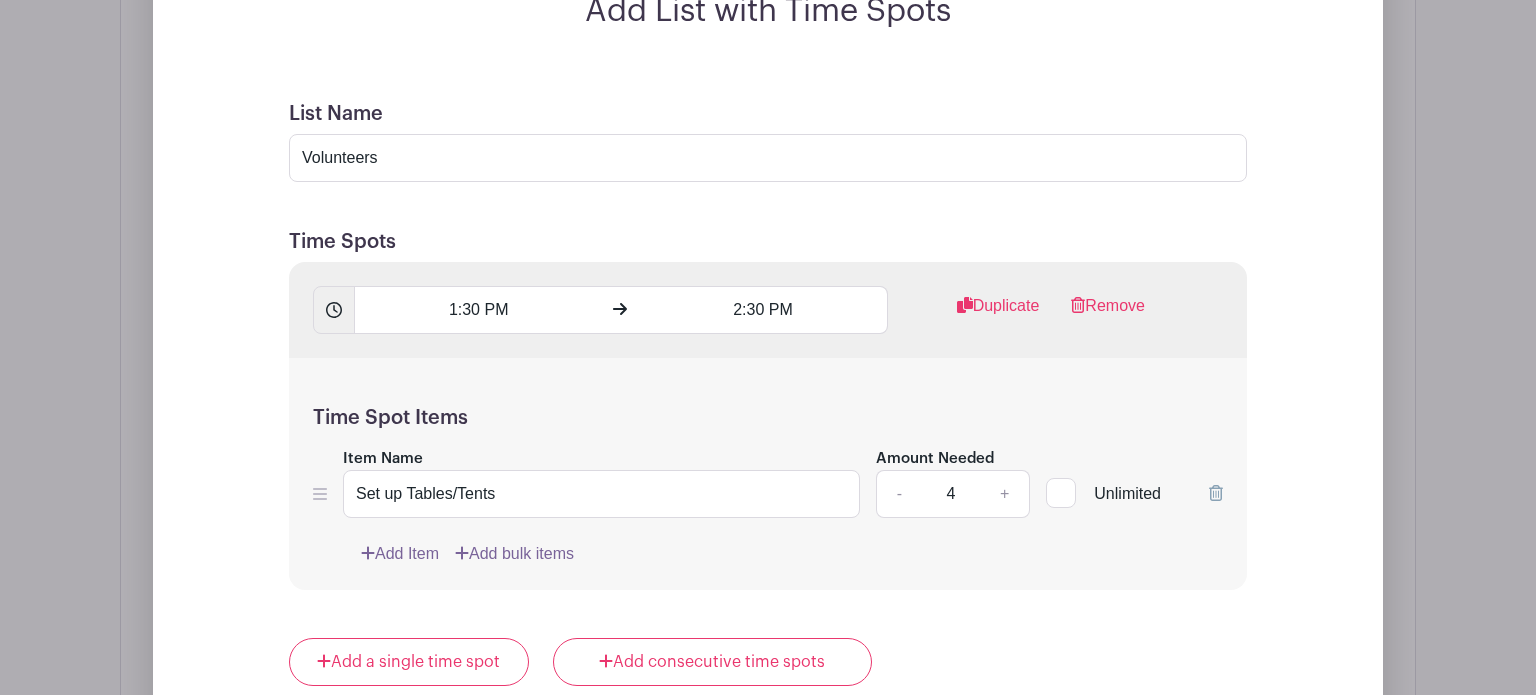 click on "Time Spot Items
Item Name
Set up Tables/Tents
Amount Needed
-
4
+
Unlimited
Add Item
Add bulk items" at bounding box center (768, 474) 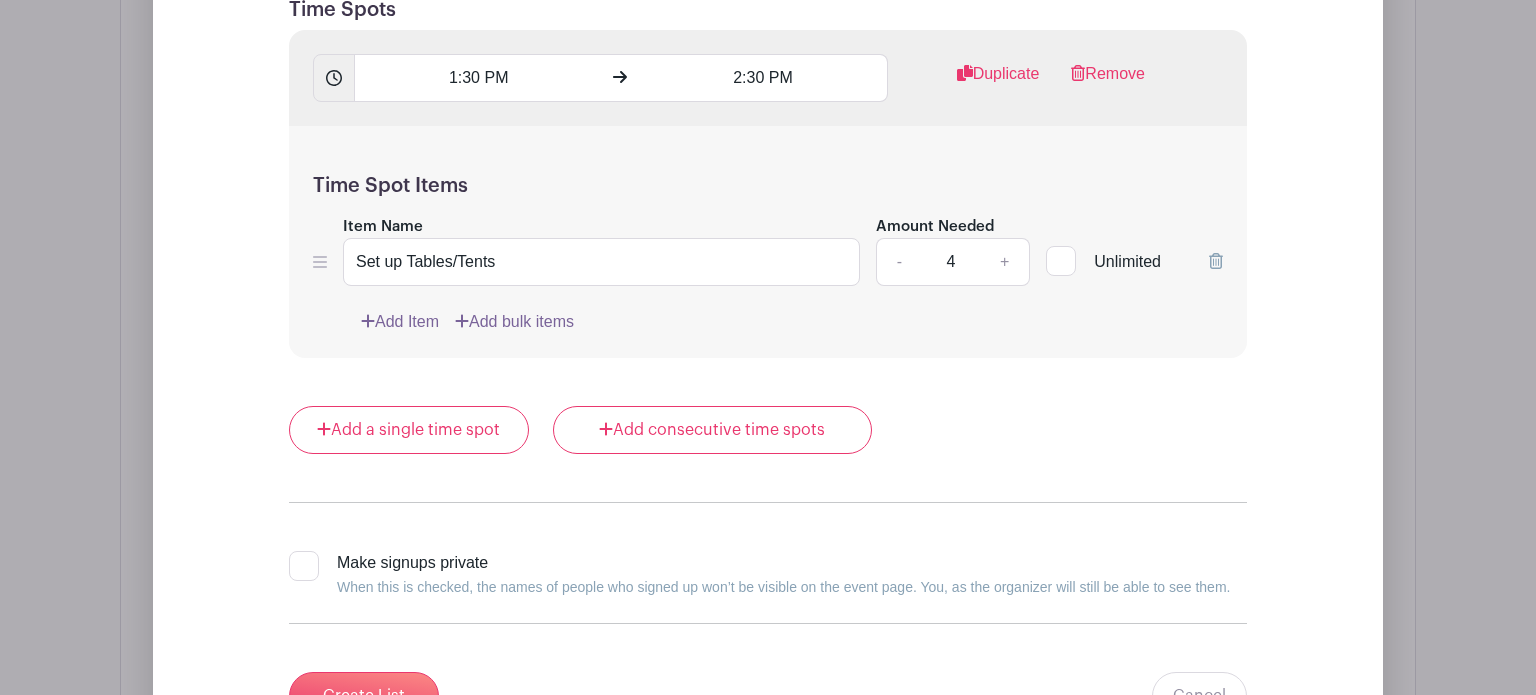 scroll, scrollTop: 1723, scrollLeft: 0, axis: vertical 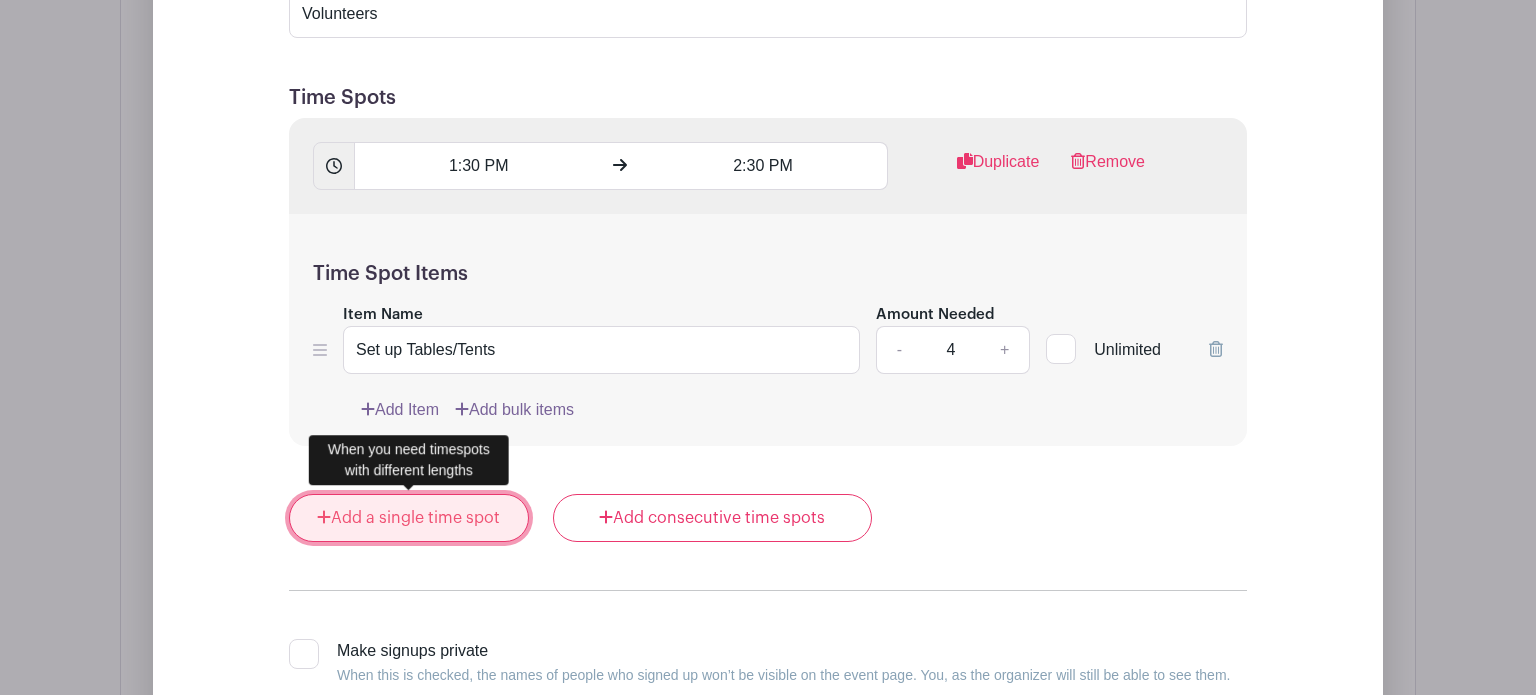 click on "Add a single time spot" at bounding box center [409, 518] 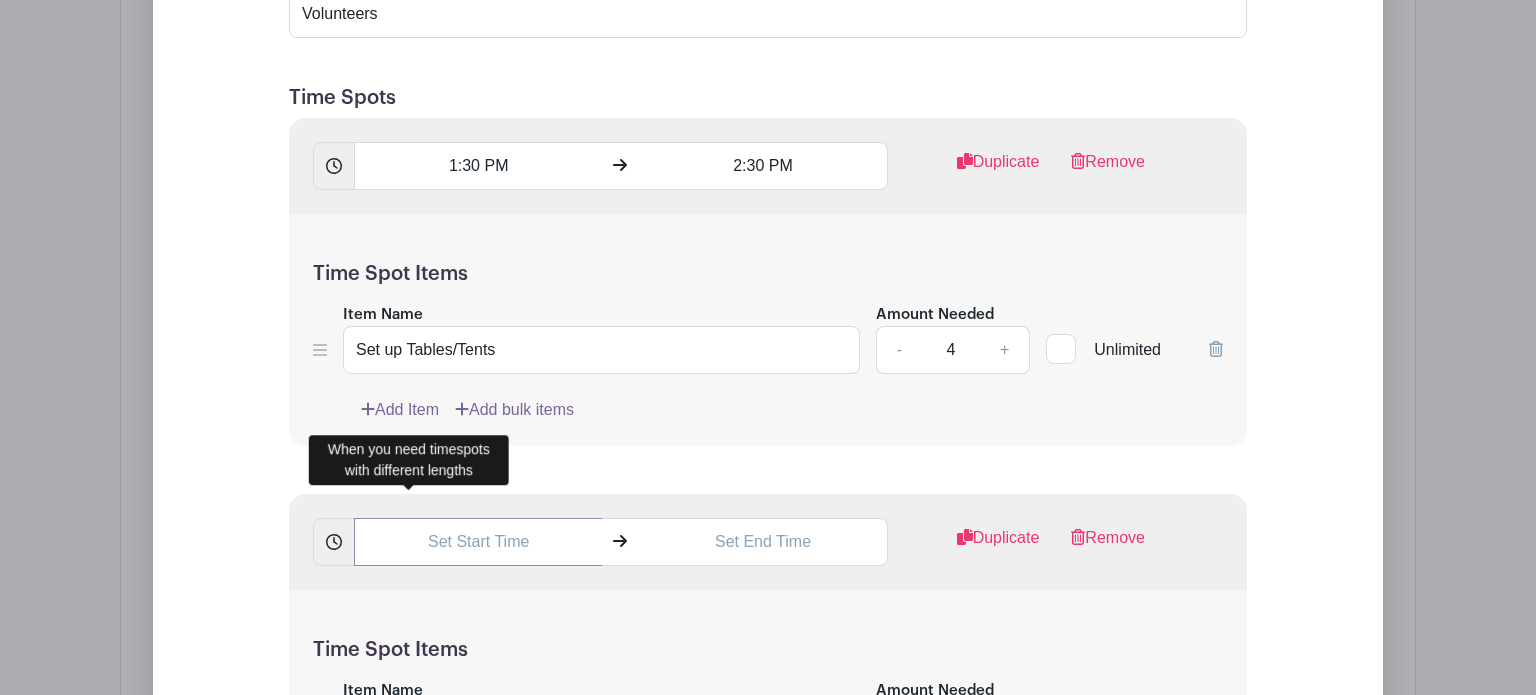 click at bounding box center [478, 542] 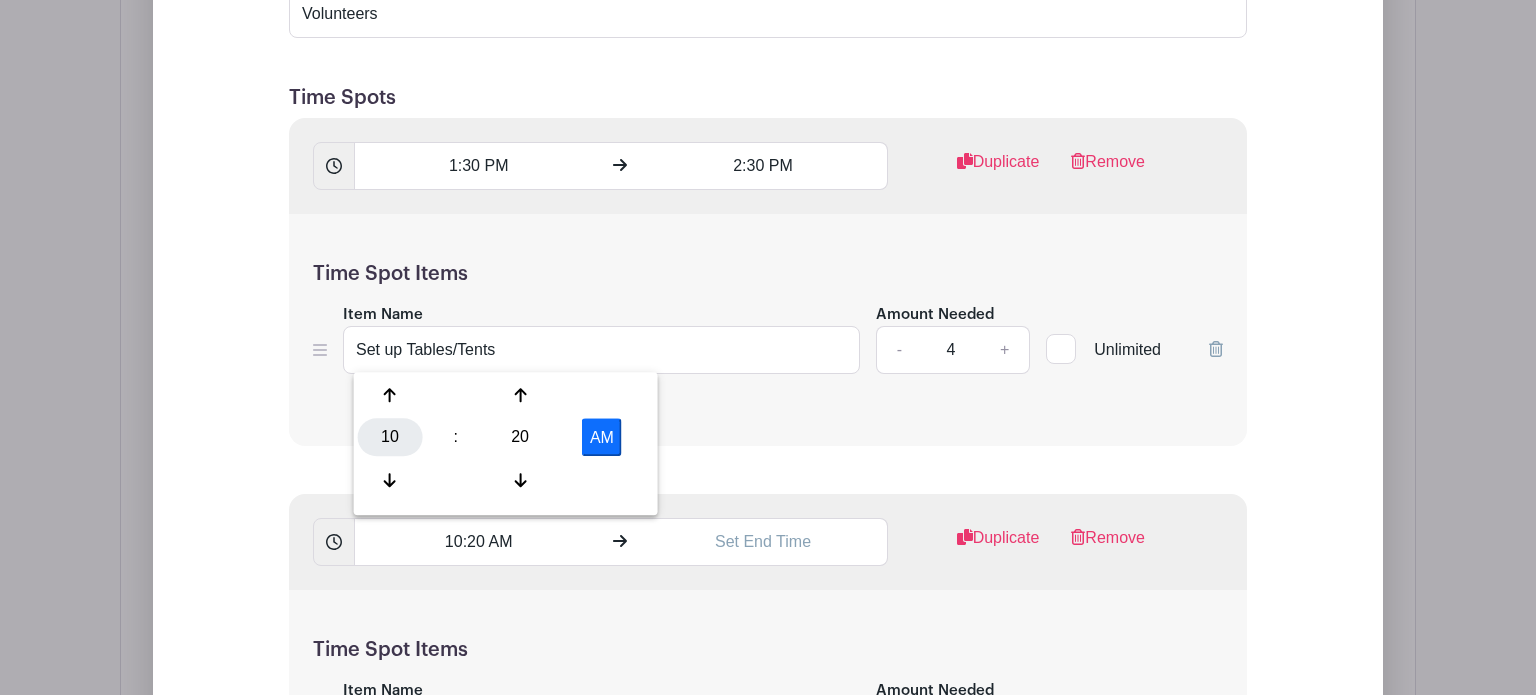 click on "10" at bounding box center [390, 438] 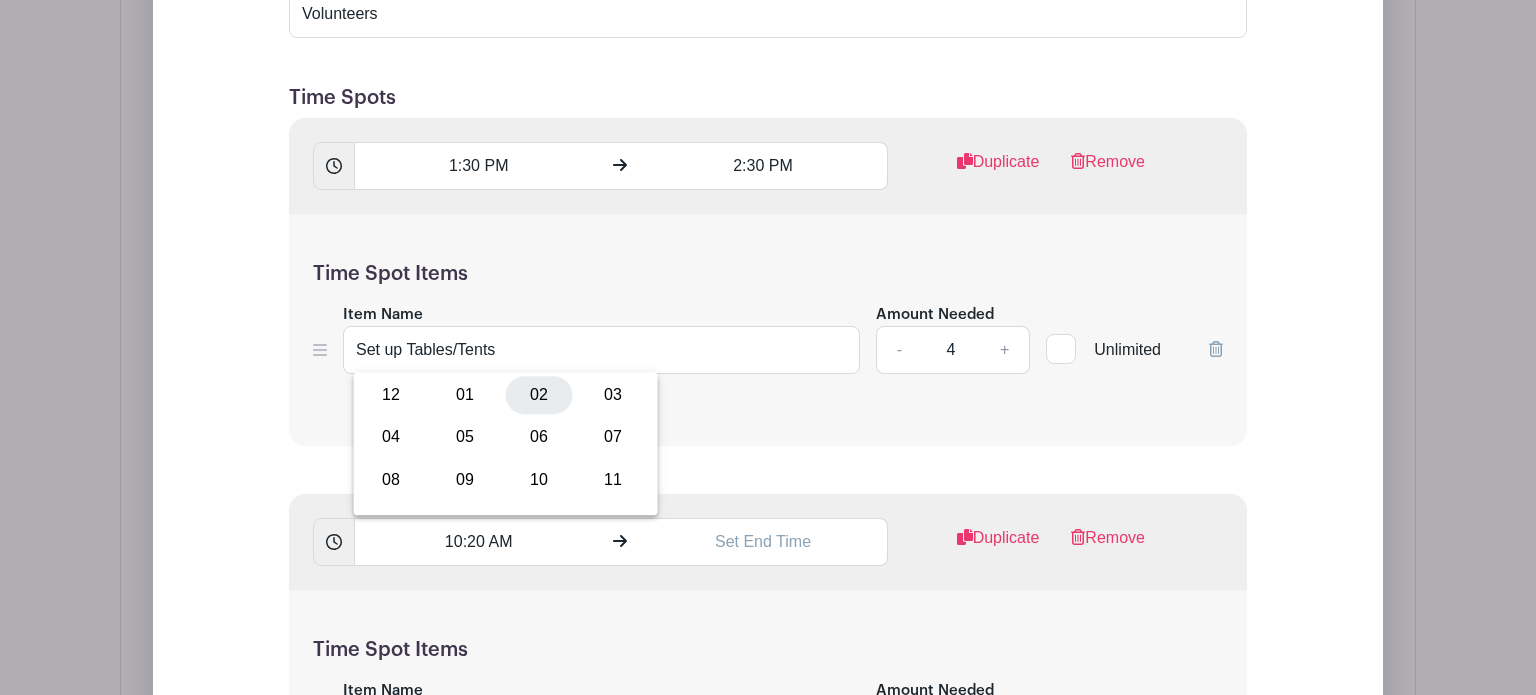 click on "02" at bounding box center (539, 395) 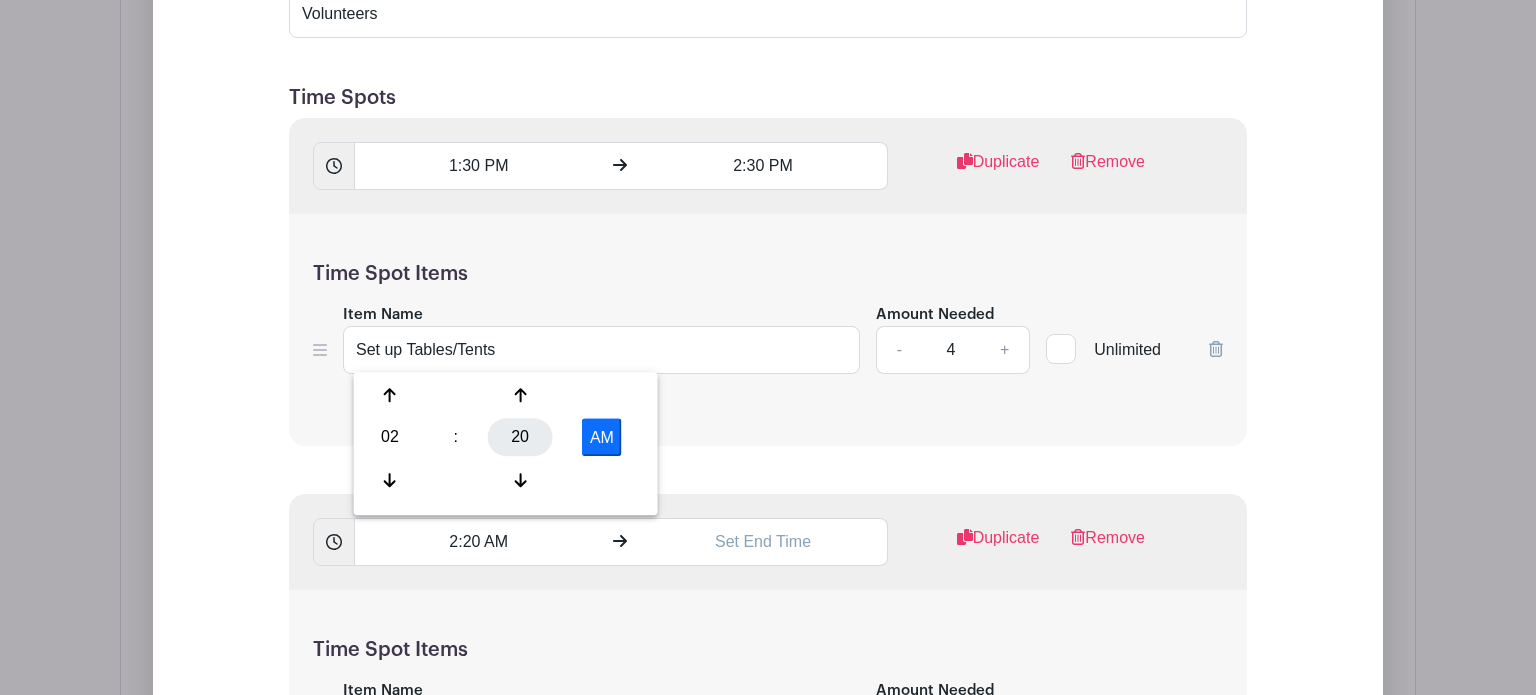 click on "20" at bounding box center [520, 438] 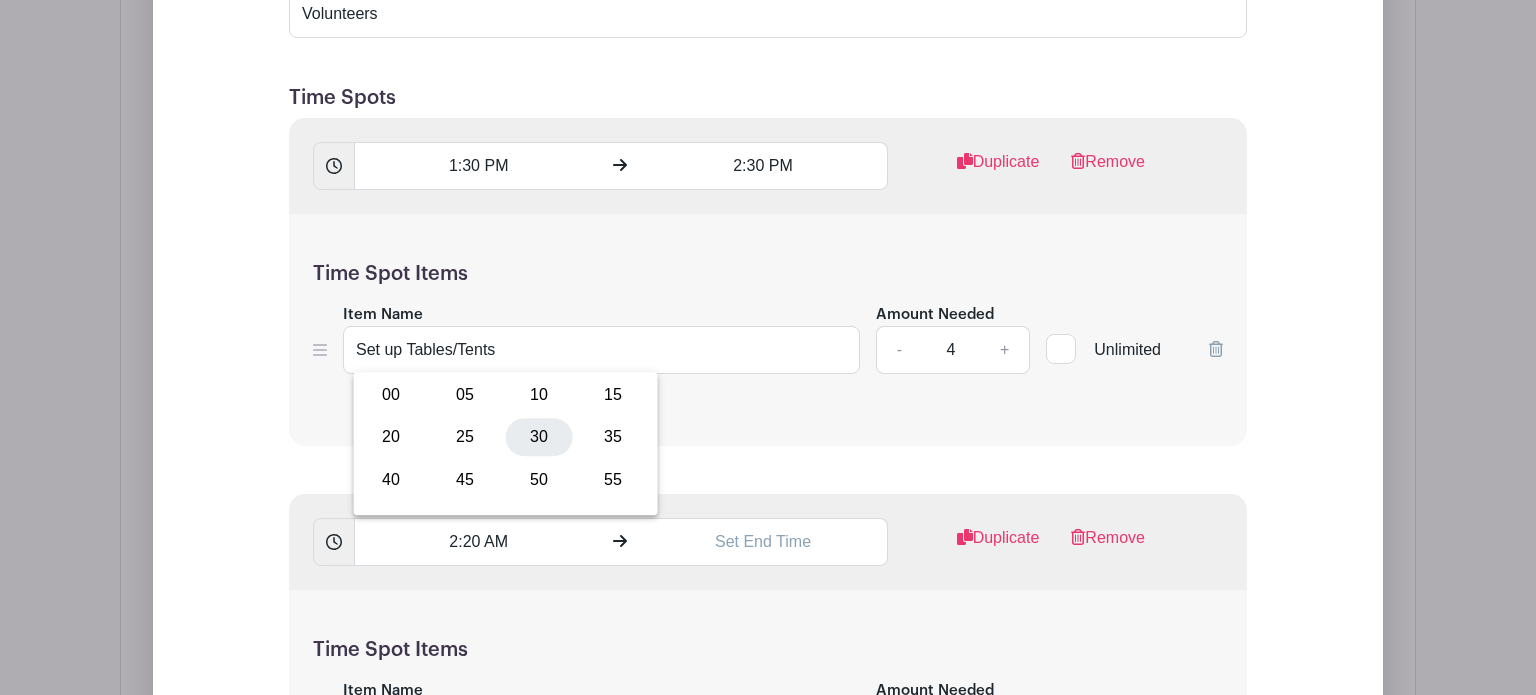 click on "30" at bounding box center [539, 438] 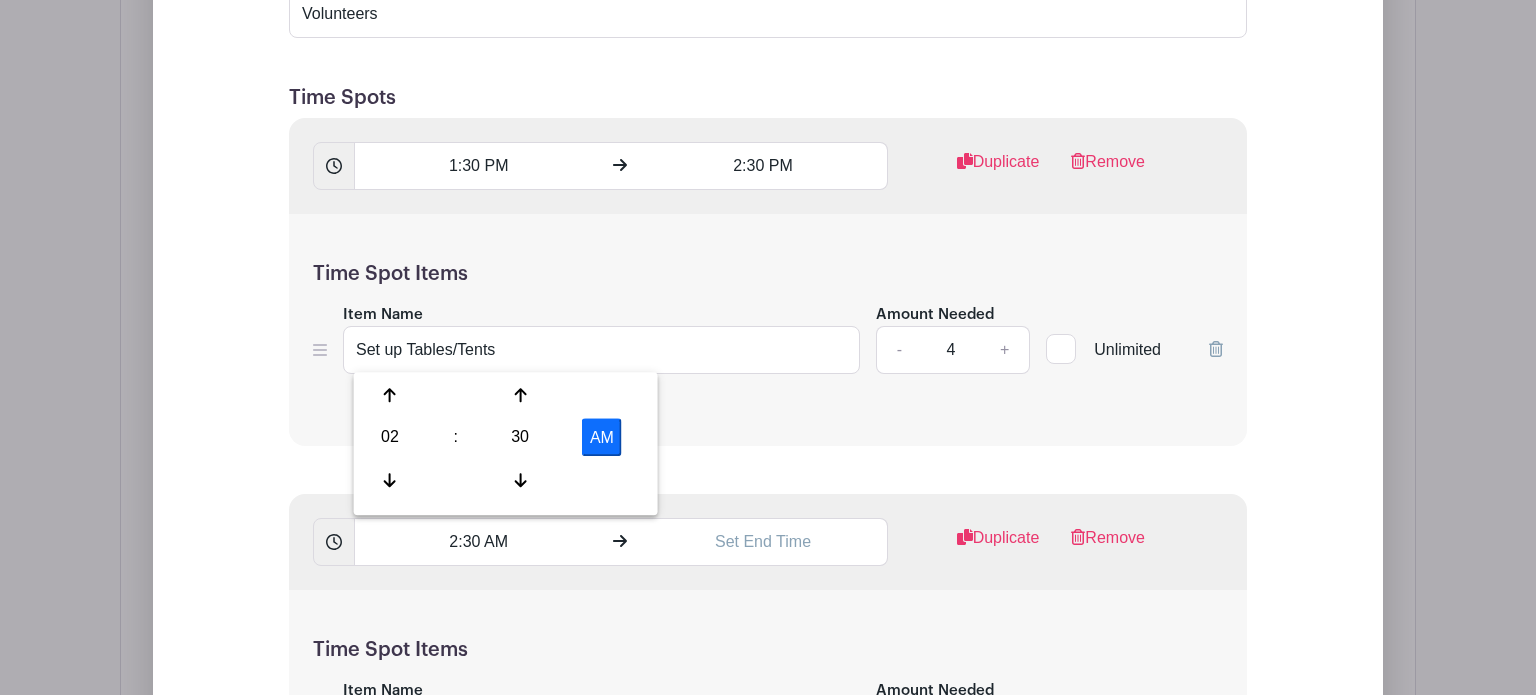 click on "AM" at bounding box center (602, 438) 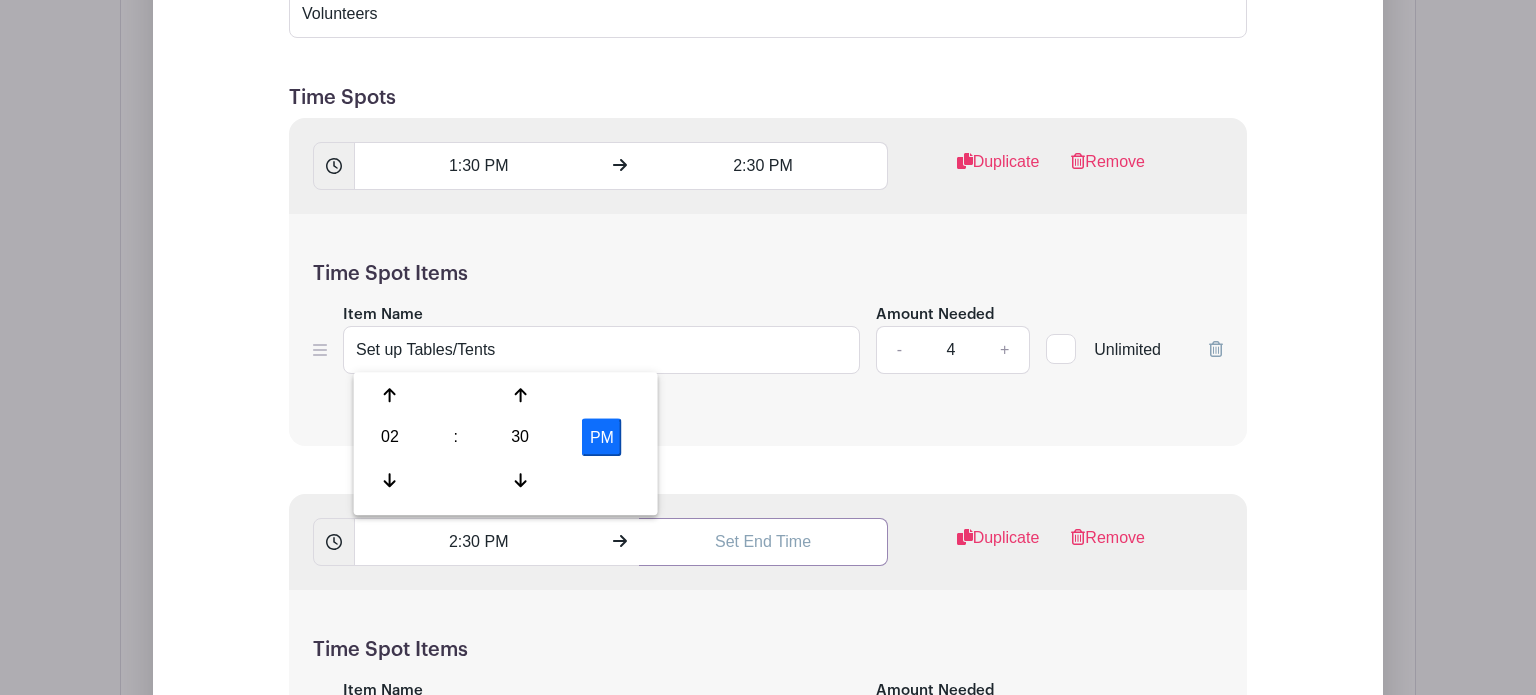 click at bounding box center (763, 542) 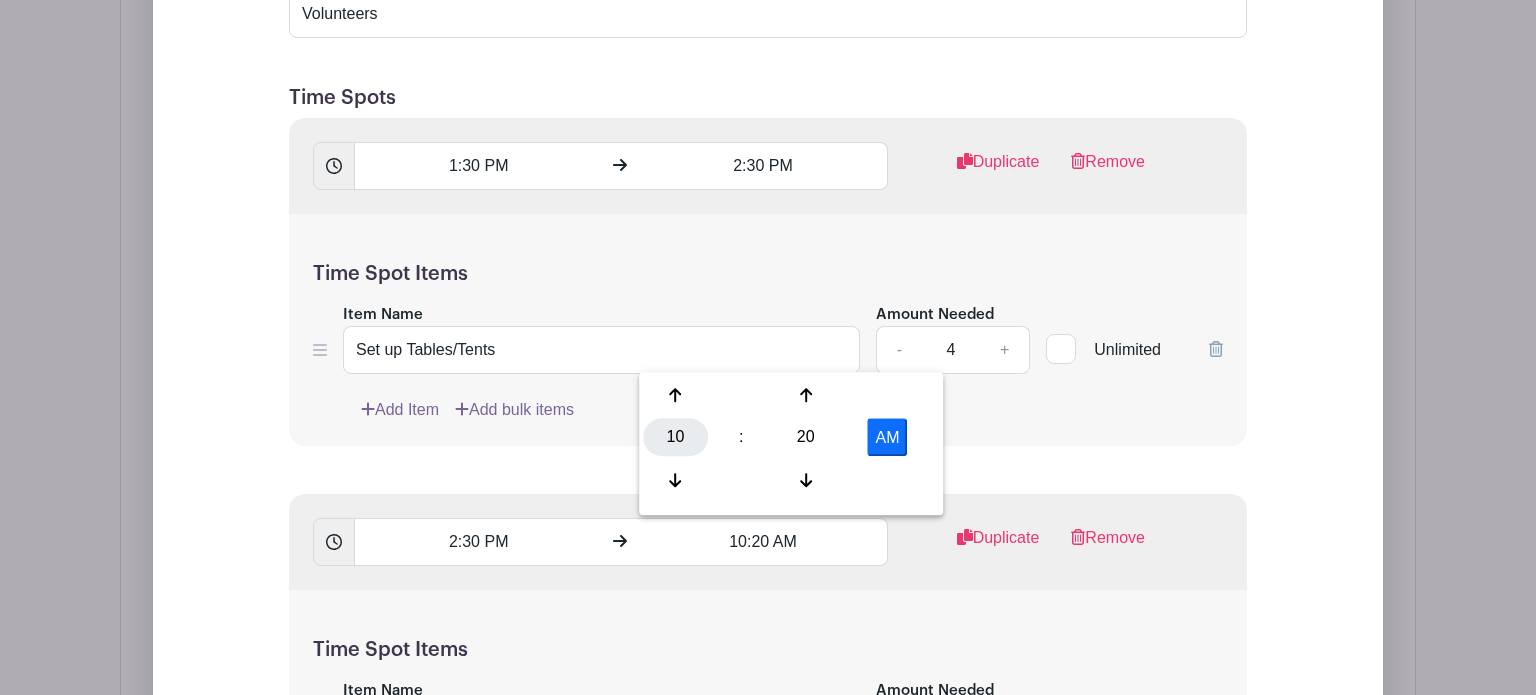 click on "10" at bounding box center [675, 438] 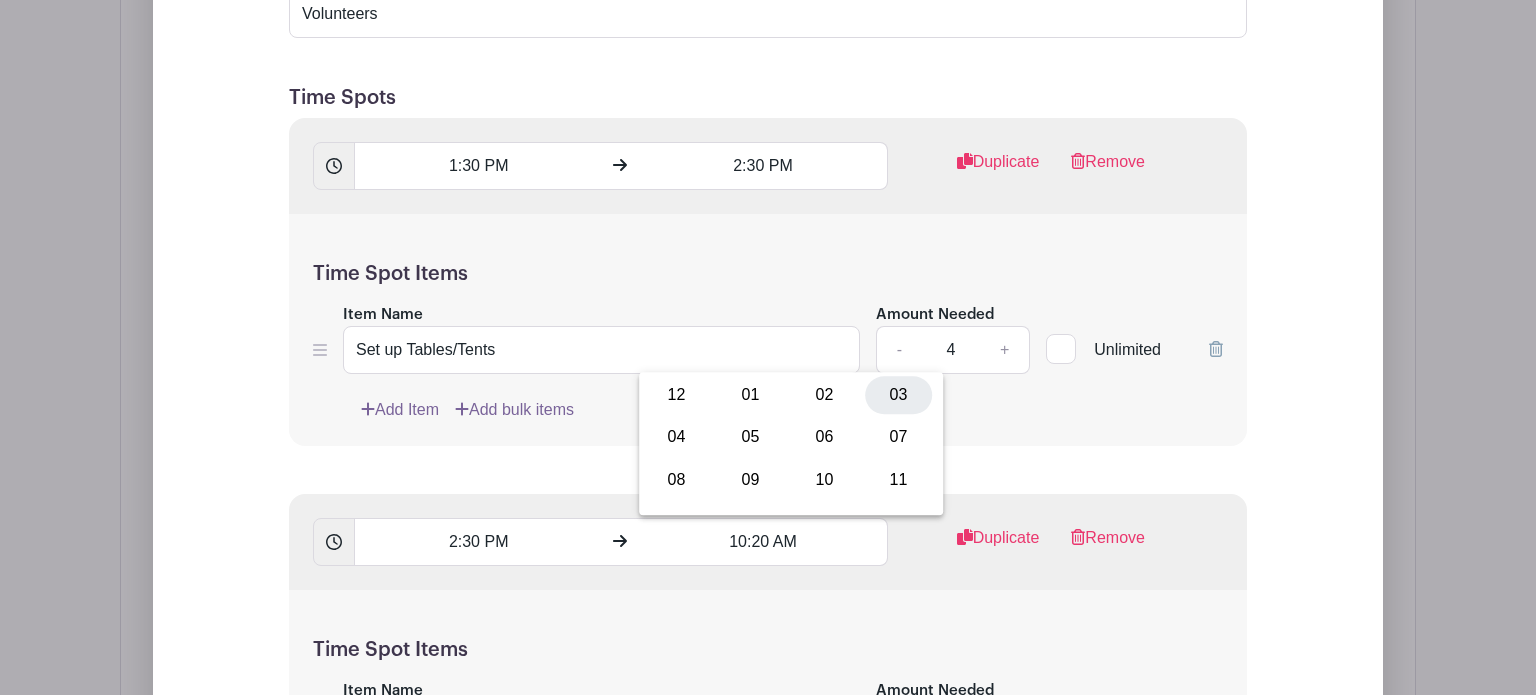 click on "03" at bounding box center [898, 395] 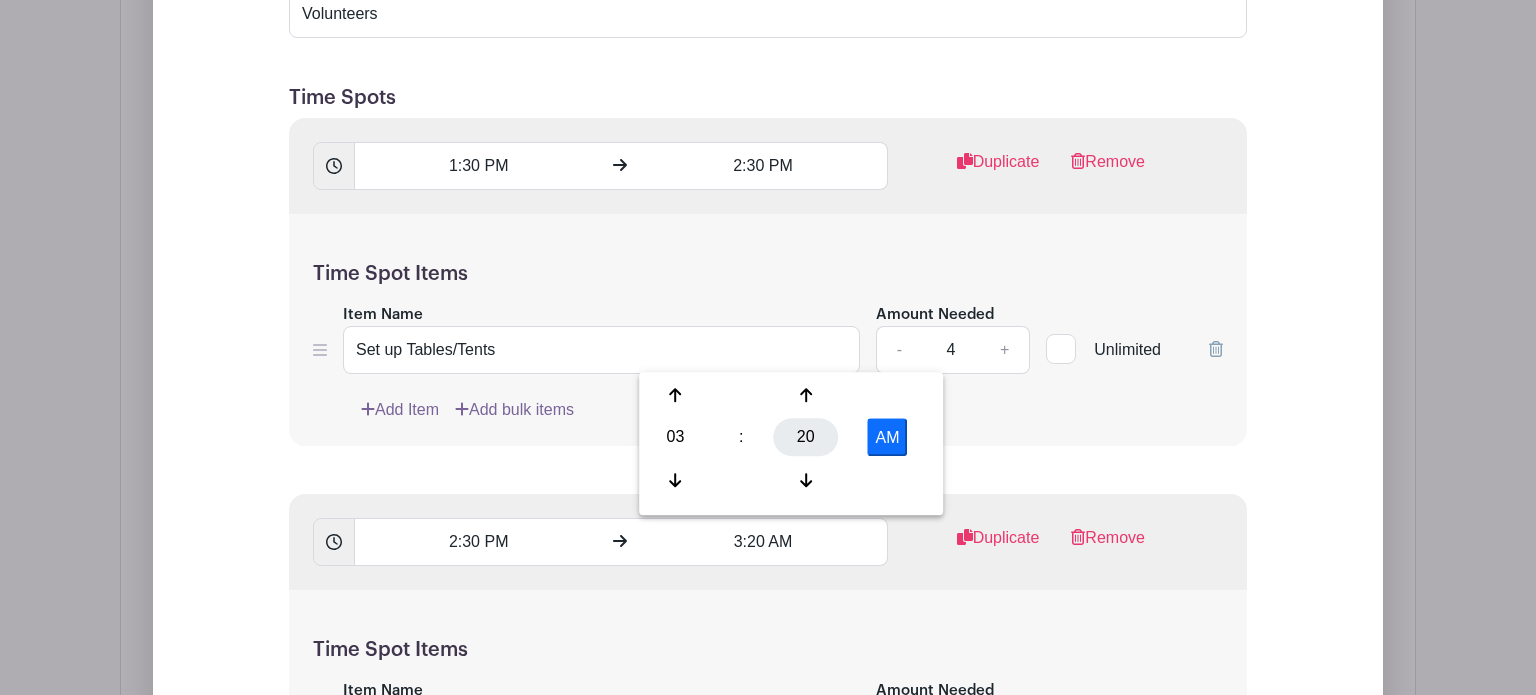 click on "20" at bounding box center [805, 438] 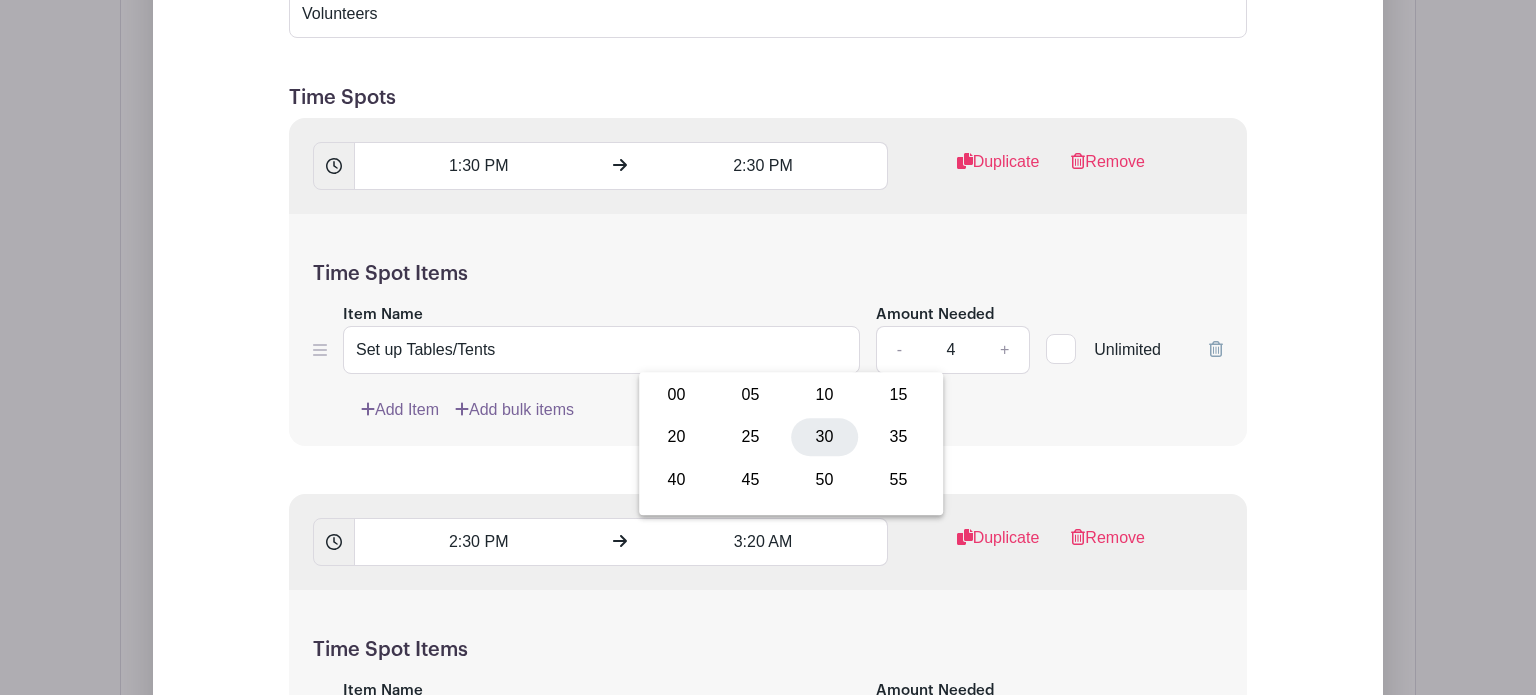 click on "30" at bounding box center (824, 438) 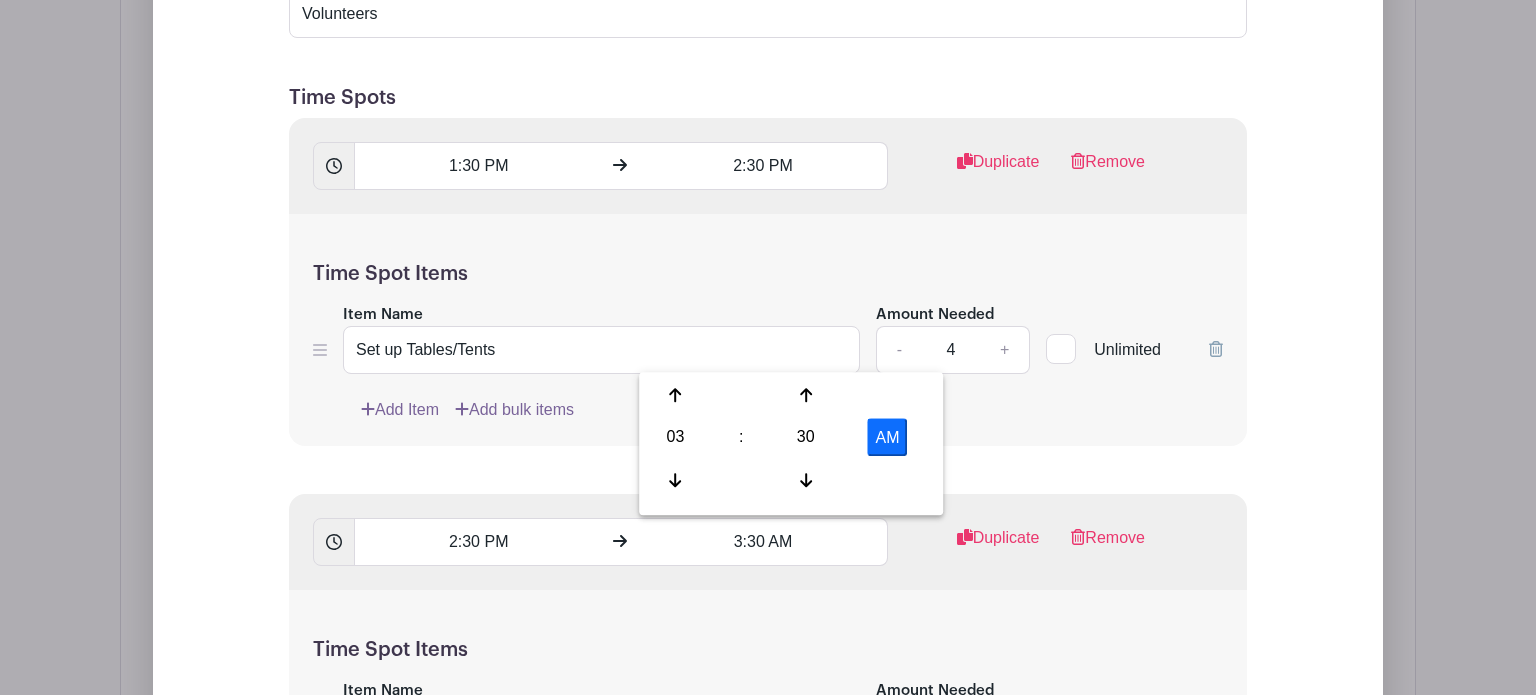 click on "AM" at bounding box center [887, 438] 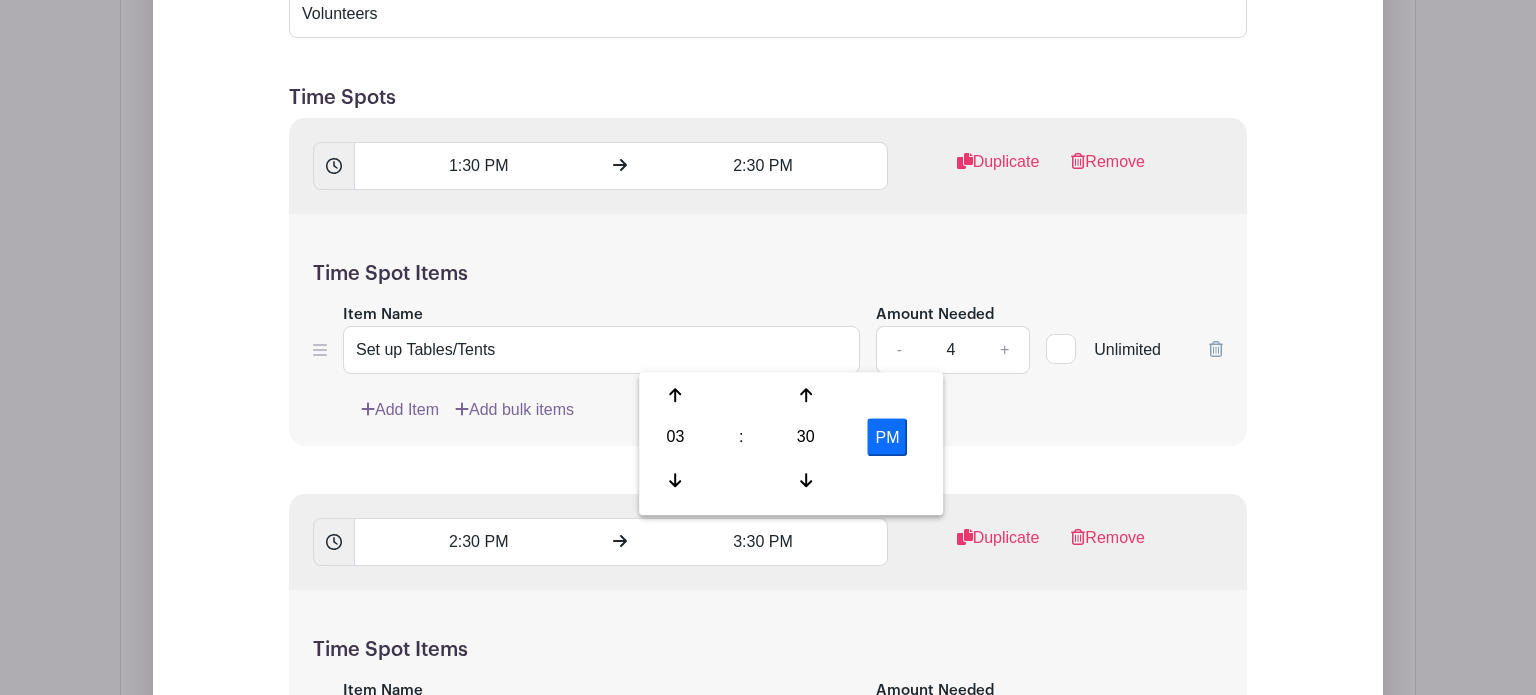 click on "Time Spot Items
Item Name
Amount Needed
-
1
+
Unlimited
Add Item
Add bulk items" at bounding box center (768, 706) 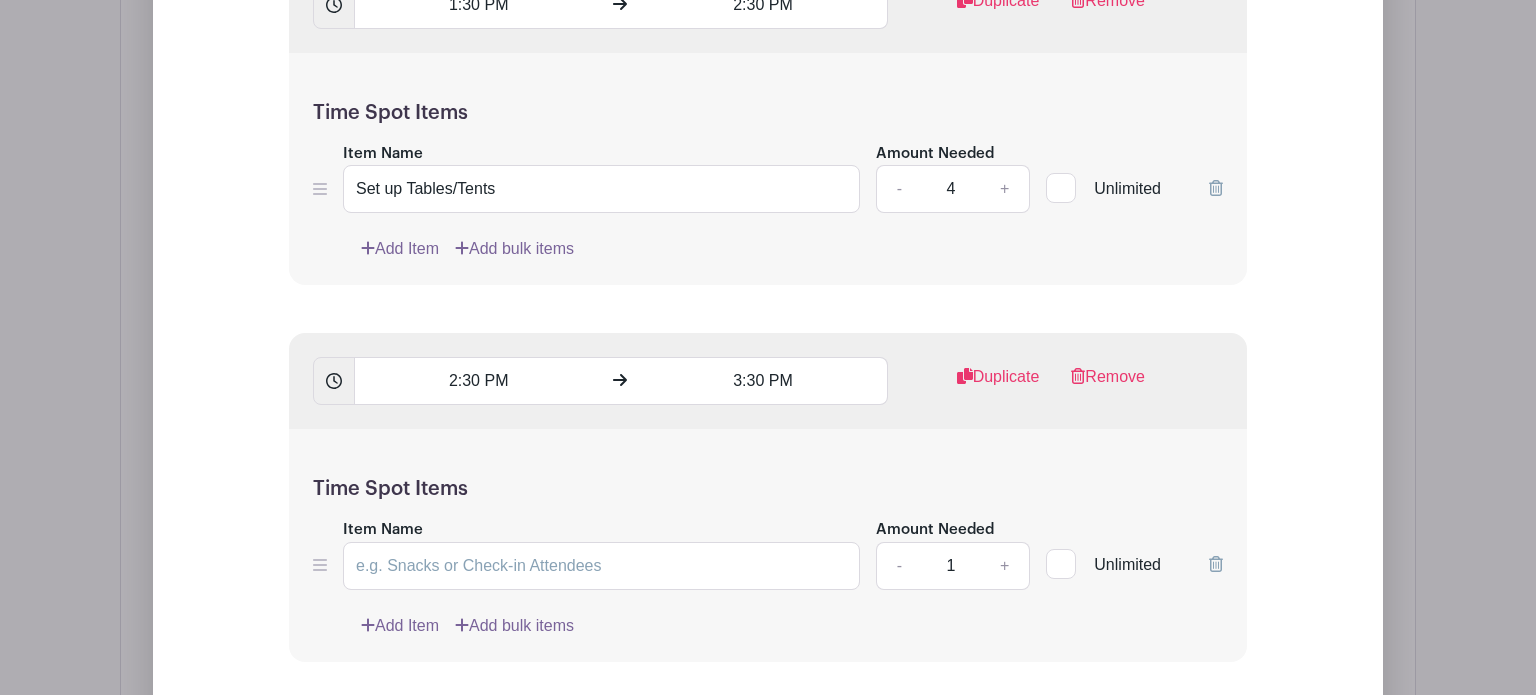 scroll, scrollTop: 1900, scrollLeft: 0, axis: vertical 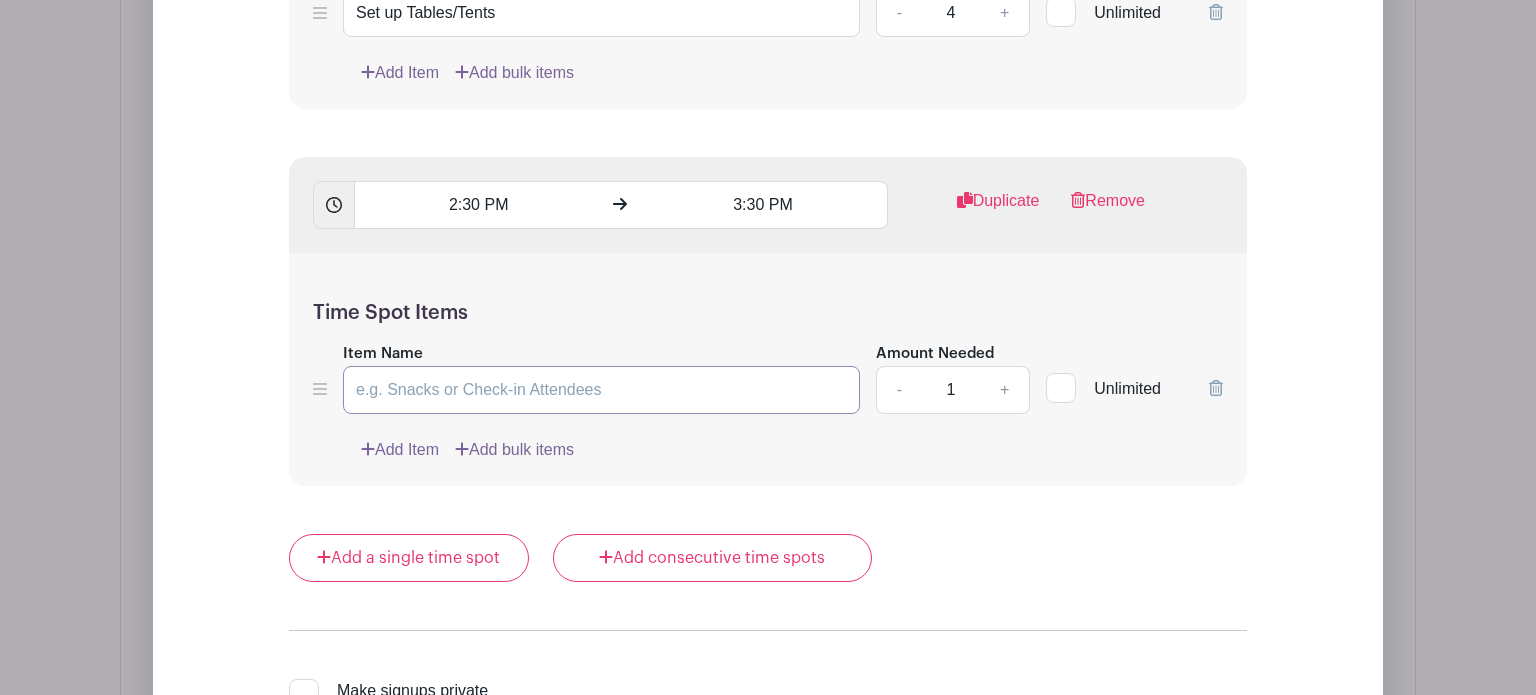 click on "Item Name" at bounding box center (601, 390) 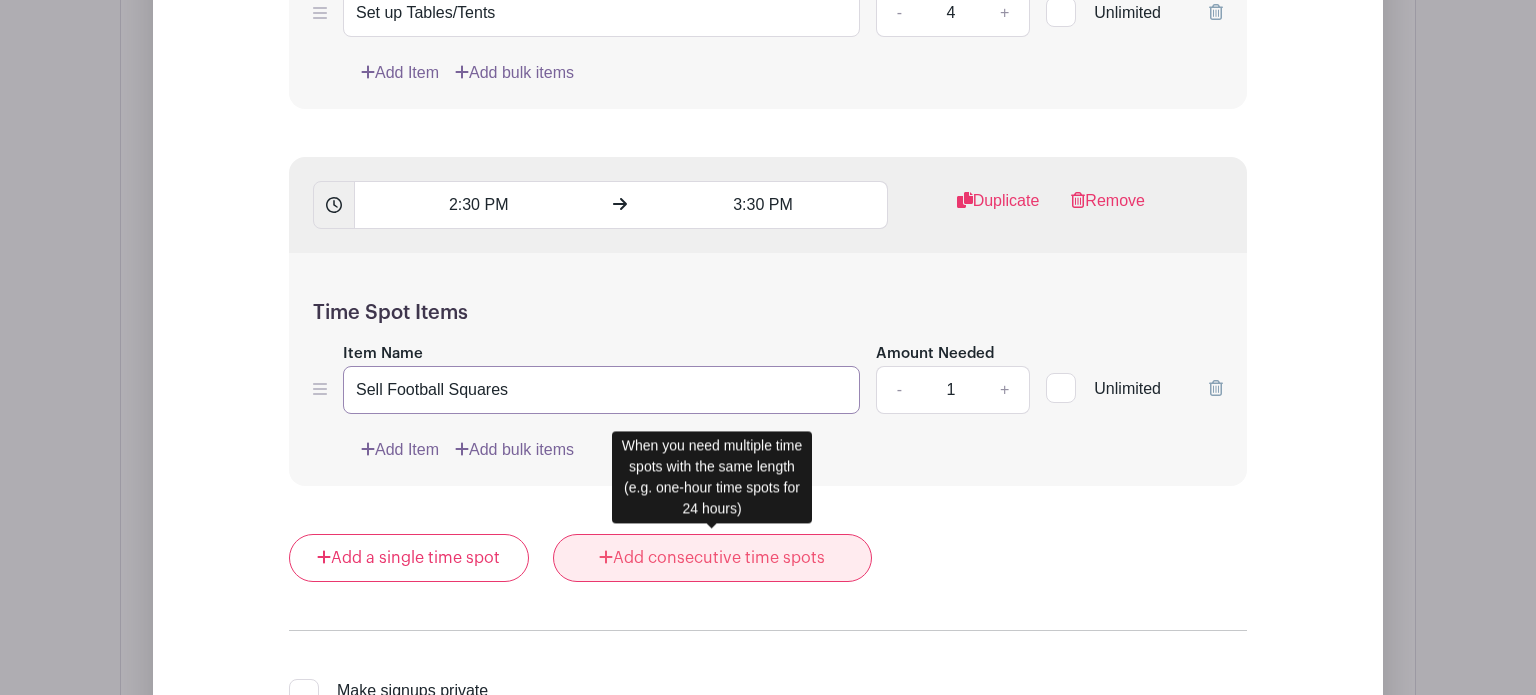 type on "Sell Football Squares" 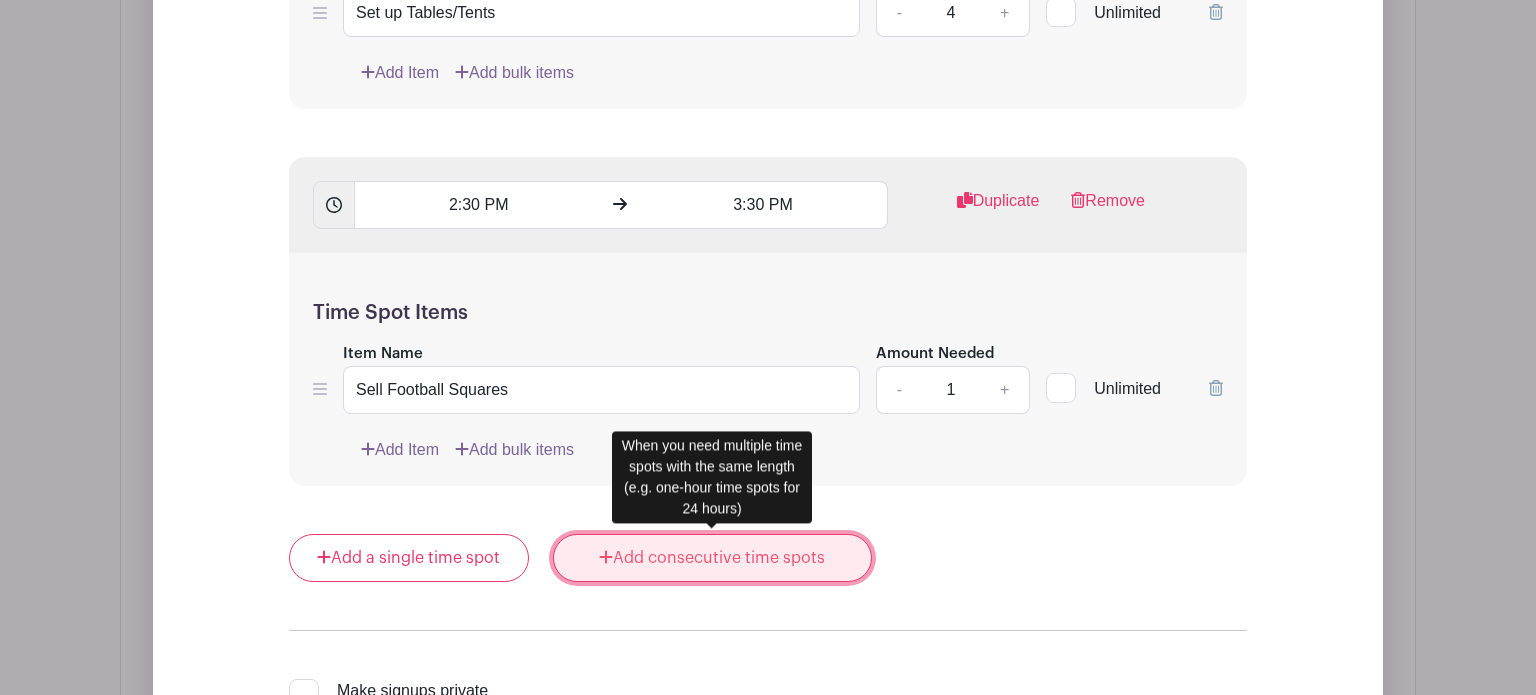 click on "Add consecutive time spots" at bounding box center [712, 558] 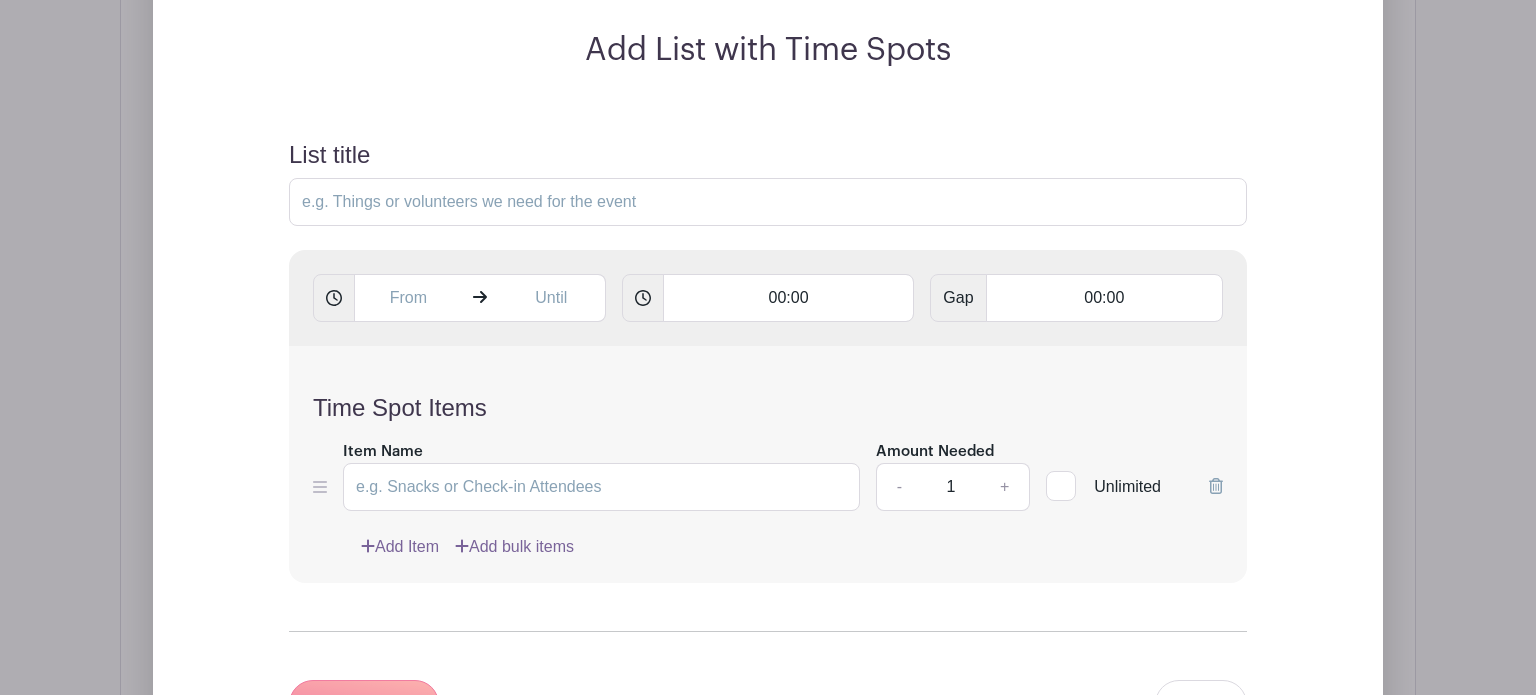scroll, scrollTop: 1379, scrollLeft: 0, axis: vertical 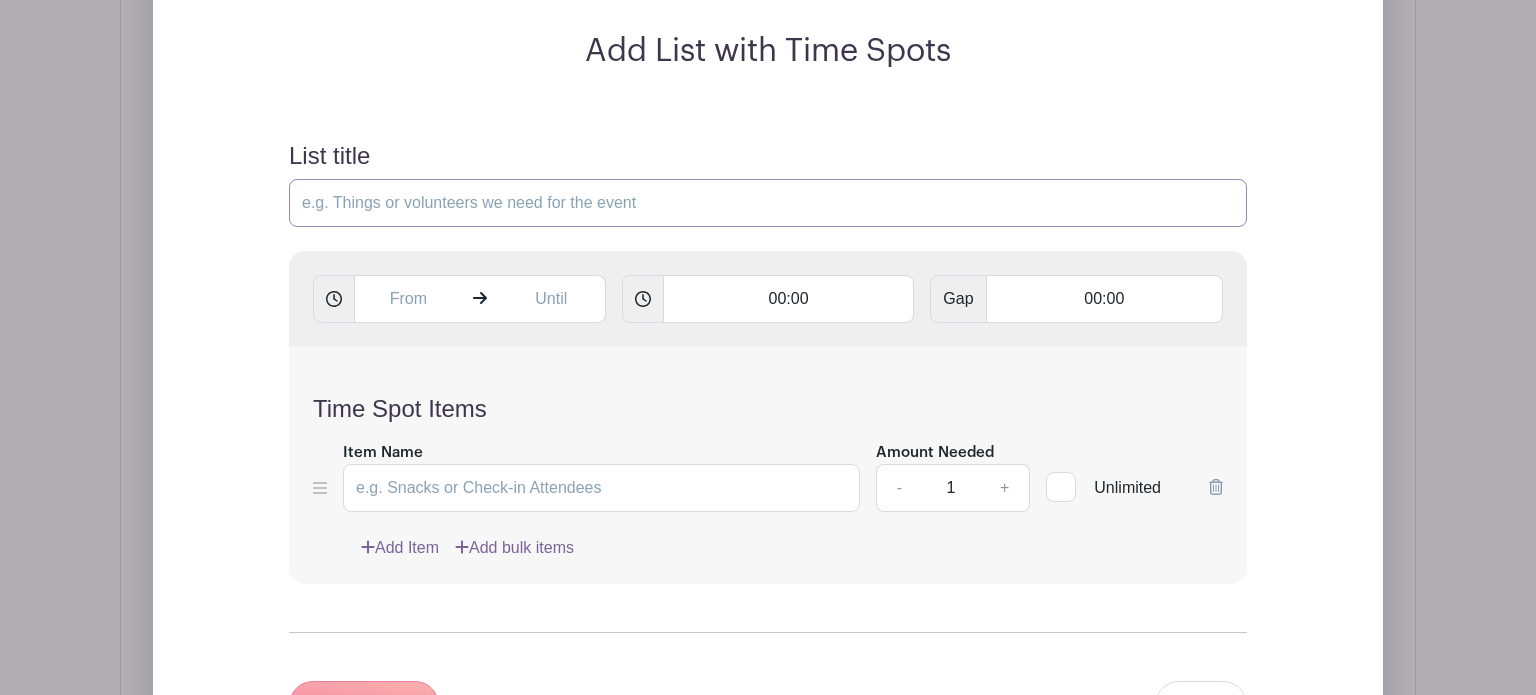 click on "List title" at bounding box center (768, 203) 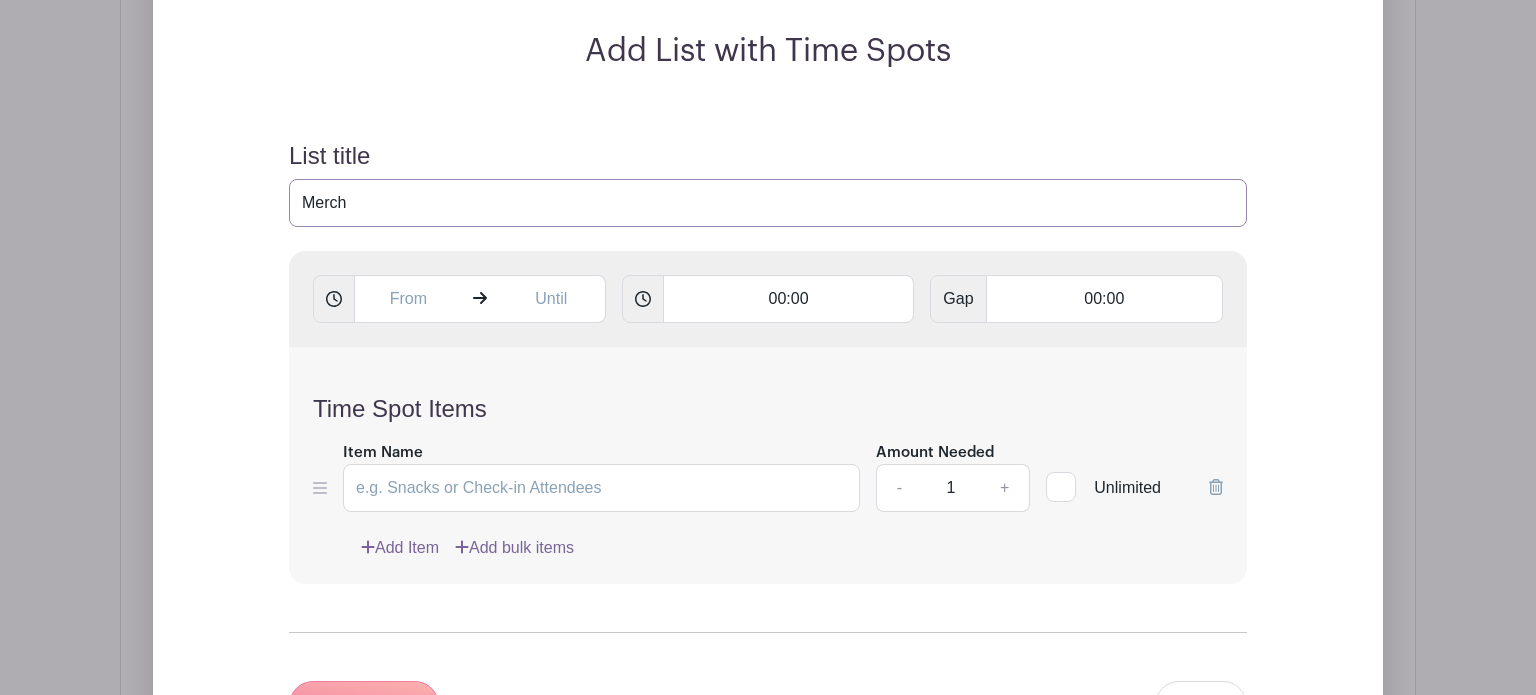 type on "Merch" 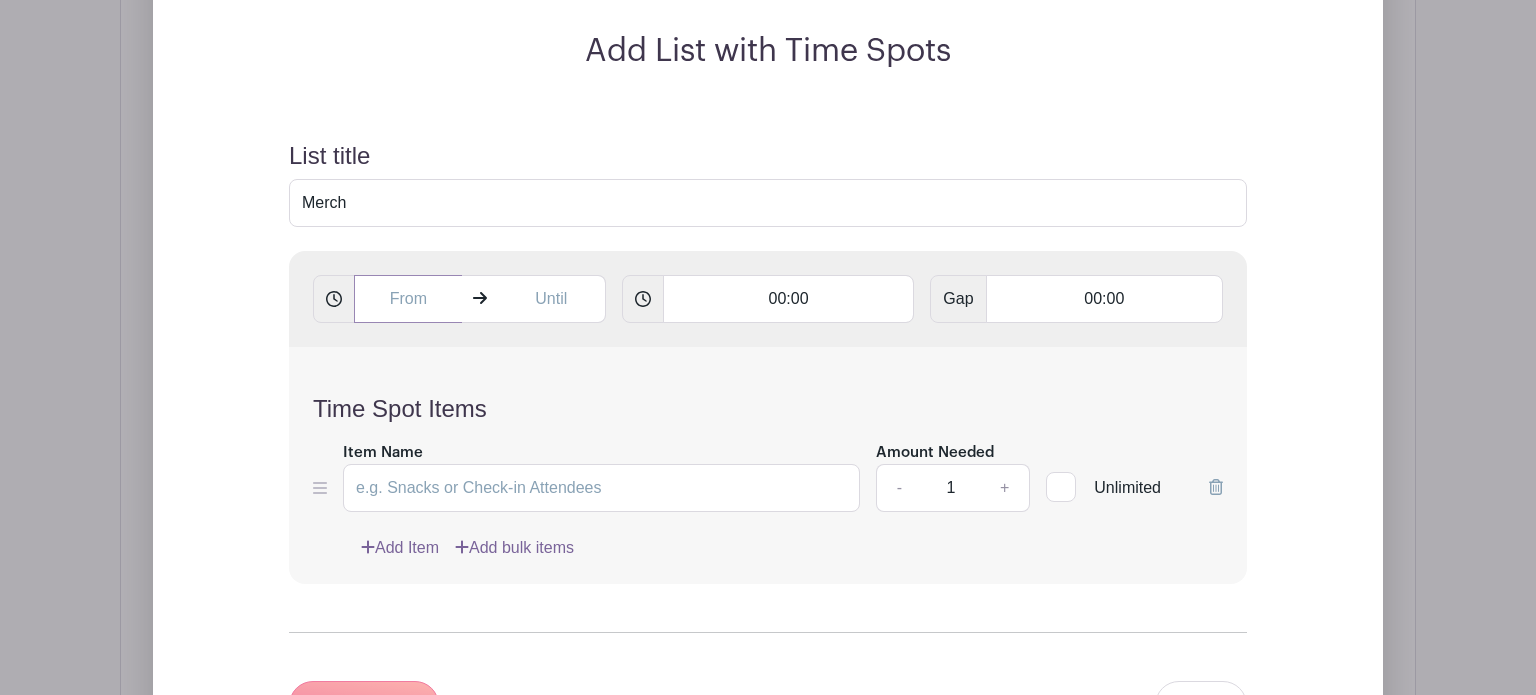 click at bounding box center [408, 299] 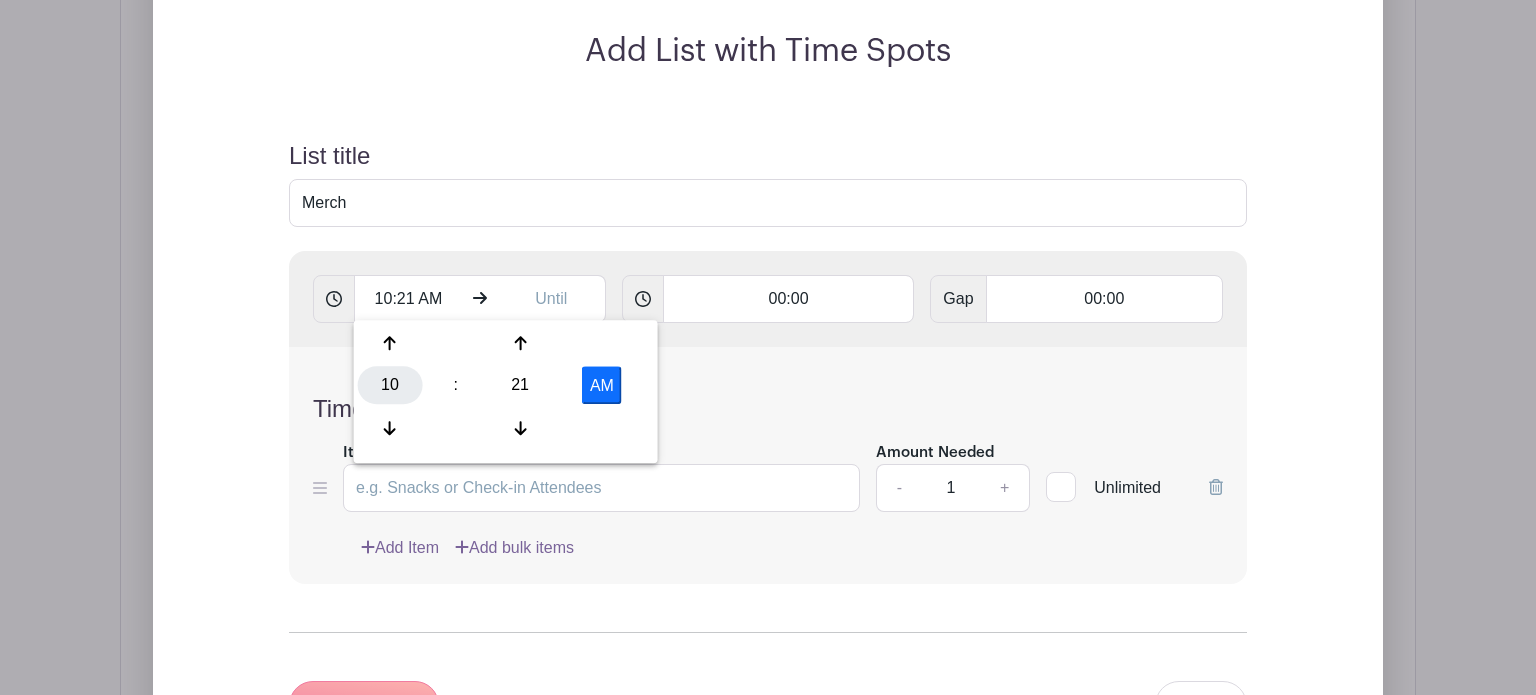 click on "10" at bounding box center [390, 385] 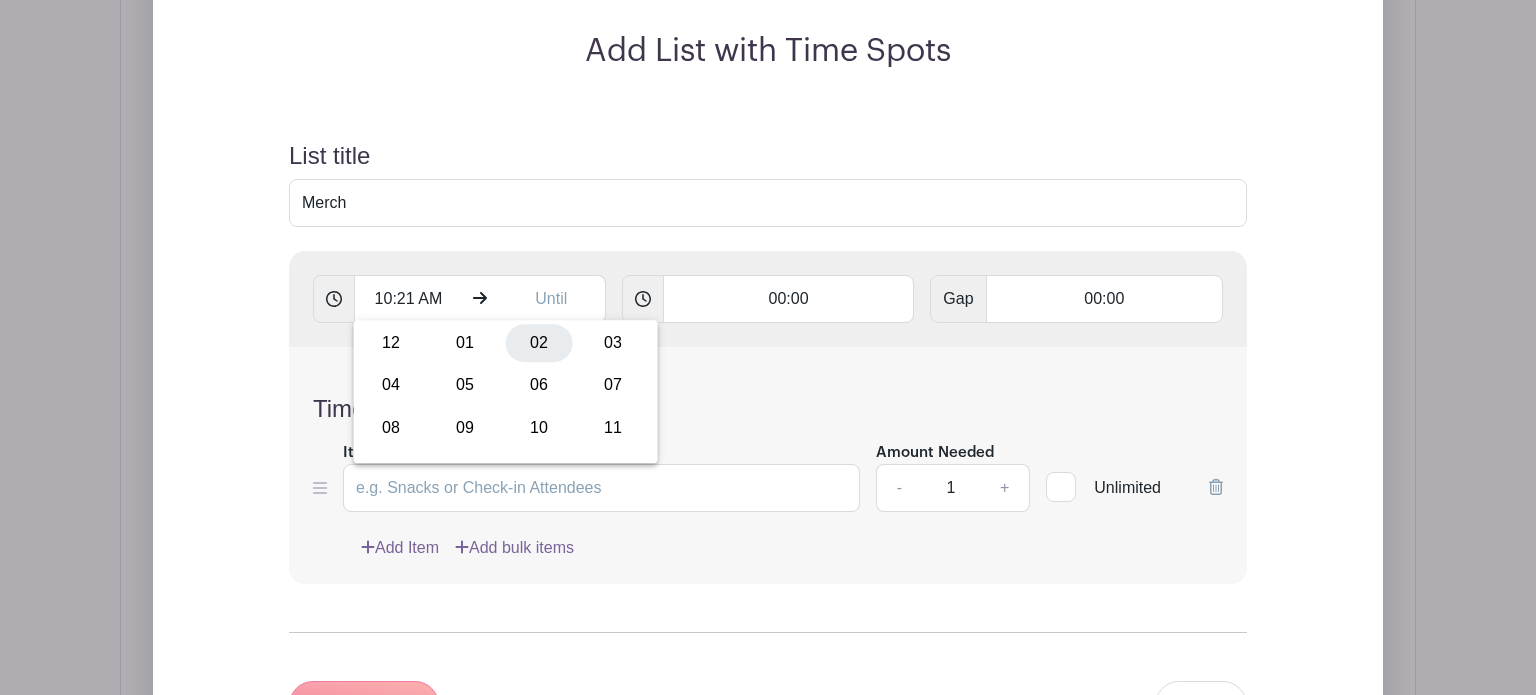 click on "02" at bounding box center [539, 343] 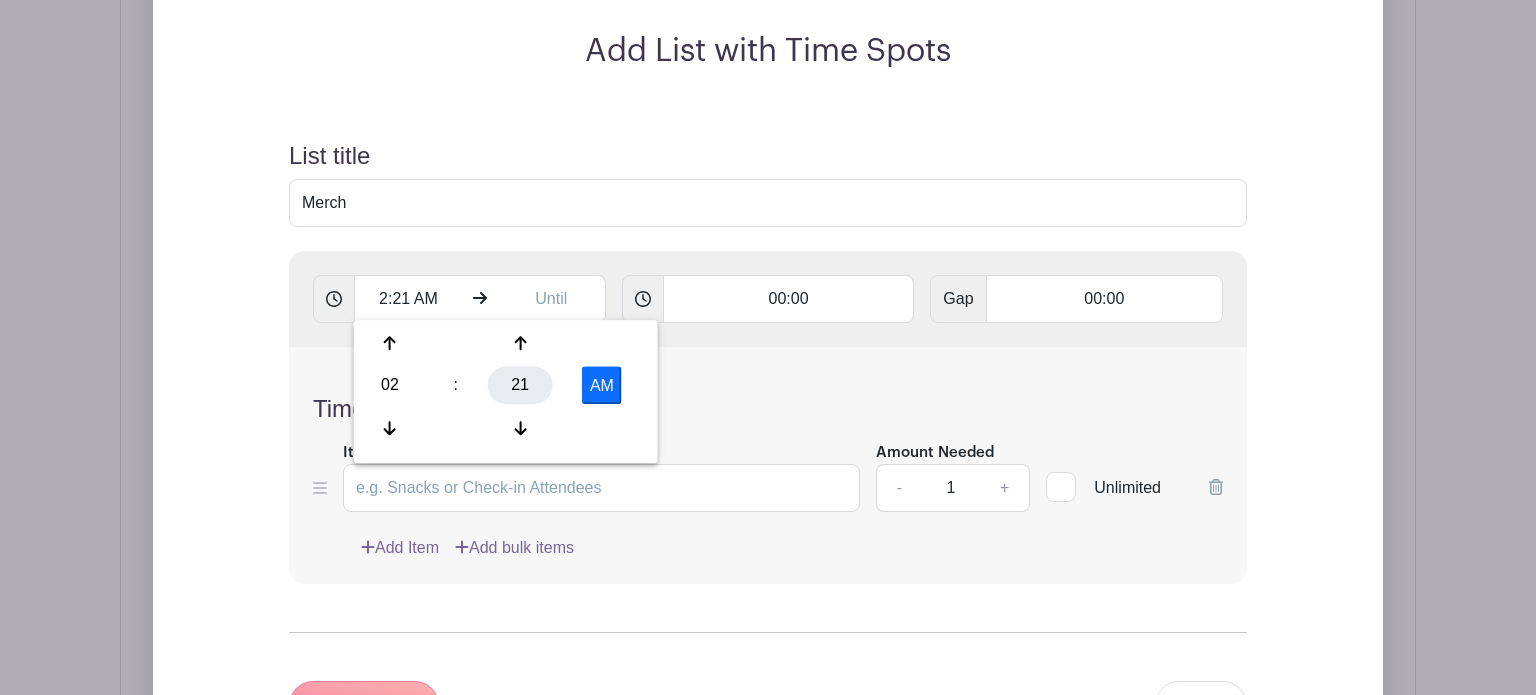 click on "21" at bounding box center [520, 385] 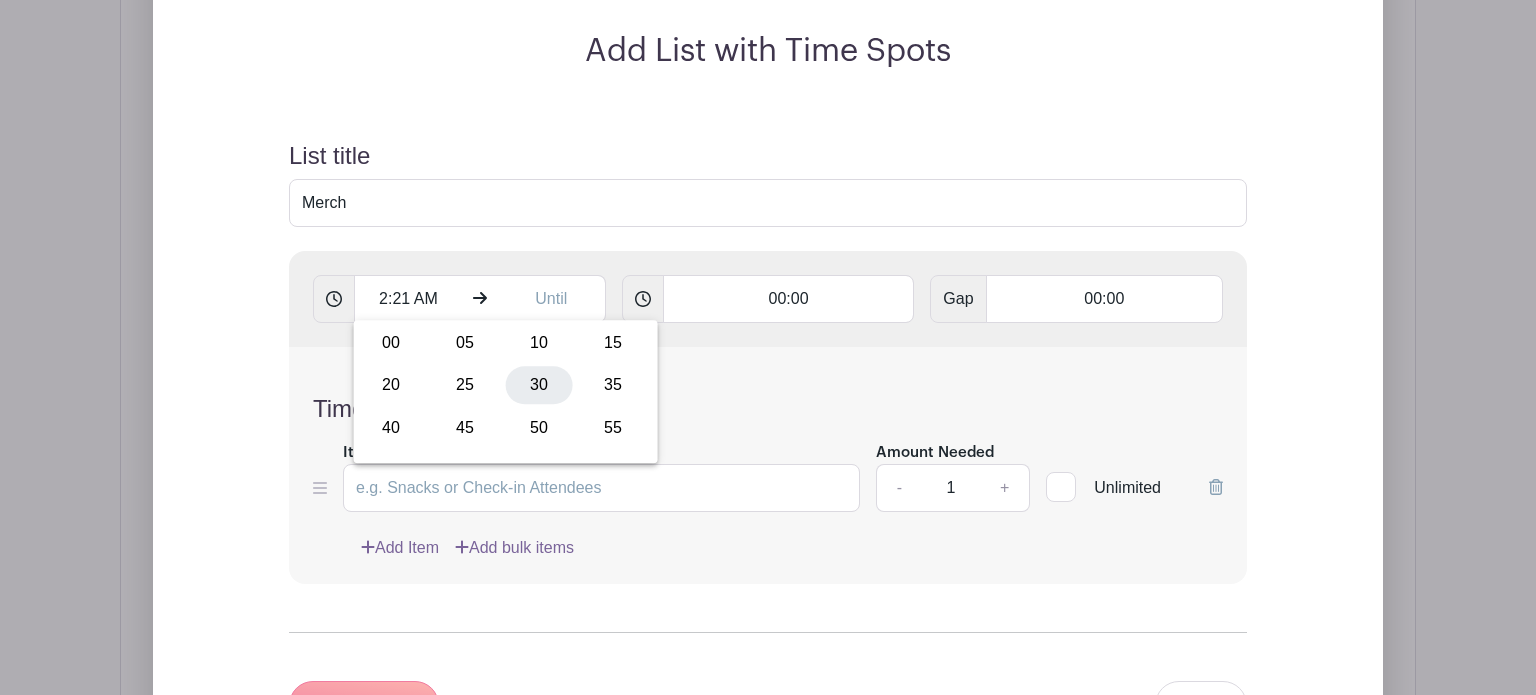 click on "30" at bounding box center (539, 385) 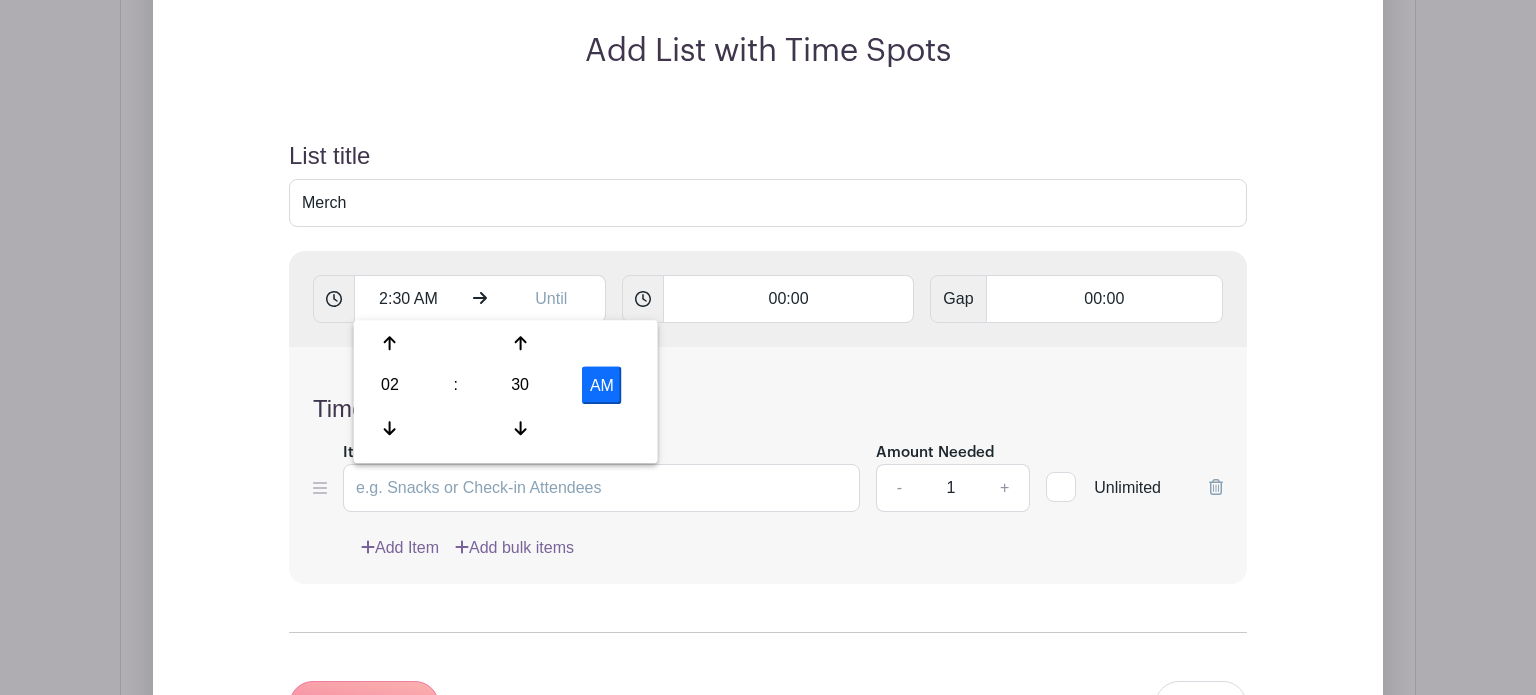 click on "AM" at bounding box center [602, 385] 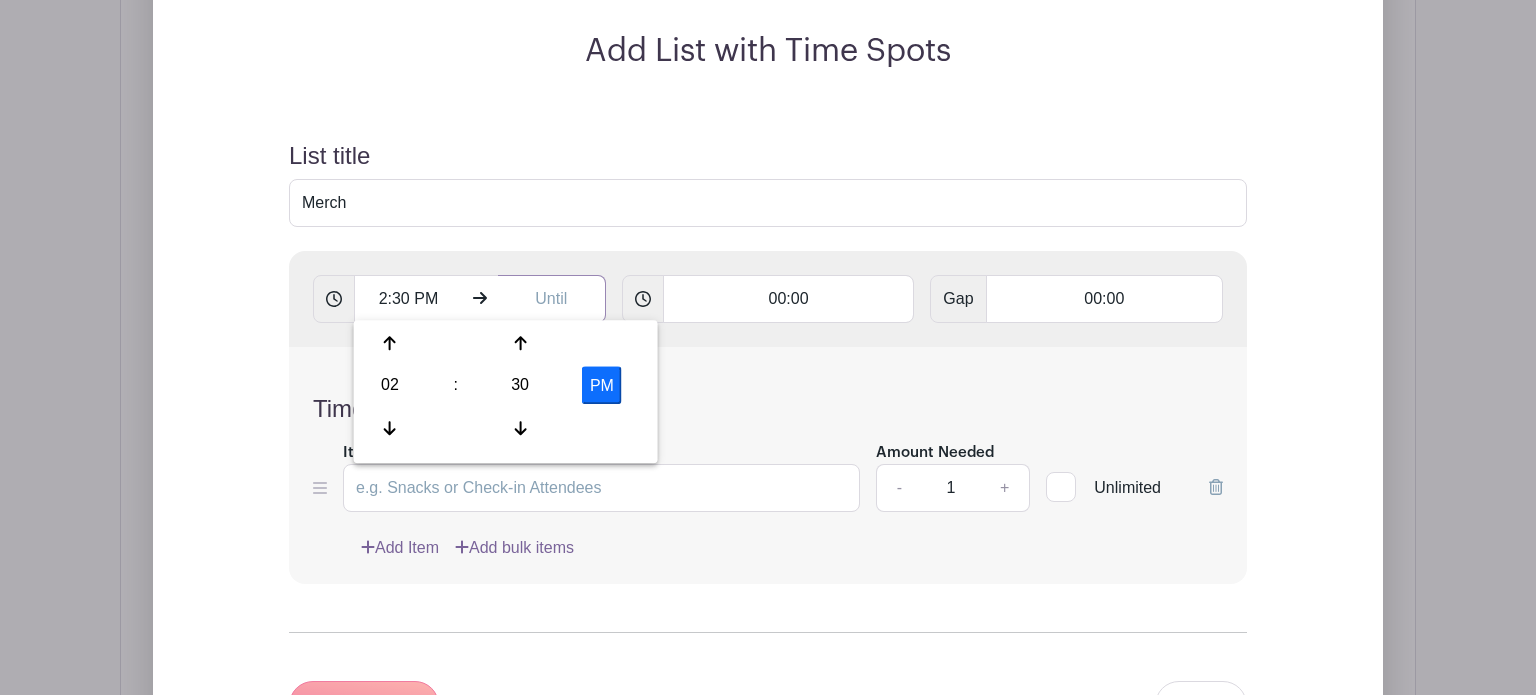 click at bounding box center (552, 299) 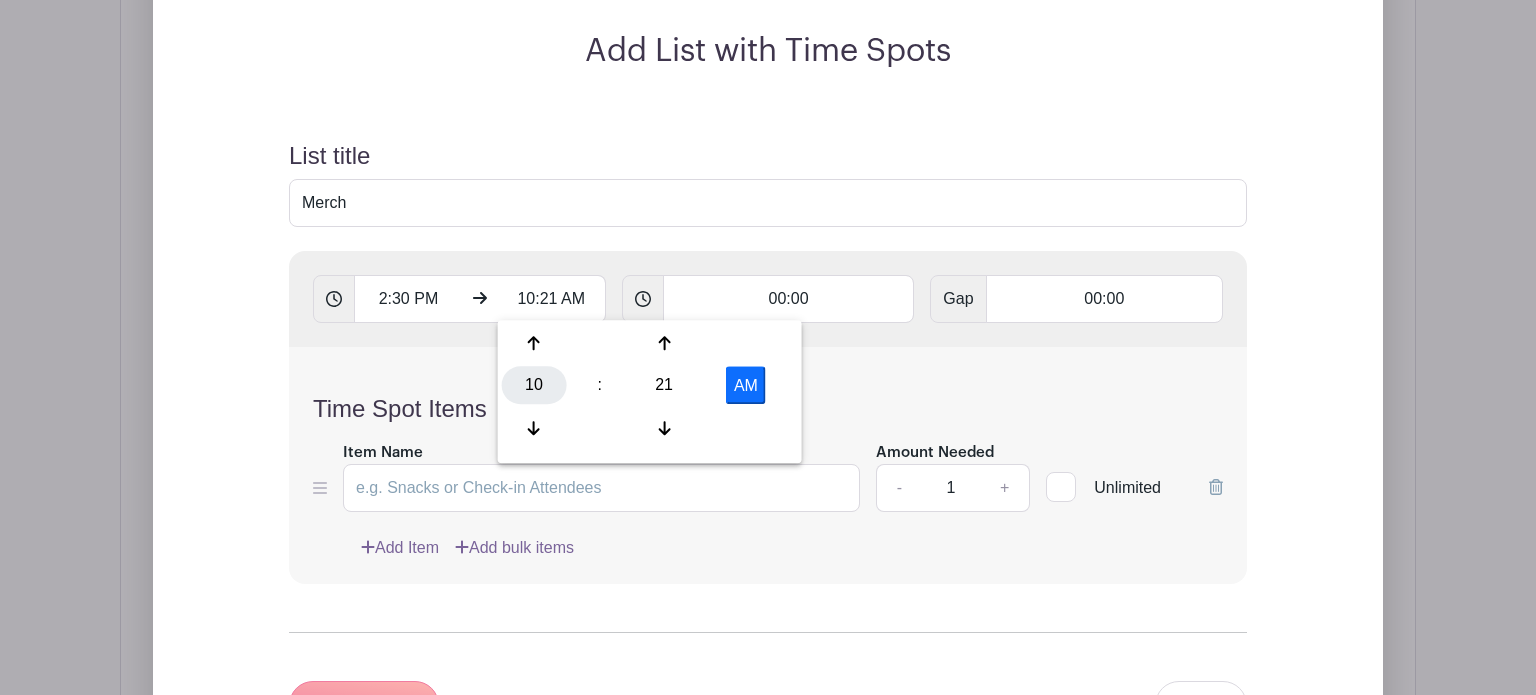click on "10" at bounding box center [534, 385] 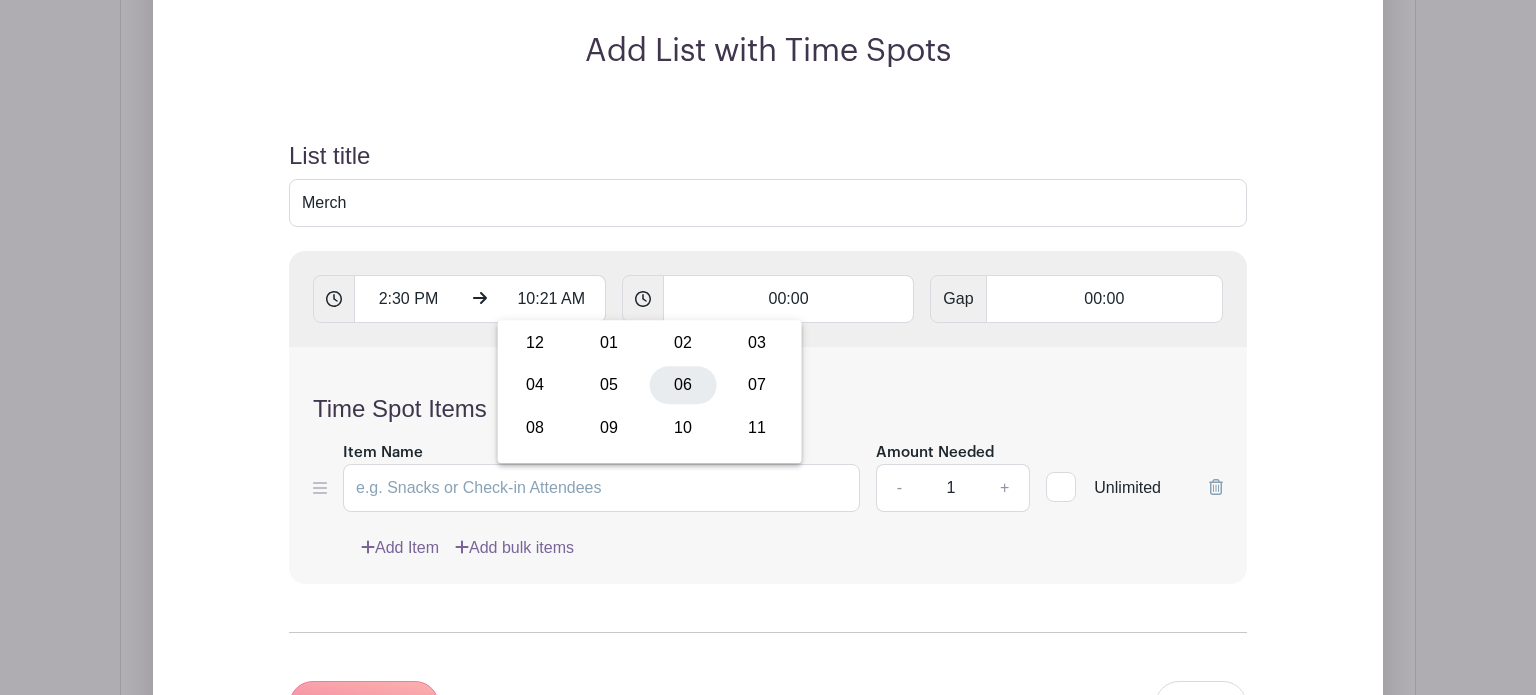 click on "06" at bounding box center [683, 385] 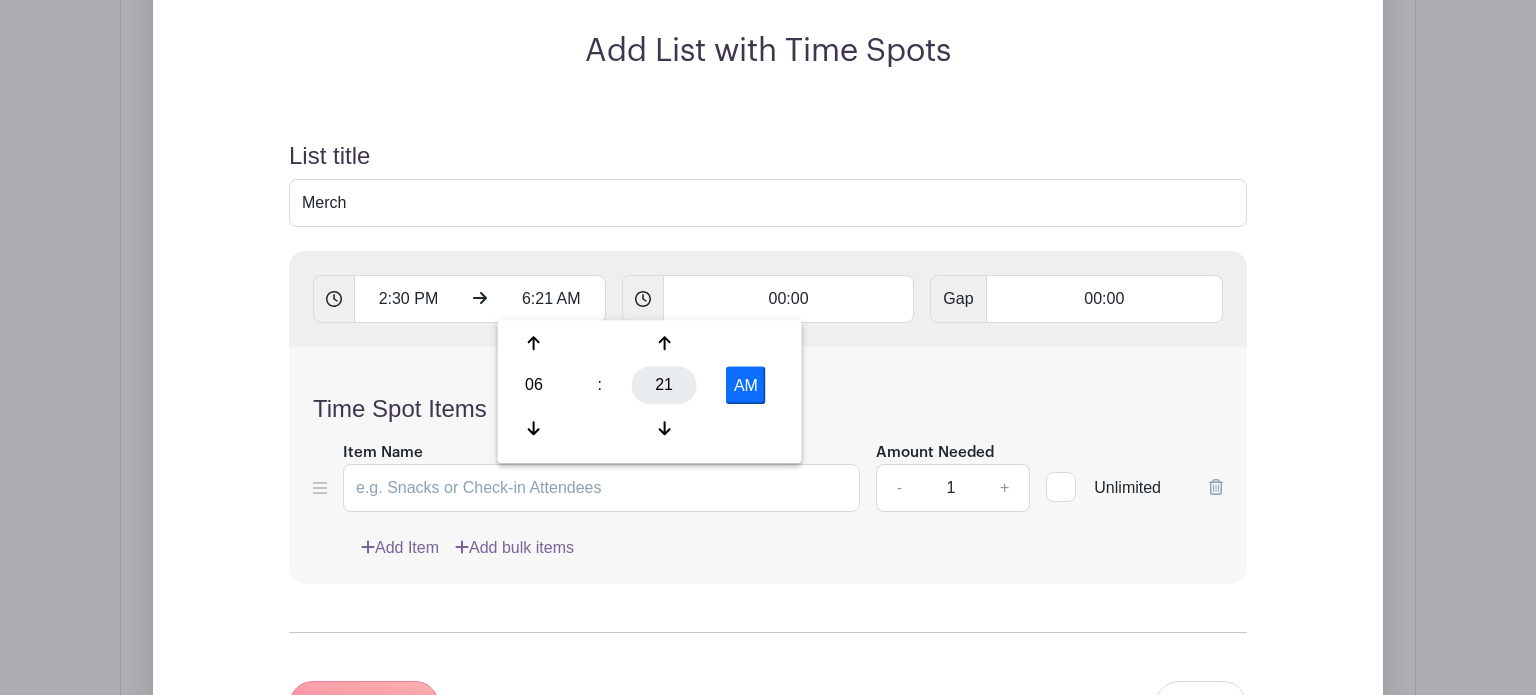click on "21" at bounding box center [664, 385] 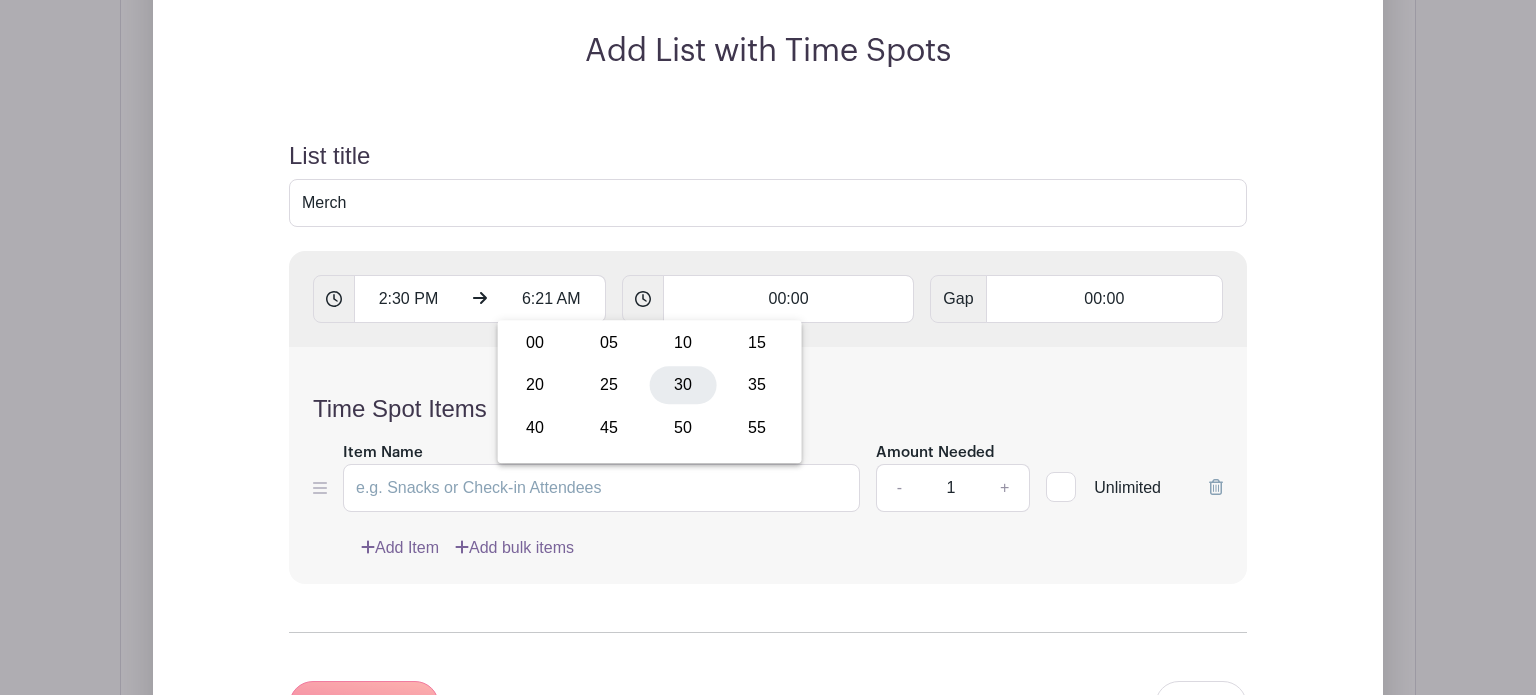 click on "30" at bounding box center (683, 385) 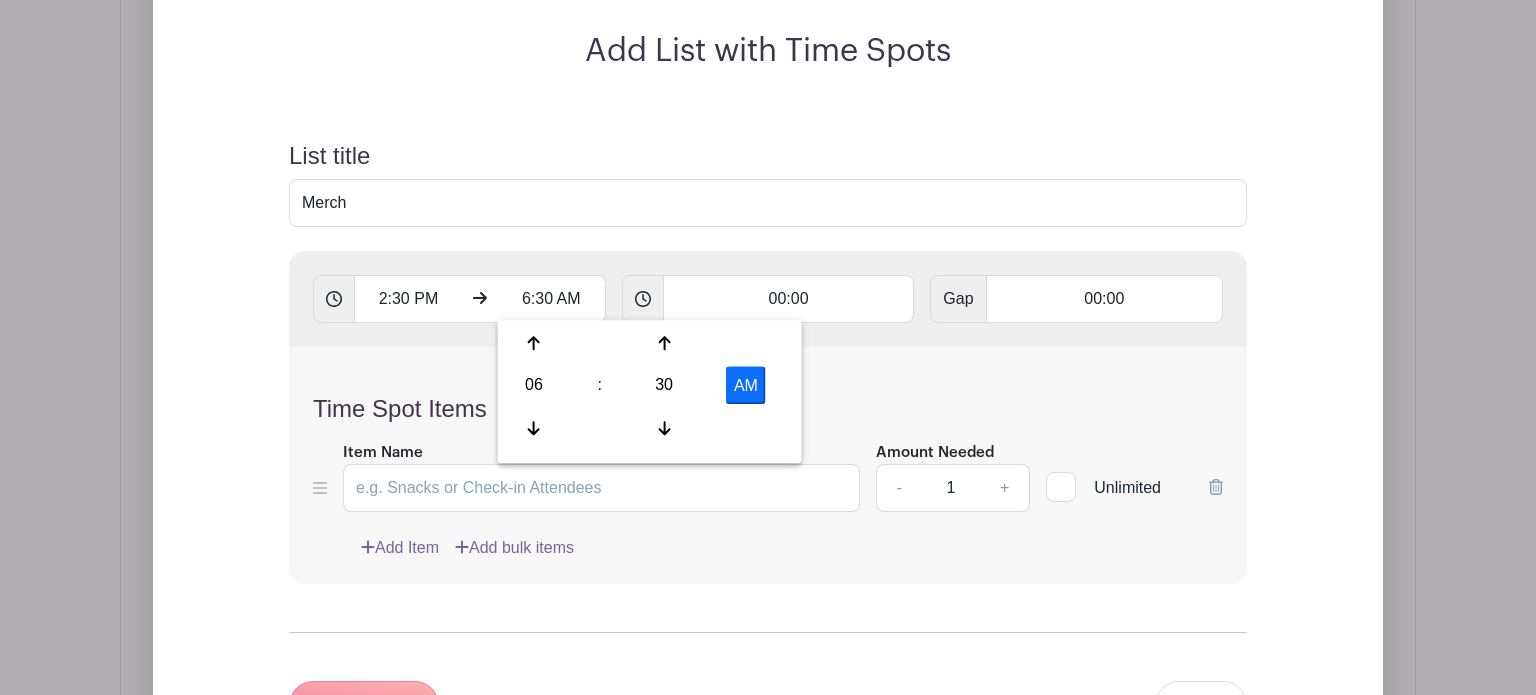 click on "AM" at bounding box center (746, 385) 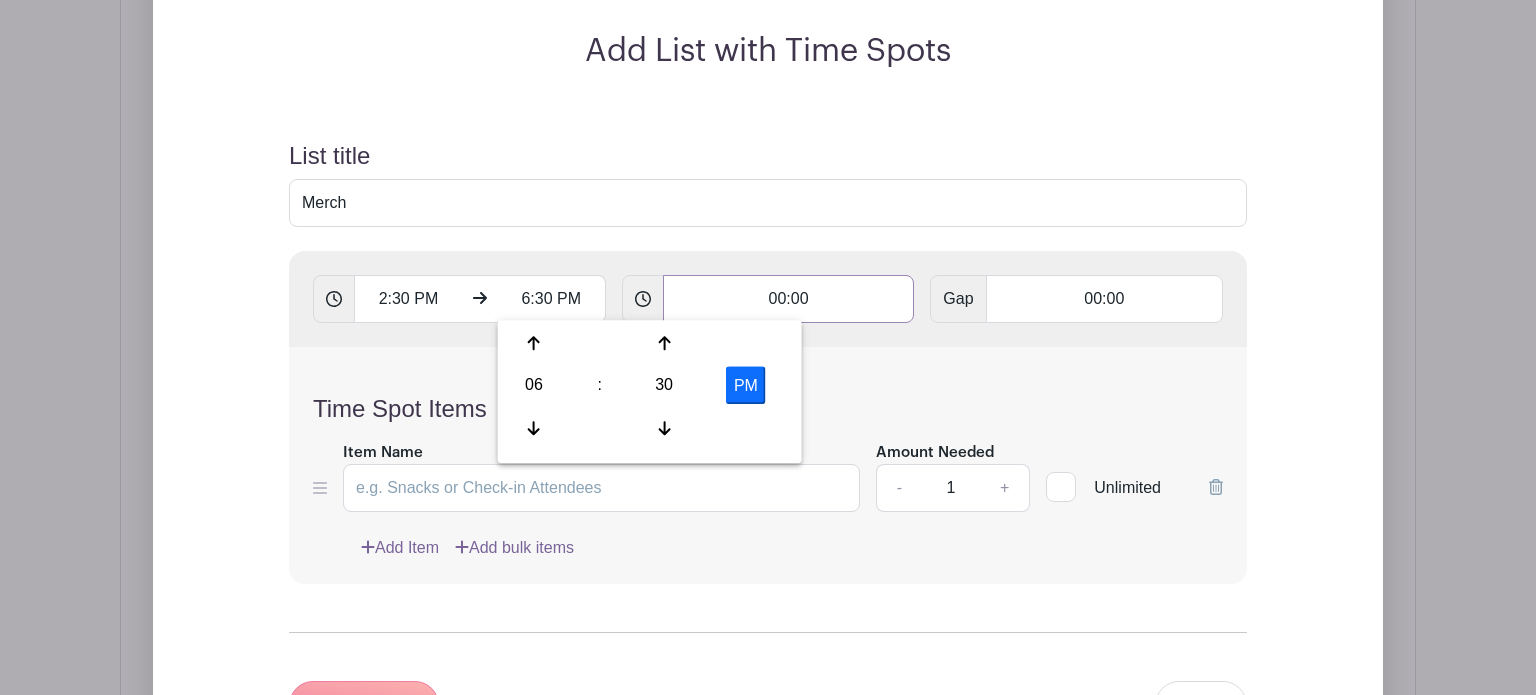 click on "00:00" at bounding box center [789, 299] 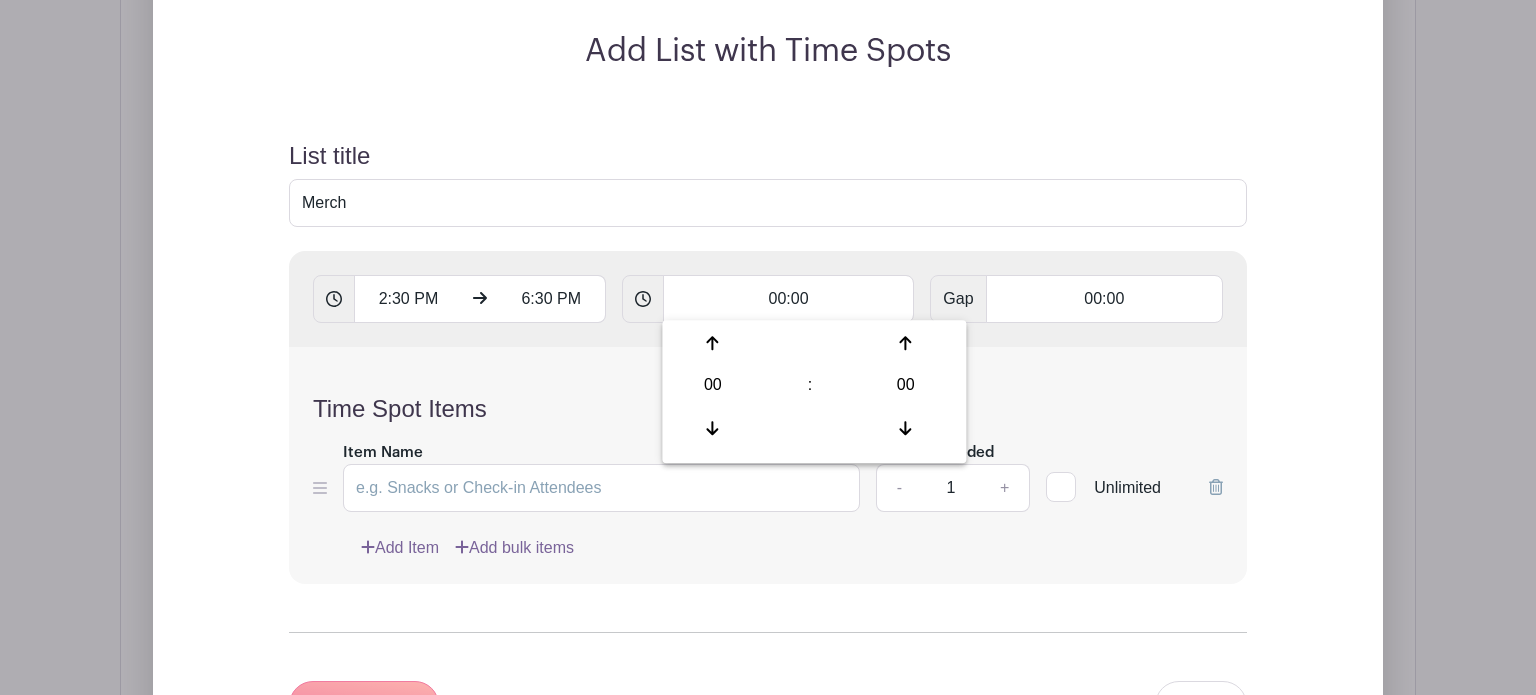 click on "Time Spot Items
Item Name
Amount Needed
-
1
+
Unlimited
Add Item
Add bulk items" at bounding box center (768, 465) 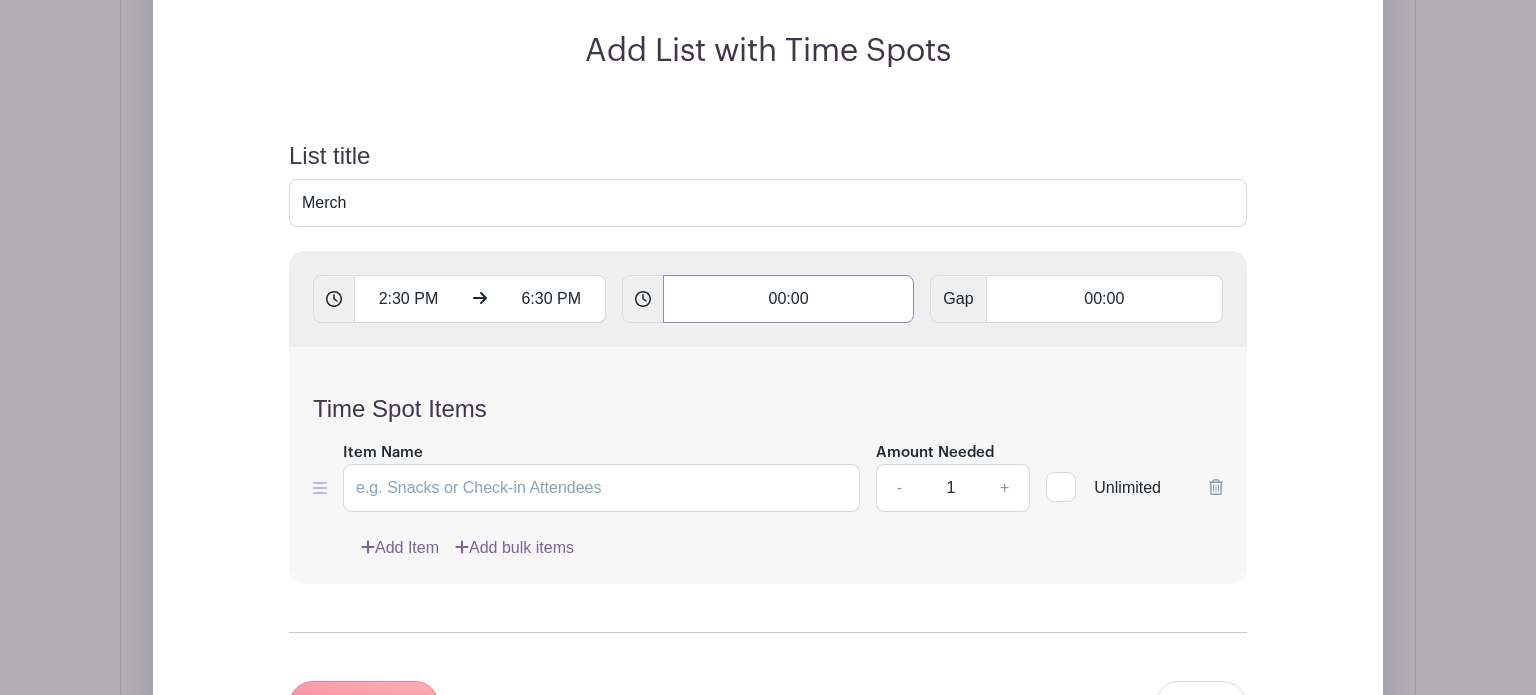 click on "00:00" at bounding box center [789, 299] 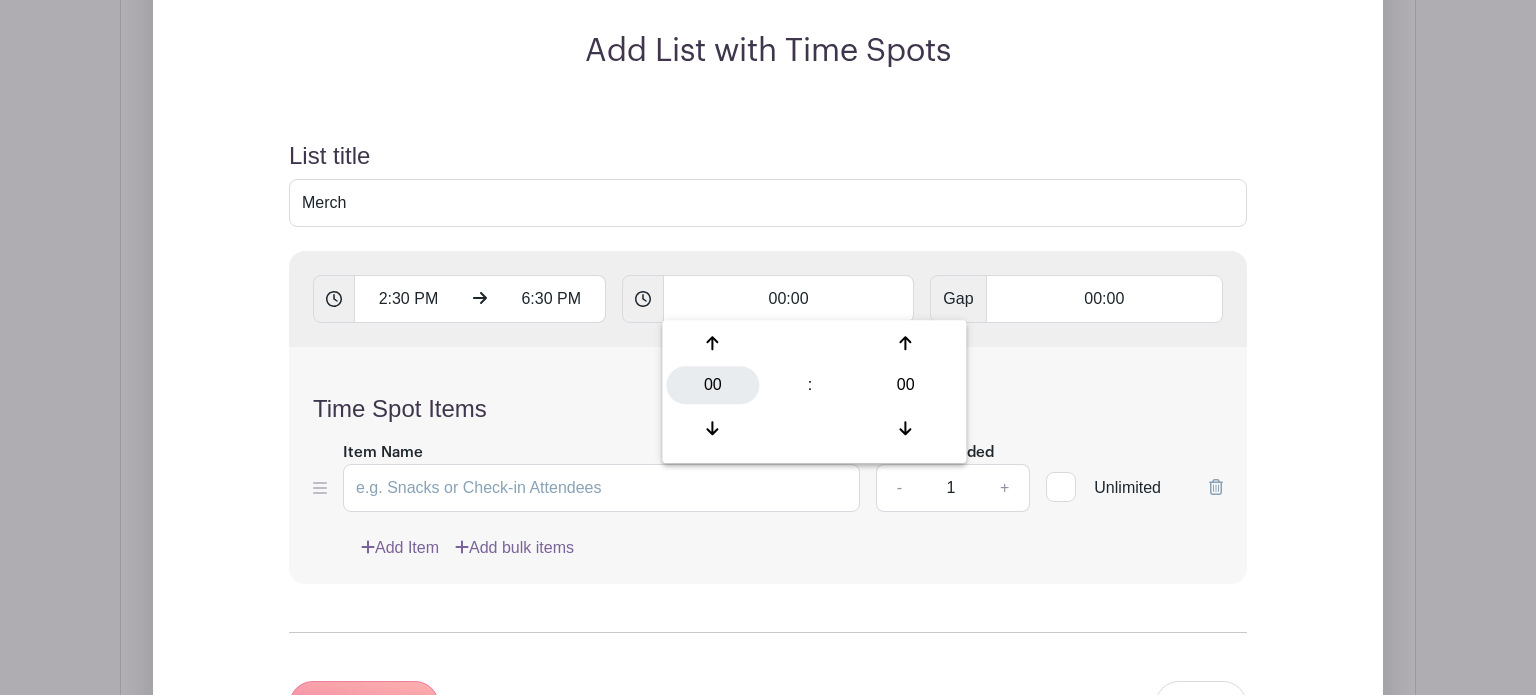 click on "00" at bounding box center [712, 385] 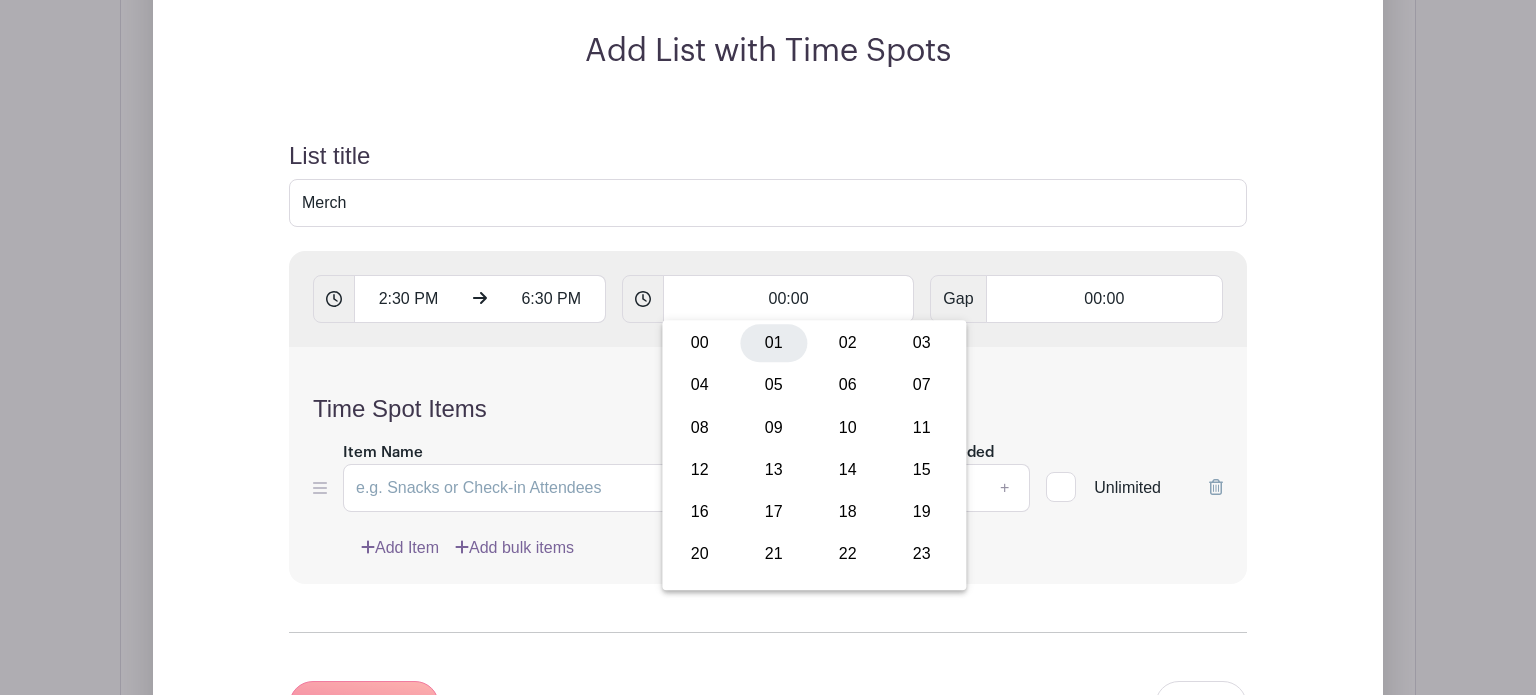 click on "01" at bounding box center [773, 343] 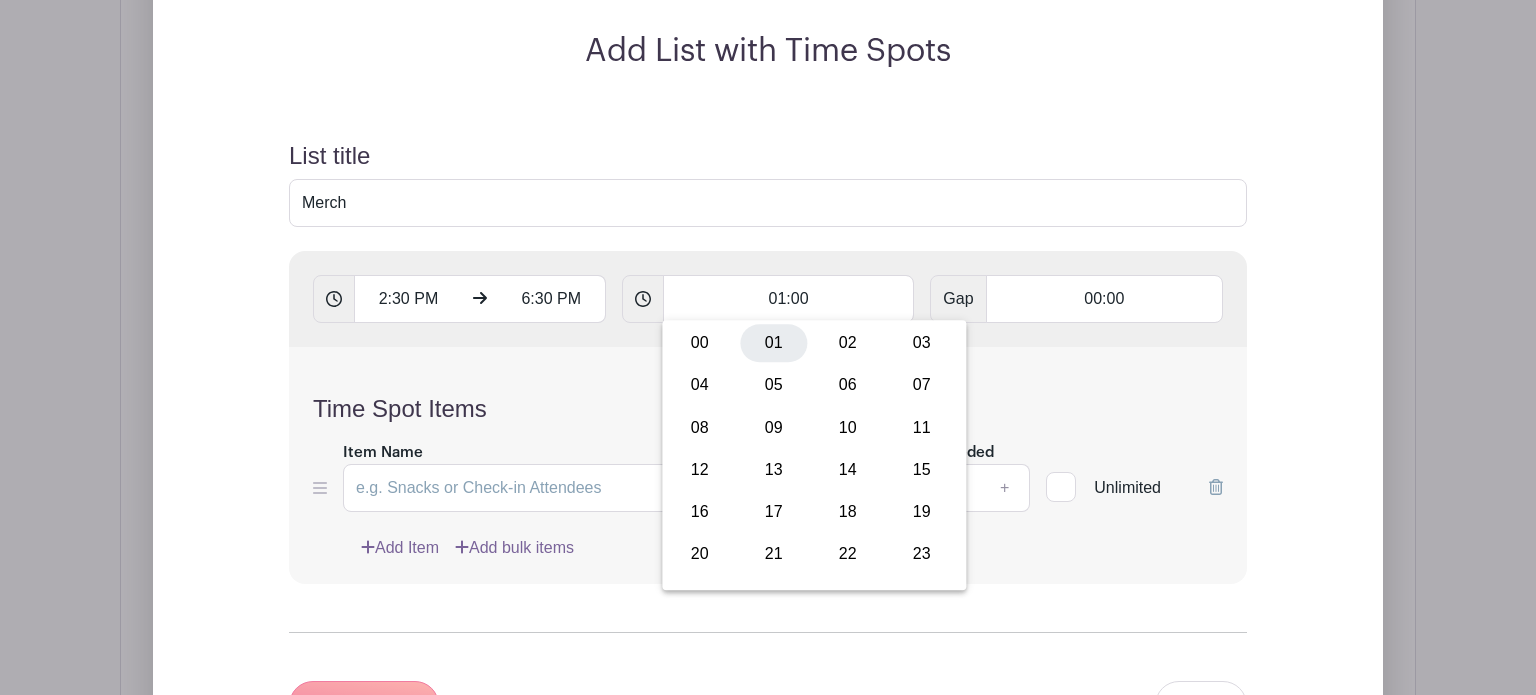 type on "Add 4 timespots" 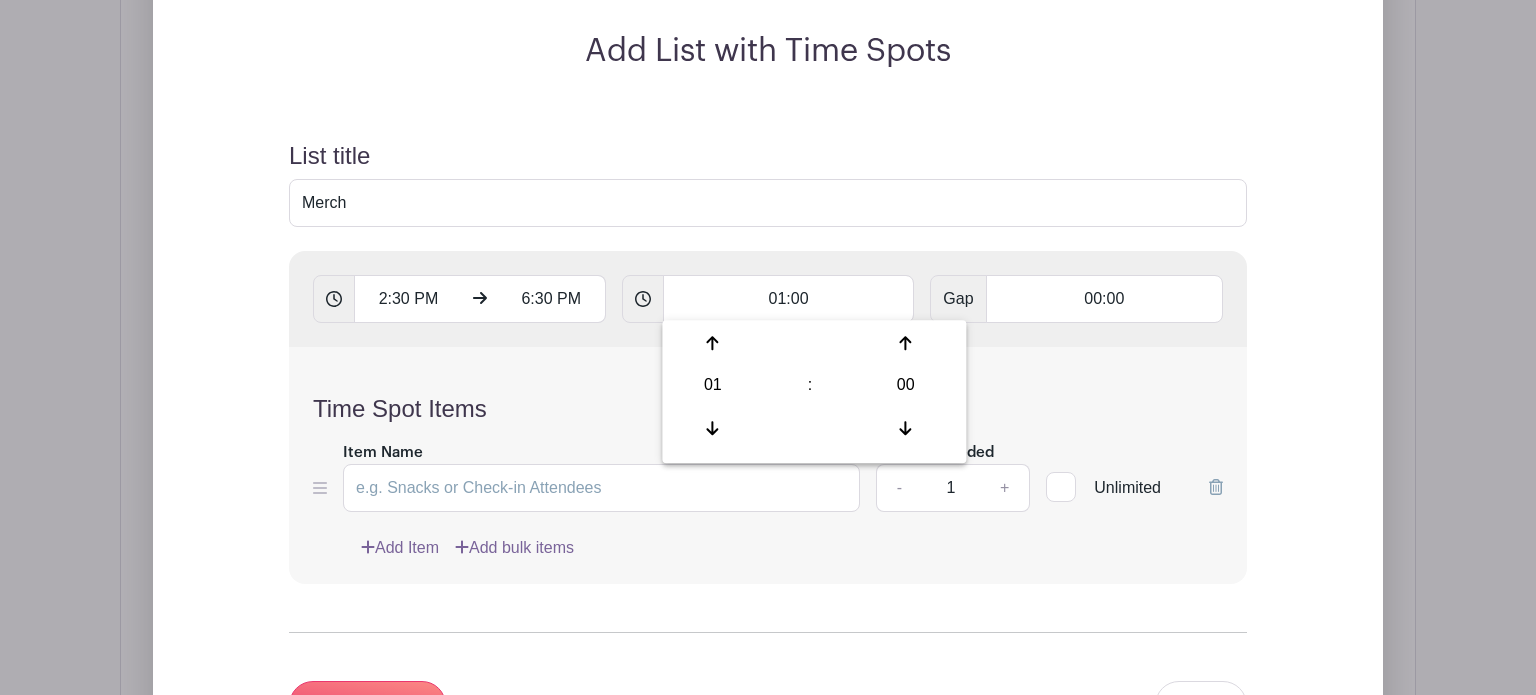 click on "Time Spot Items
Item Name
Amount Needed
-
1
+
Unlimited
Add Item
Add bulk items" at bounding box center [768, 465] 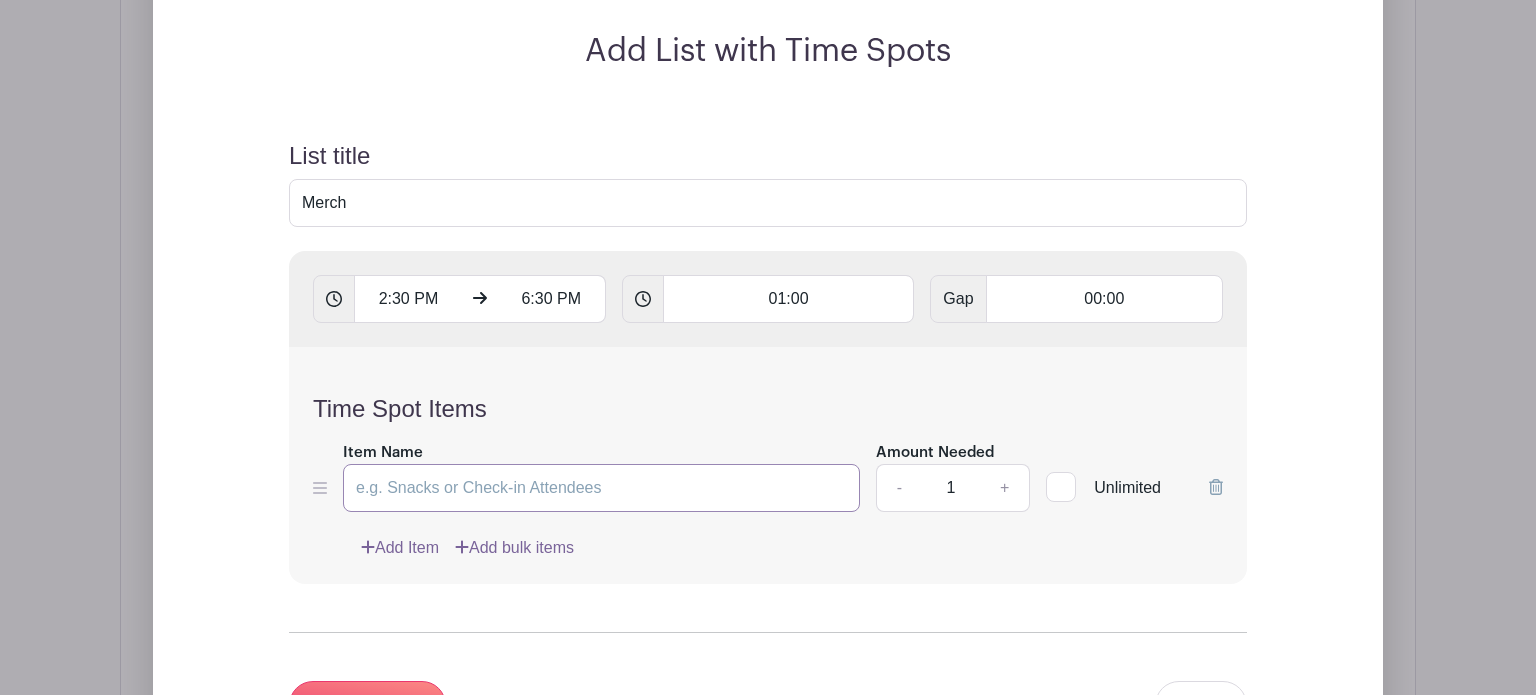 click on "Item Name" at bounding box center (601, 488) 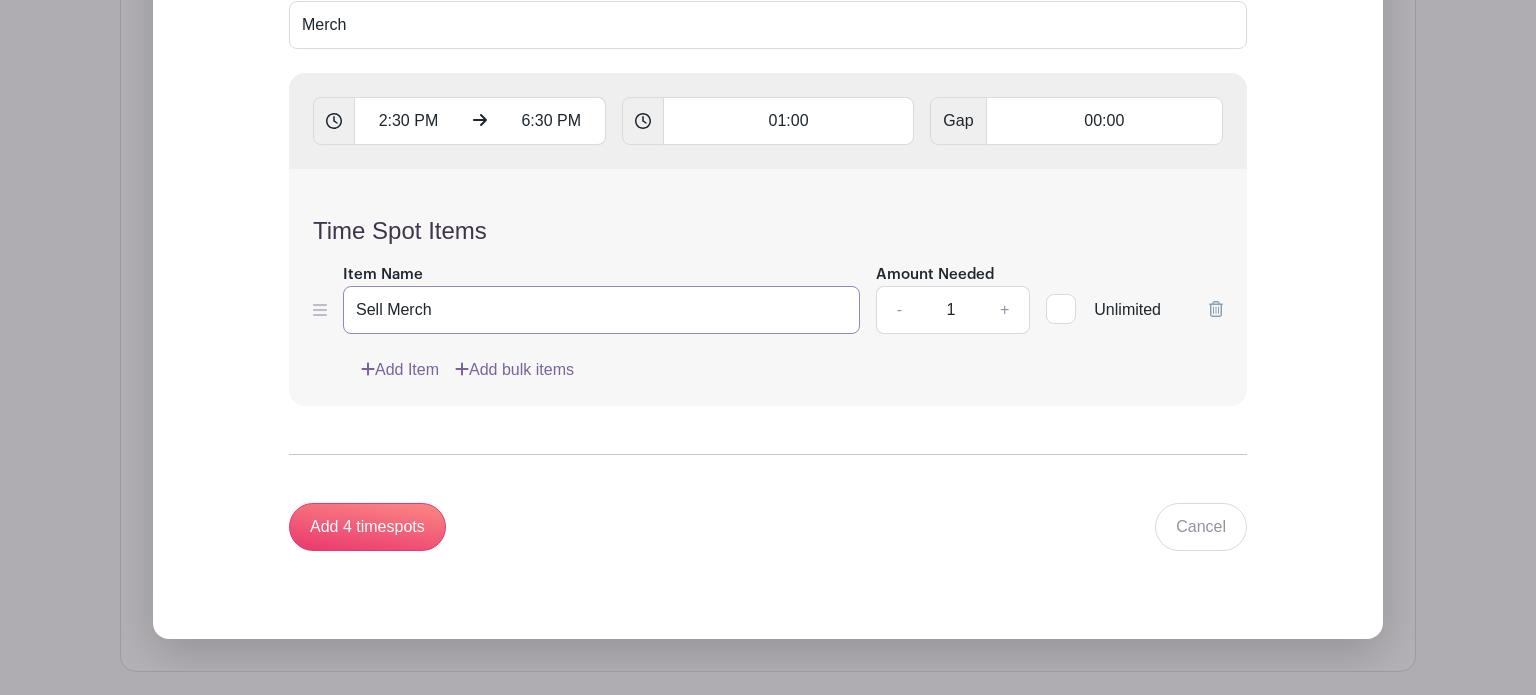 scroll, scrollTop: 1559, scrollLeft: 0, axis: vertical 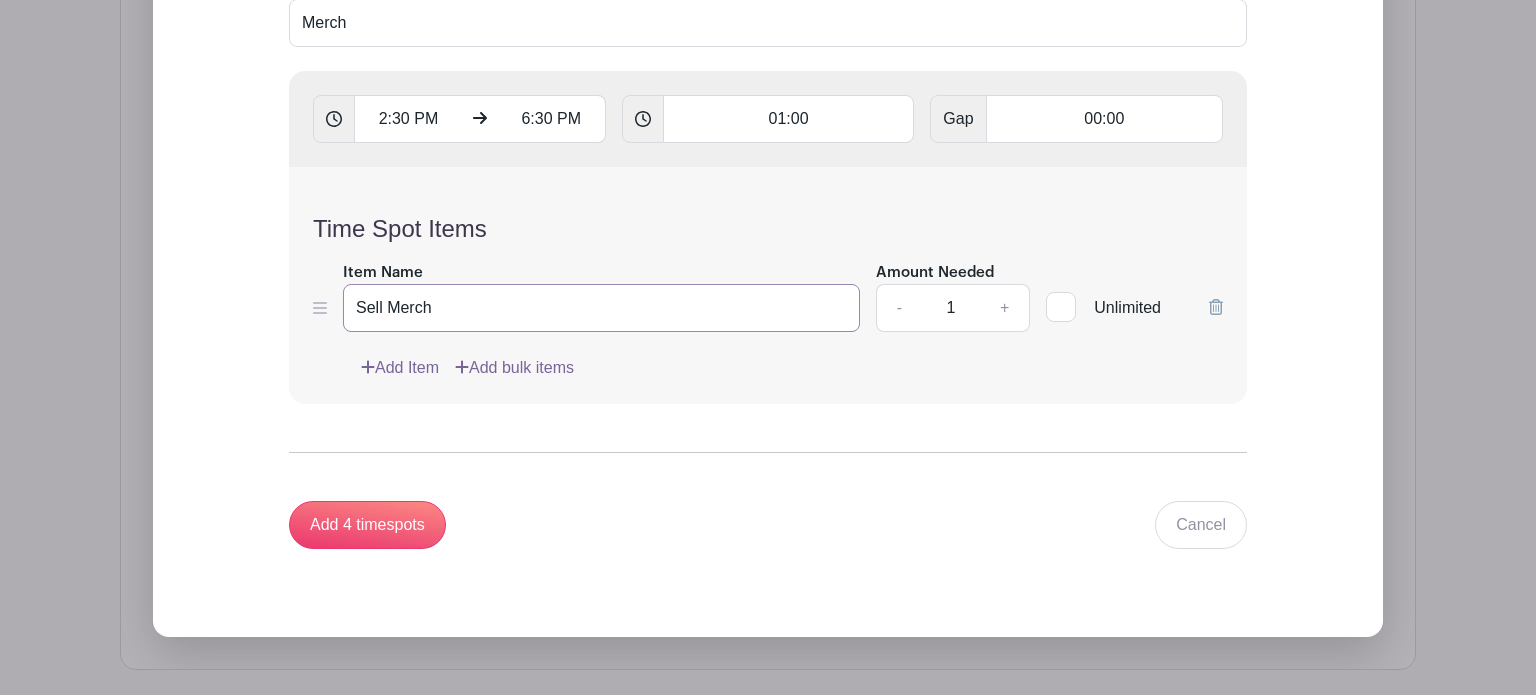 type on "Sell Merch" 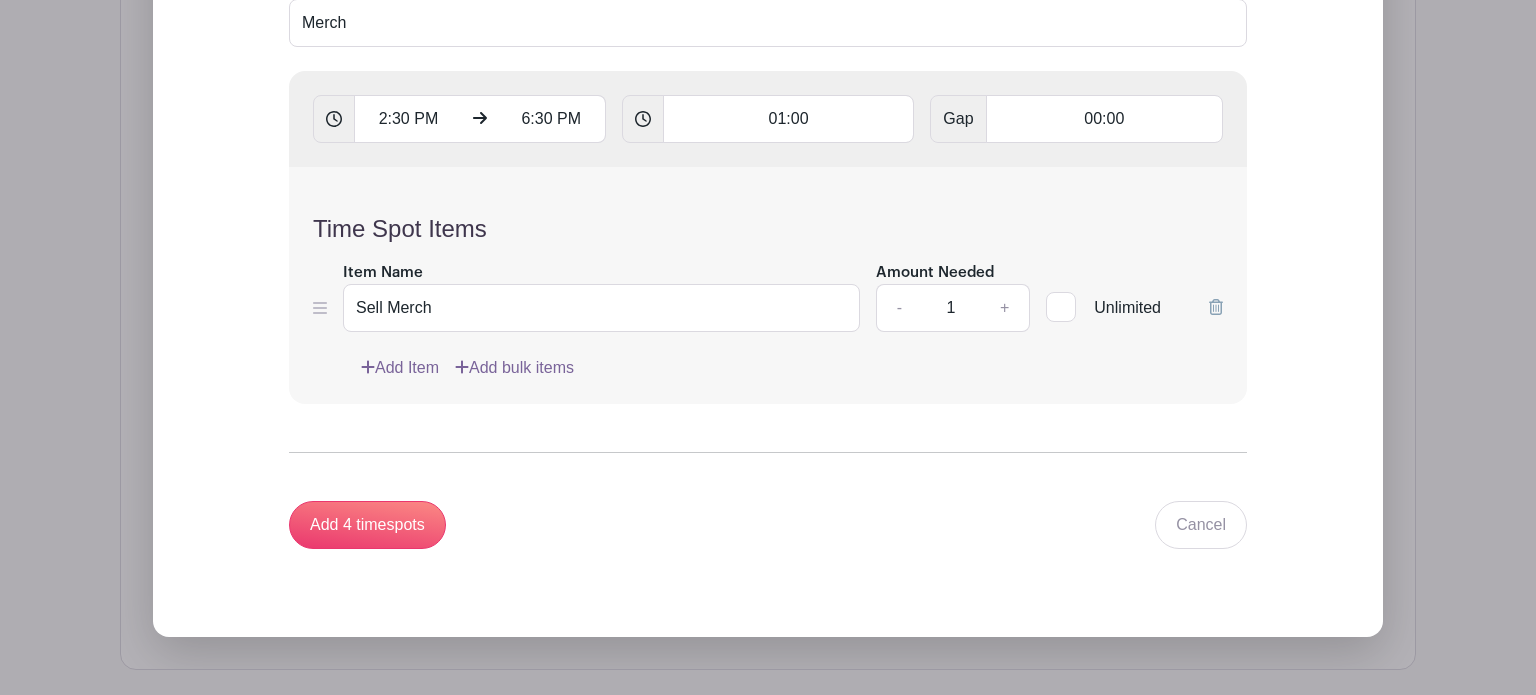 click on "Add Item" at bounding box center [400, 368] 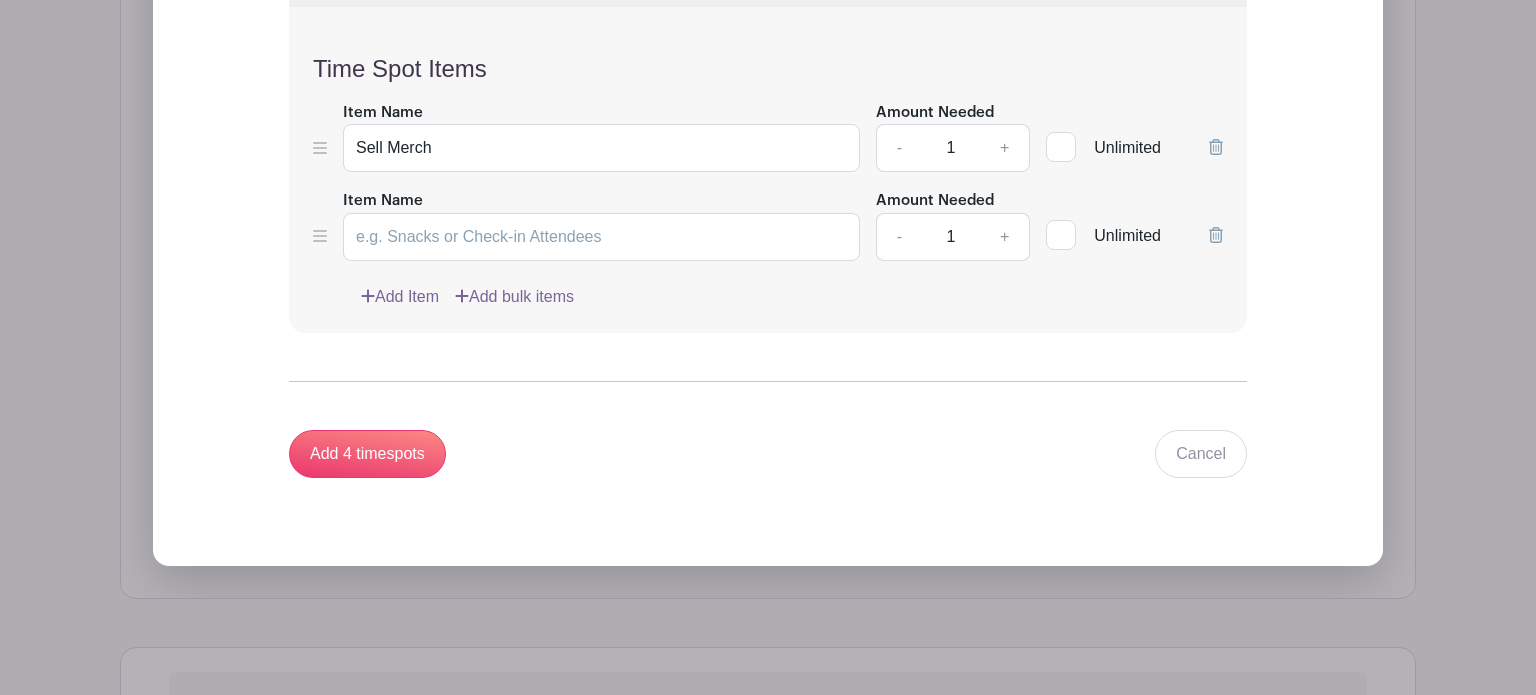 scroll, scrollTop: 1559, scrollLeft: 0, axis: vertical 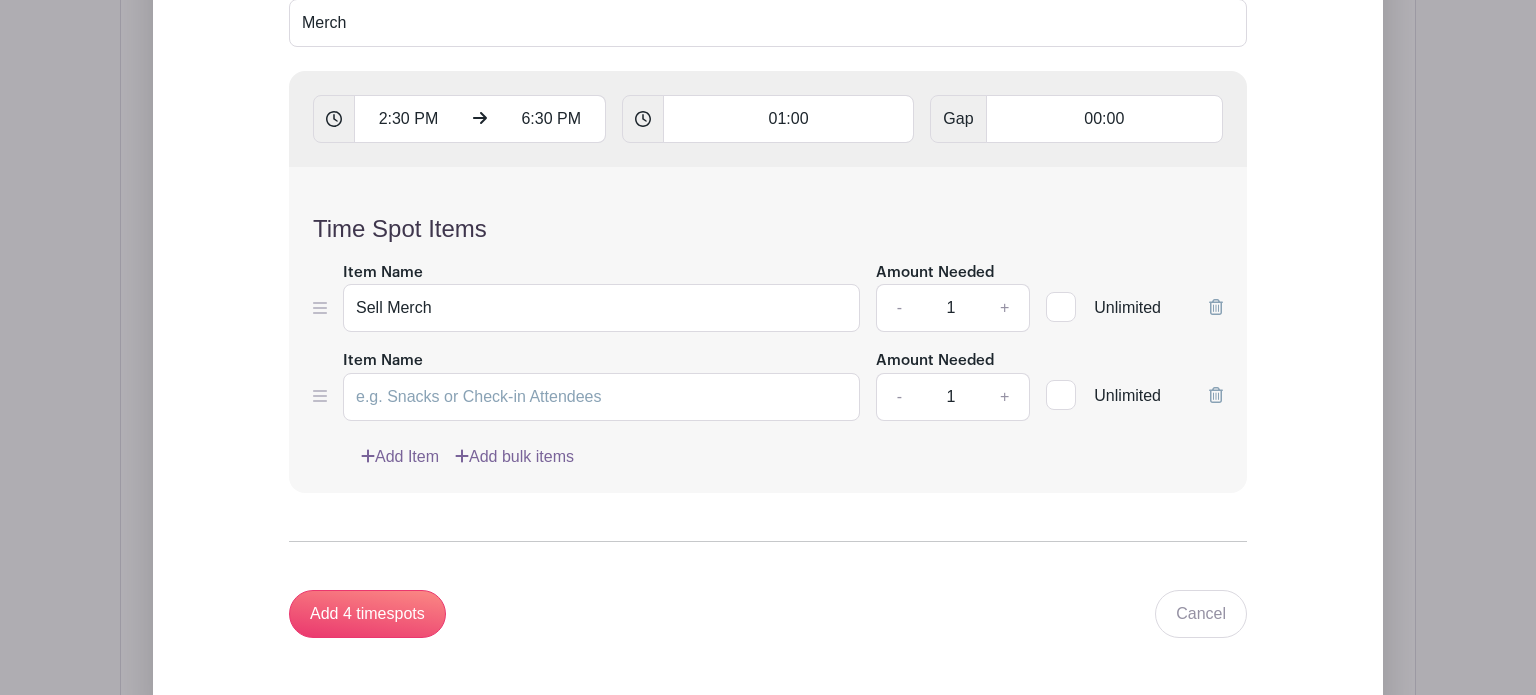 click 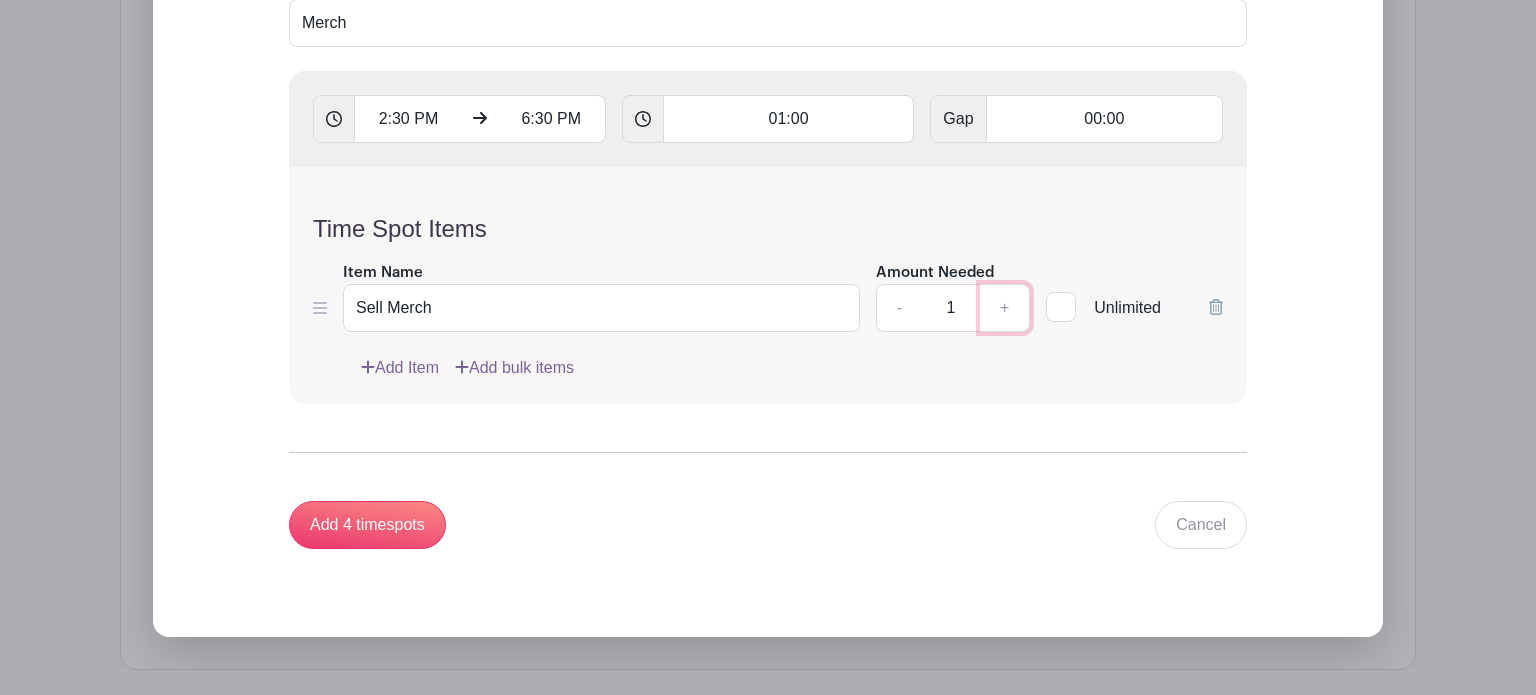click on "+" at bounding box center (1005, 308) 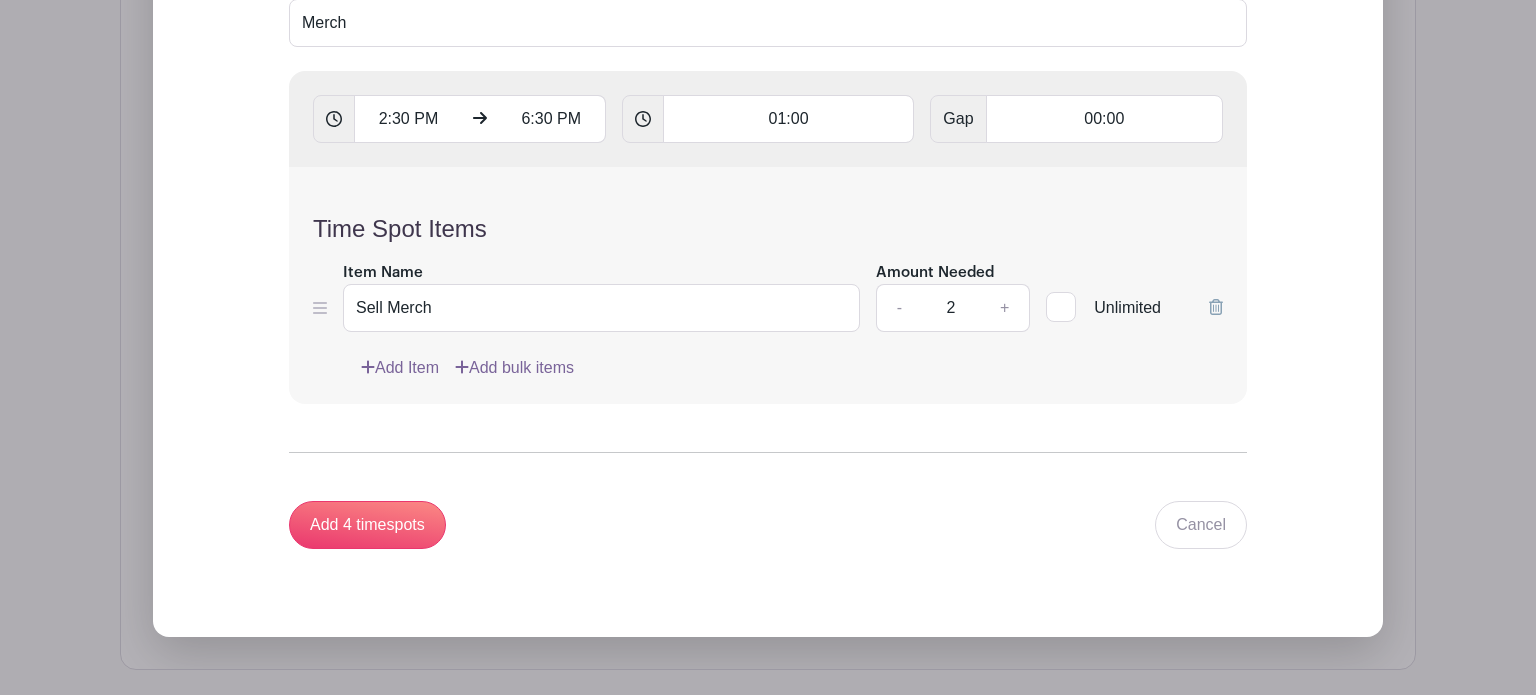 click on "Time Spot Items
Item Name
Sell Merch
Amount Needed
-
2
+
Unlimited
Add Item
Add bulk items" at bounding box center (768, 285) 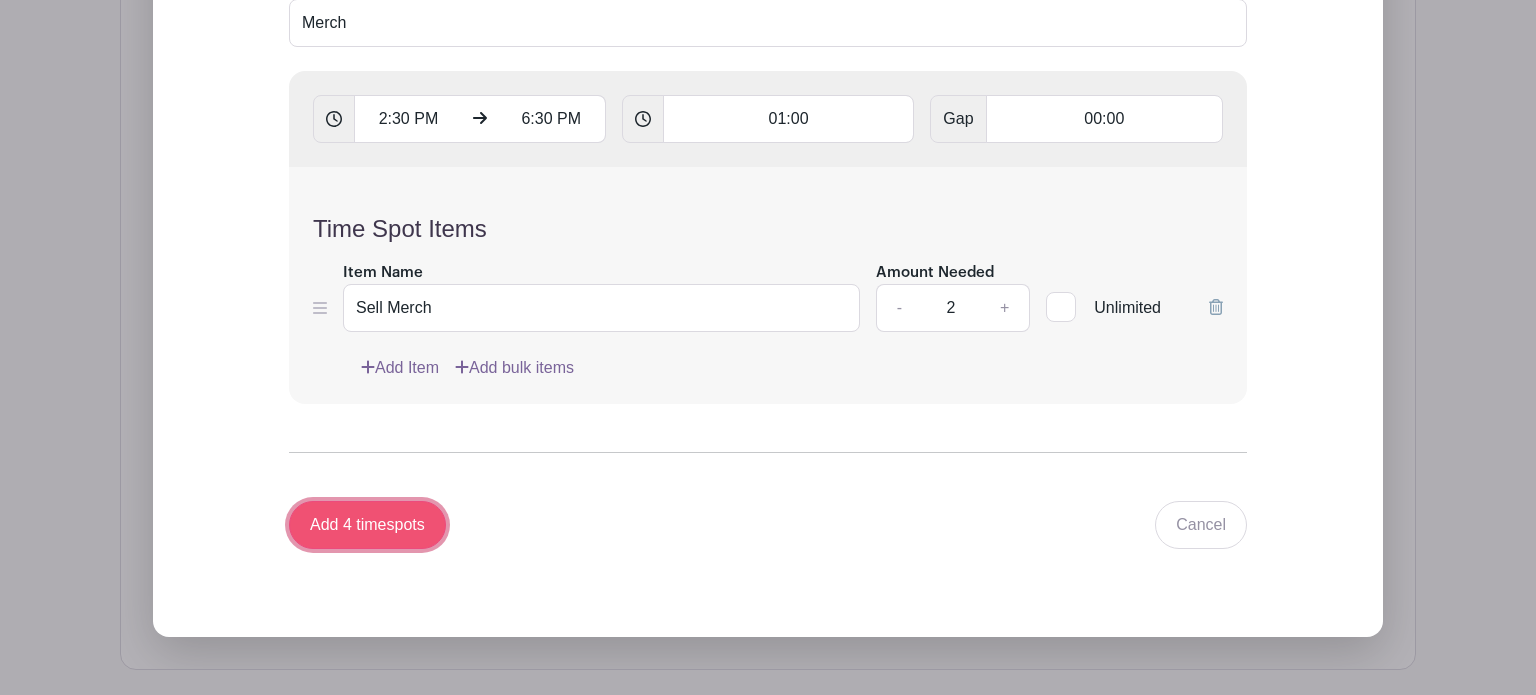 click on "Add 4 timespots" at bounding box center (367, 525) 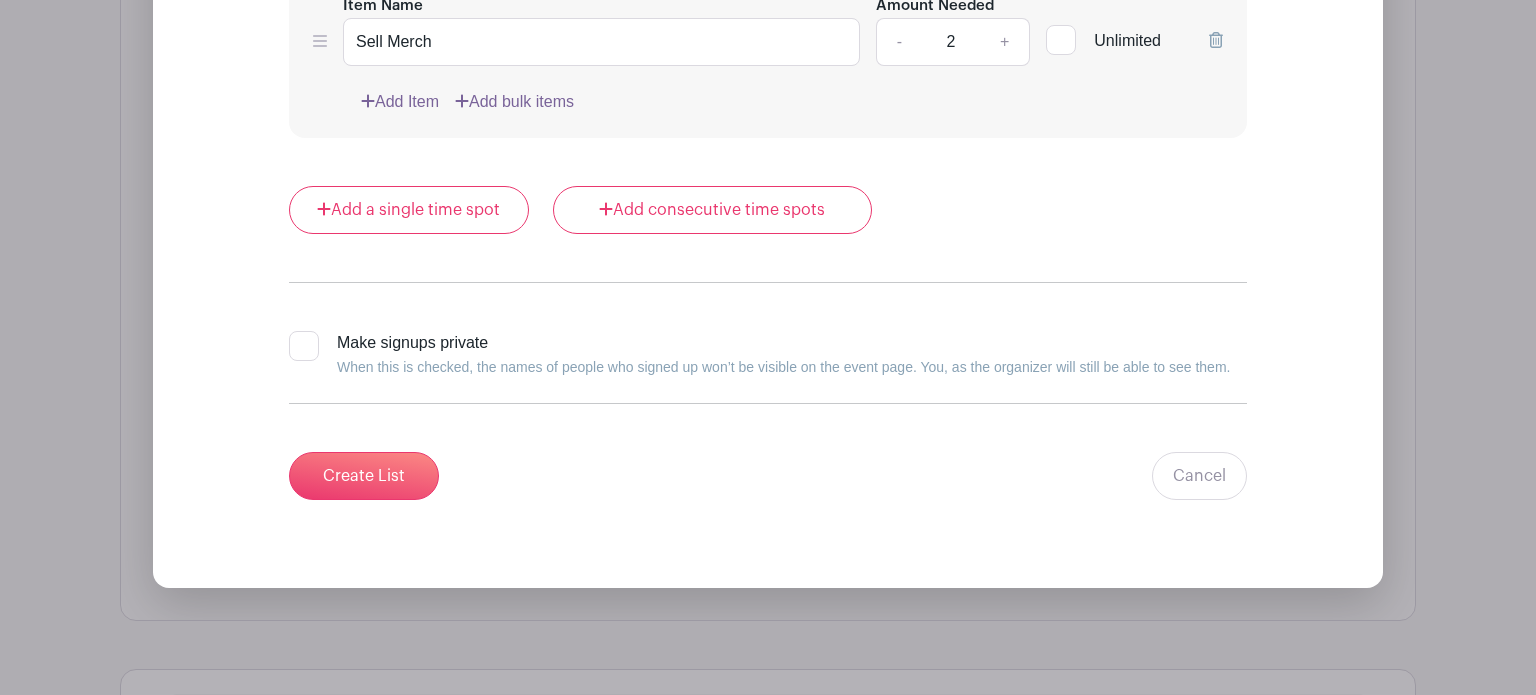 scroll, scrollTop: 3164, scrollLeft: 0, axis: vertical 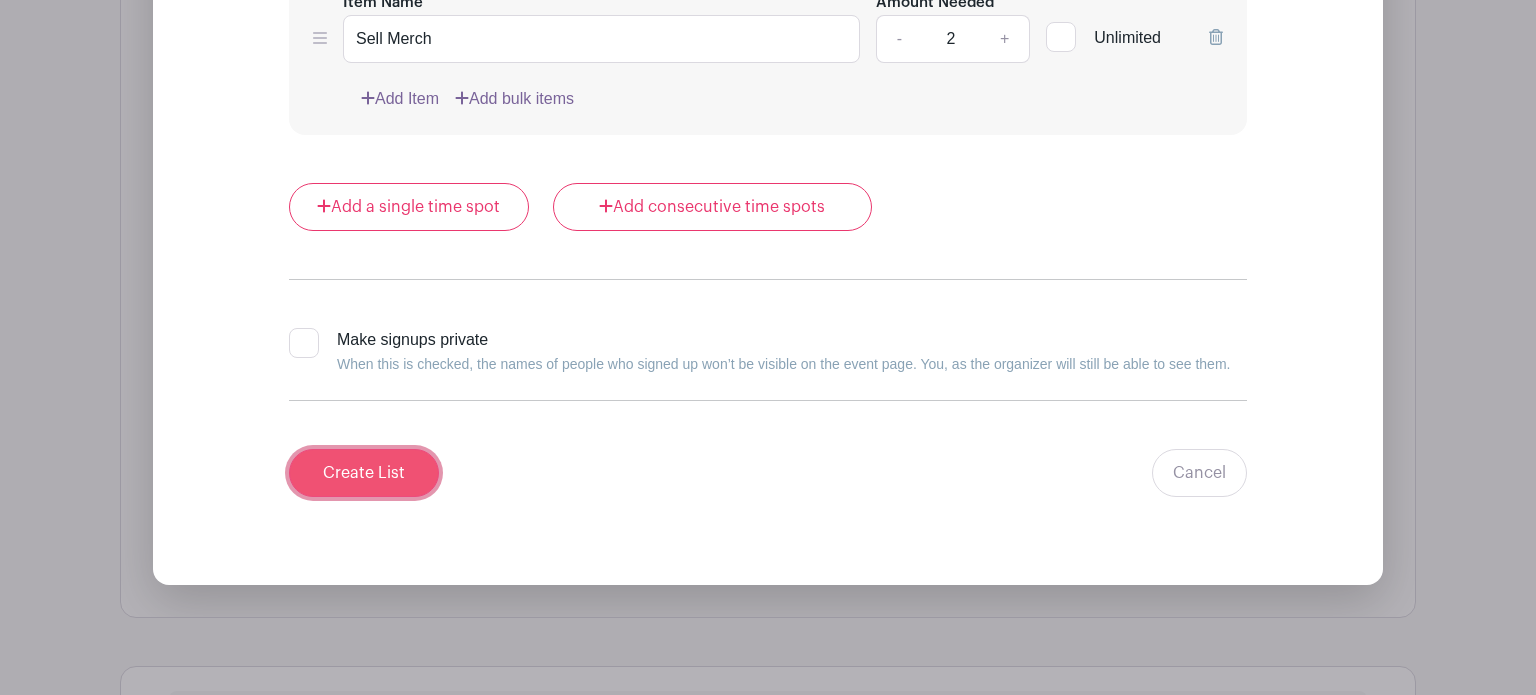 click on "Create List" at bounding box center (364, 473) 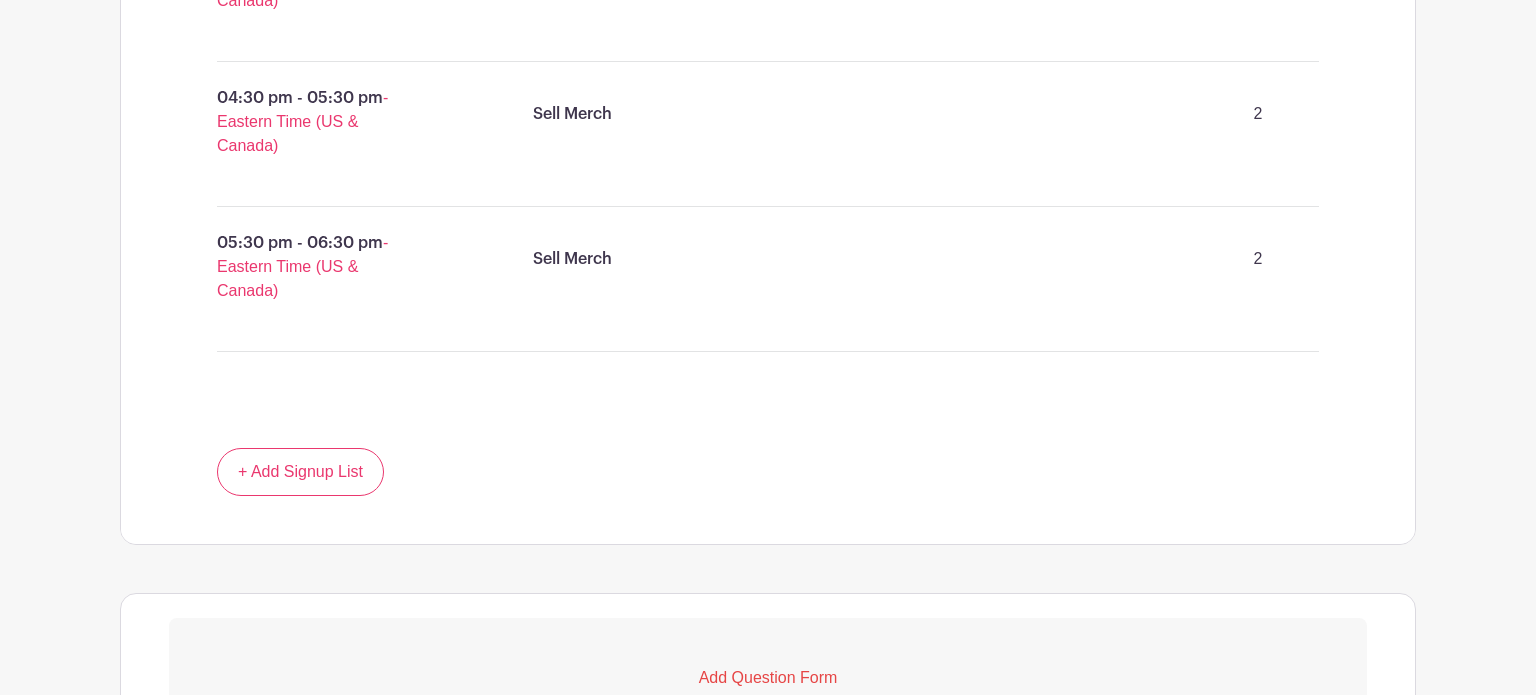 scroll, scrollTop: 1648, scrollLeft: 0, axis: vertical 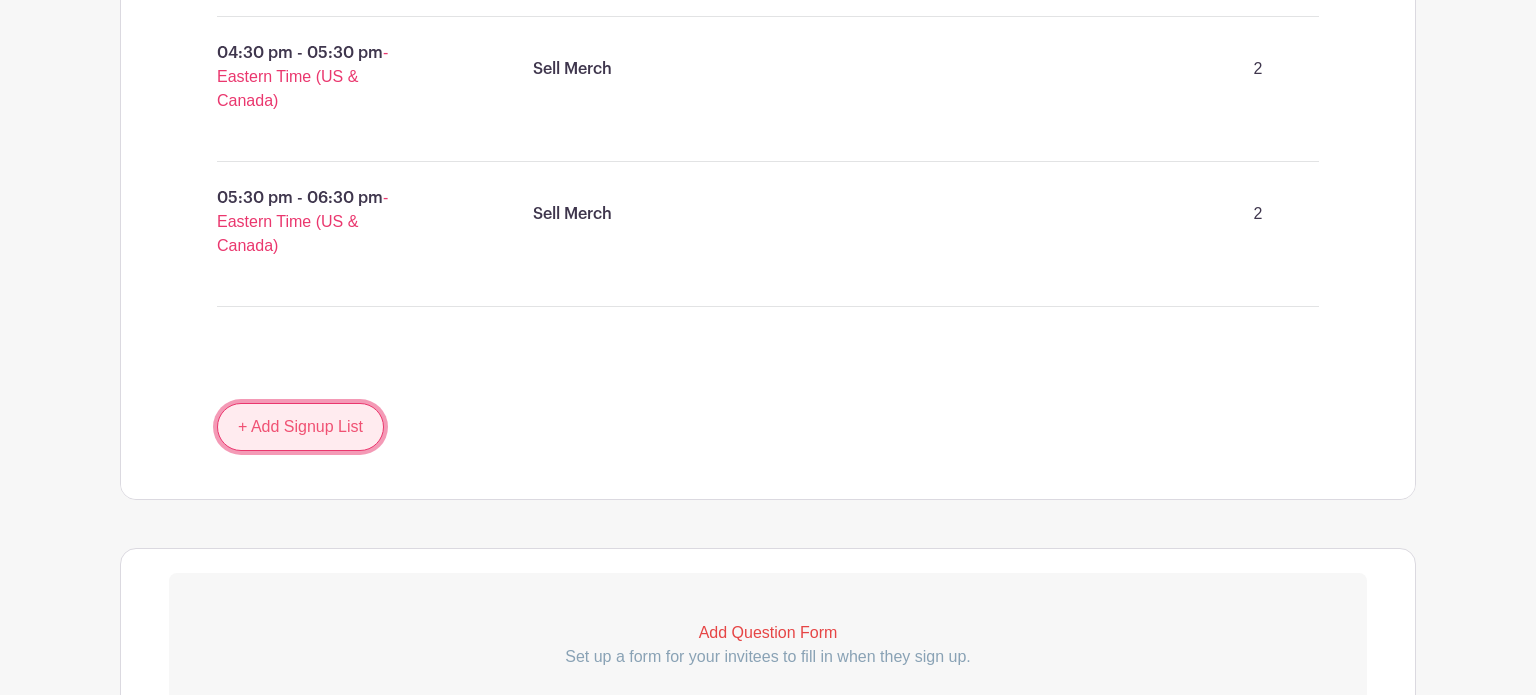 click on "+ Add Signup List" at bounding box center (300, 427) 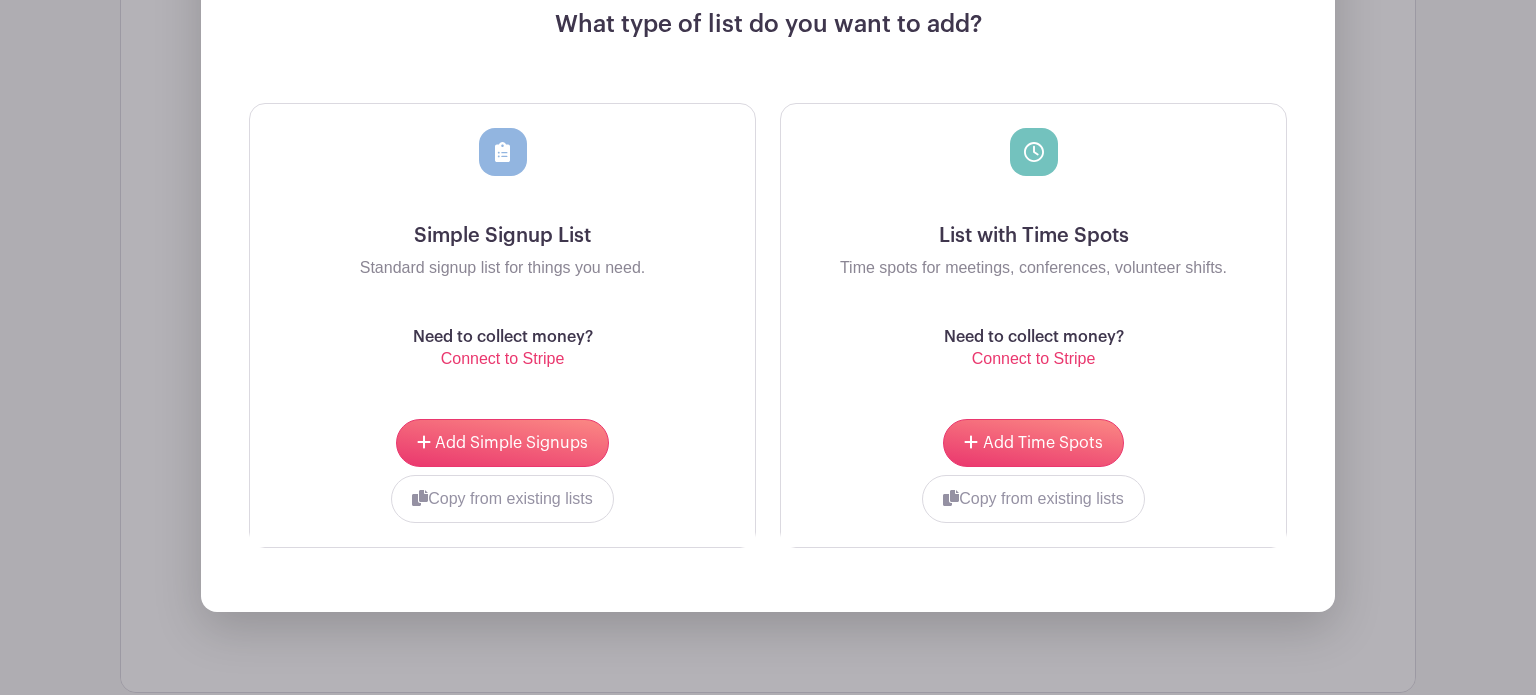 scroll, scrollTop: 2214, scrollLeft: 0, axis: vertical 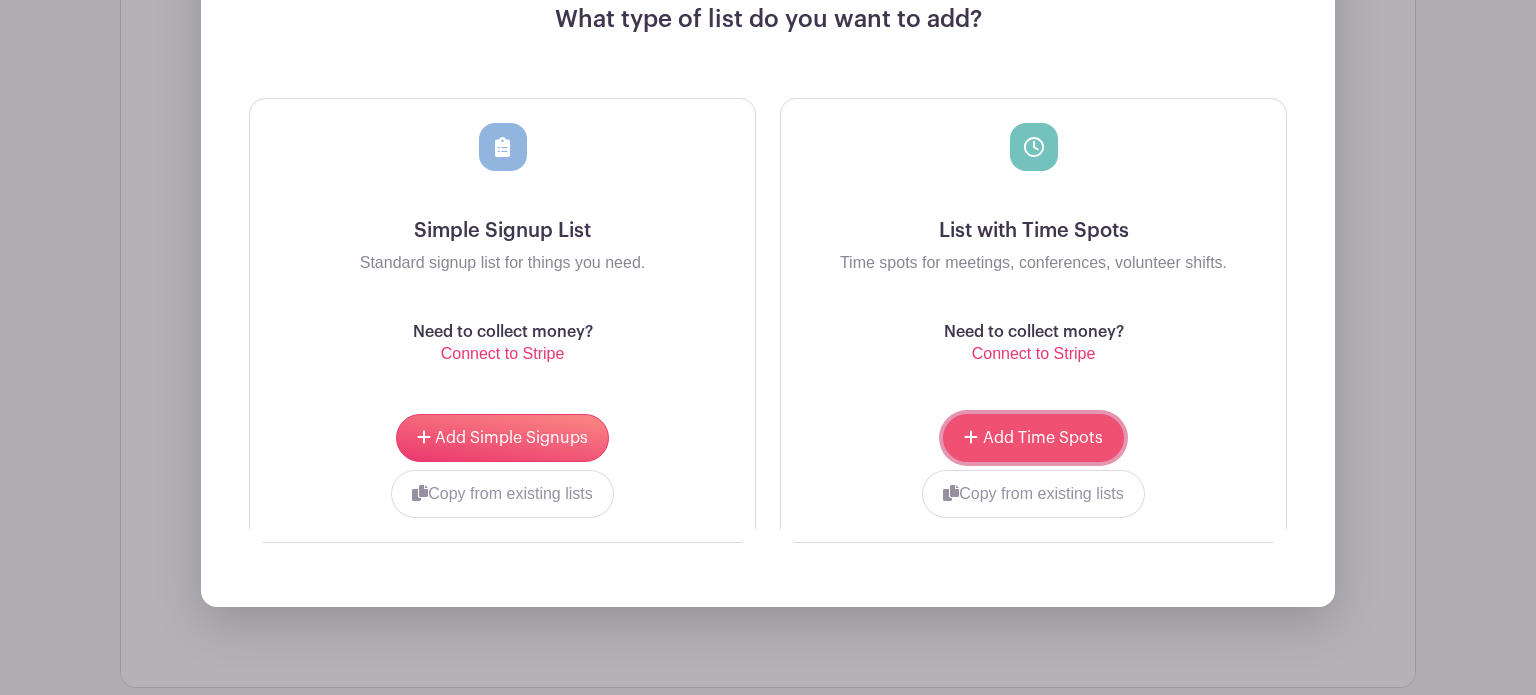 click on "Add Time Spots" at bounding box center [1033, 438] 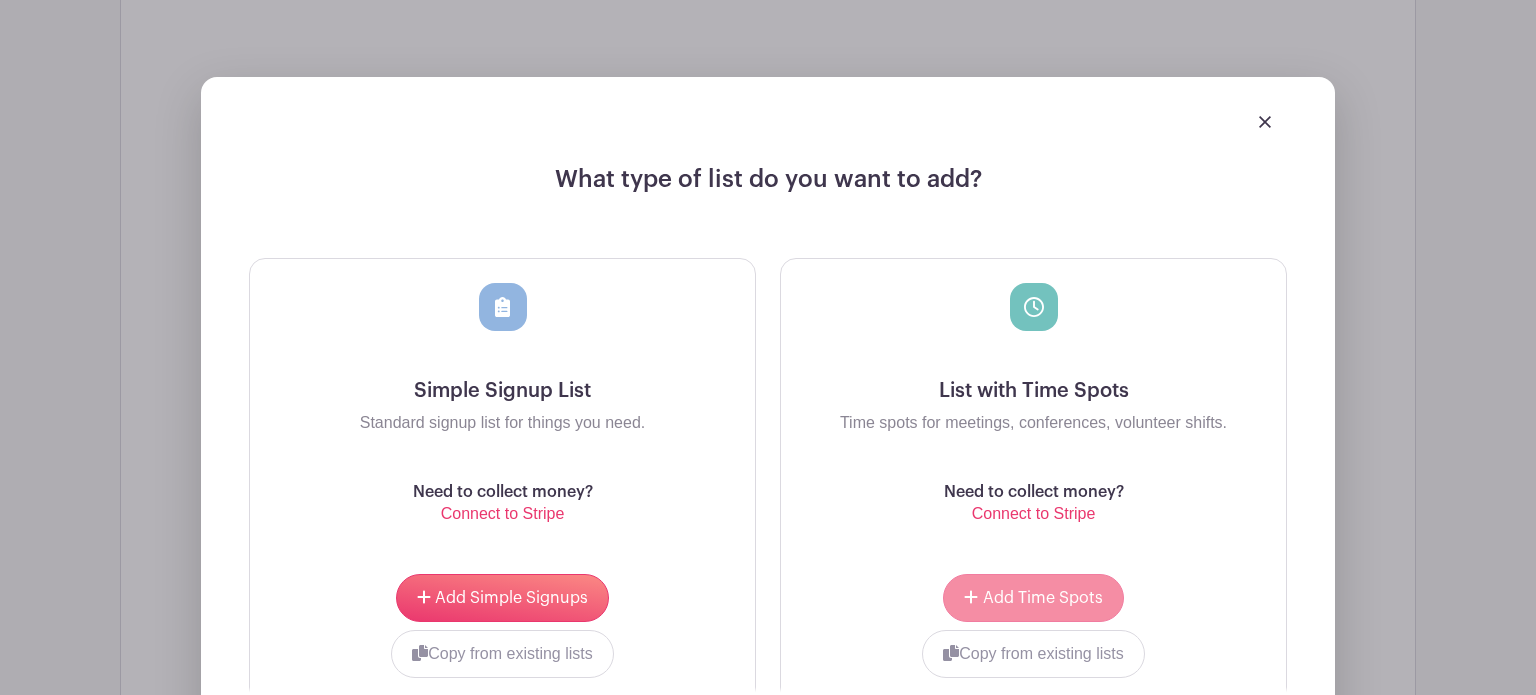 scroll, scrollTop: 2374, scrollLeft: 0, axis: vertical 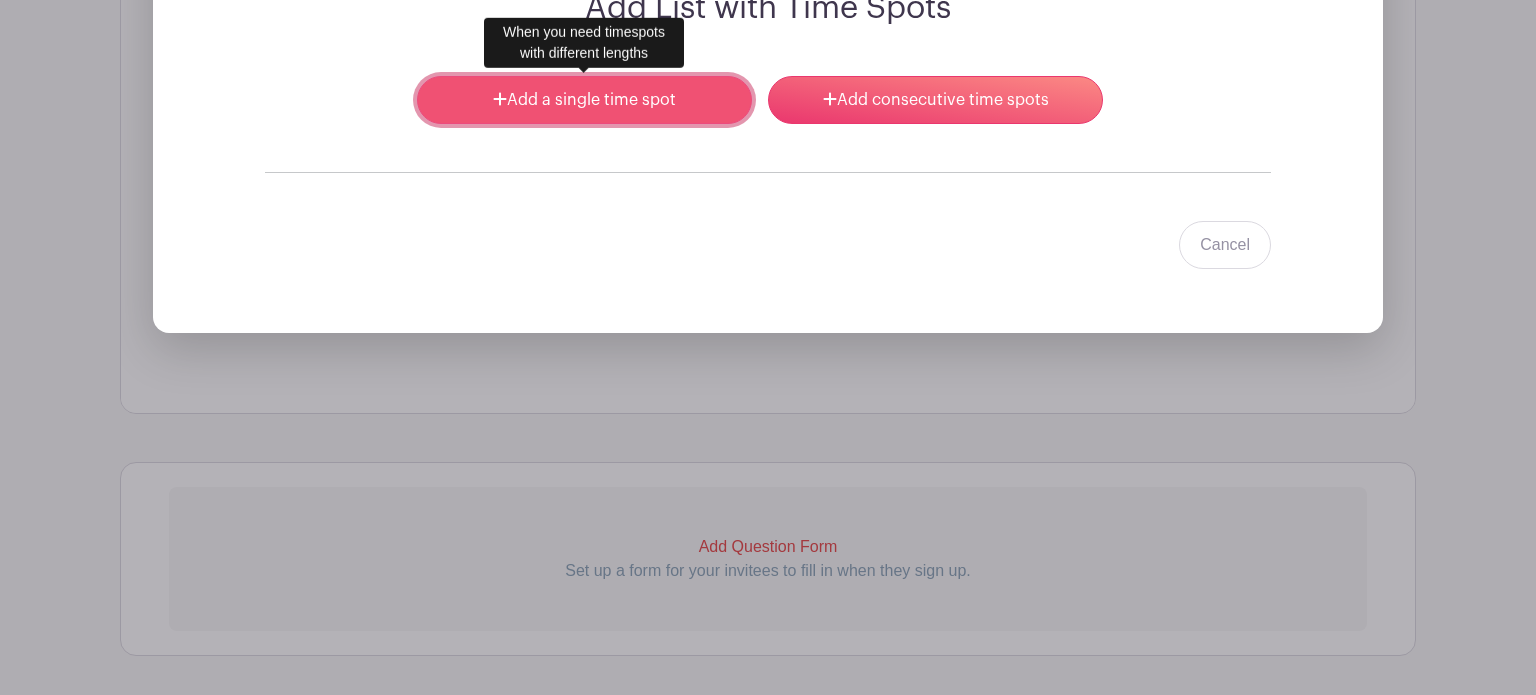 click on "Add a single time spot" at bounding box center (584, 100) 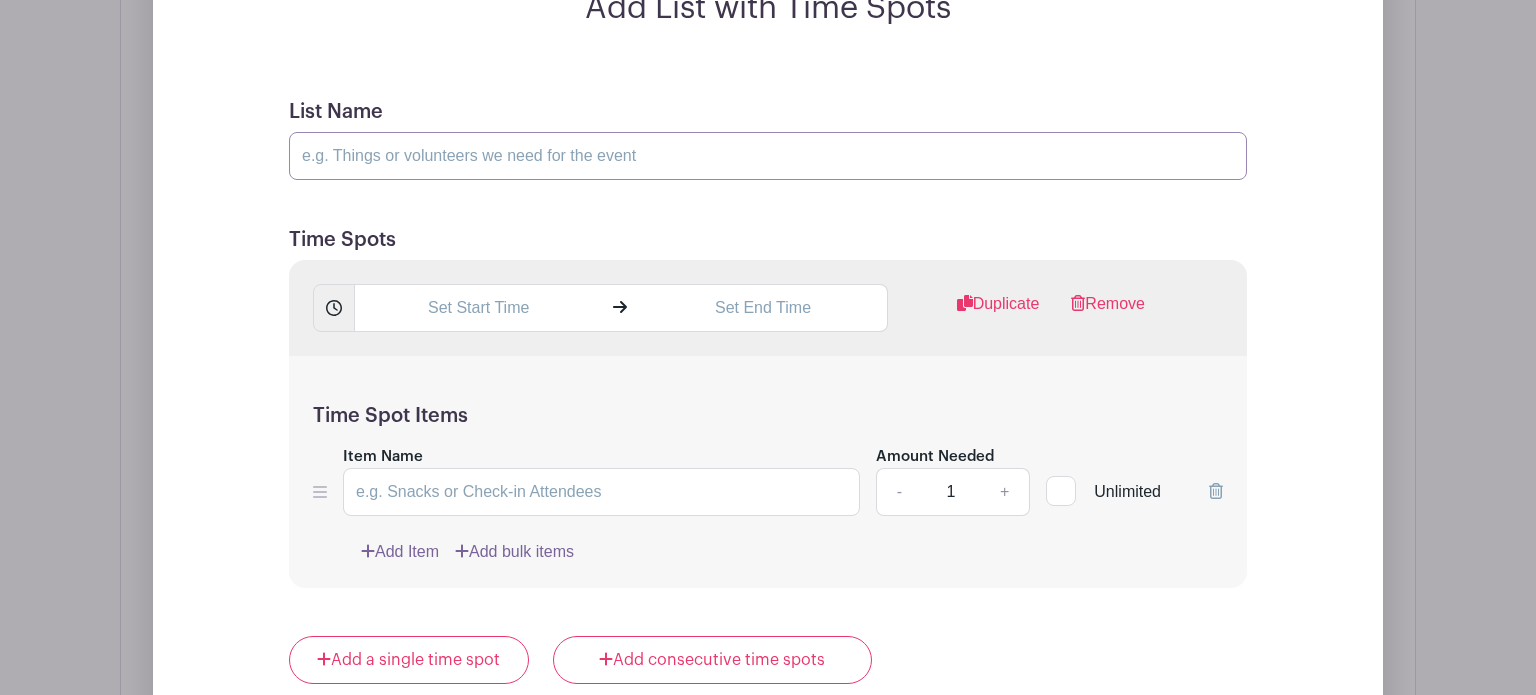 click on "List Name" at bounding box center (768, 156) 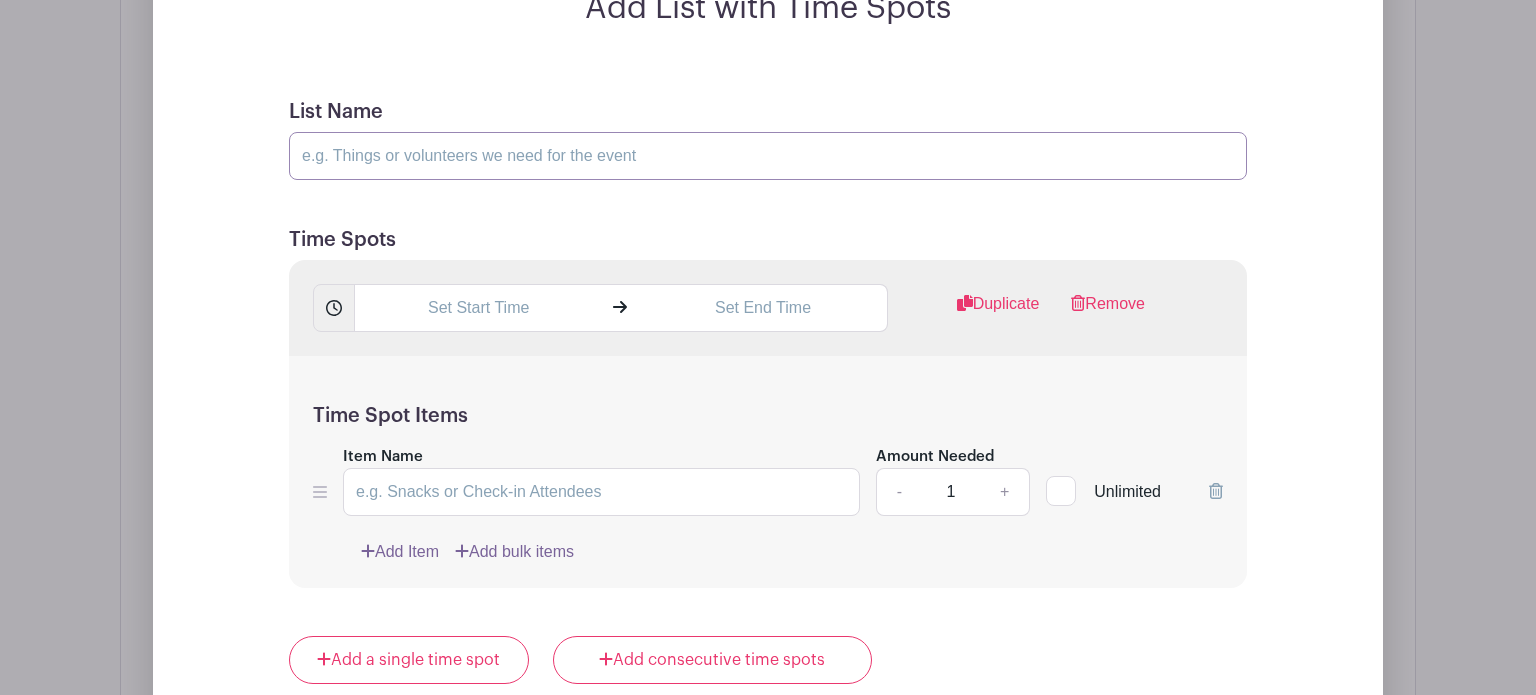 type on "Volunteers" 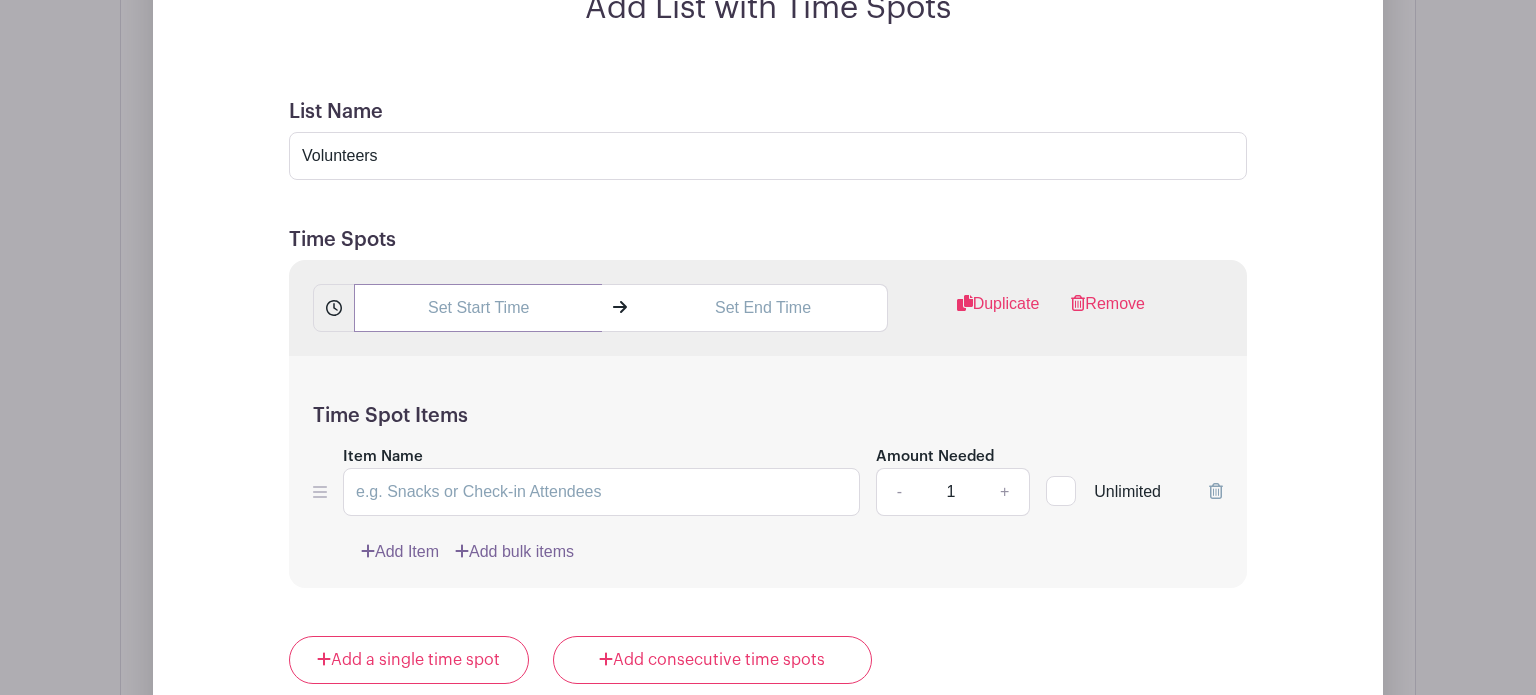 click at bounding box center (478, 308) 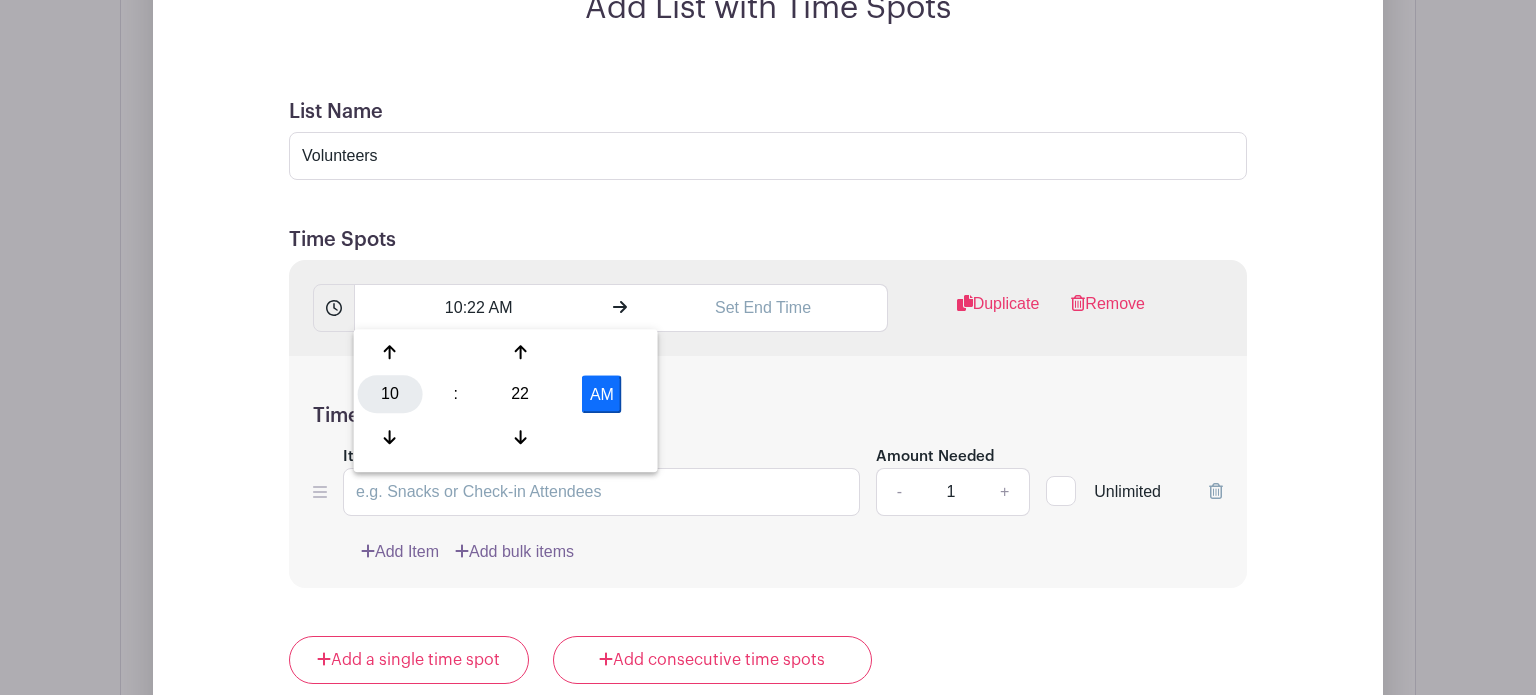 click on "10" at bounding box center (390, 394) 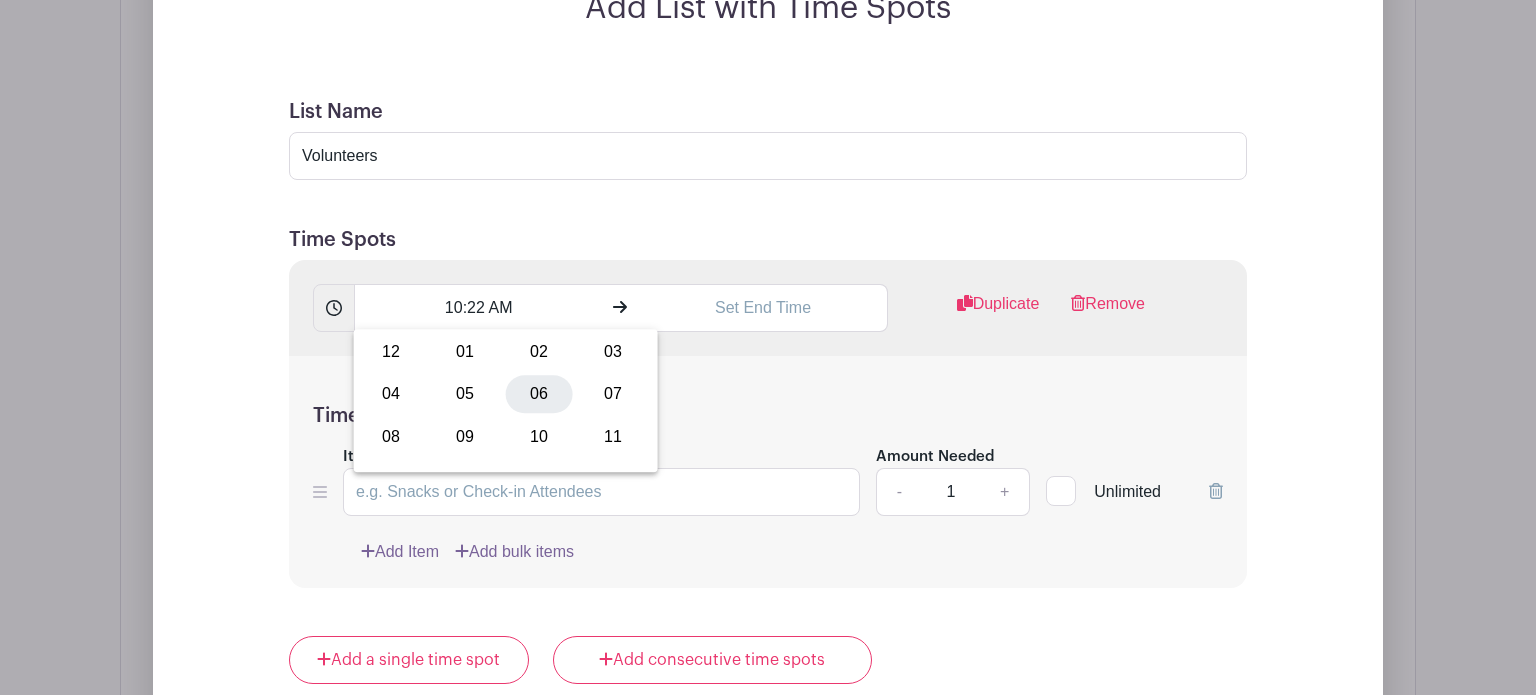 click on "06" at bounding box center (539, 394) 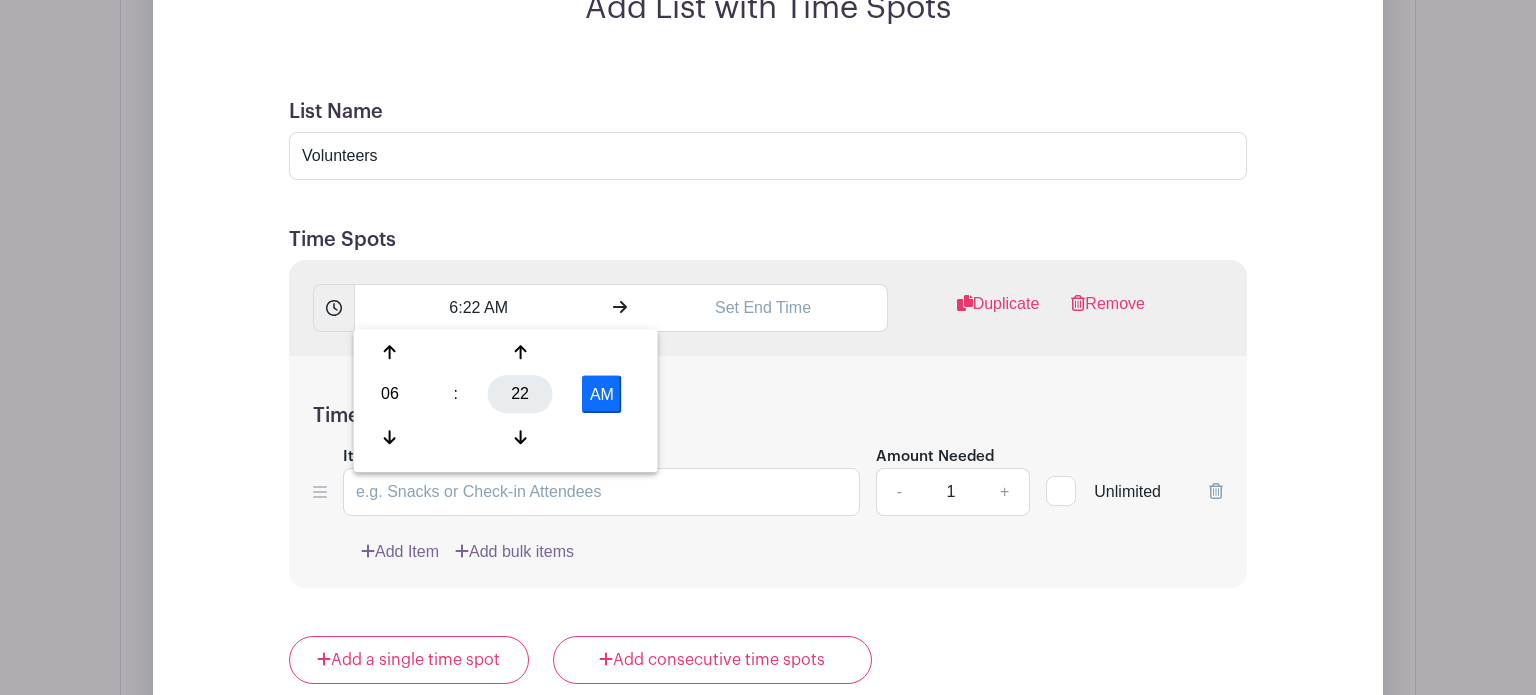 click on "22" at bounding box center [520, 394] 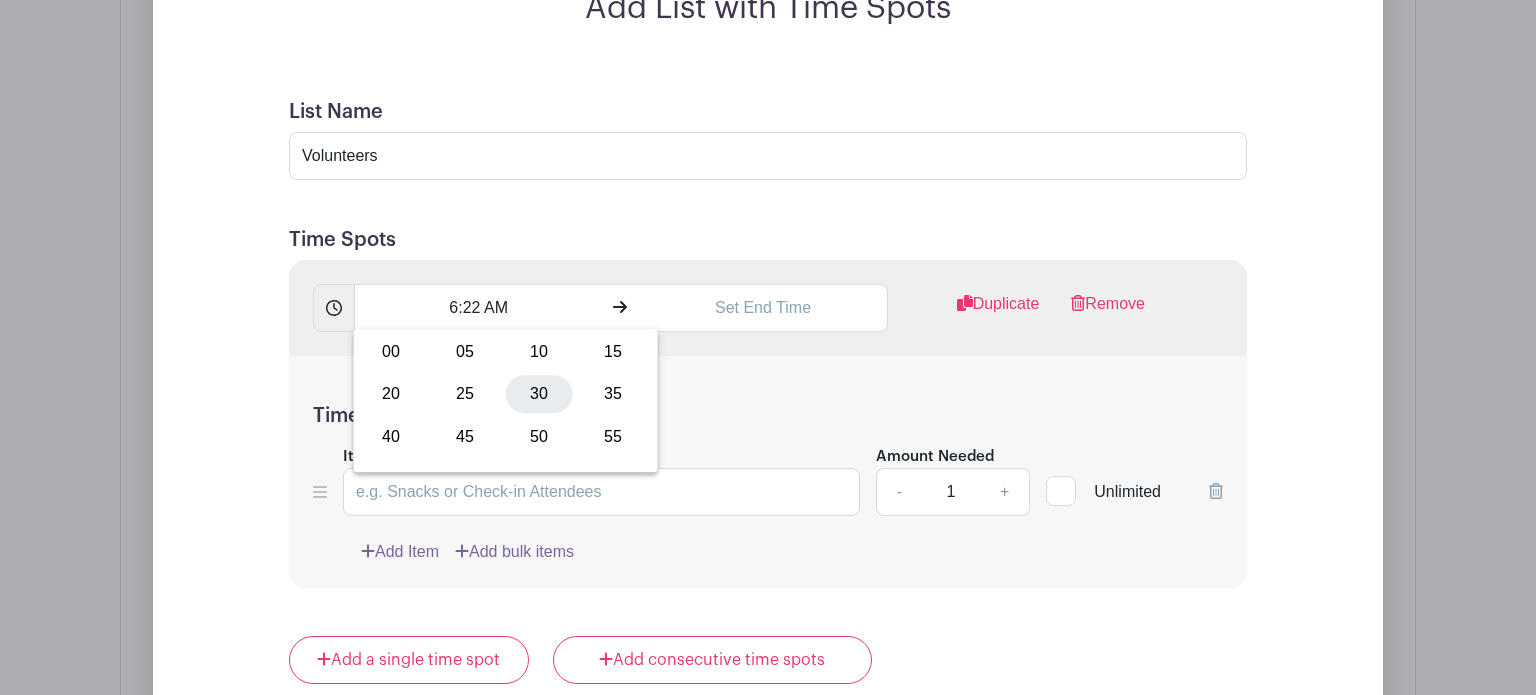 click on "30" at bounding box center (539, 394) 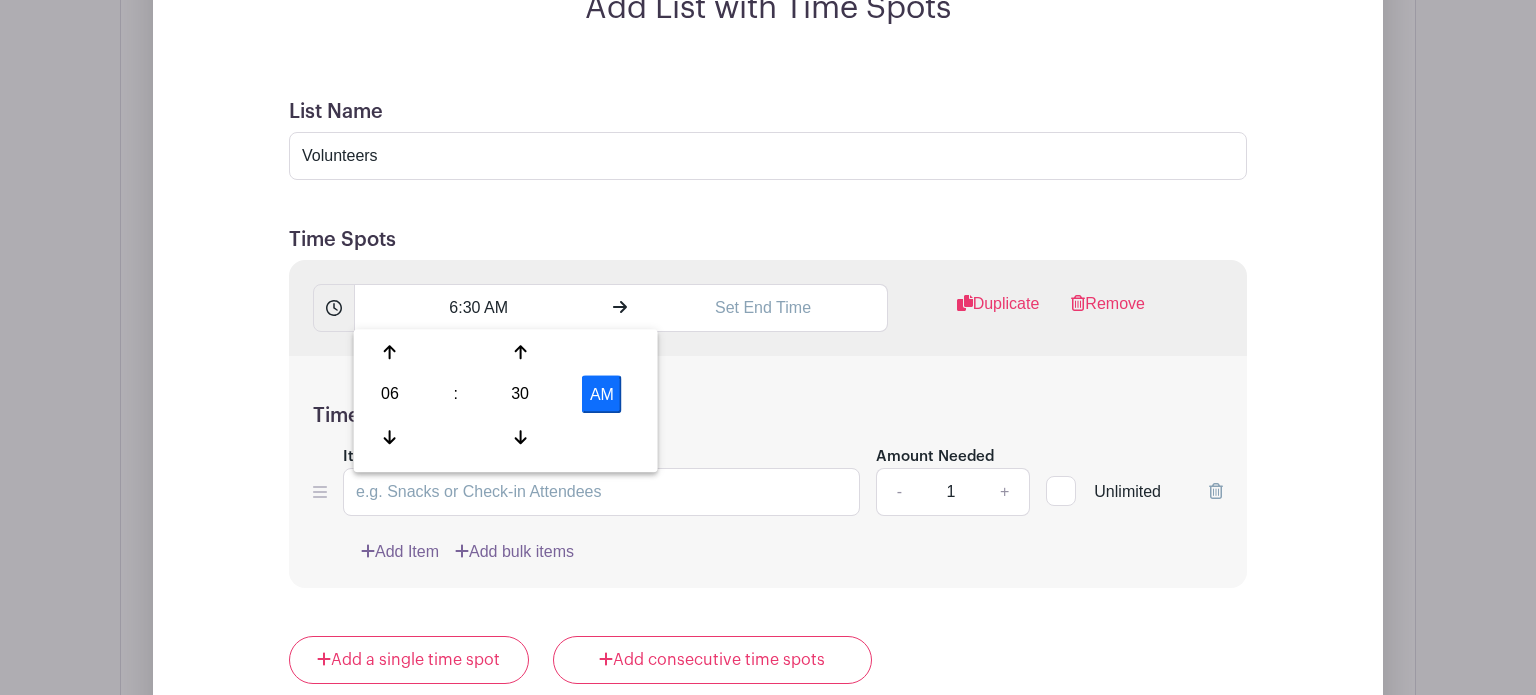 click on "AM" at bounding box center (602, 394) 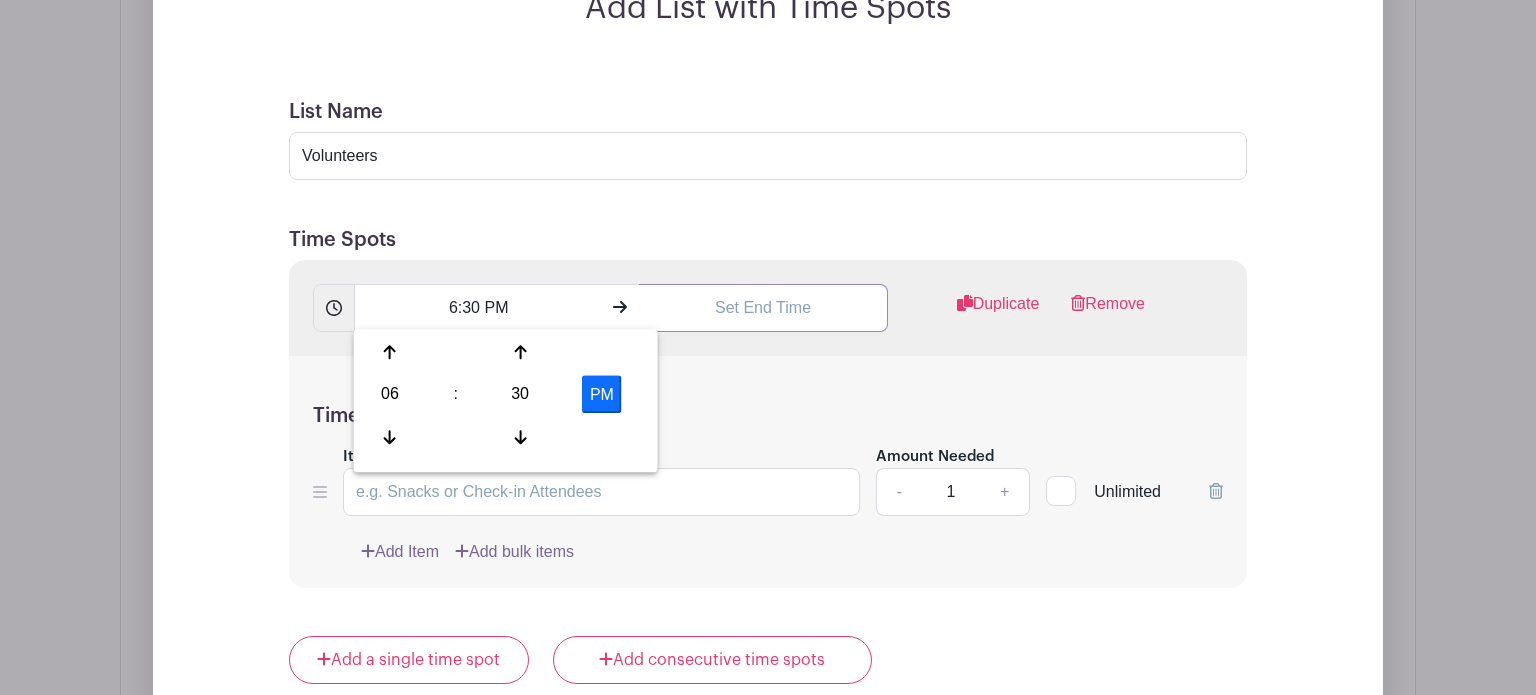 click at bounding box center [763, 308] 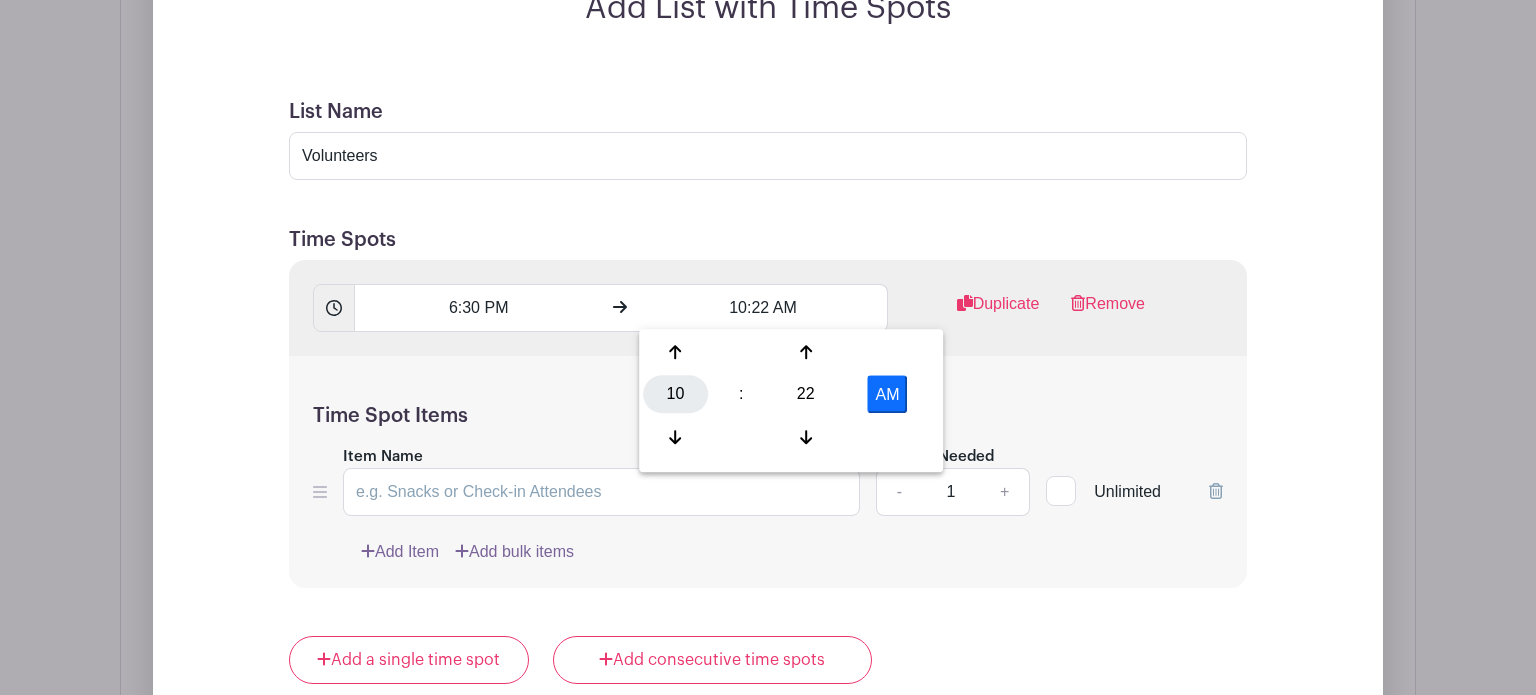 click on "10" at bounding box center [675, 394] 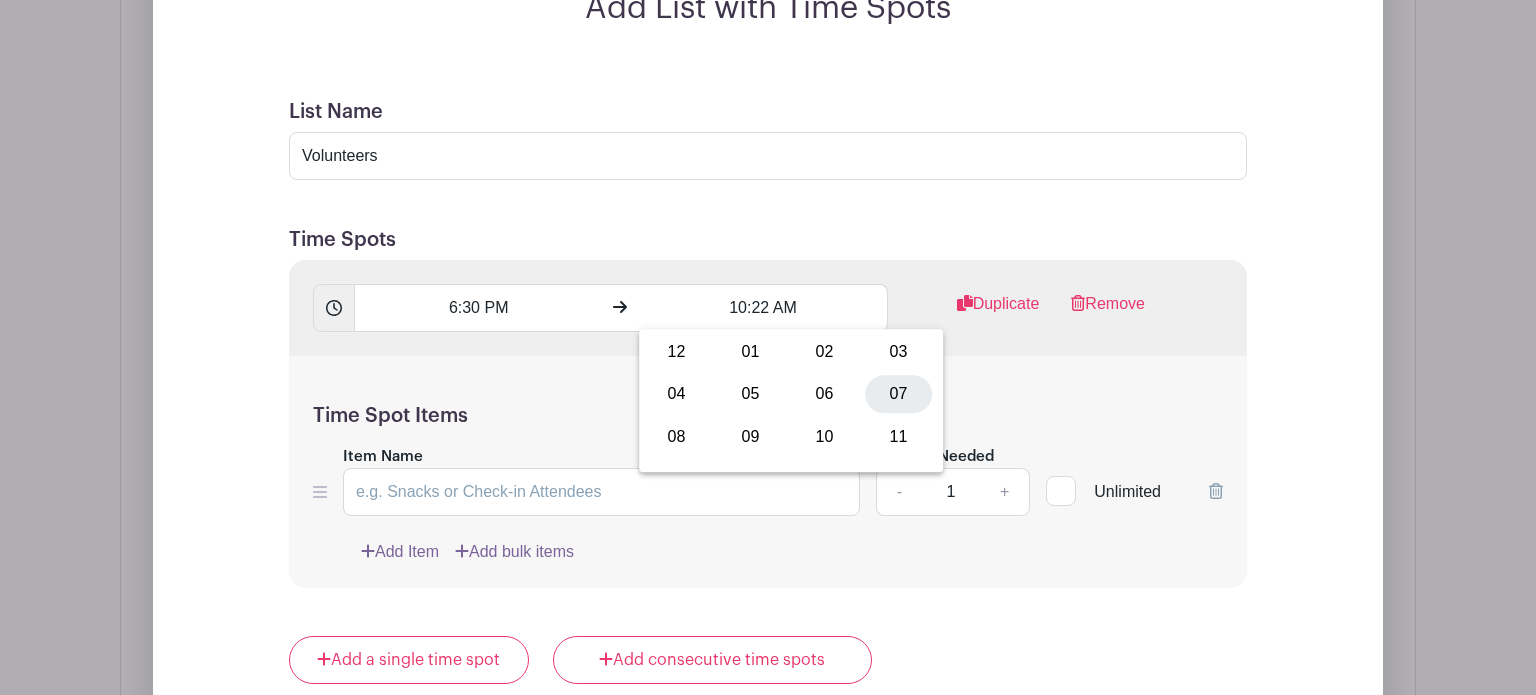 click on "07" at bounding box center [898, 394] 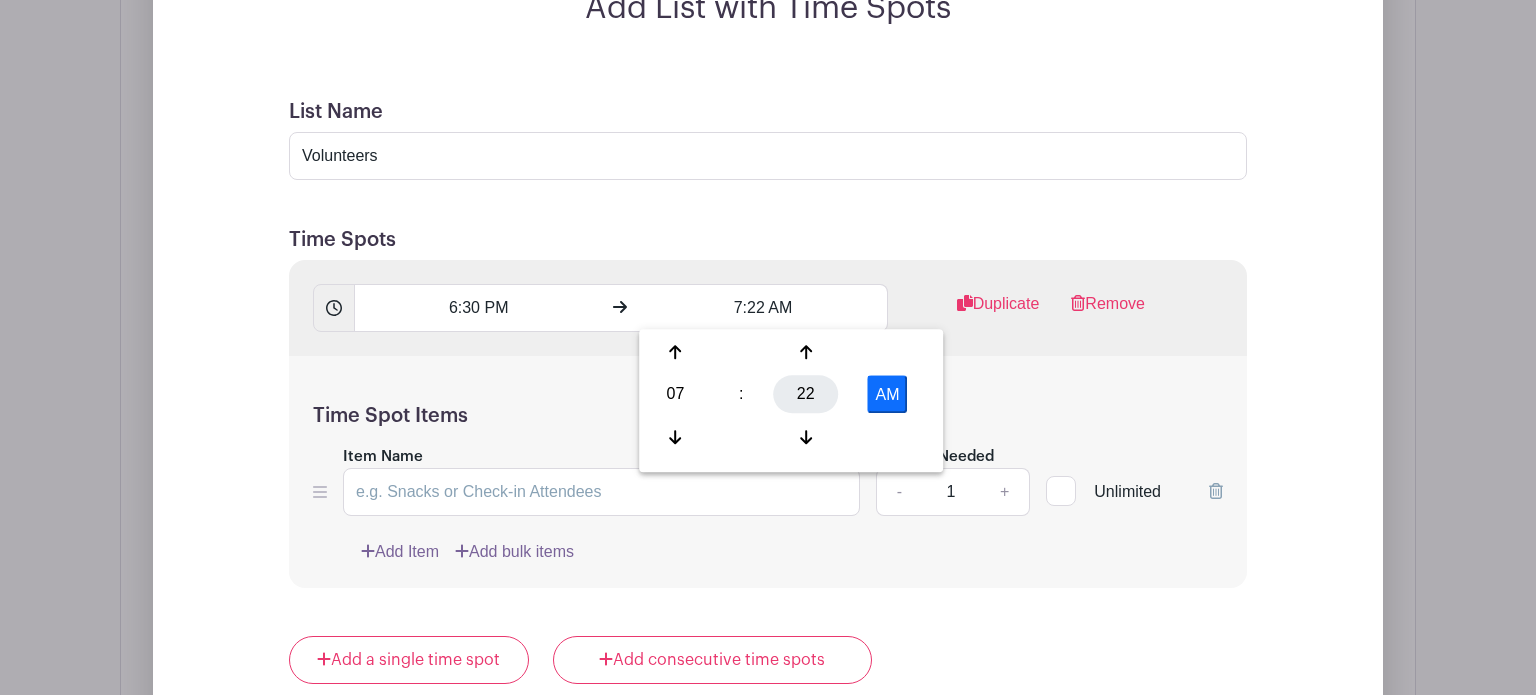 click on "22" at bounding box center [805, 394] 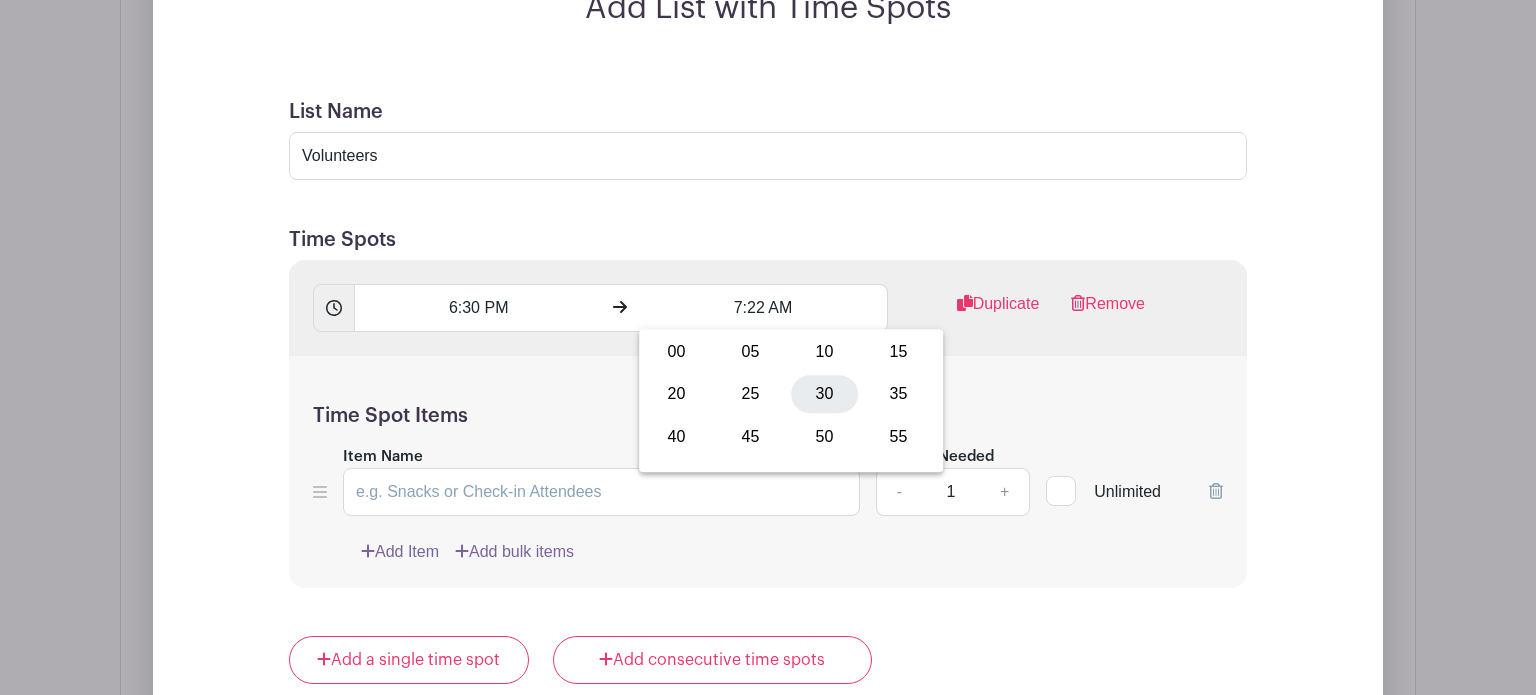 click on "30" at bounding box center [824, 394] 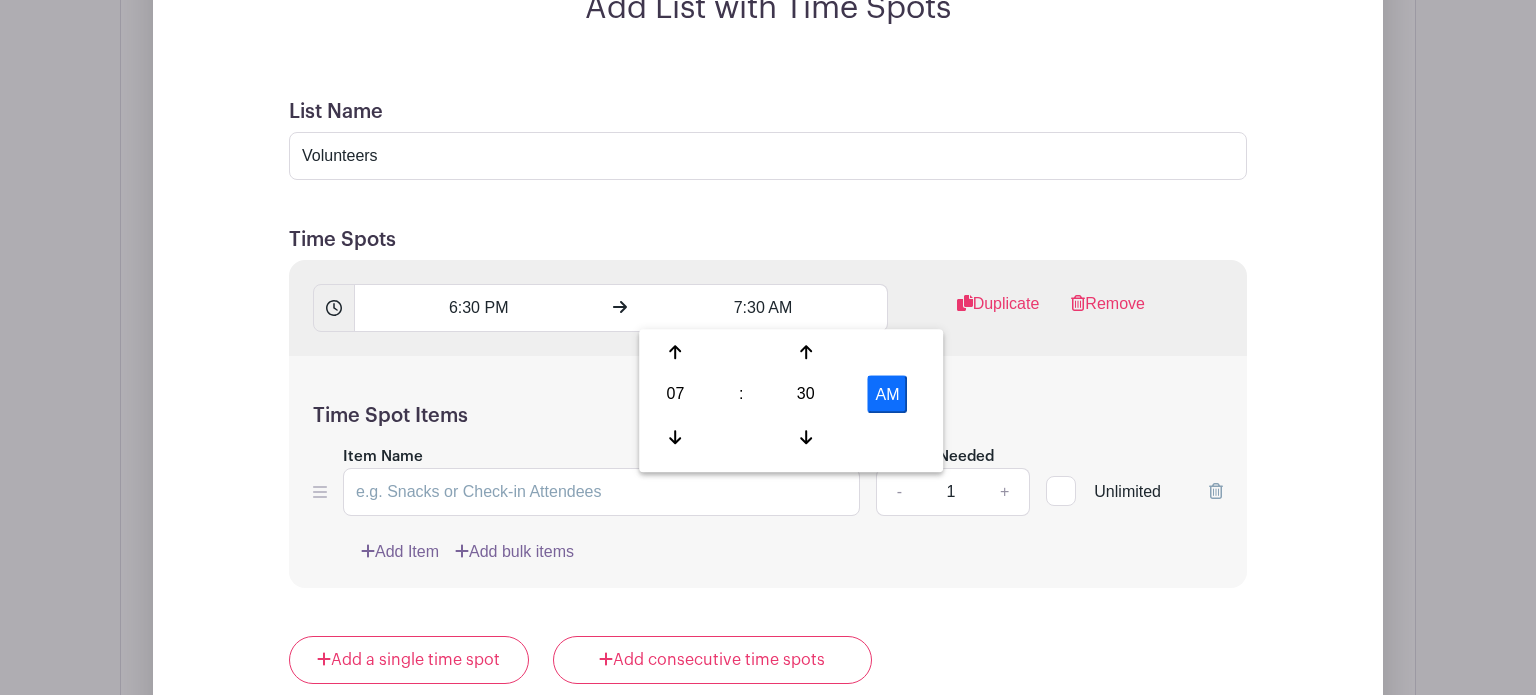 click on "AM" at bounding box center (887, 394) 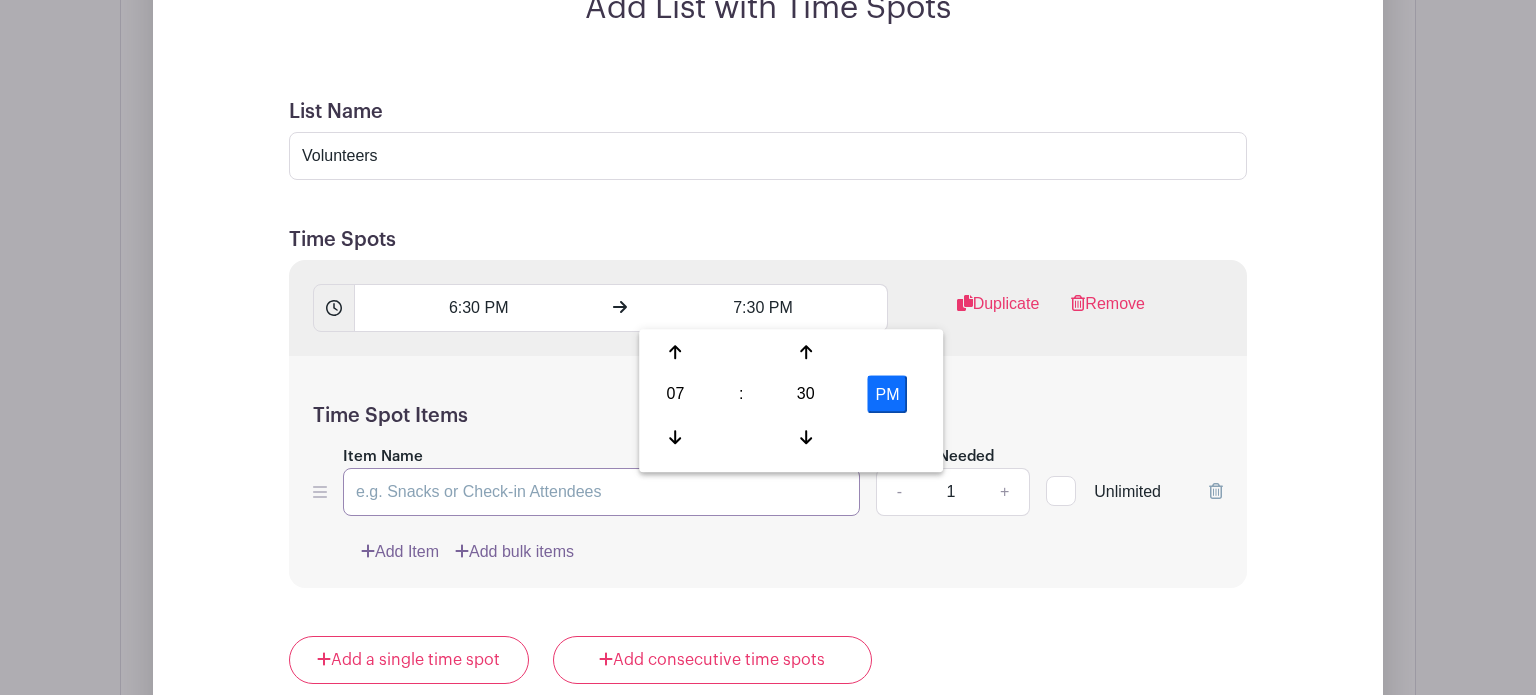 click on "Item Name" at bounding box center [601, 492] 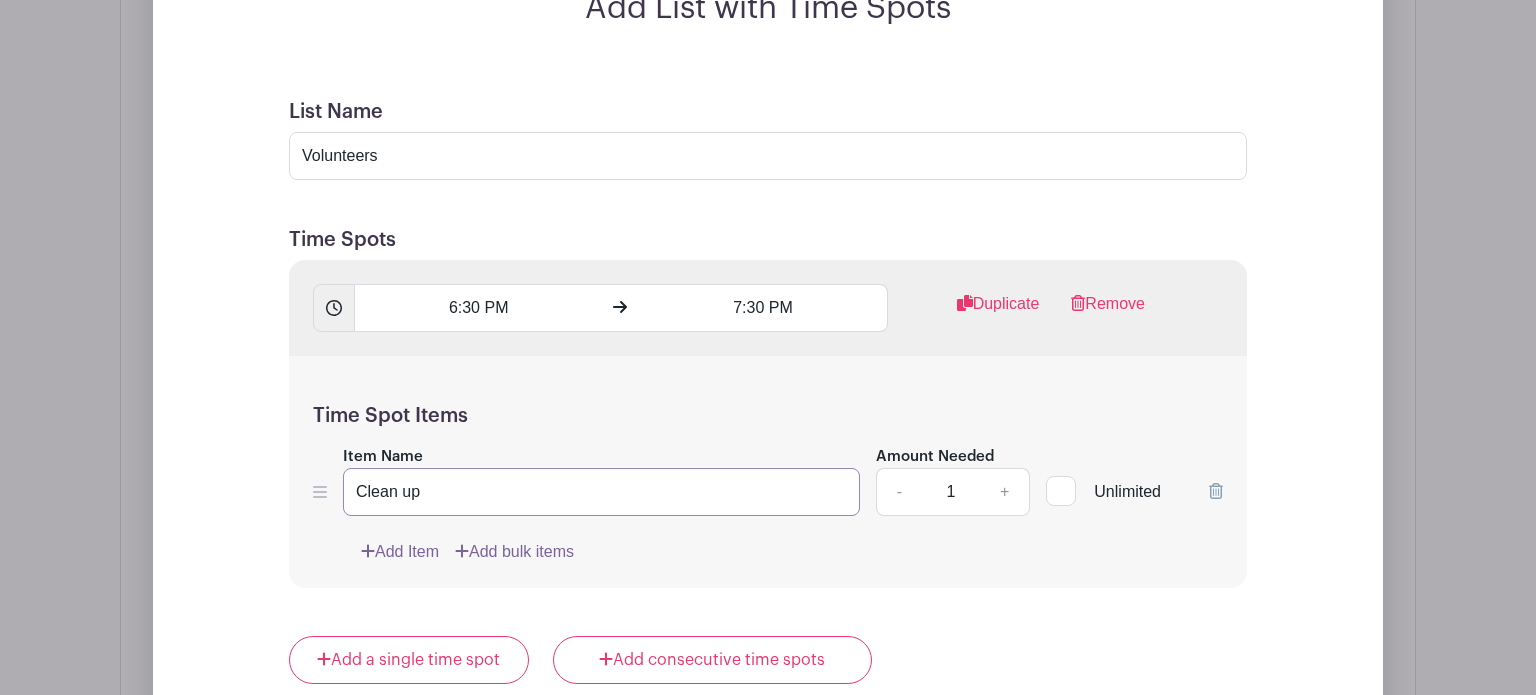 type on "Clean up" 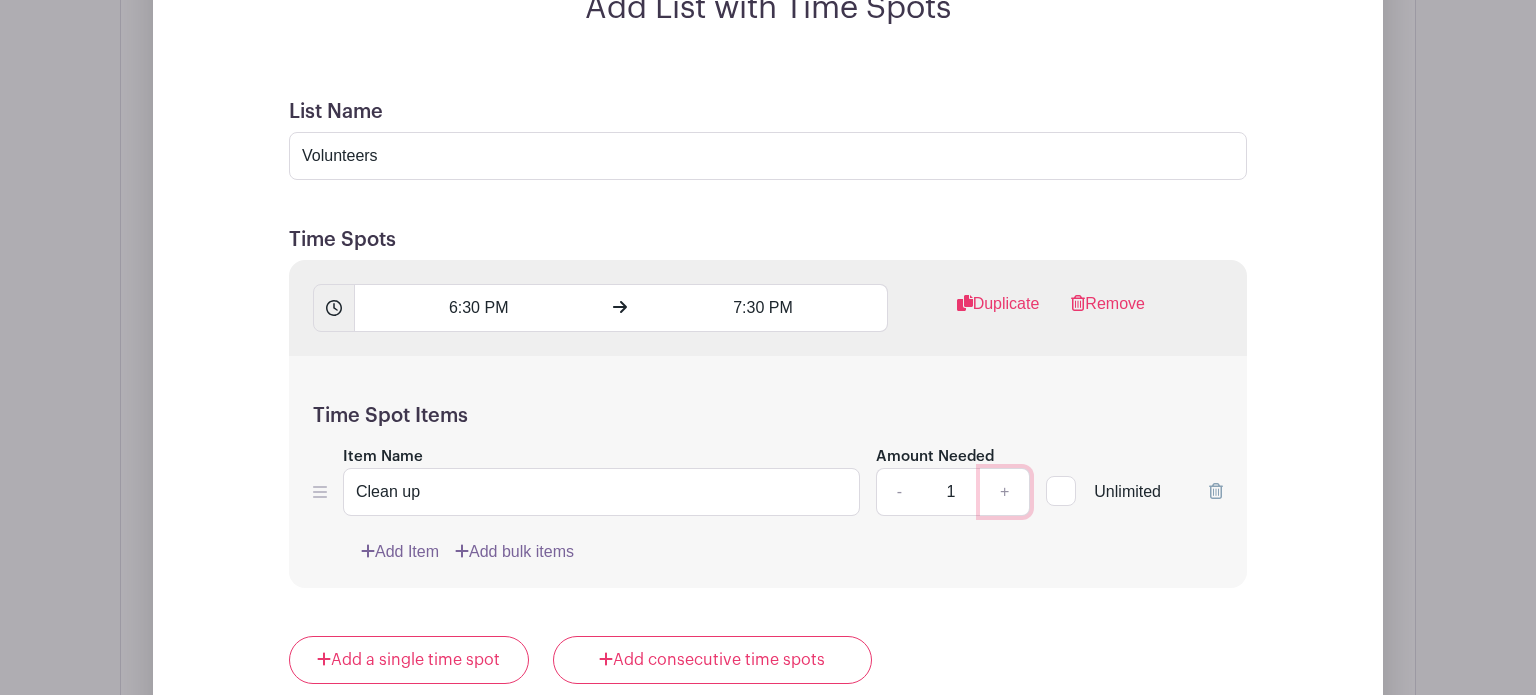 click on "+" at bounding box center (1005, 492) 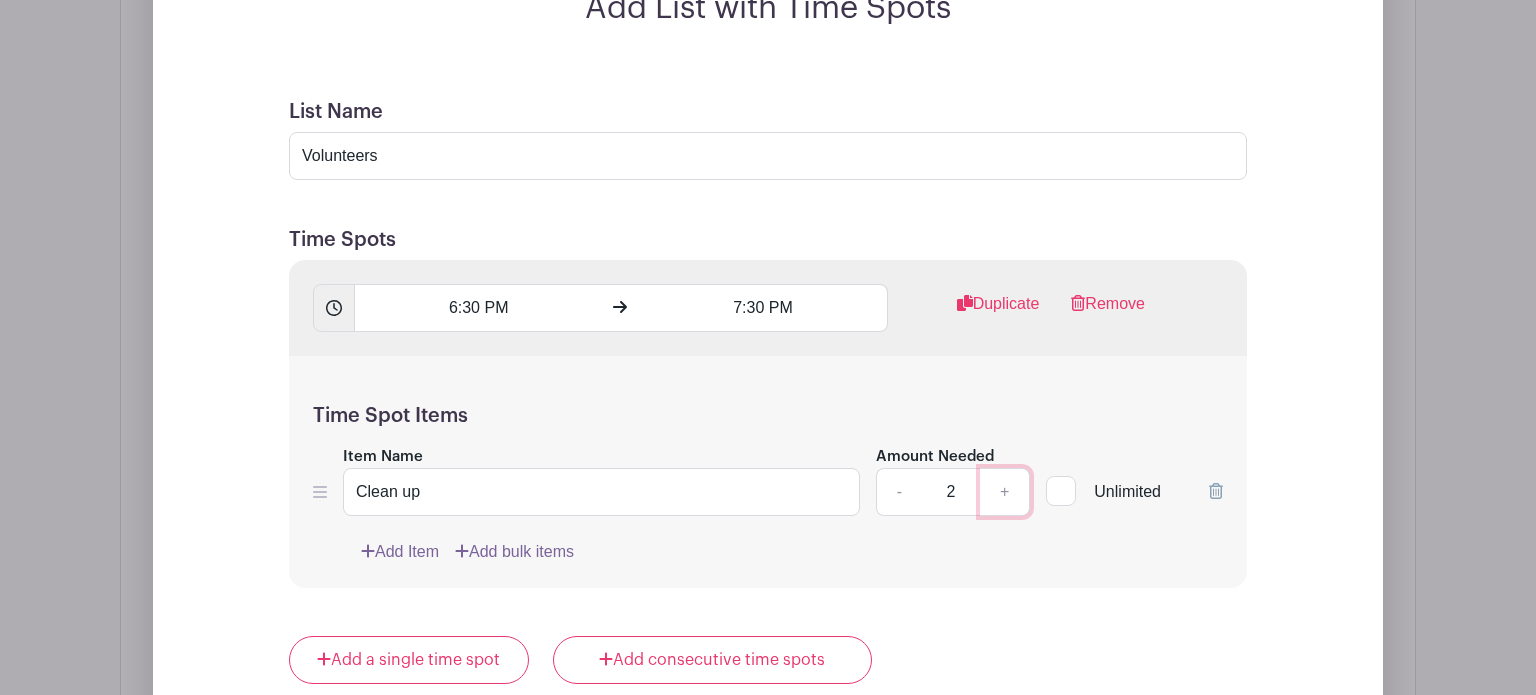 click on "+" at bounding box center (1005, 492) 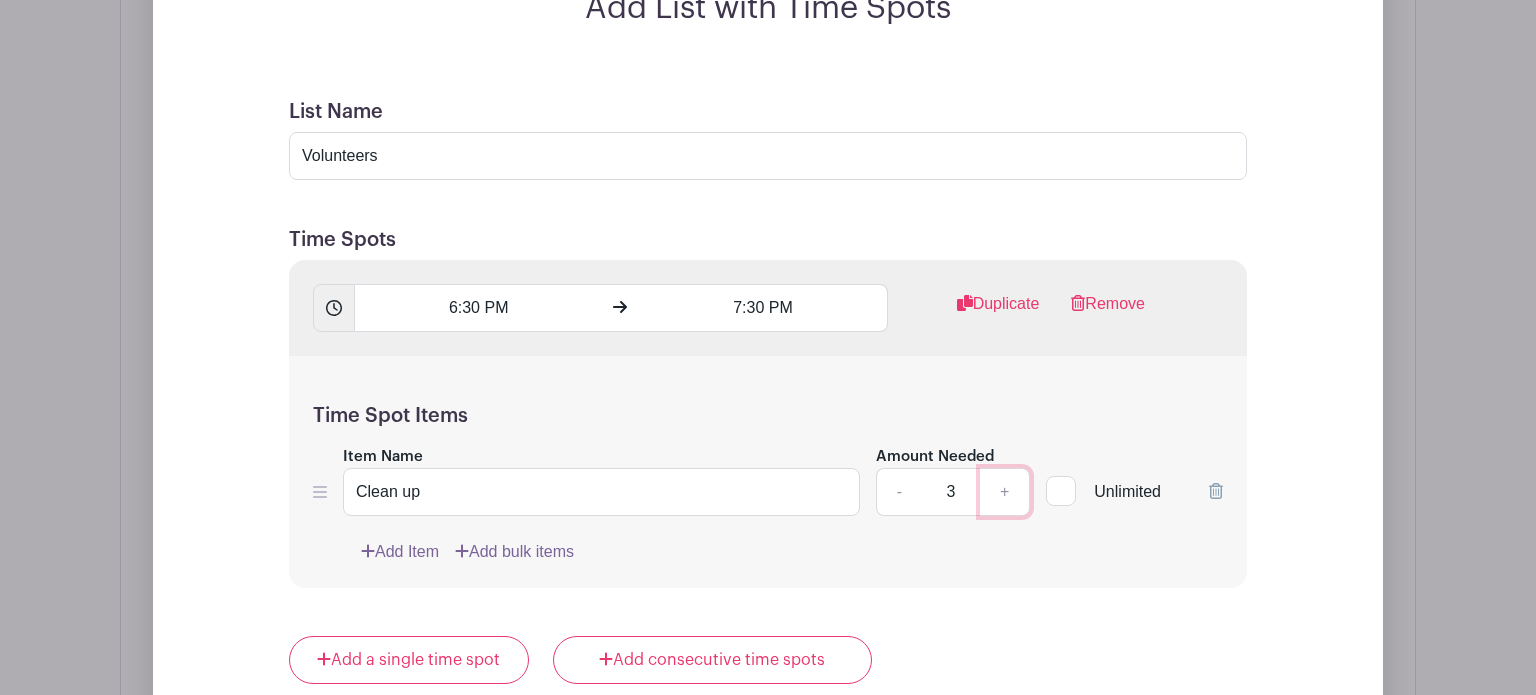 click on "+" at bounding box center (1005, 492) 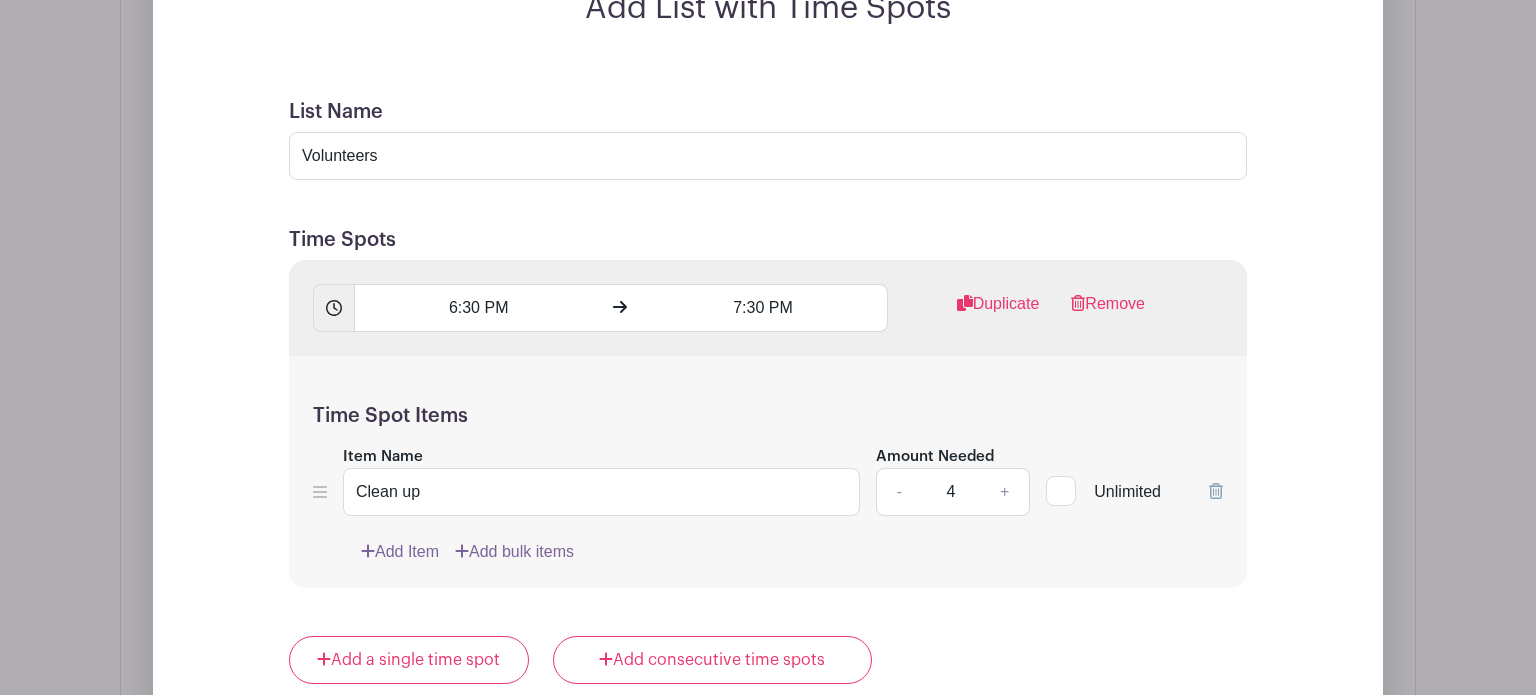 click on "Add Item
Add bulk items" at bounding box center [792, 552] 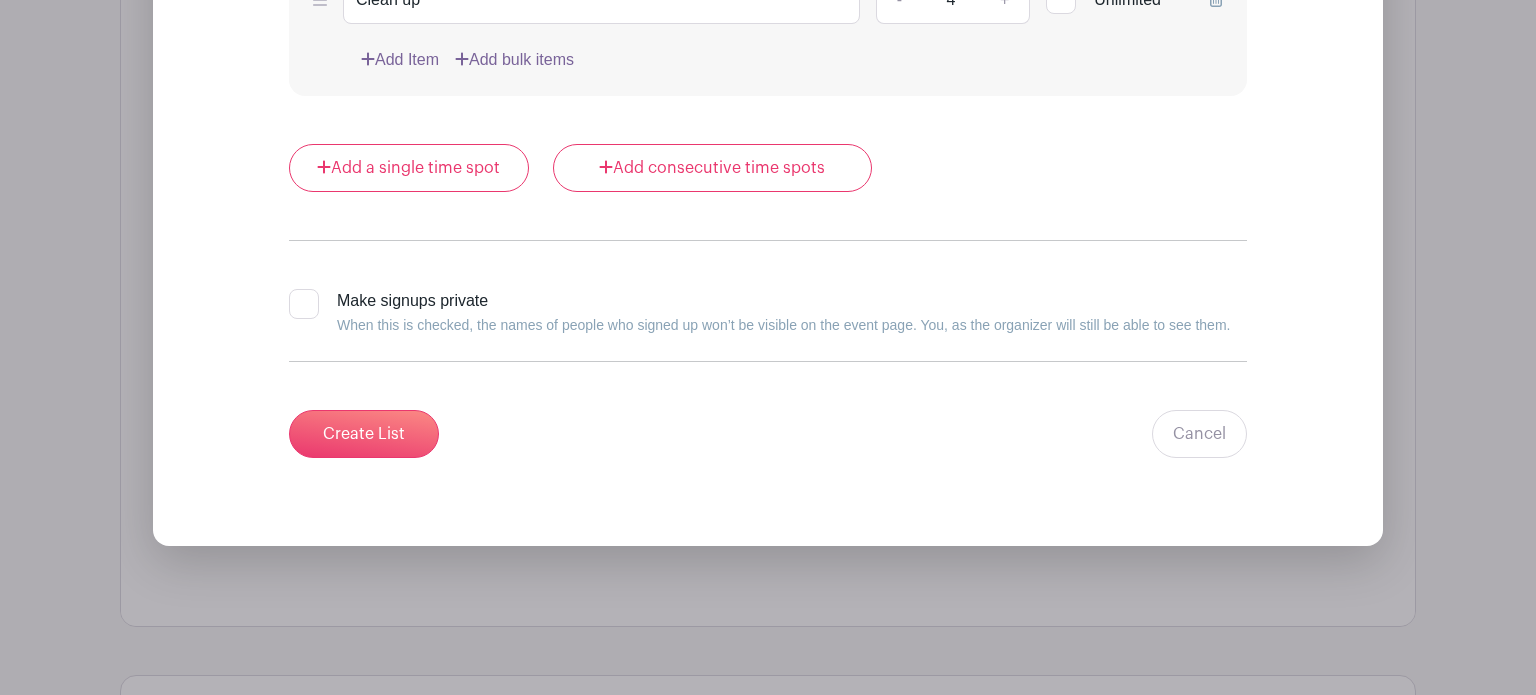 scroll, scrollTop: 2868, scrollLeft: 0, axis: vertical 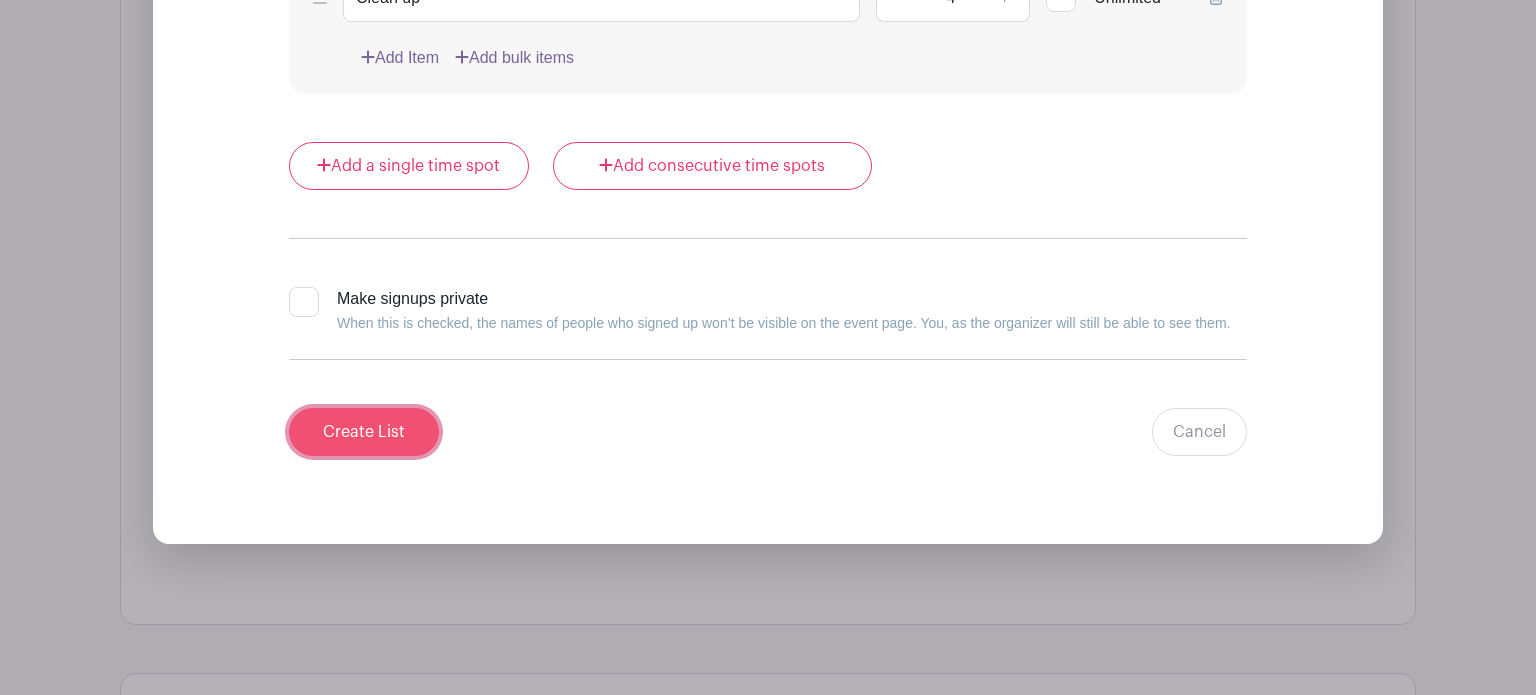 click on "Create List" at bounding box center (364, 432) 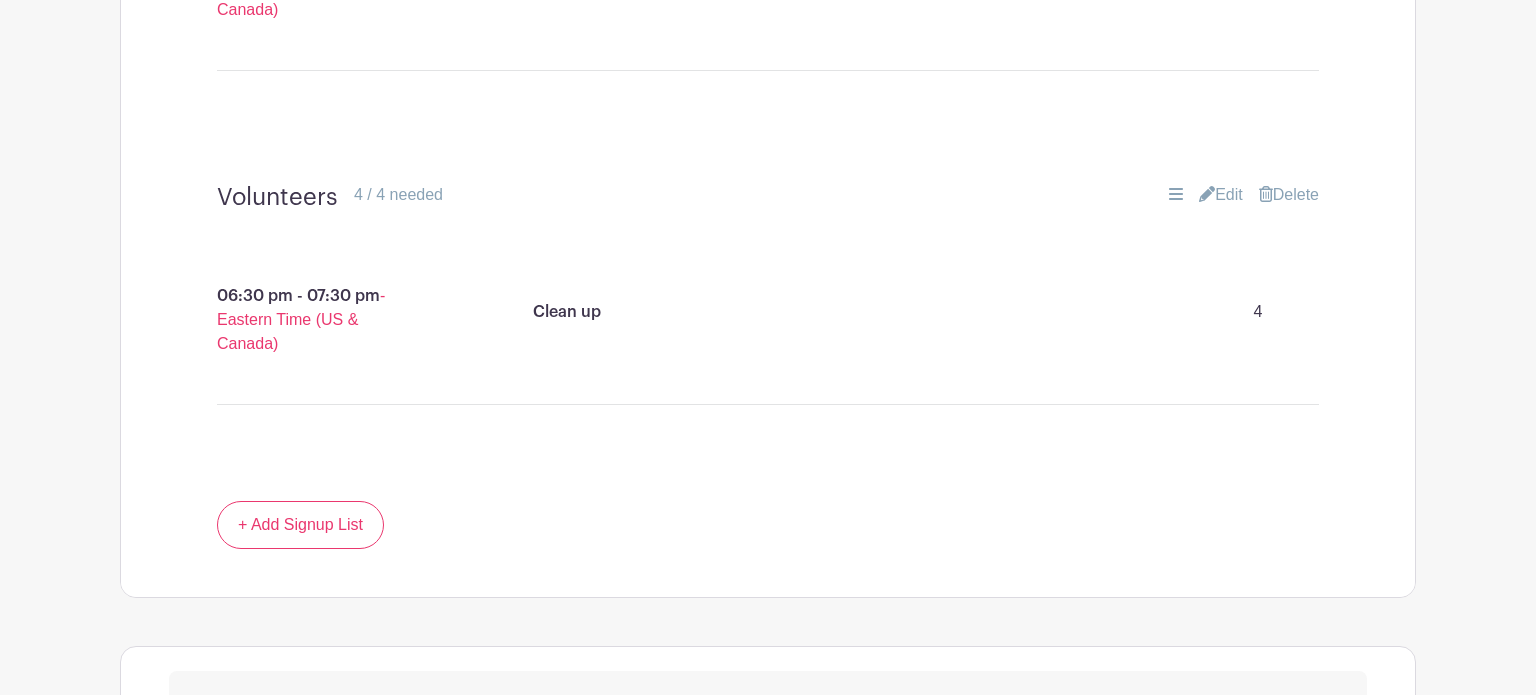 scroll, scrollTop: 1886, scrollLeft: 0, axis: vertical 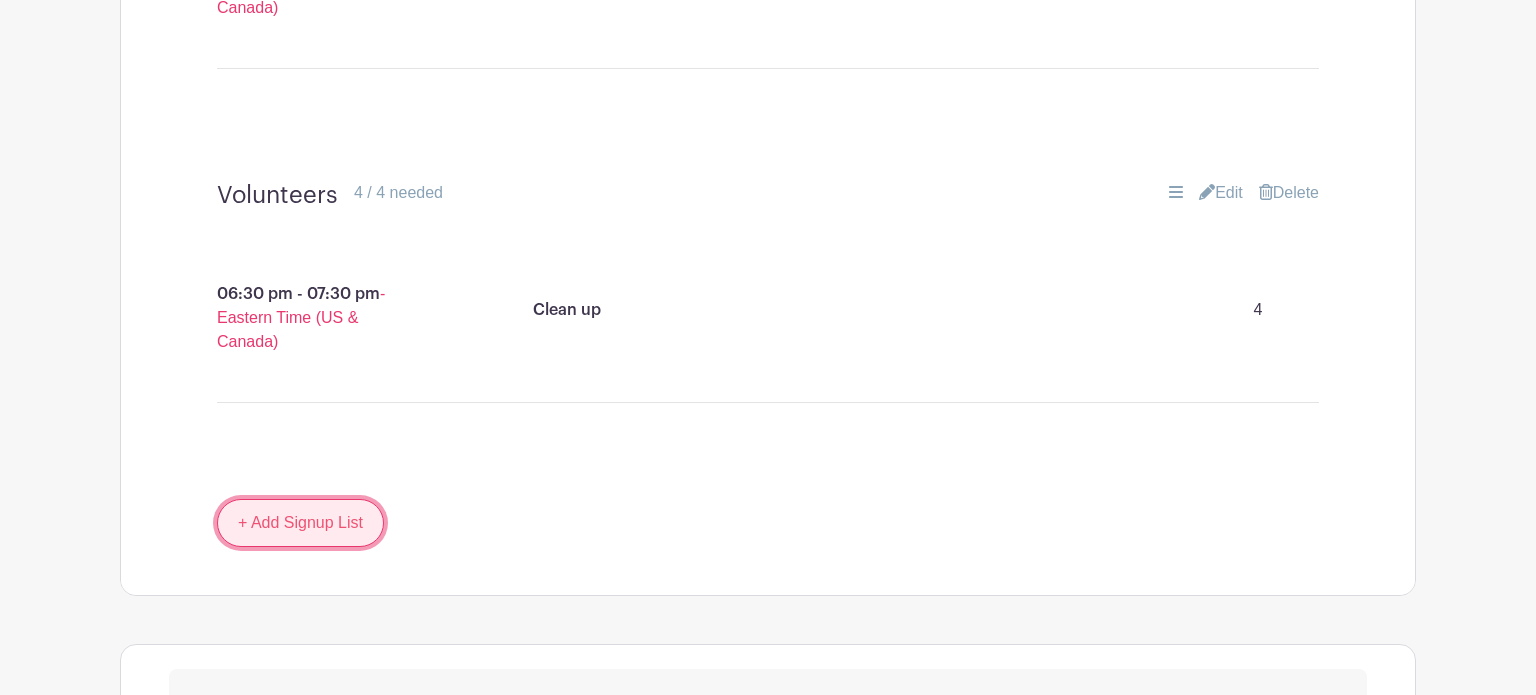 click on "+ Add Signup List" at bounding box center [300, 523] 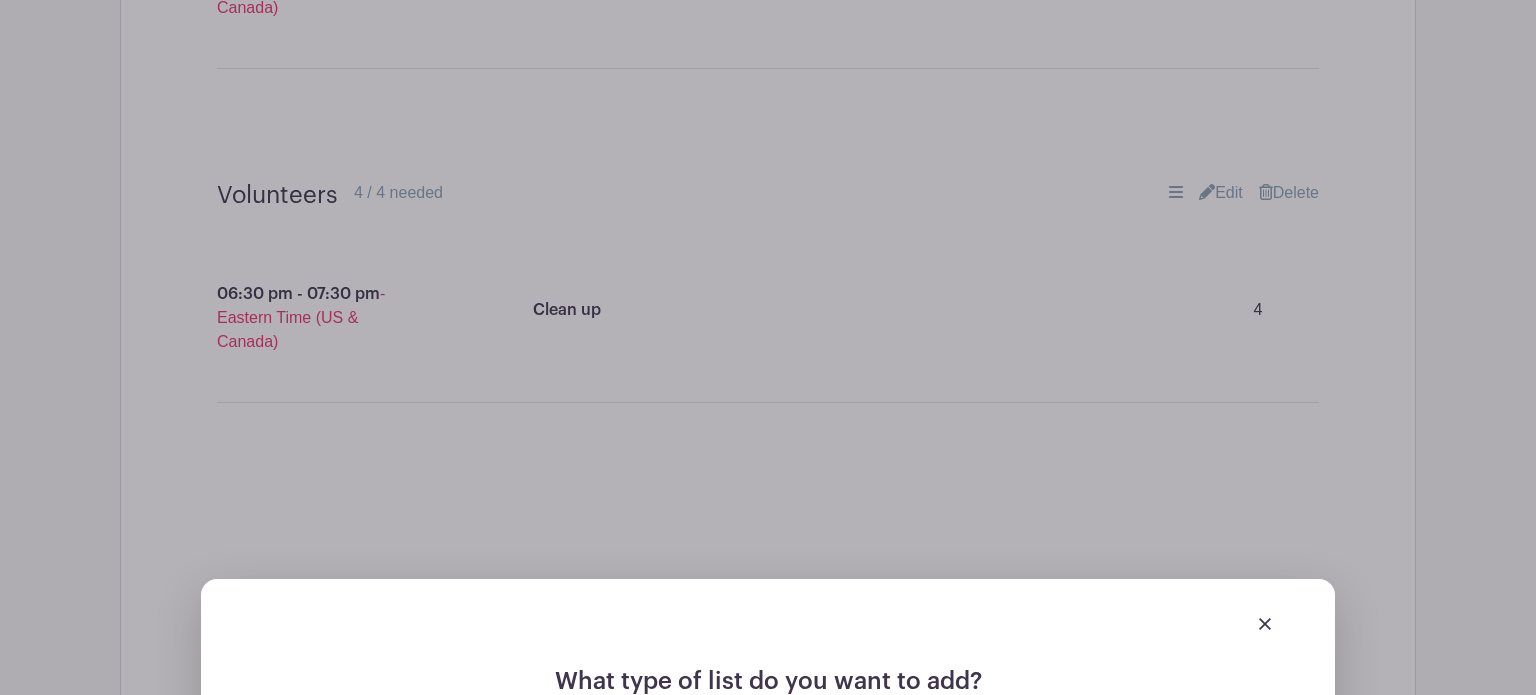 scroll, scrollTop: 2636, scrollLeft: 0, axis: vertical 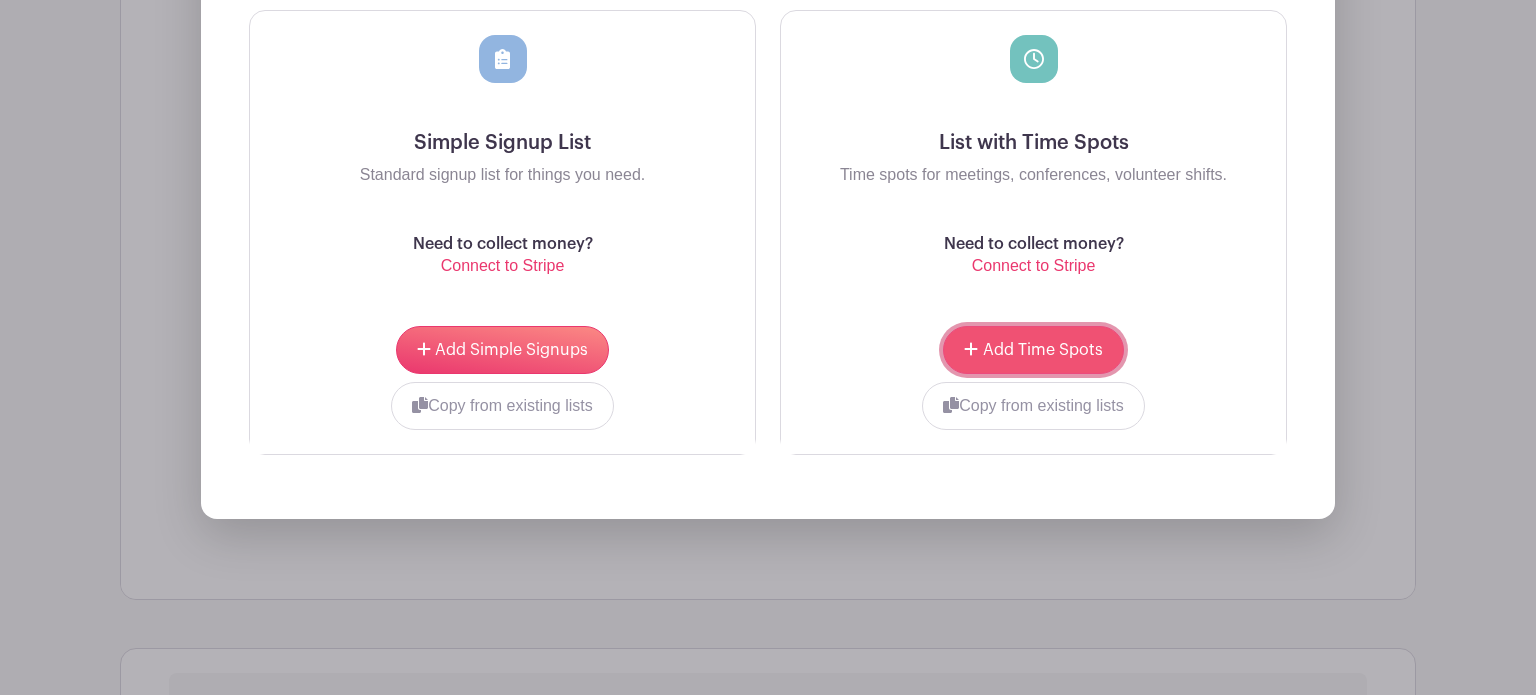 click on "Add Time Spots" at bounding box center (1043, 350) 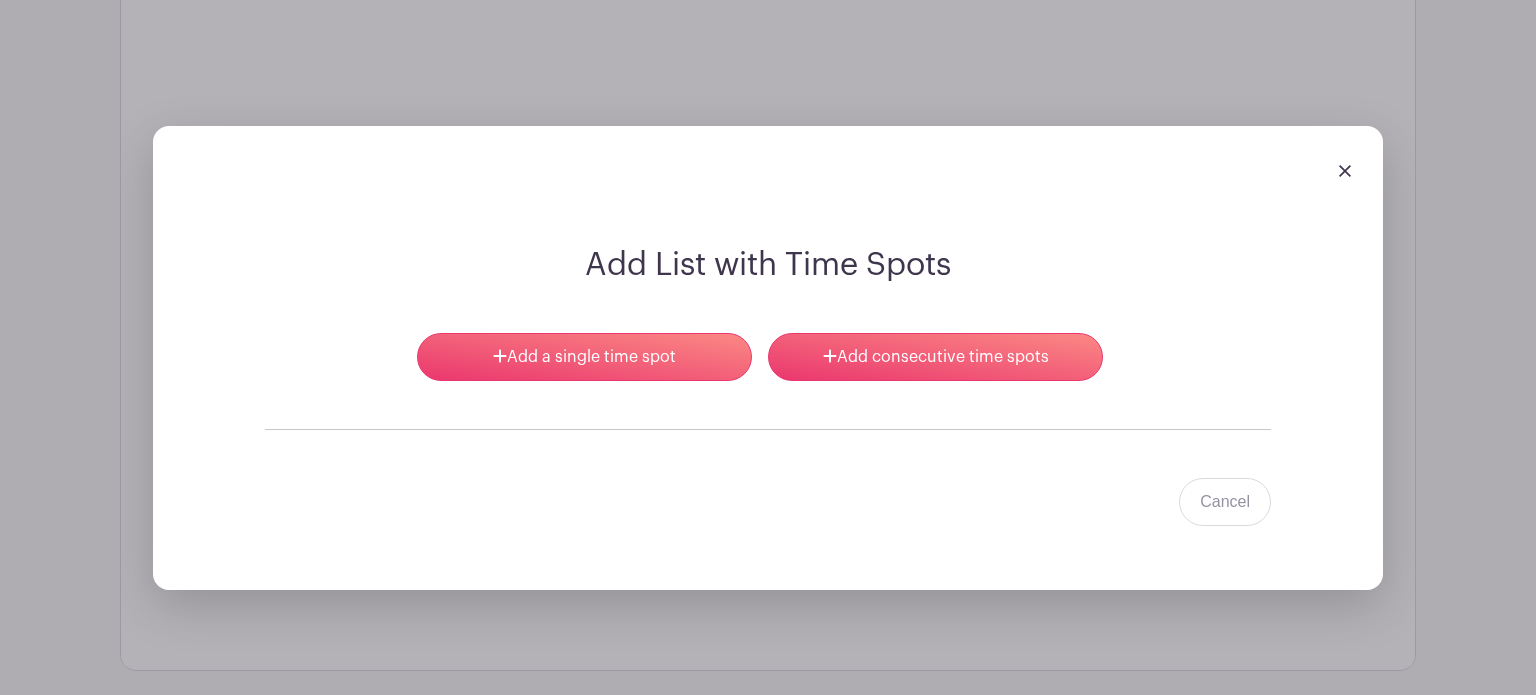 scroll, scrollTop: 2453, scrollLeft: 0, axis: vertical 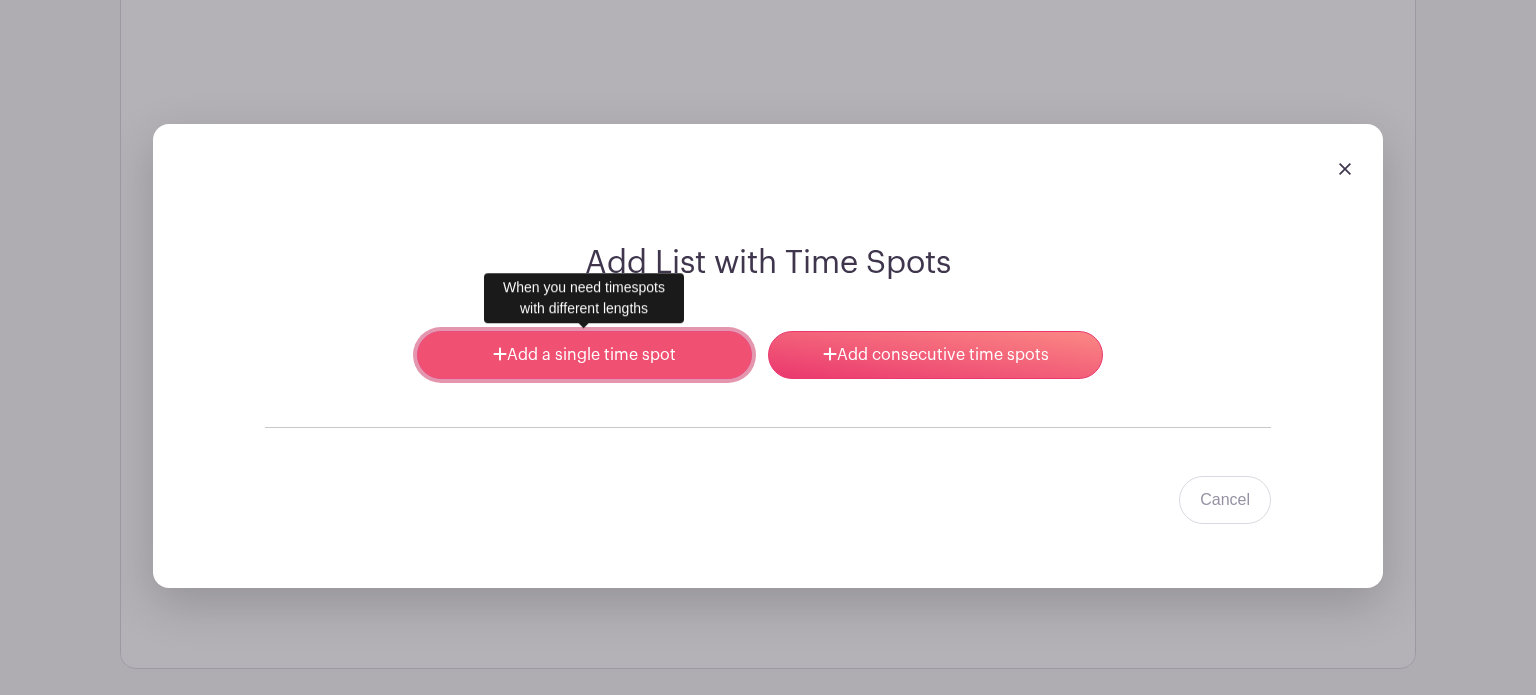 click on "Add a single time spot" at bounding box center [584, 355] 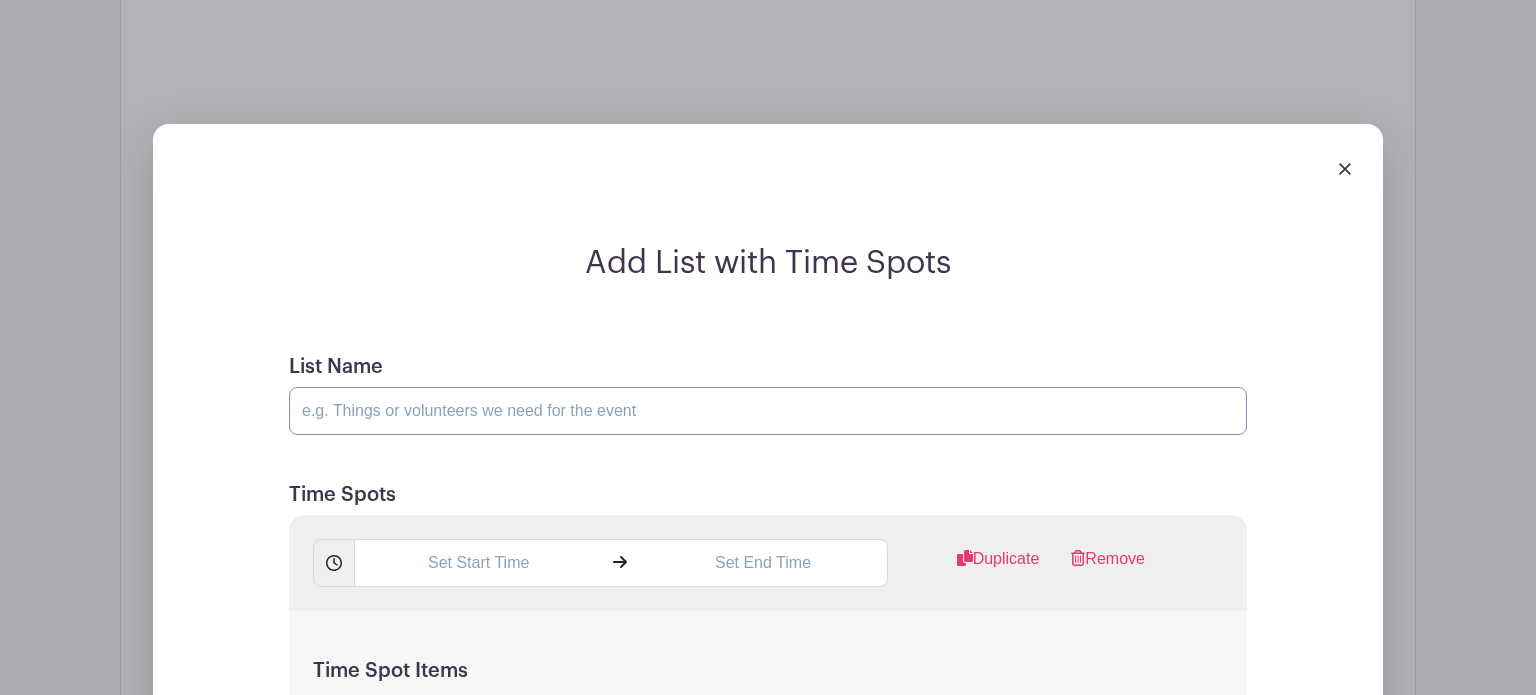 click on "List Name" at bounding box center (768, 411) 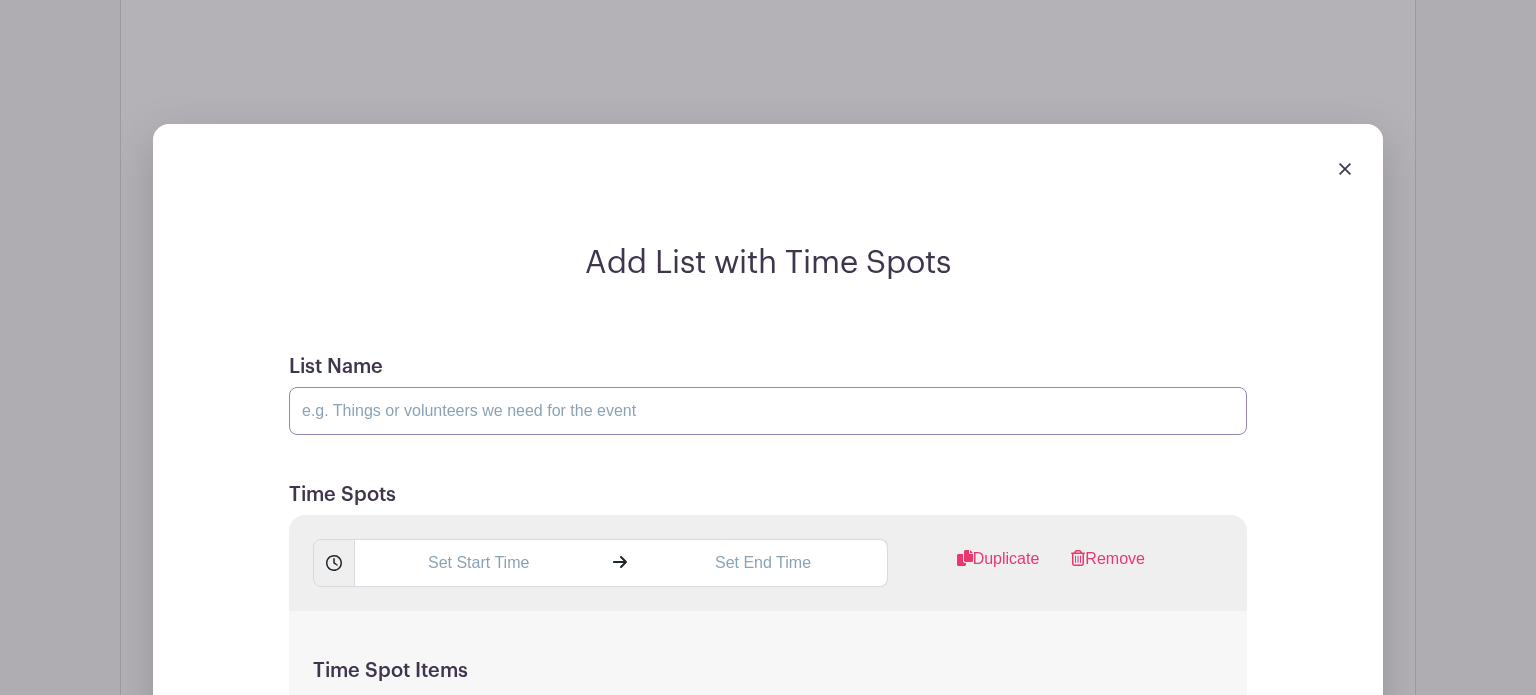 type on "Volunteers" 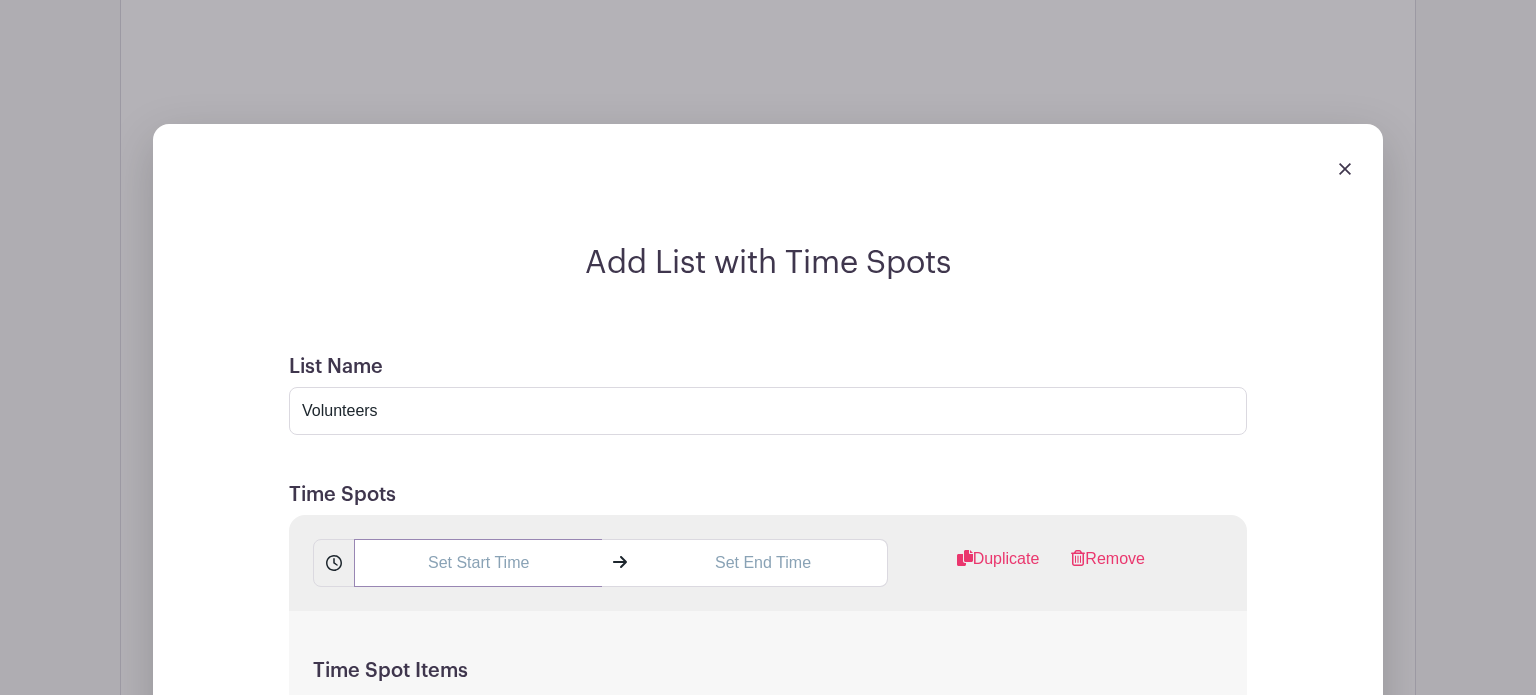 click at bounding box center [478, 563] 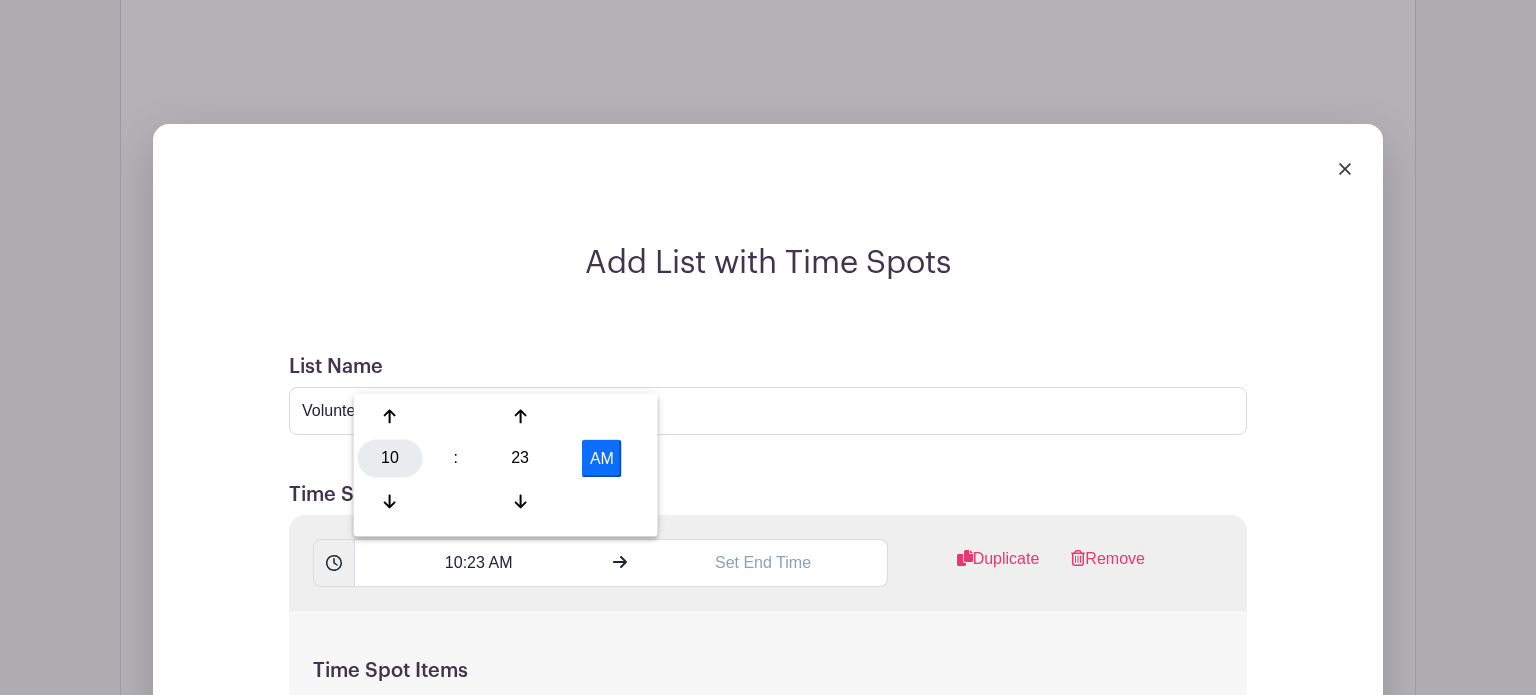 click on "10" at bounding box center [390, 459] 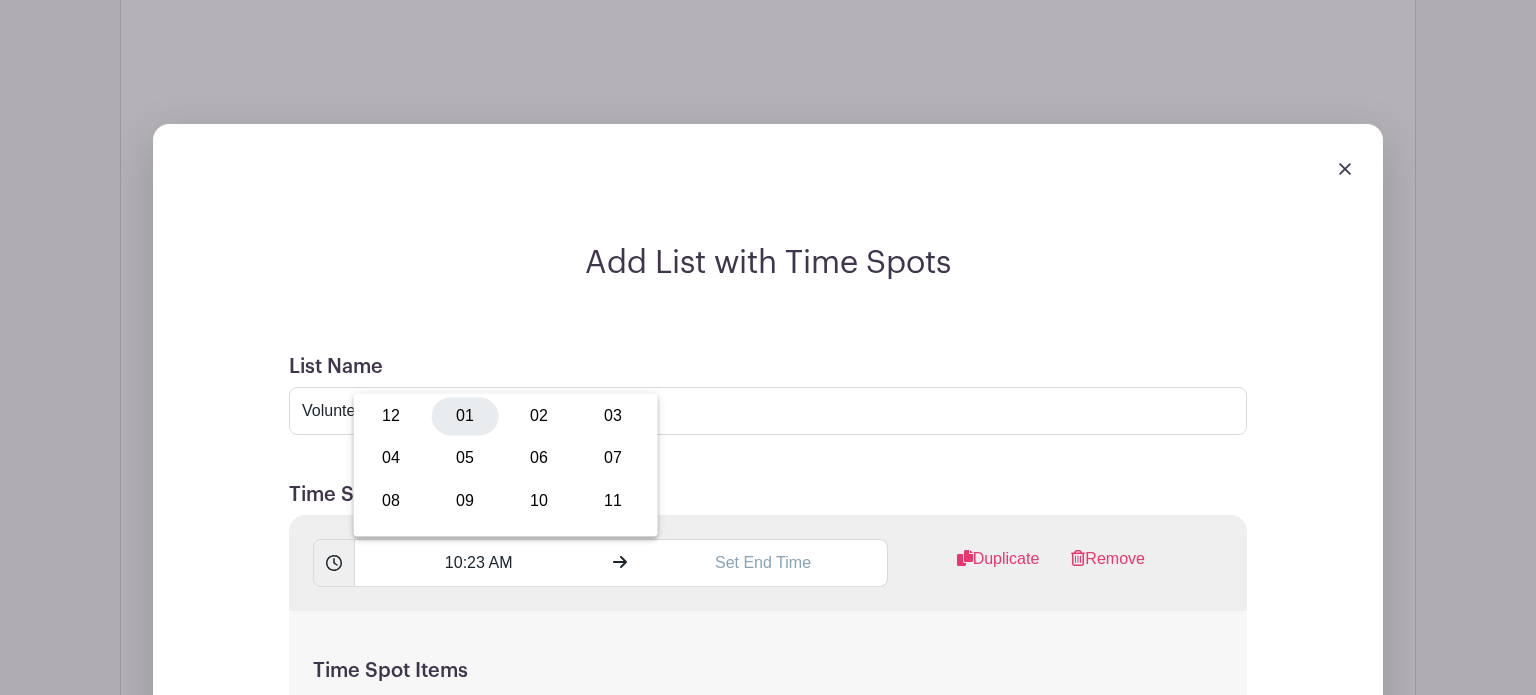 click on "01" at bounding box center (465, 417) 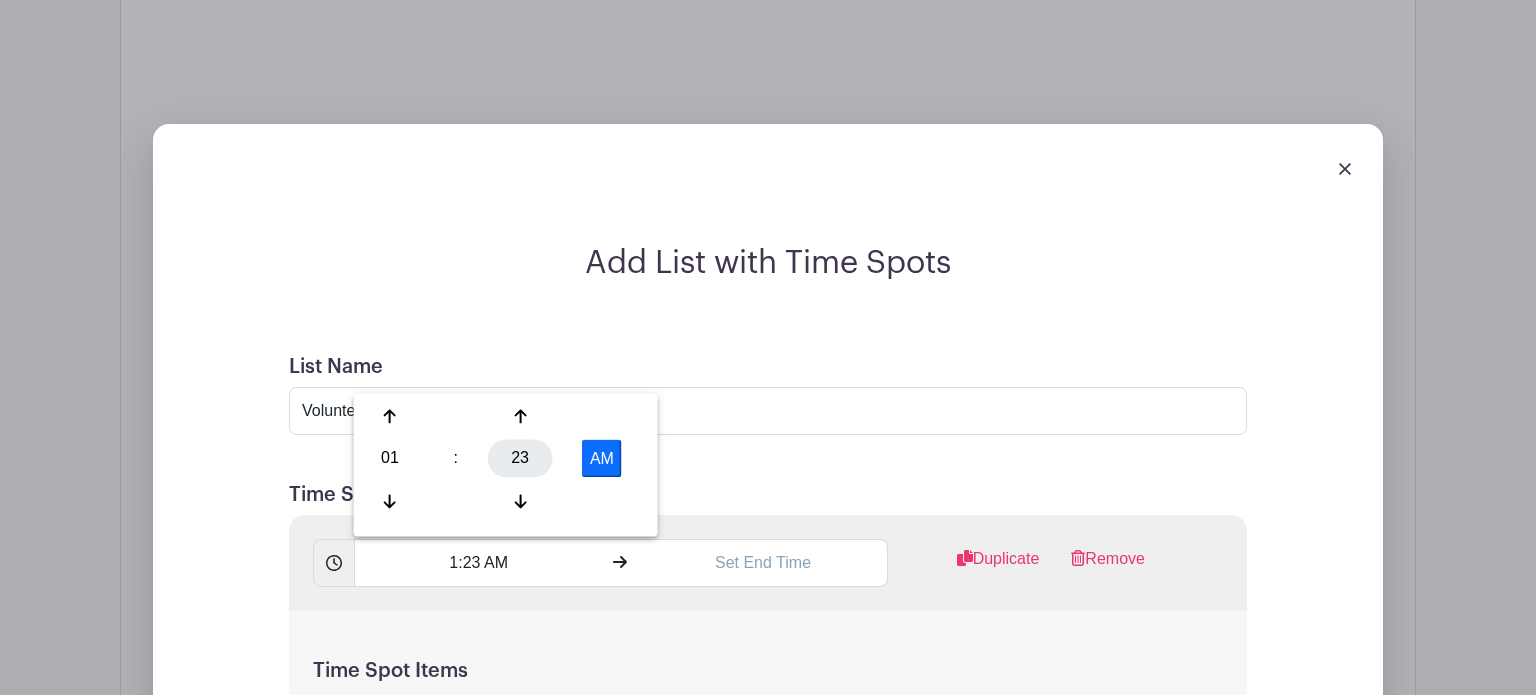 click on "23" at bounding box center (520, 459) 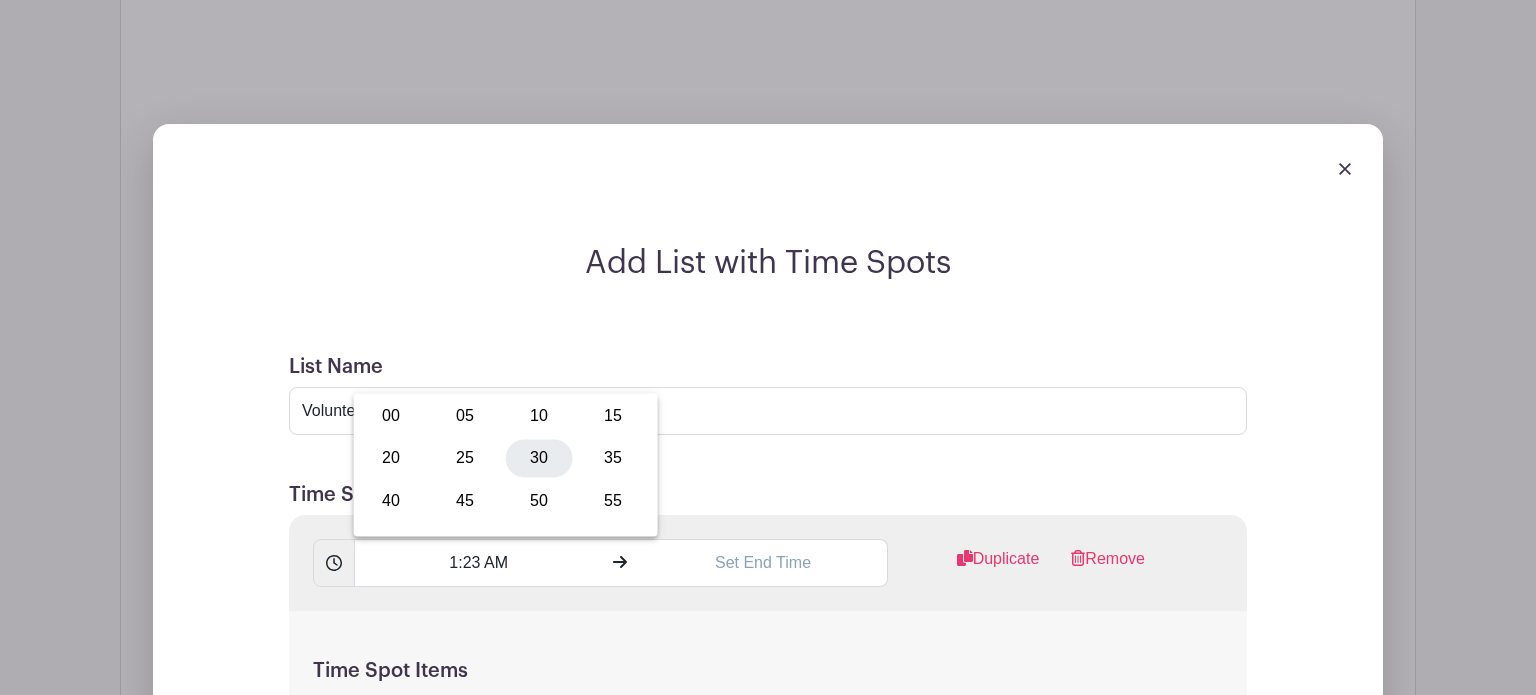 click on "30" at bounding box center [539, 459] 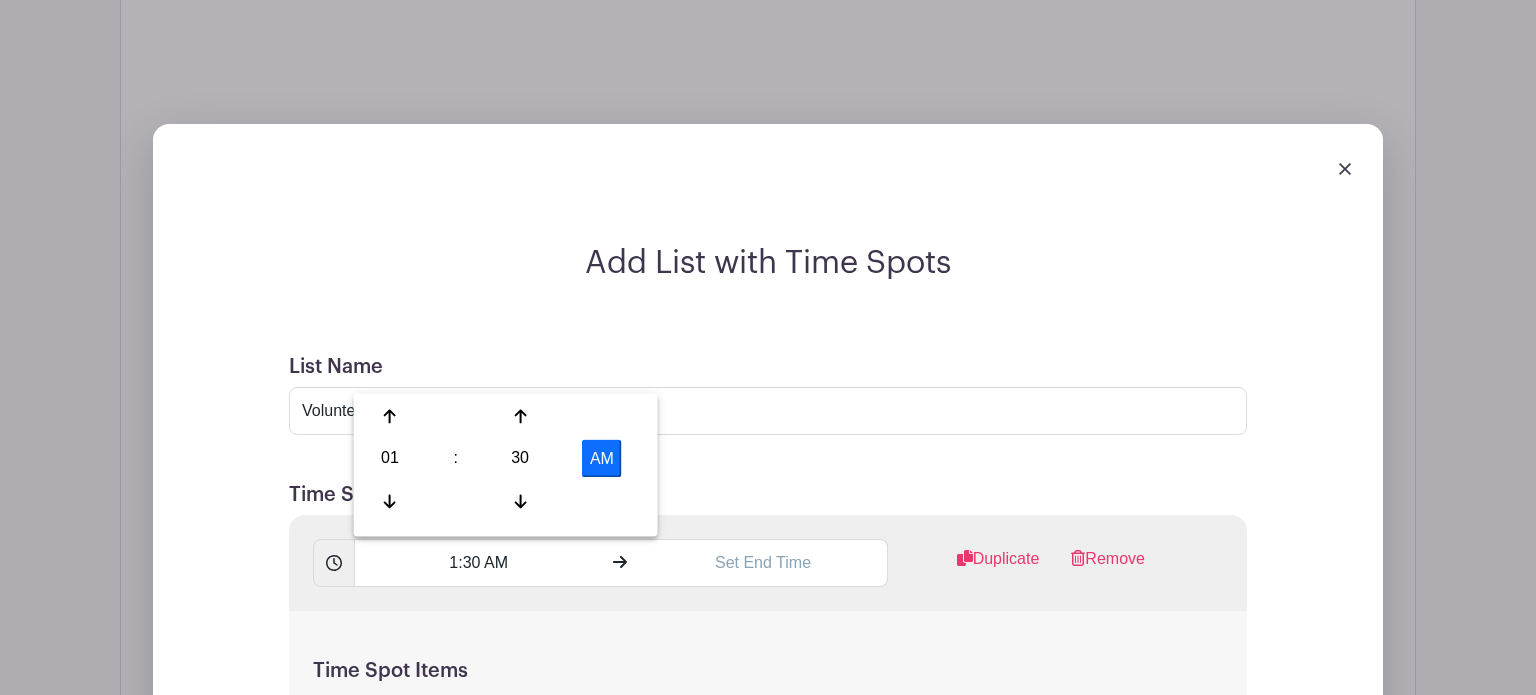 click on "AM" at bounding box center [602, 459] 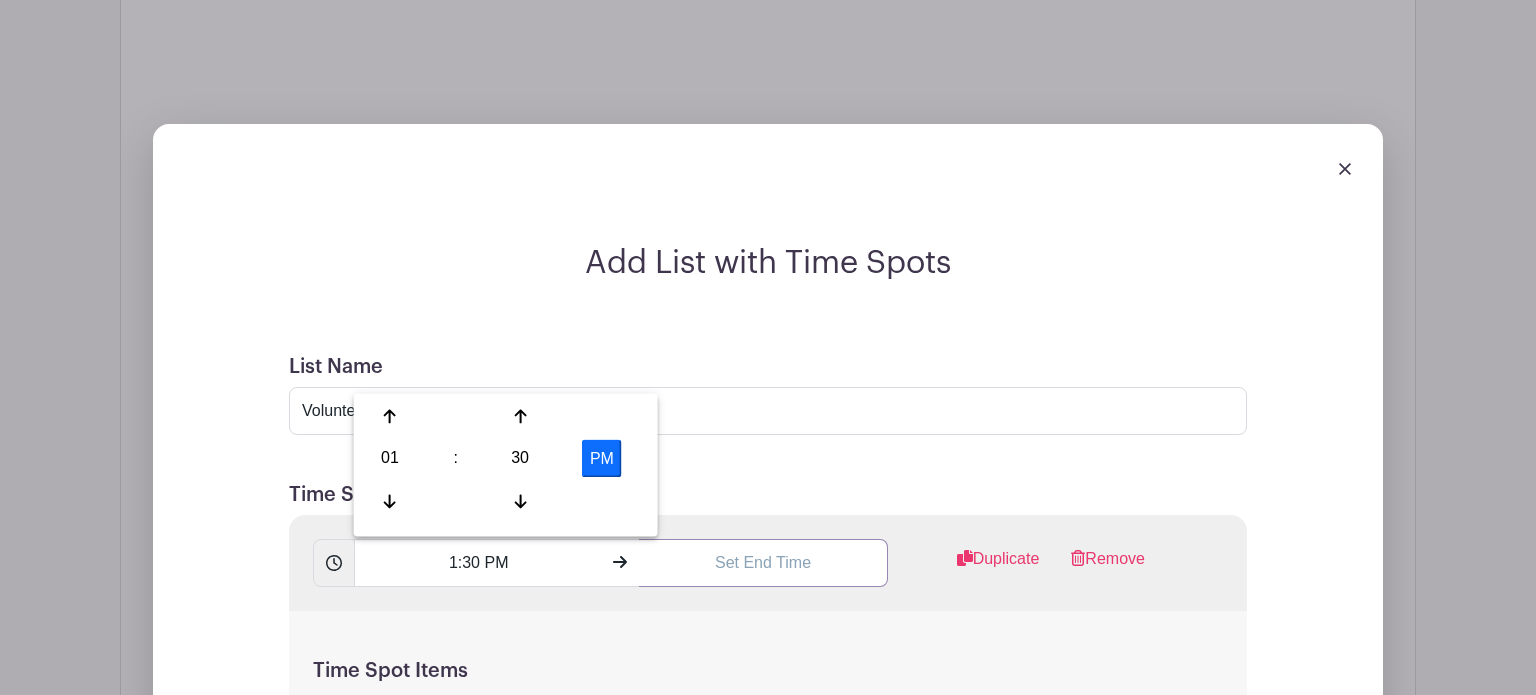 click at bounding box center (763, 563) 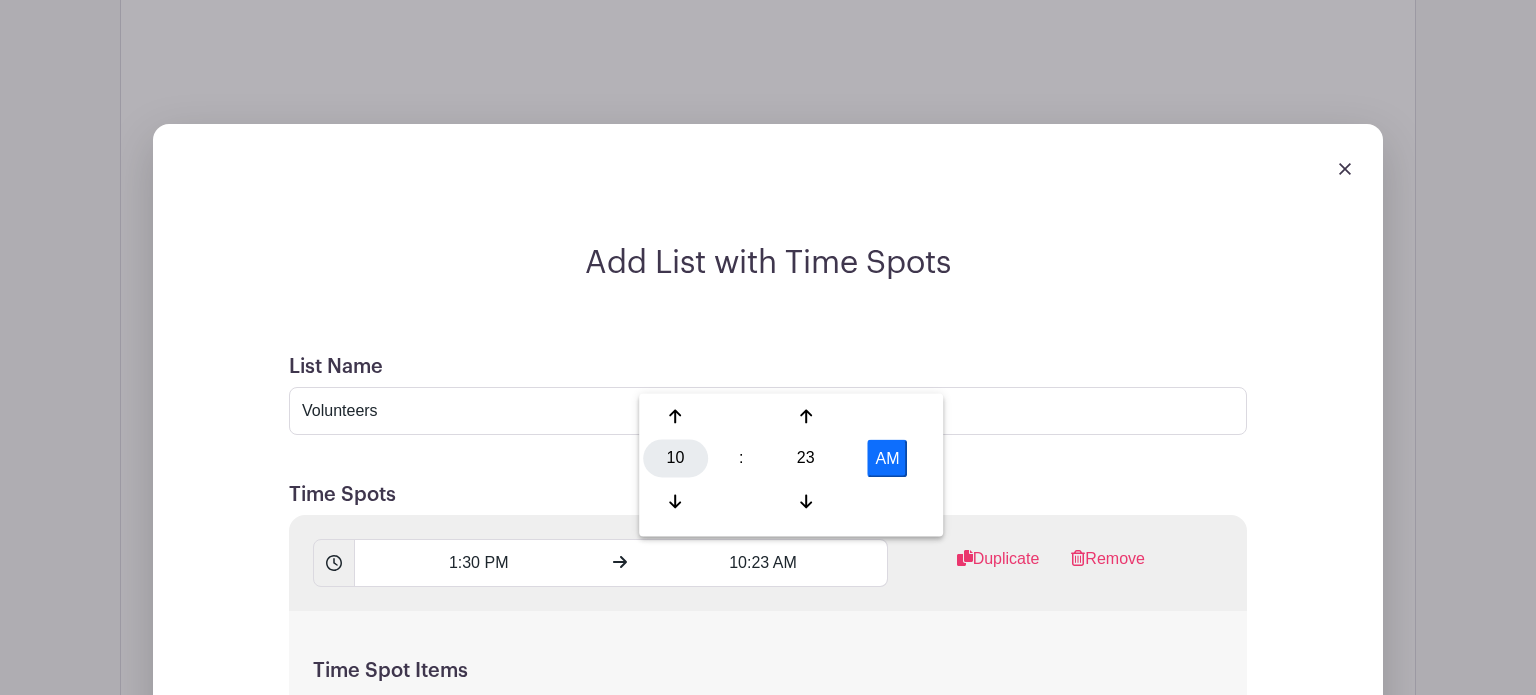 click on "10" at bounding box center (675, 459) 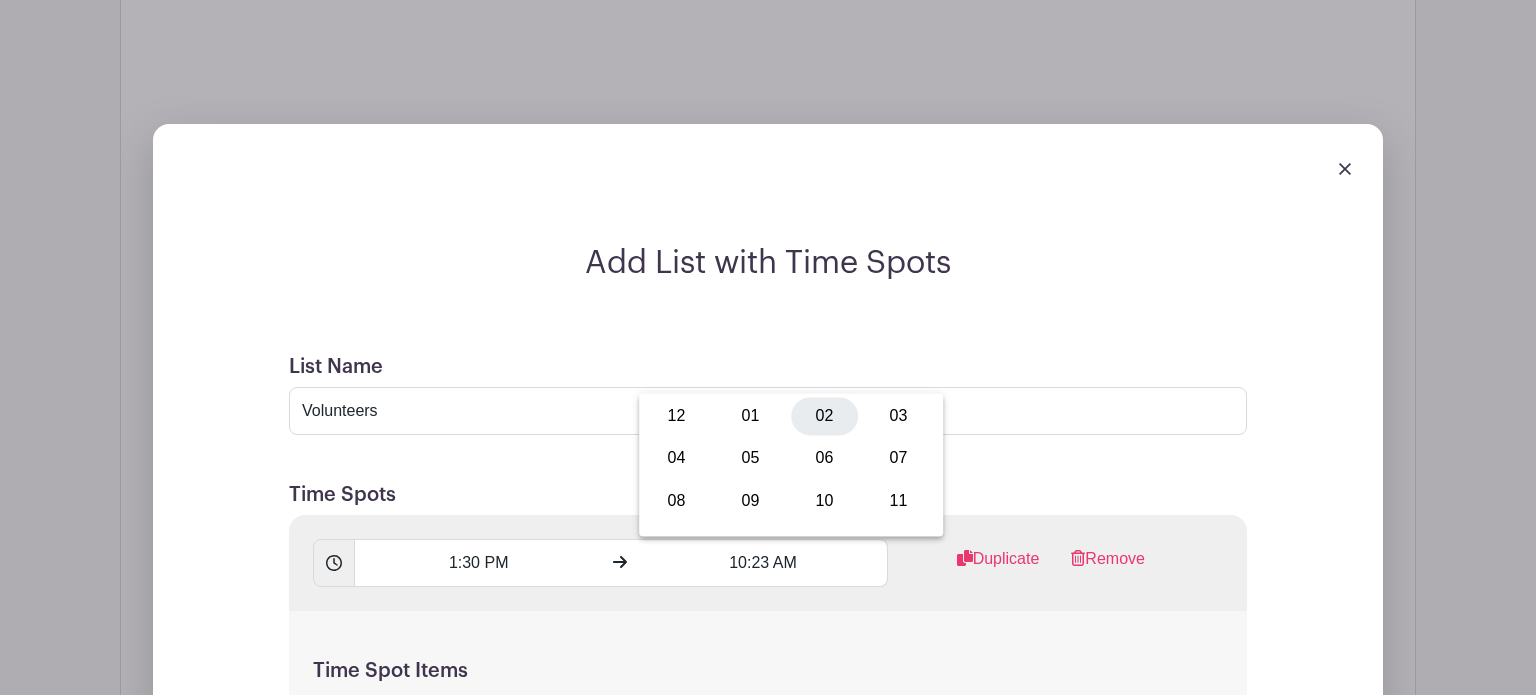 click on "02" at bounding box center (824, 417) 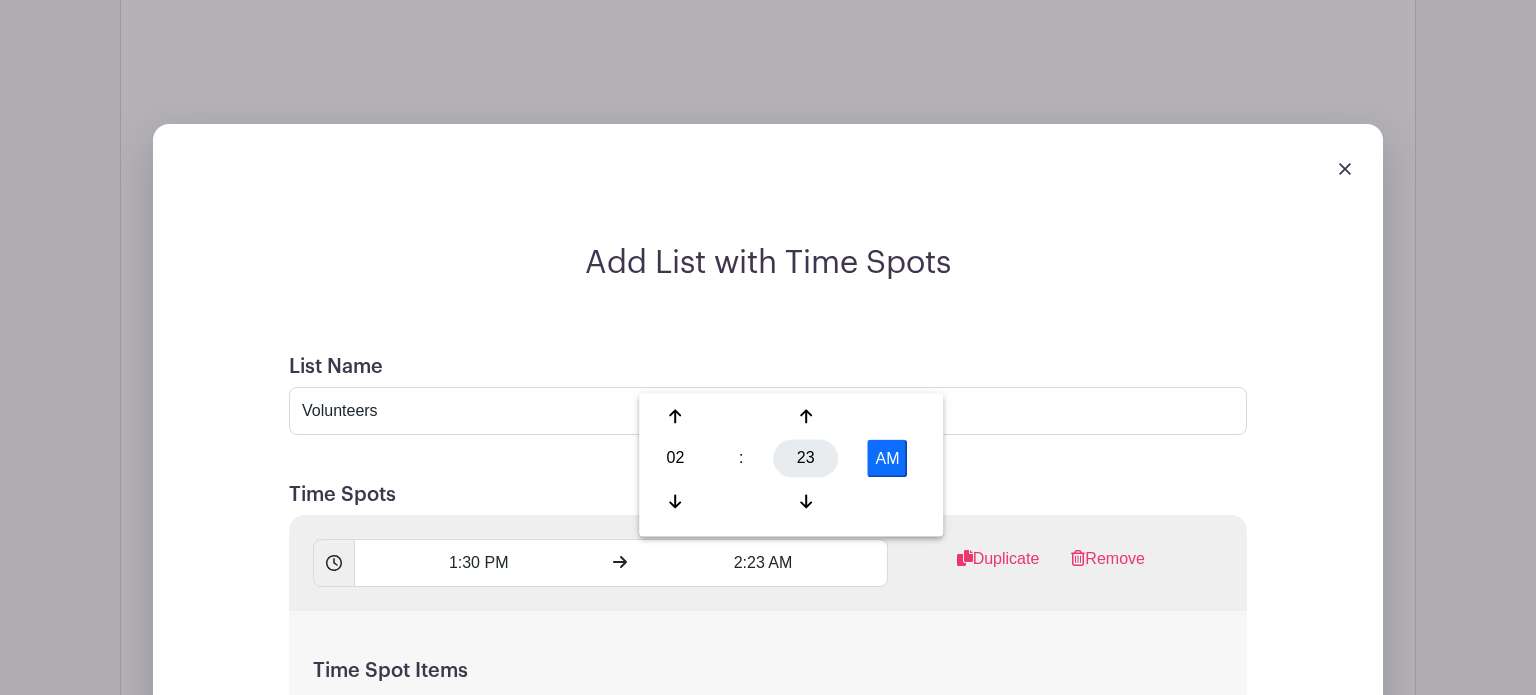 click on "23" at bounding box center (805, 459) 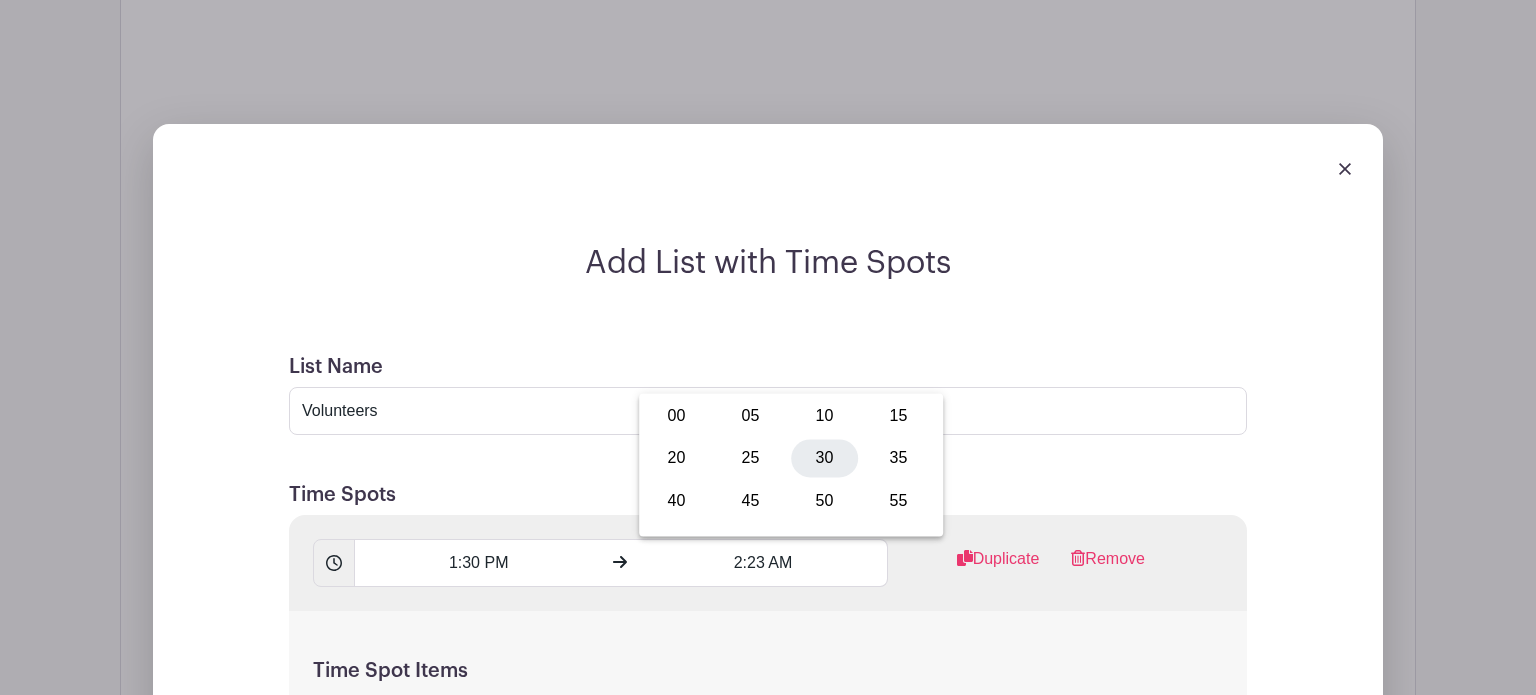 click on "30" at bounding box center [824, 459] 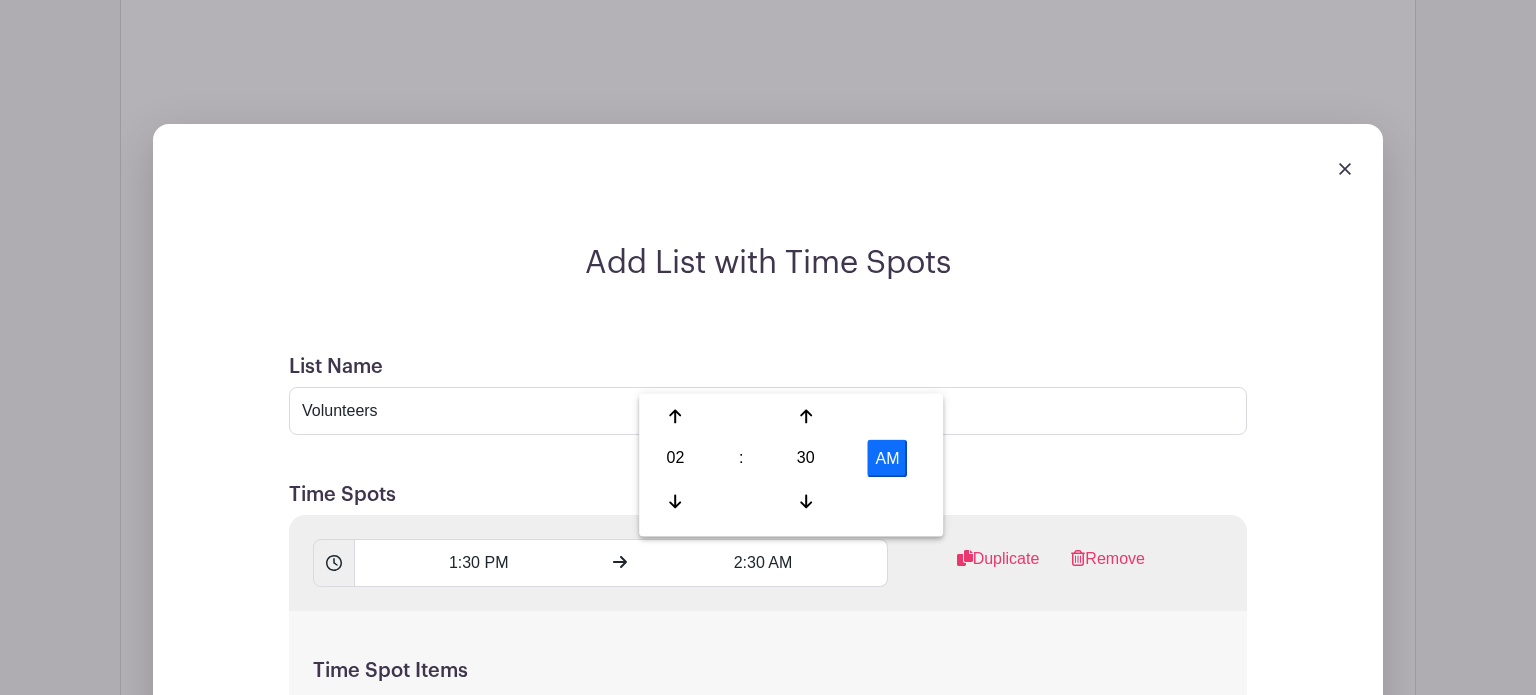 click on "AM" at bounding box center (887, 459) 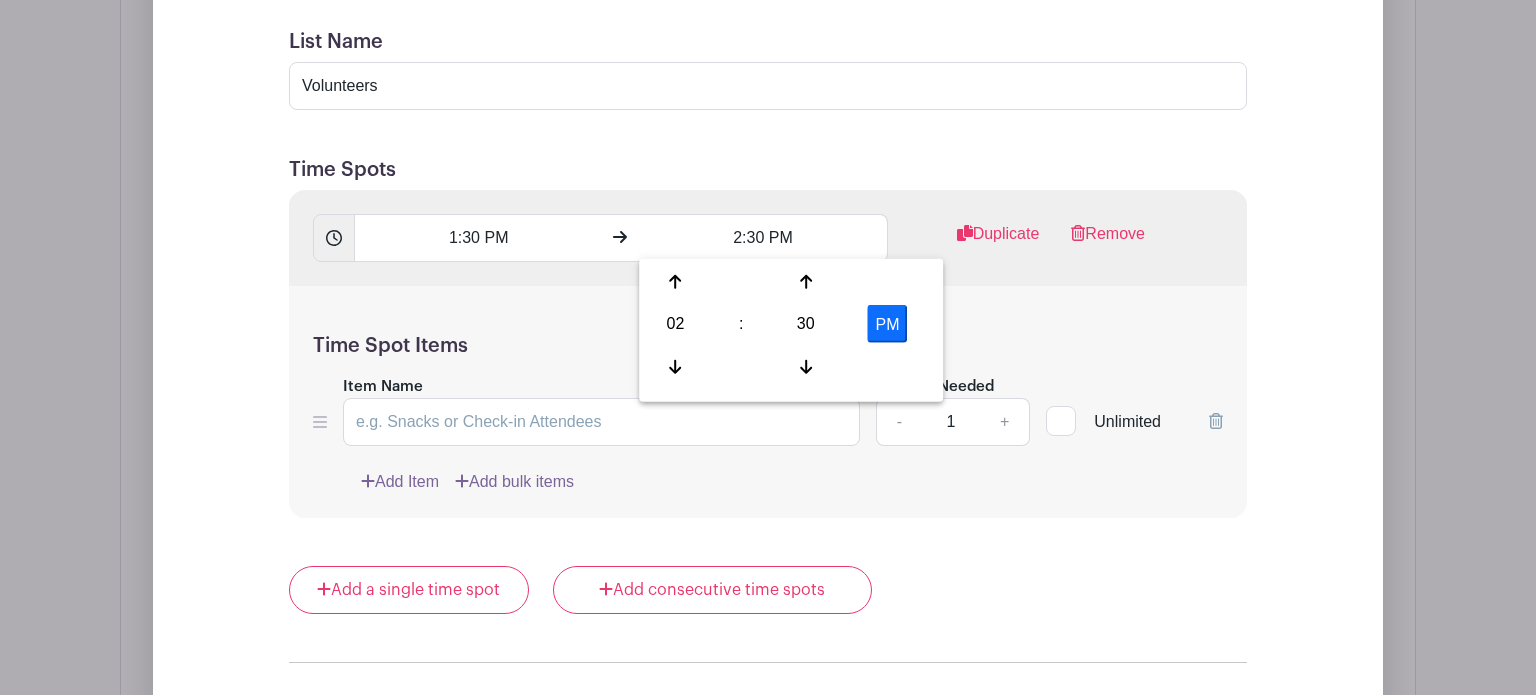 scroll, scrollTop: 2799, scrollLeft: 0, axis: vertical 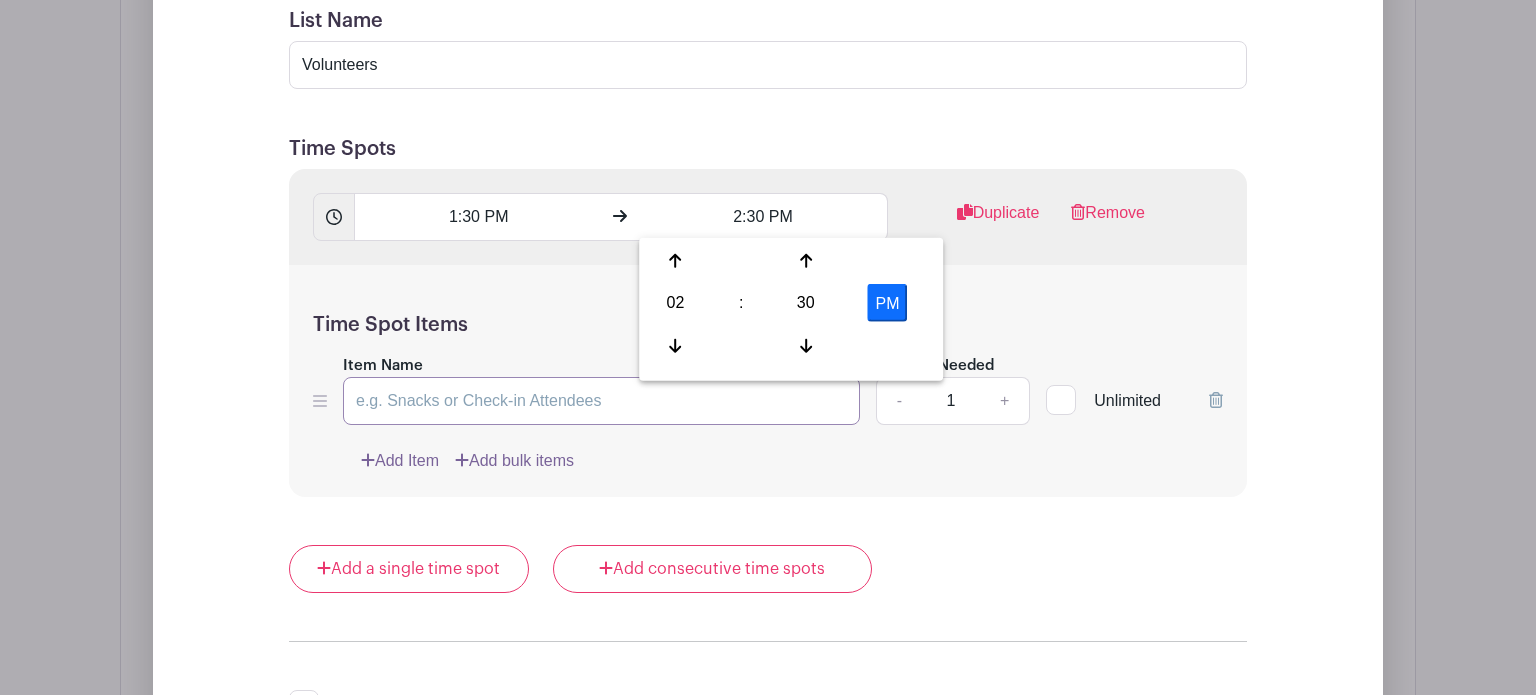 click on "Item Name" at bounding box center (601, 401) 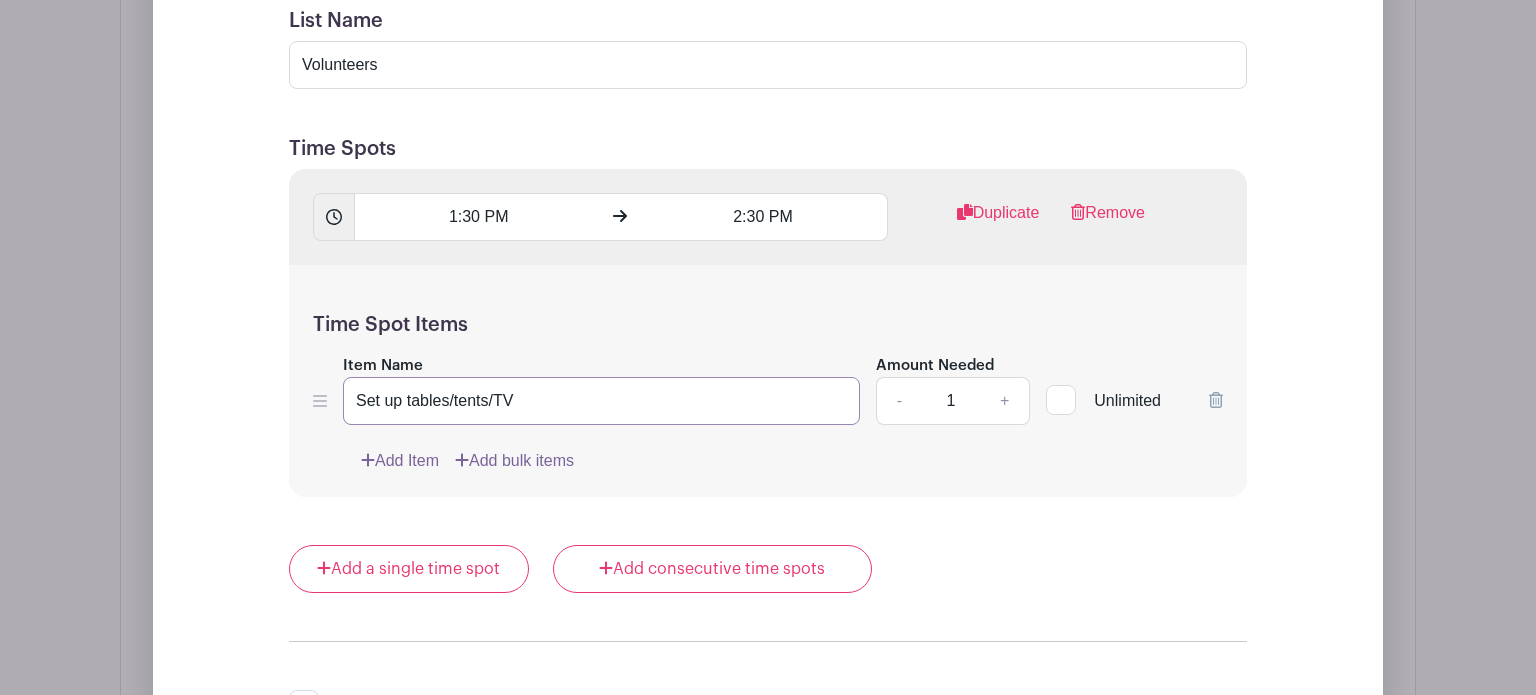 type on "Set up tables/tents/TV" 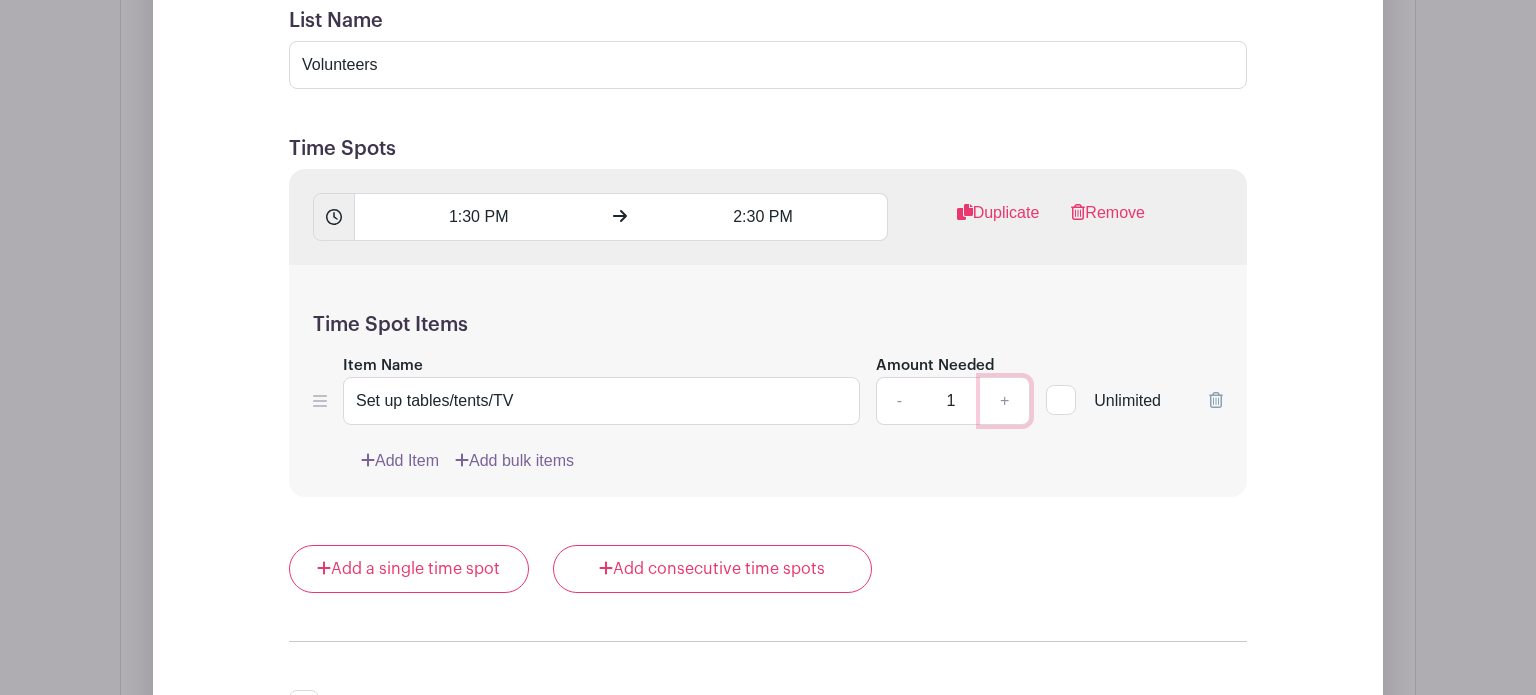 click on "+" at bounding box center [1005, 401] 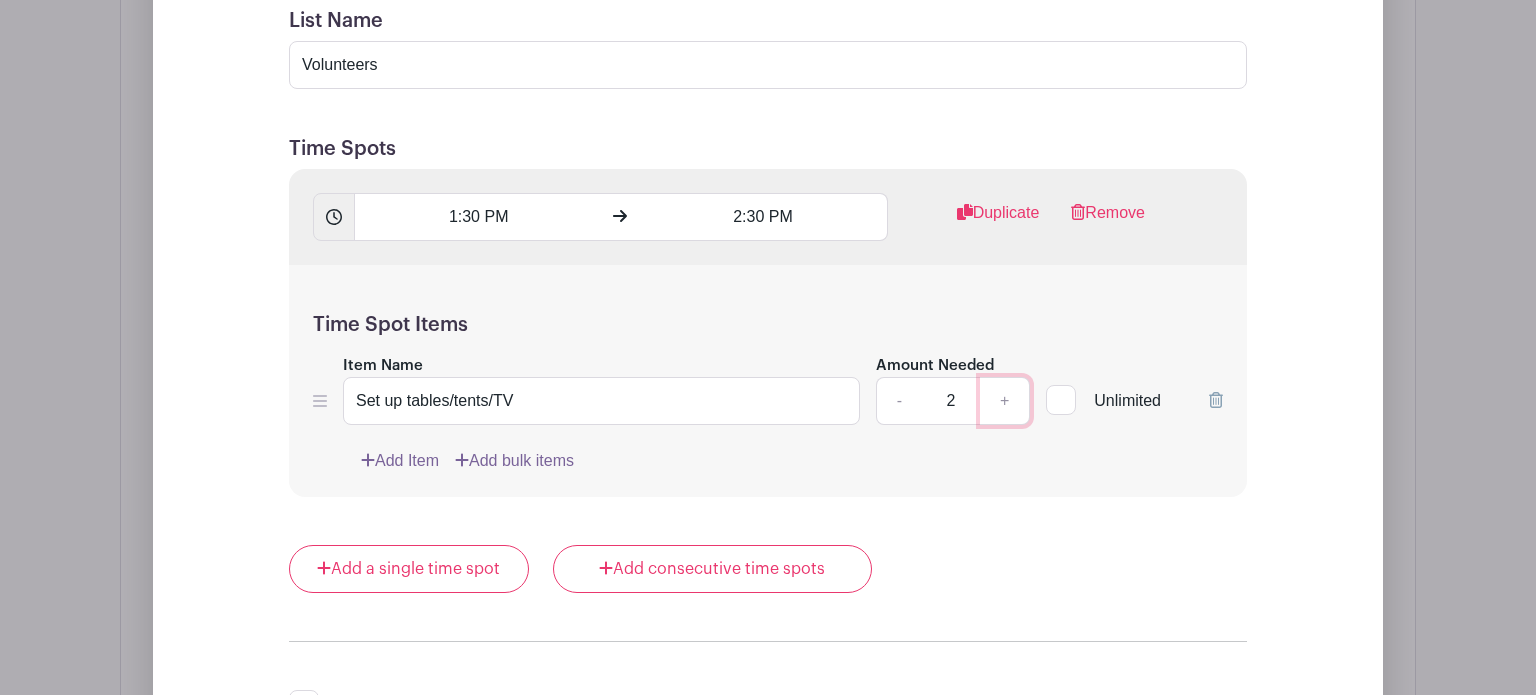click on "+" at bounding box center (1005, 401) 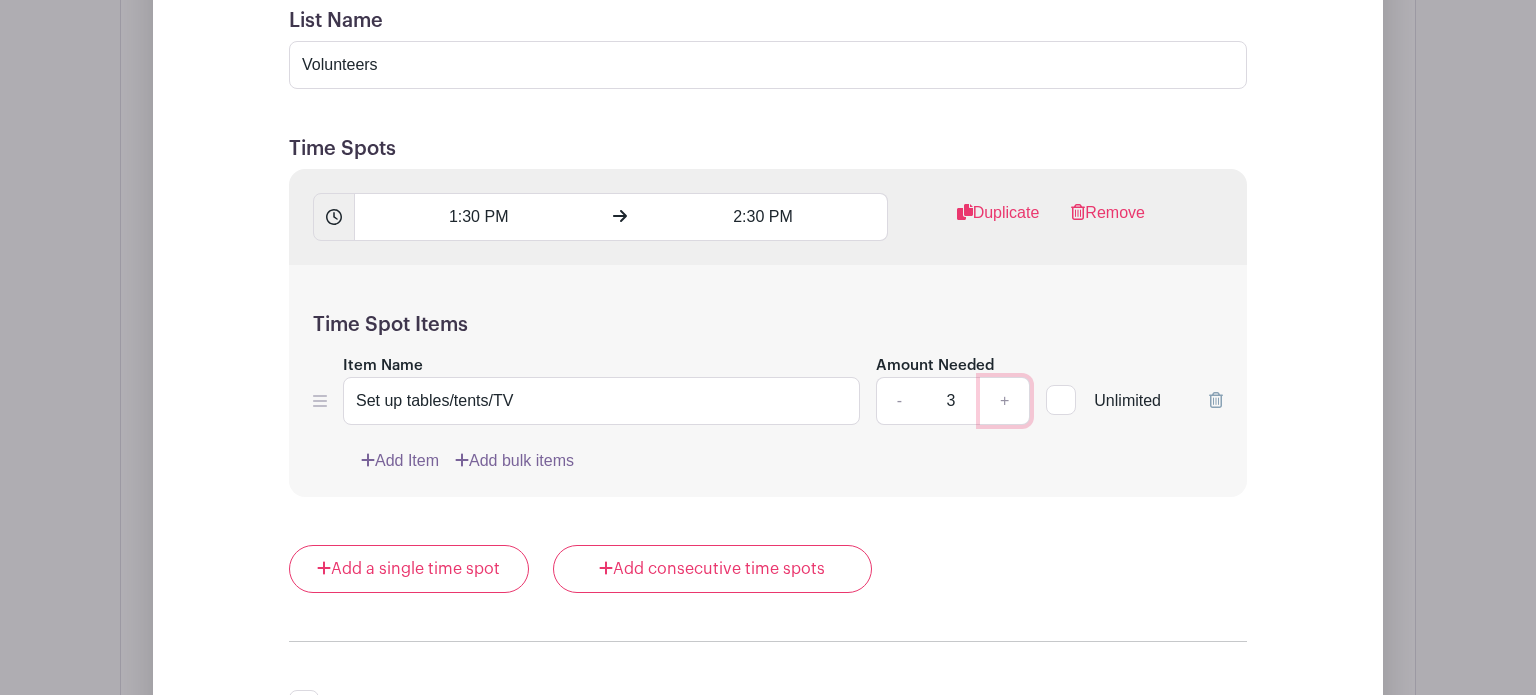 click on "+" at bounding box center (1005, 401) 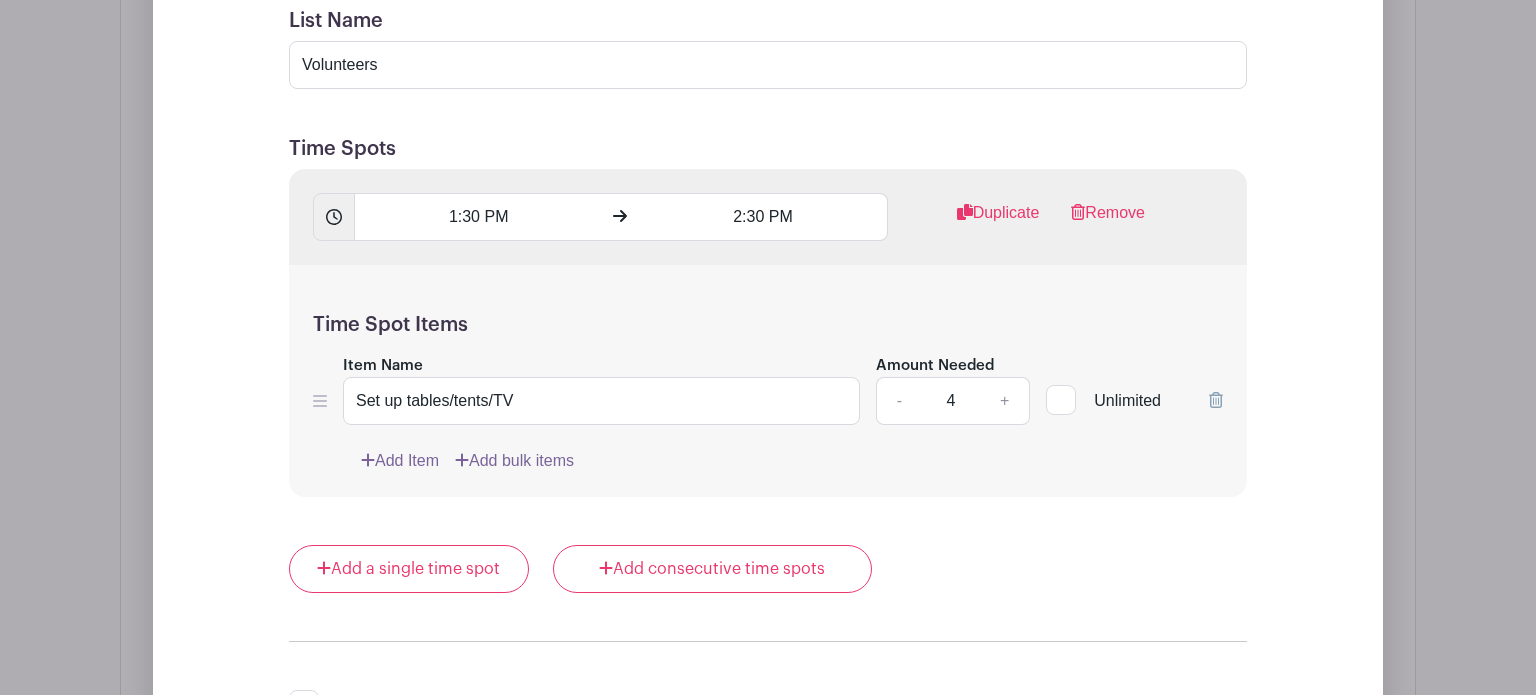 click on "Add Item
Add bulk items" at bounding box center [792, 461] 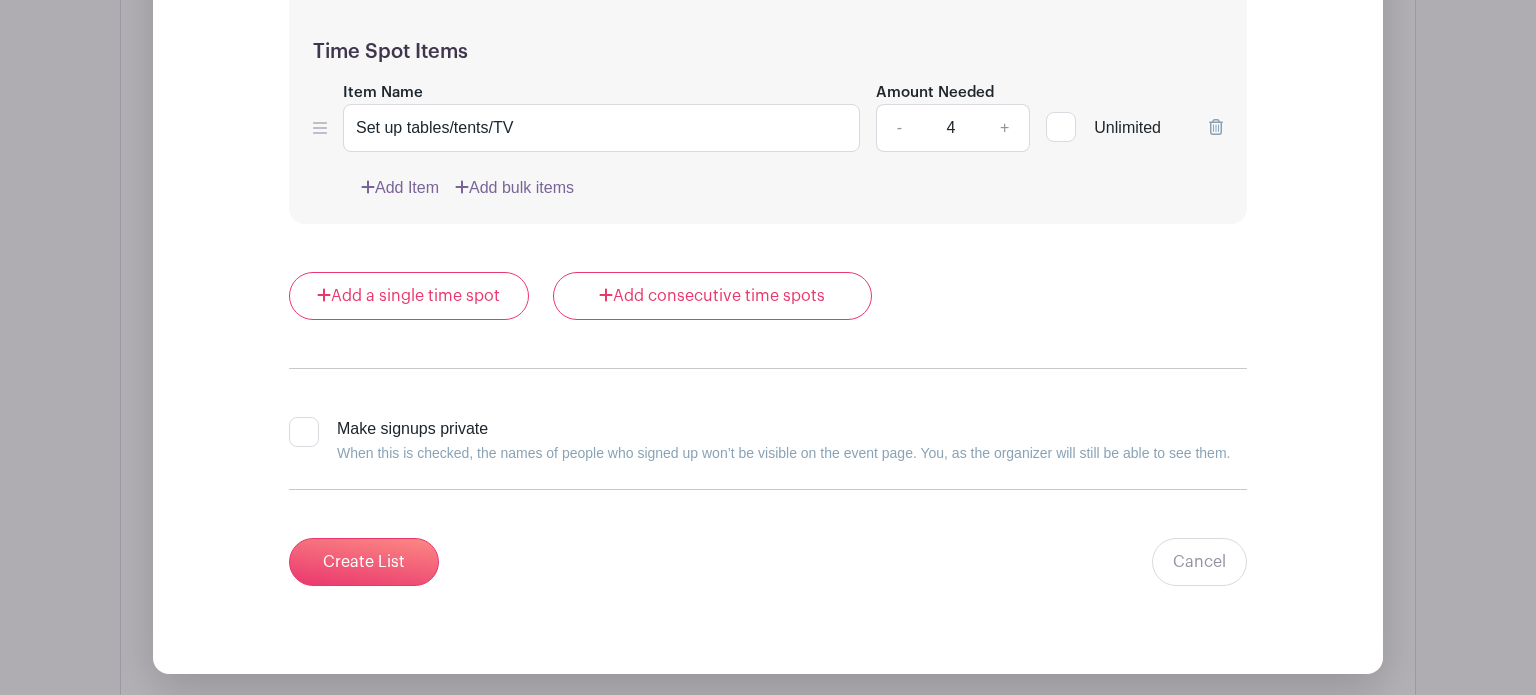 scroll, scrollTop: 3077, scrollLeft: 0, axis: vertical 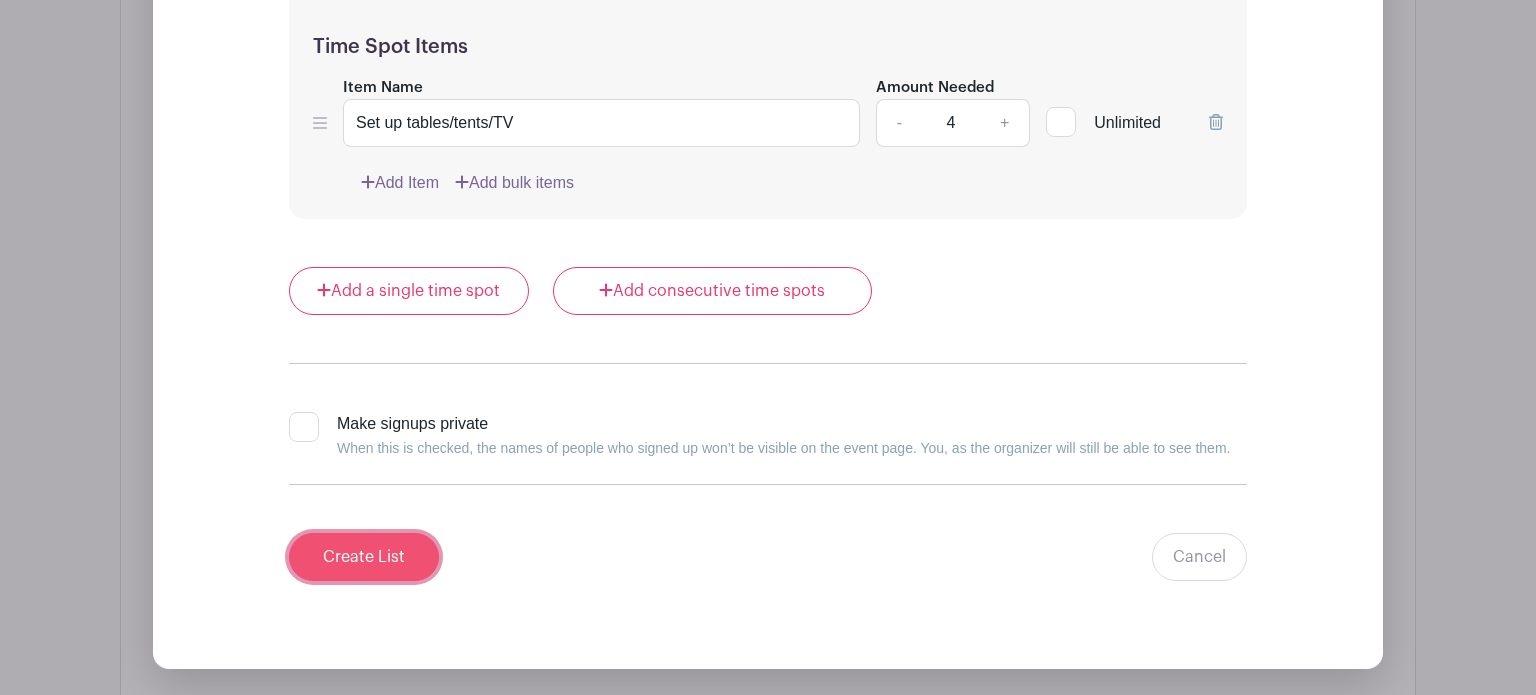 click on "Create List" at bounding box center (364, 557) 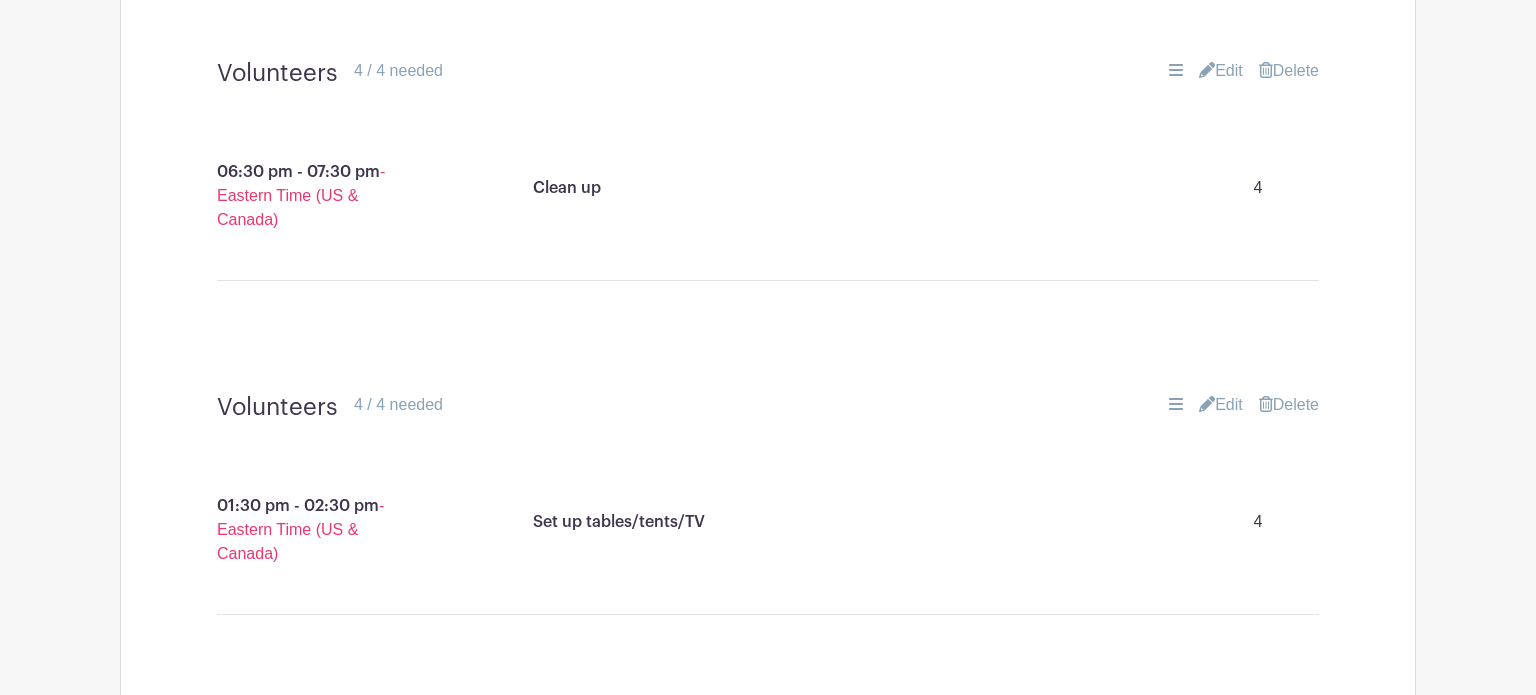 scroll, scrollTop: 2008, scrollLeft: 0, axis: vertical 